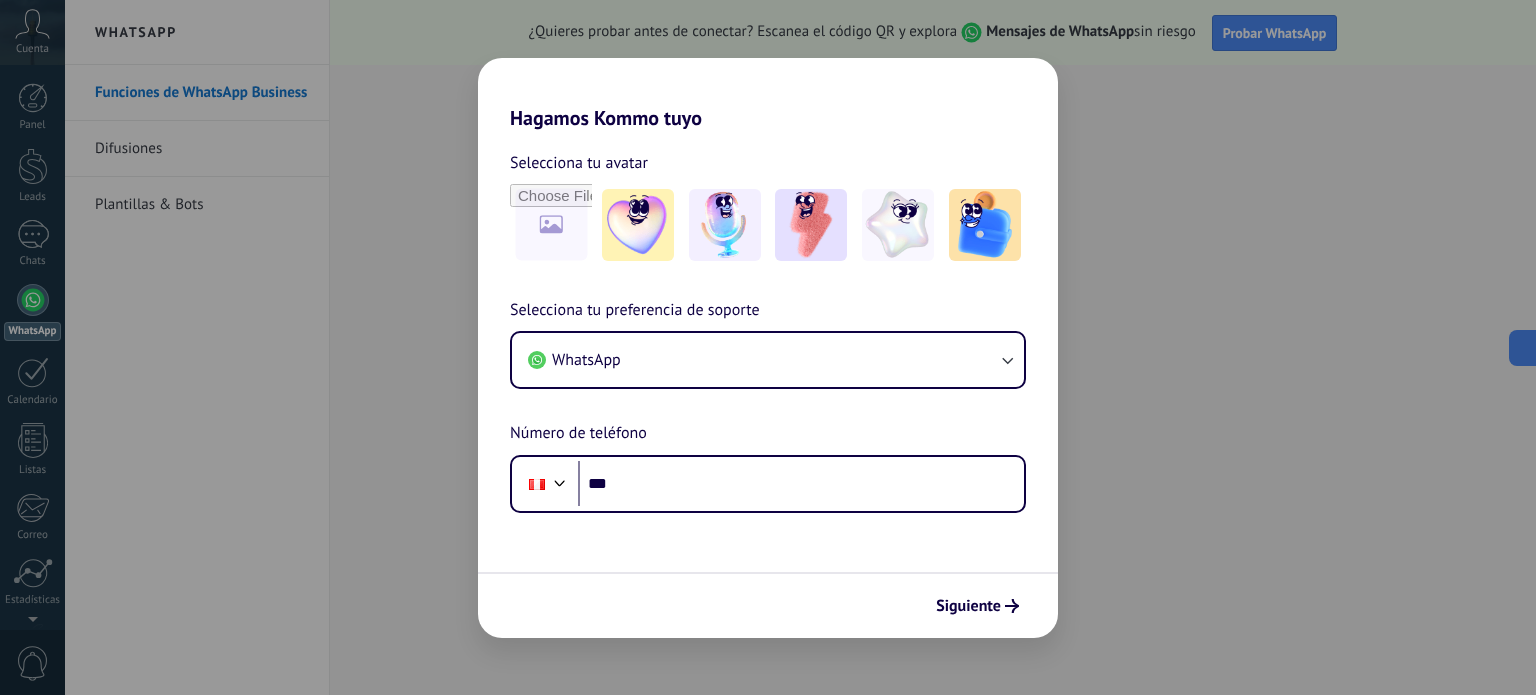 scroll, scrollTop: 0, scrollLeft: 0, axis: both 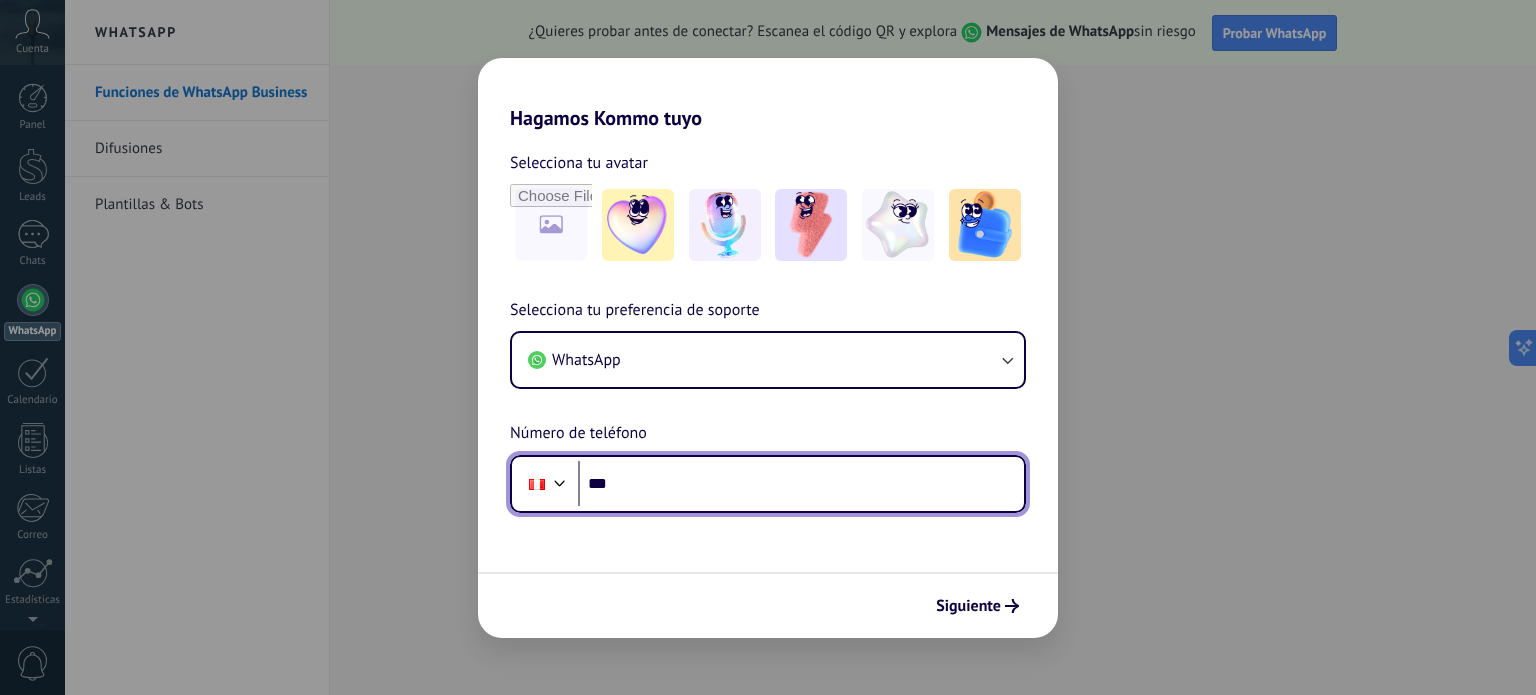 click on "***" at bounding box center [801, 484] 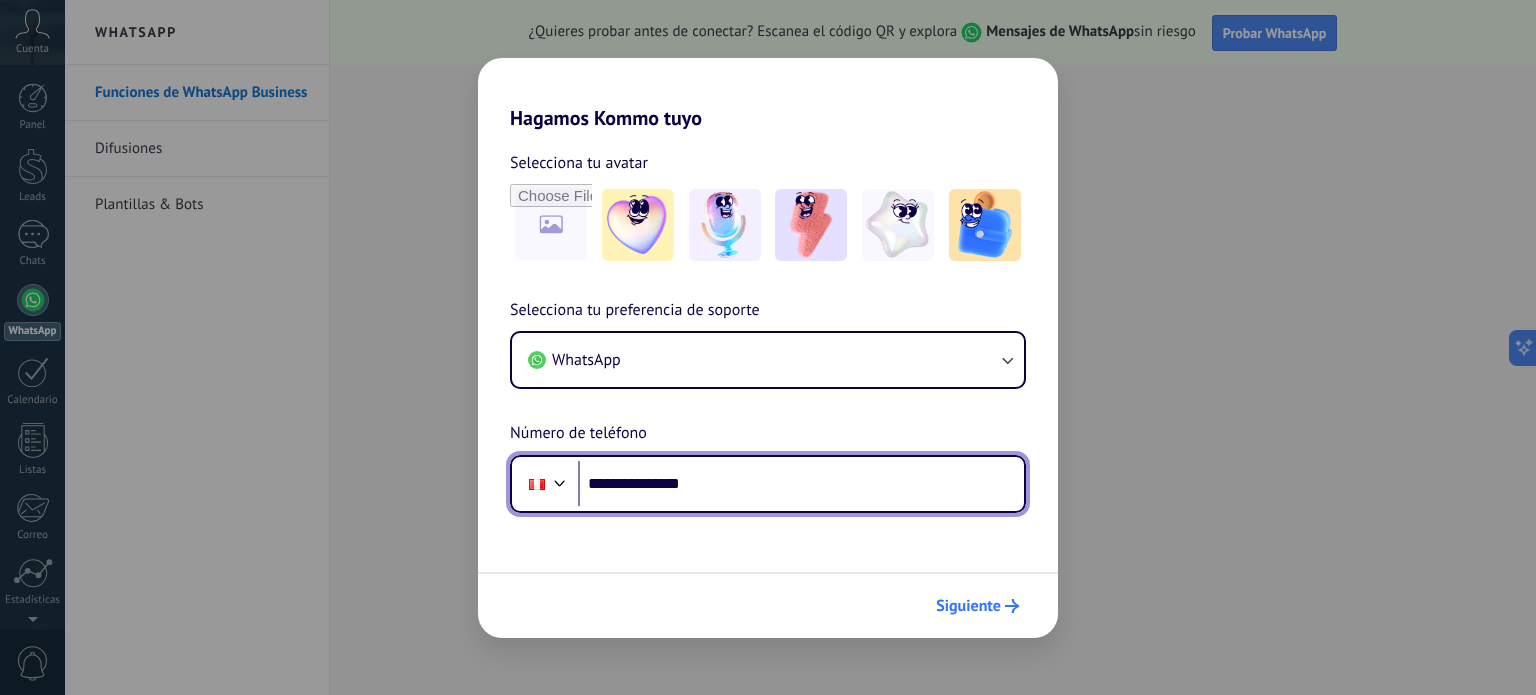 type on "**********" 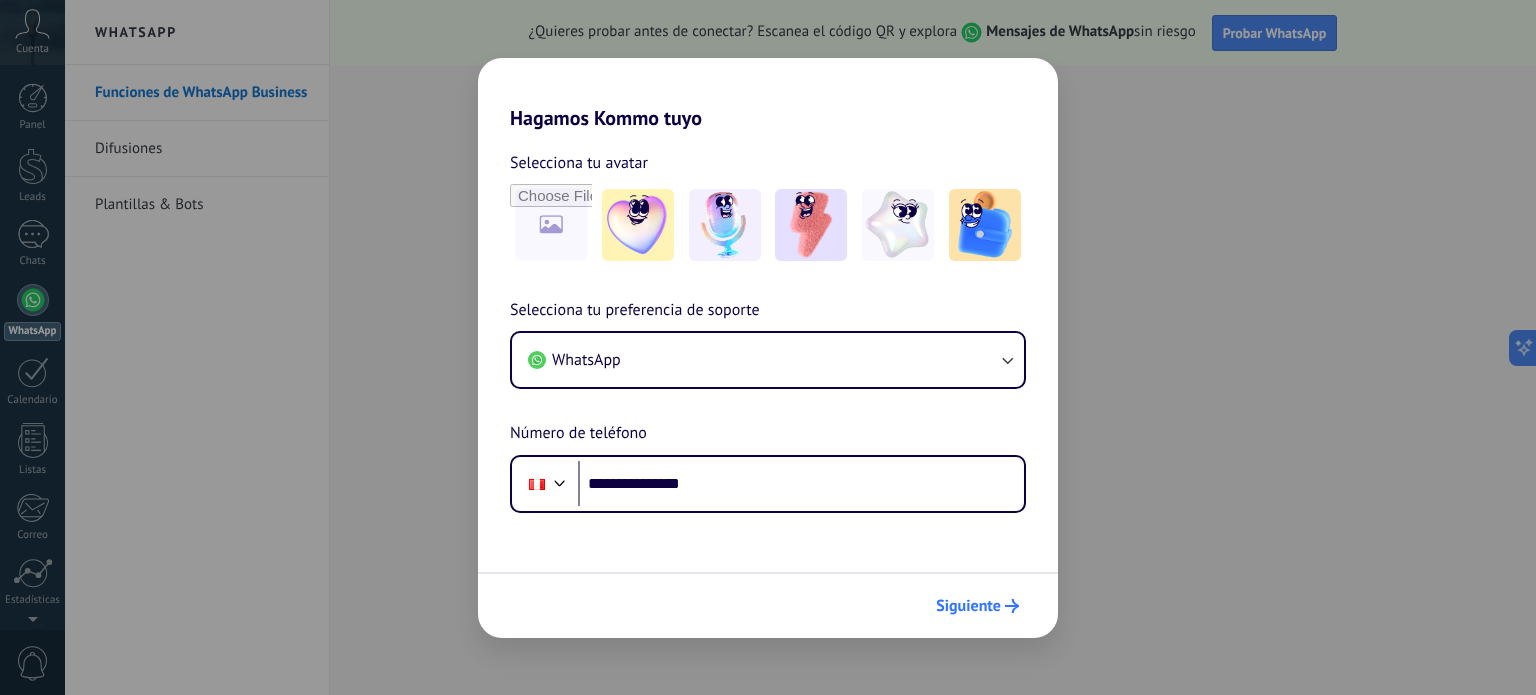 click on "Siguiente" at bounding box center (968, 606) 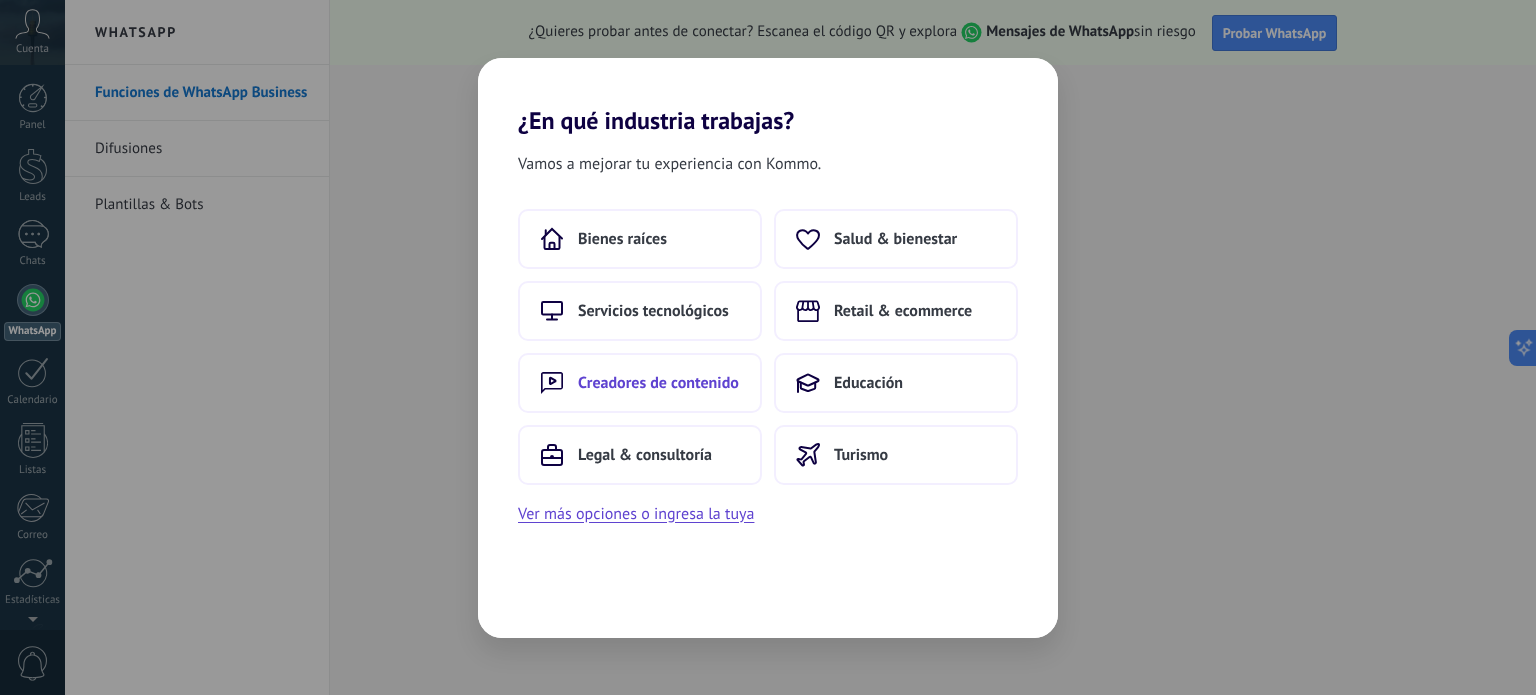 click on "Creadores de contenido" at bounding box center (658, 383) 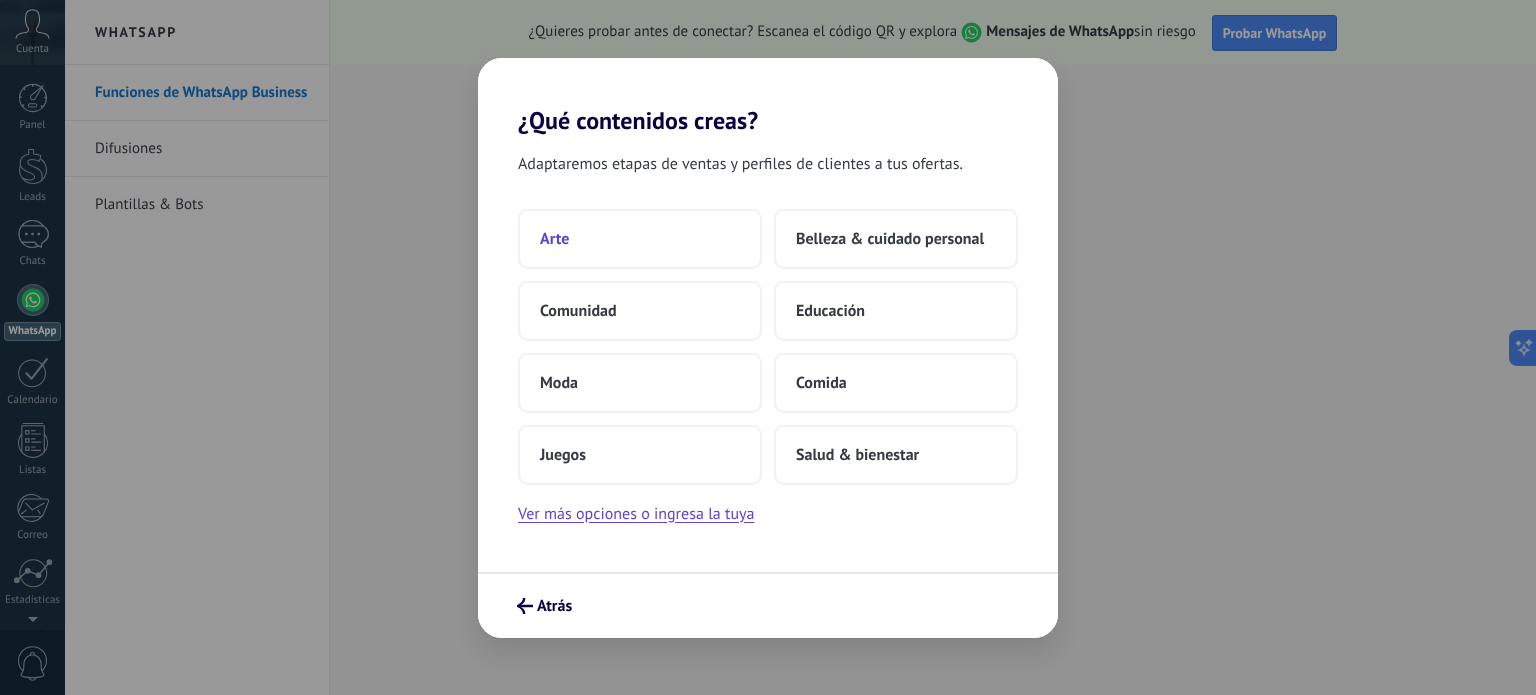 click on "Arte" at bounding box center (640, 239) 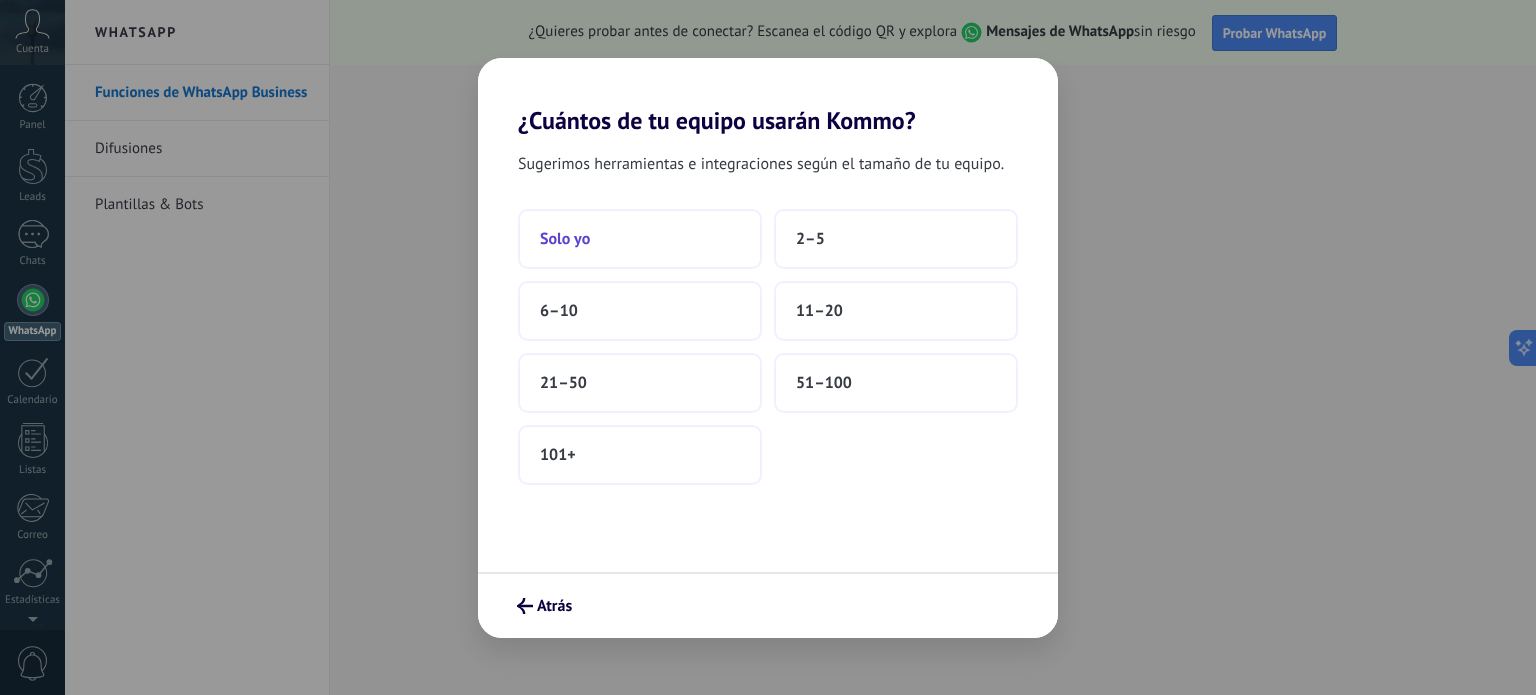 click on "Solo yo" at bounding box center [640, 239] 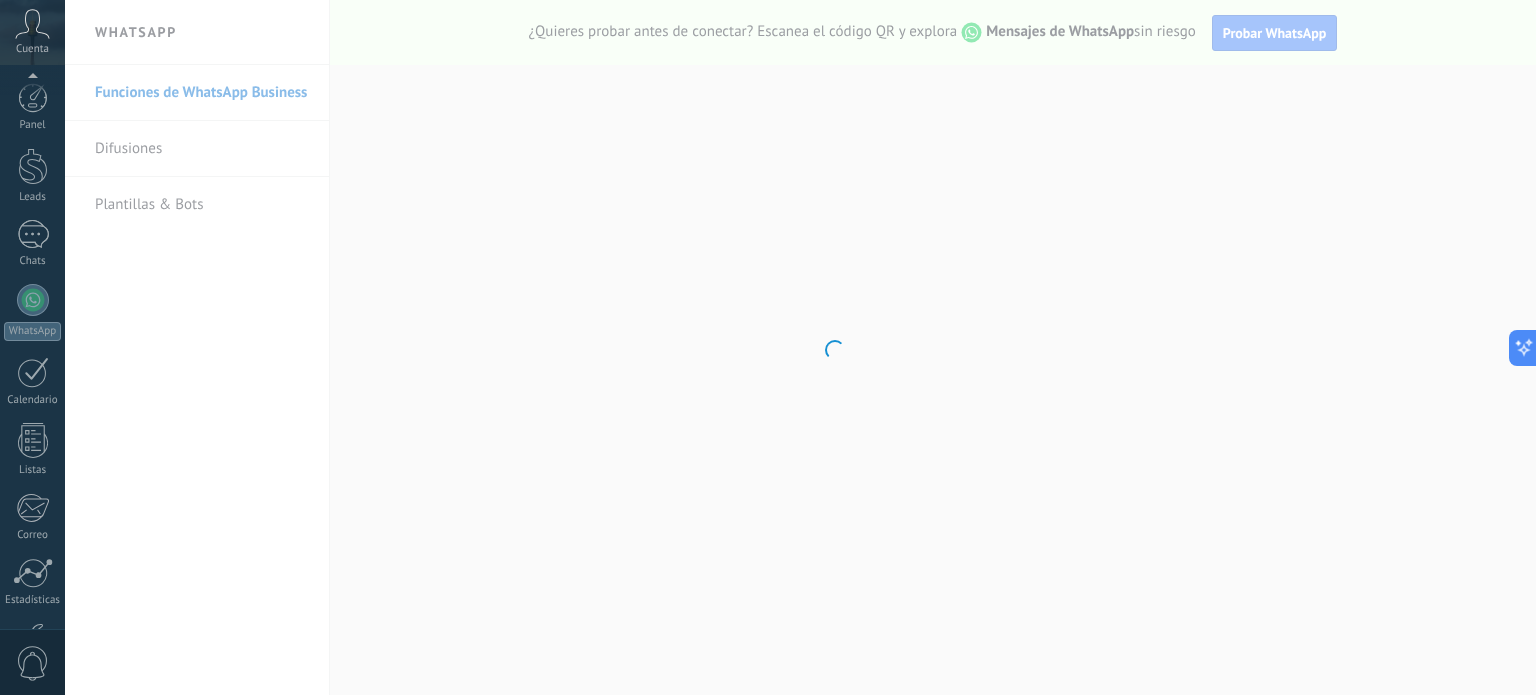 scroll, scrollTop: 136, scrollLeft: 0, axis: vertical 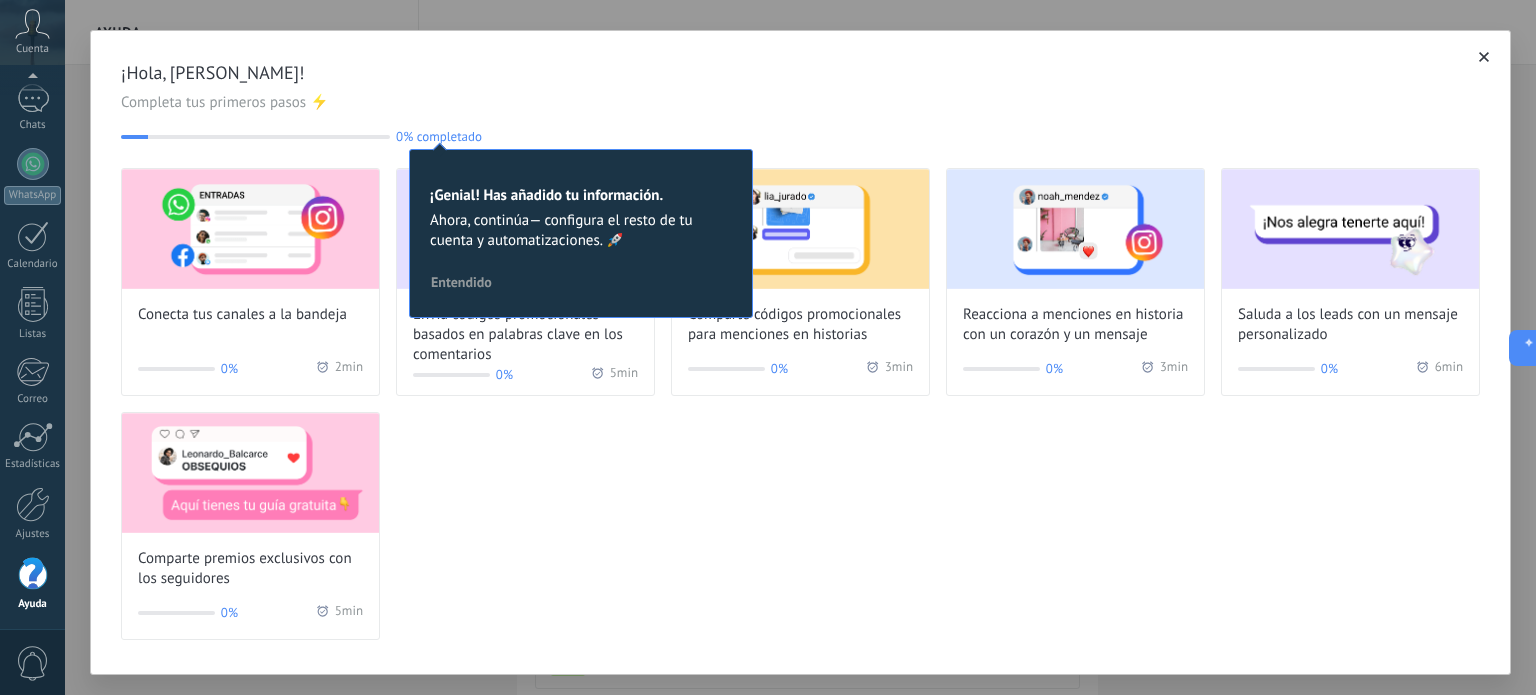 click at bounding box center [65, 0] 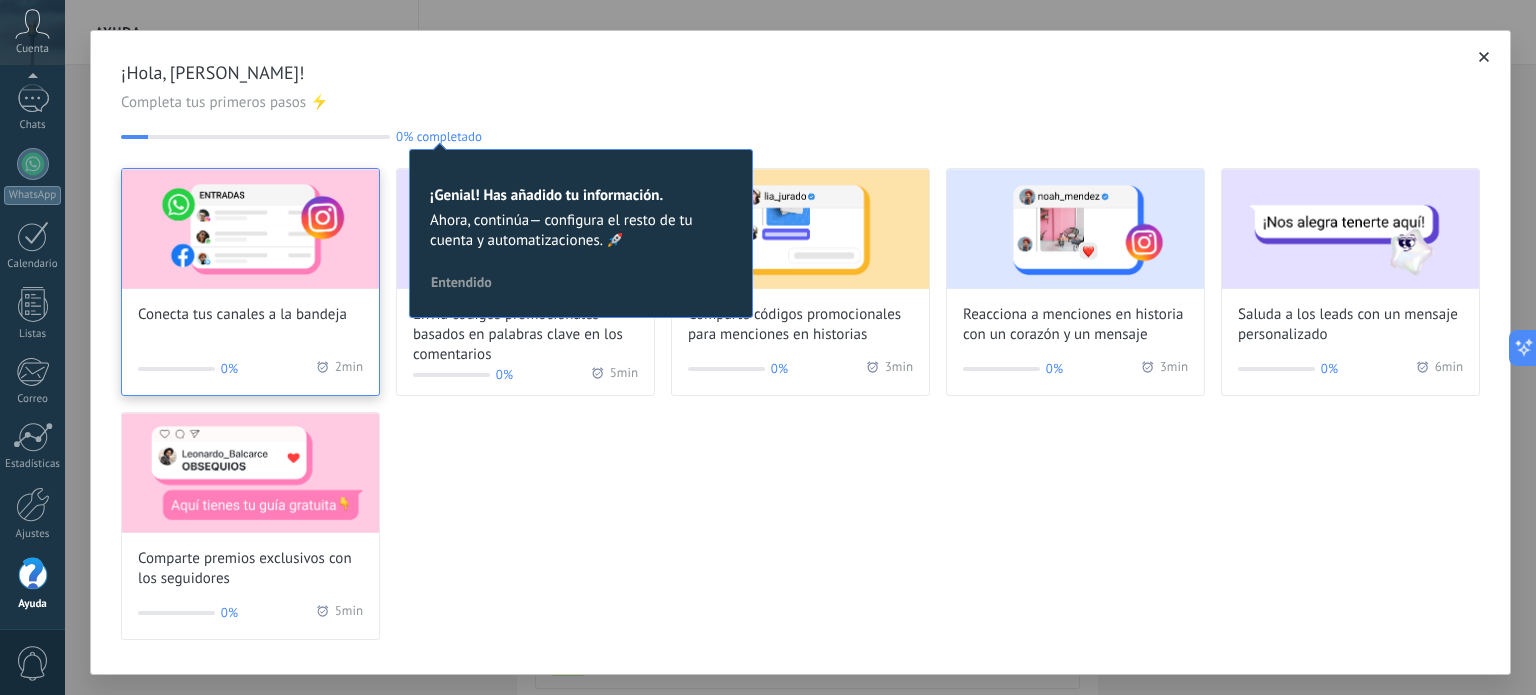 click on "Conecta tus canales a la bandeja 0% 2  min" at bounding box center [250, 282] 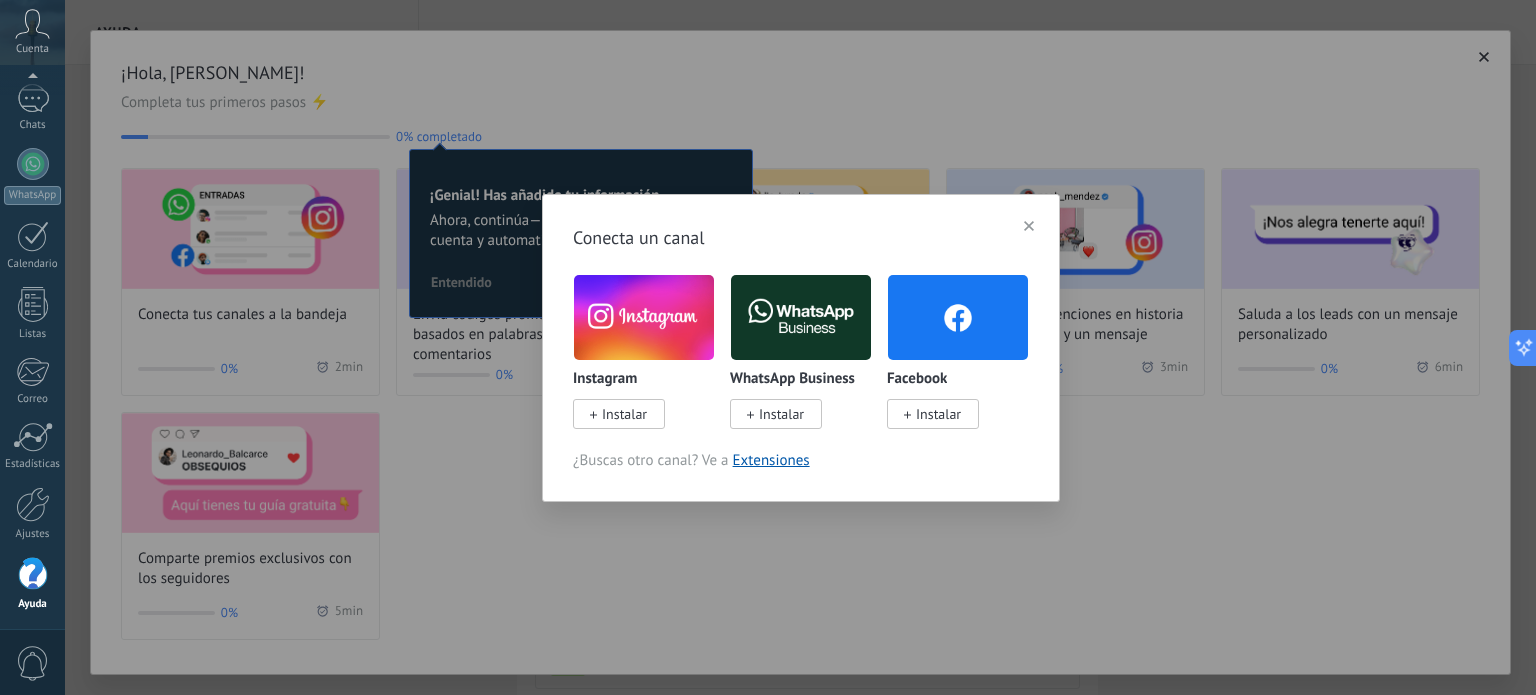 click at bounding box center (644, 317) 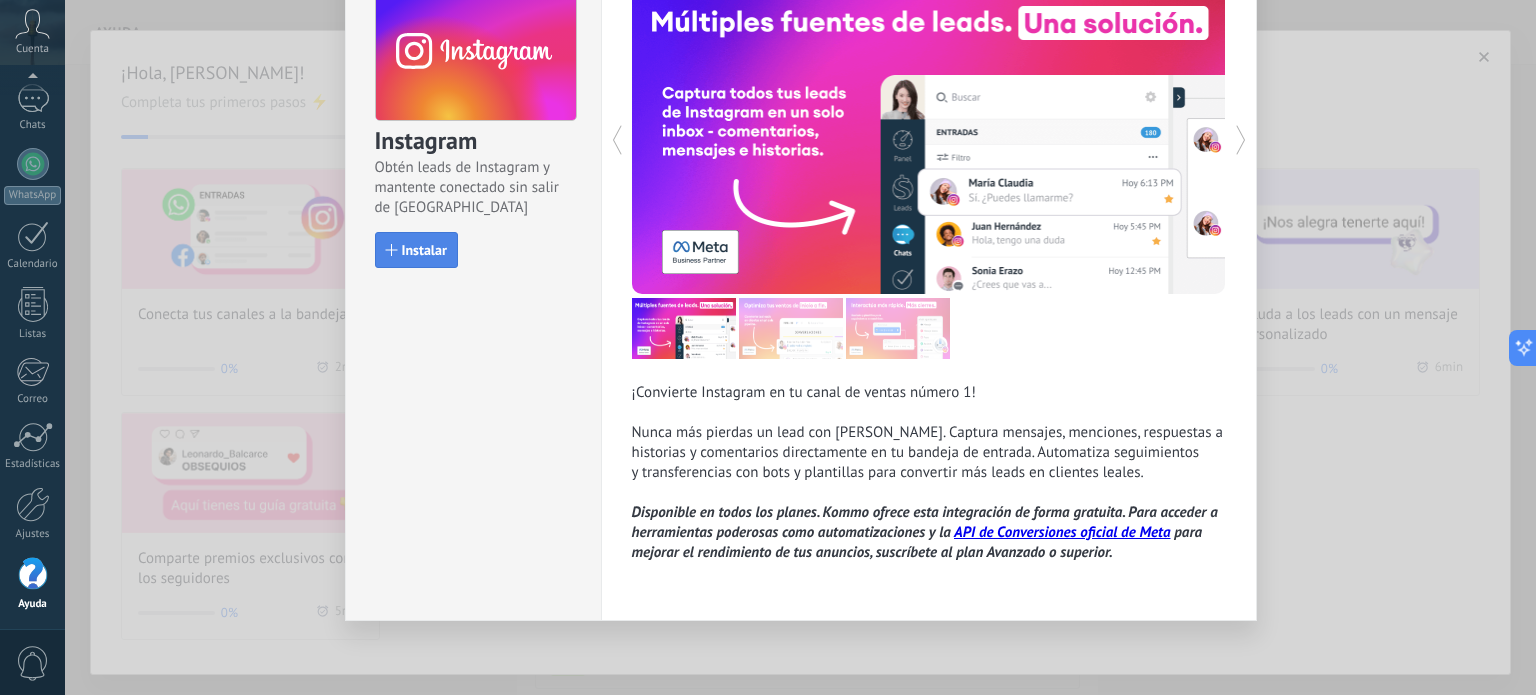 click on "Instalar" at bounding box center (416, 250) 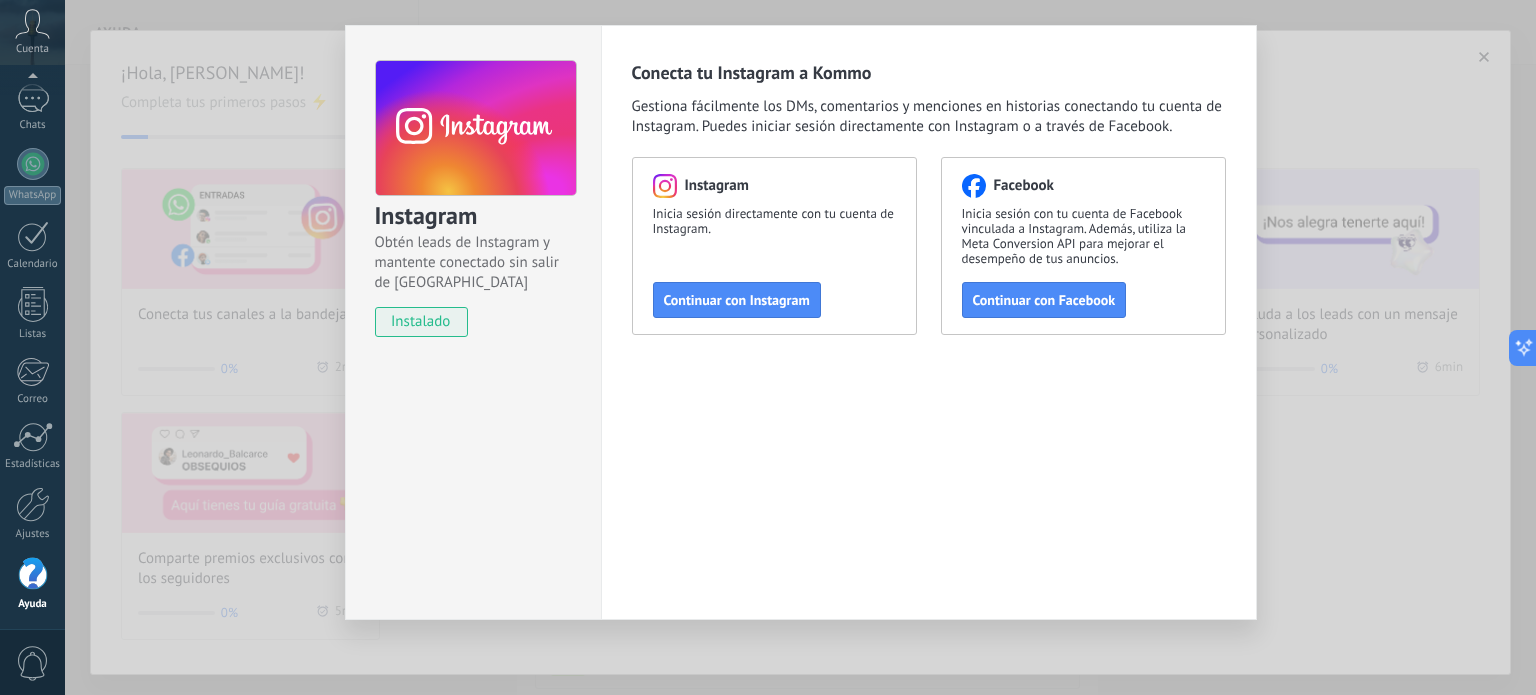 scroll, scrollTop: 40, scrollLeft: 0, axis: vertical 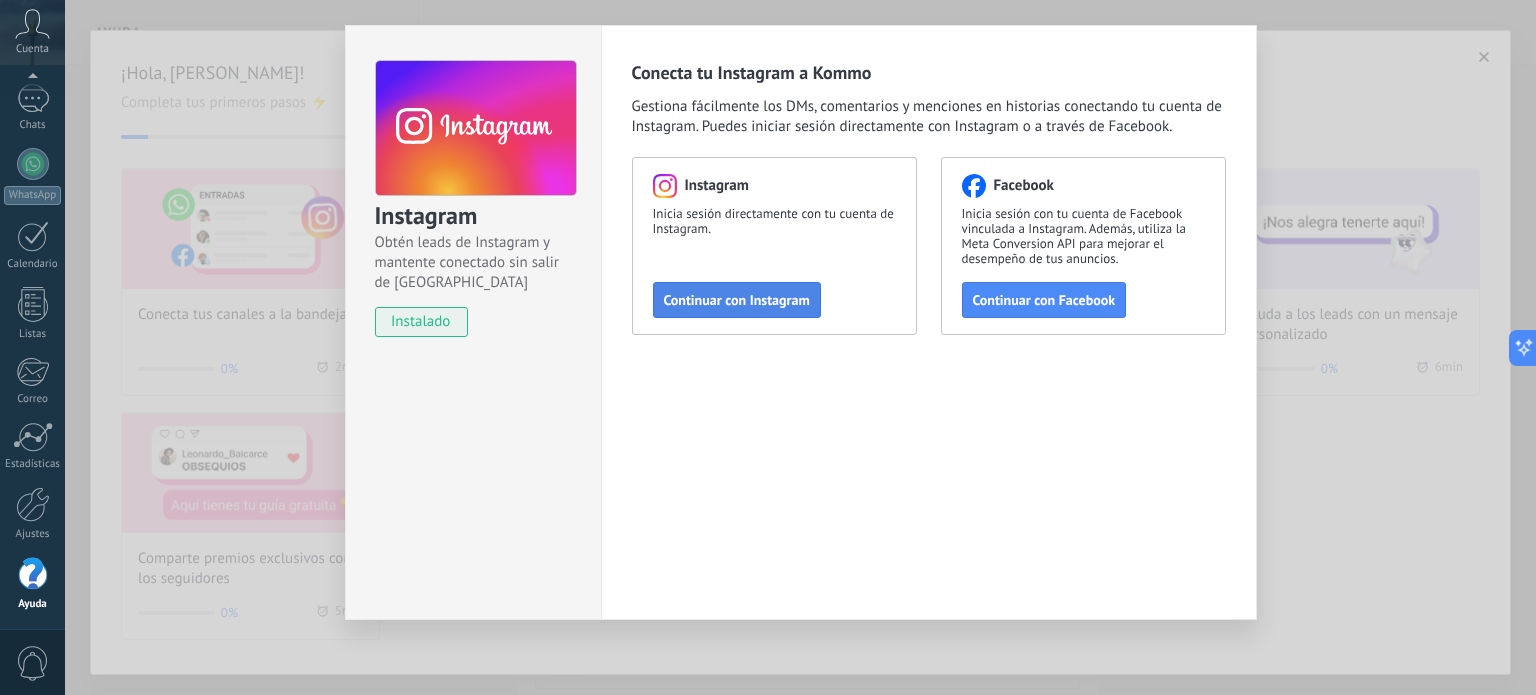 click on "Continuar con Instagram" at bounding box center (737, 300) 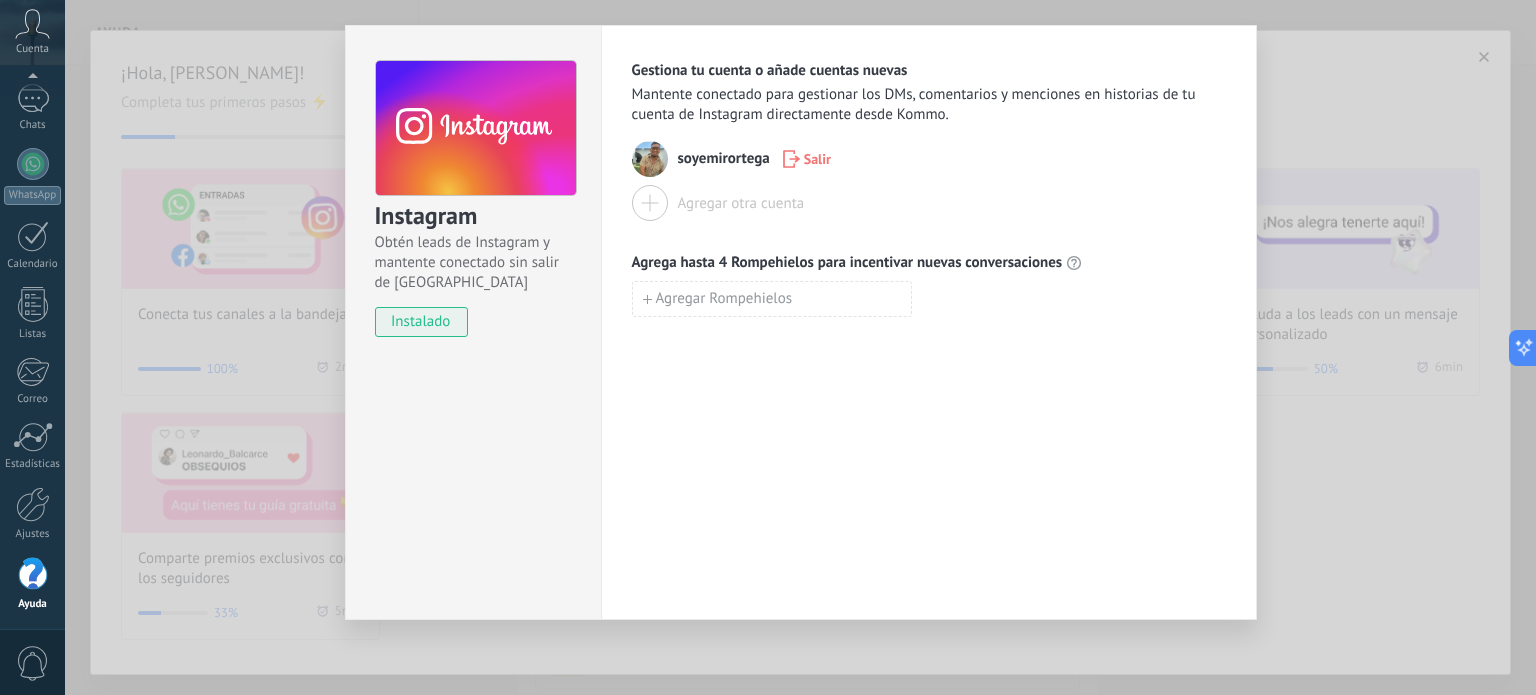 click on "Instagram Obtén leads de Instagram y mantente conectado sin salir de Kommo instalado Gestiona tu cuenta o añade cuentas nuevas Mantente conectado para gestionar los DMs, comentarios y menciones en historias de tu cuenta de Instagram directamente desde Kommo. soyemirortega Salir Agregar otra cuenta Agrega hasta 4 Rompehielos para incentivar nuevas conversaciones Agregar Rompehielos" at bounding box center [800, 347] 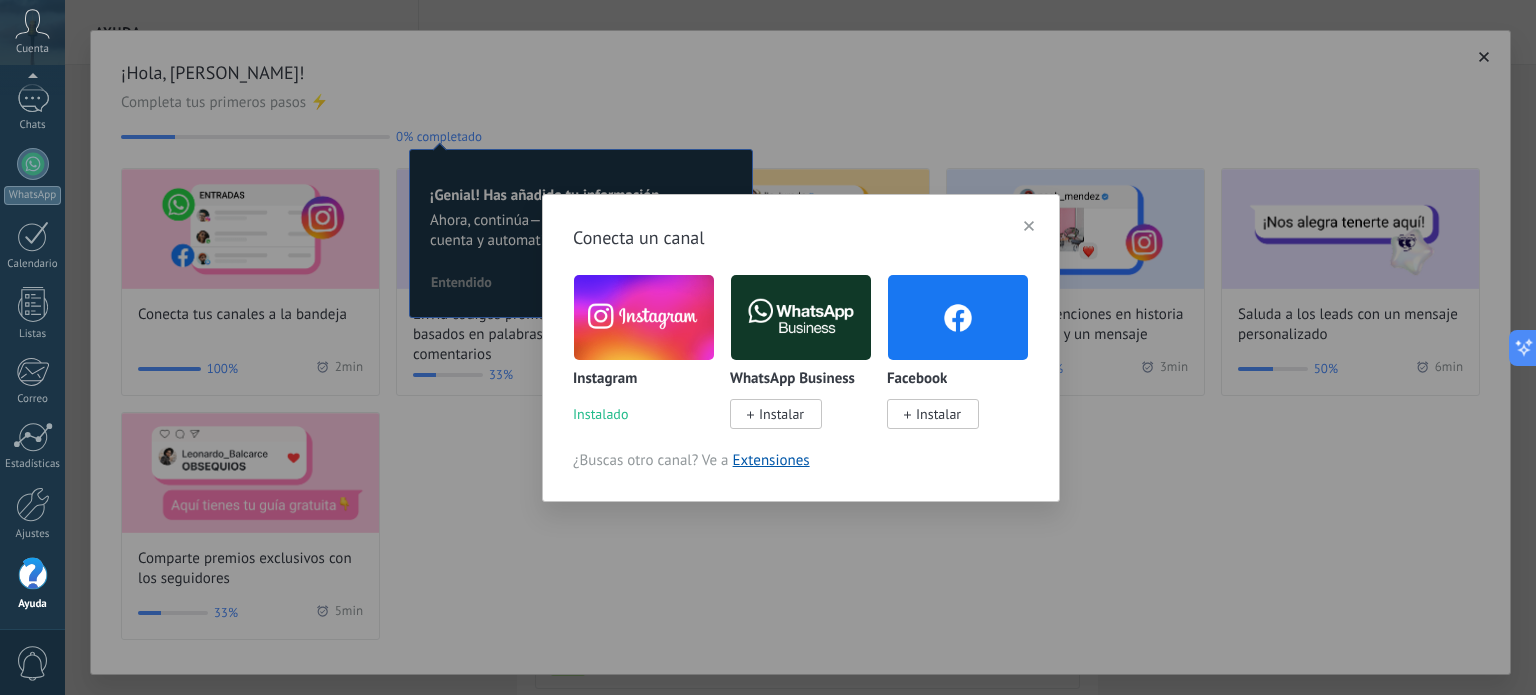 scroll, scrollTop: 0, scrollLeft: 0, axis: both 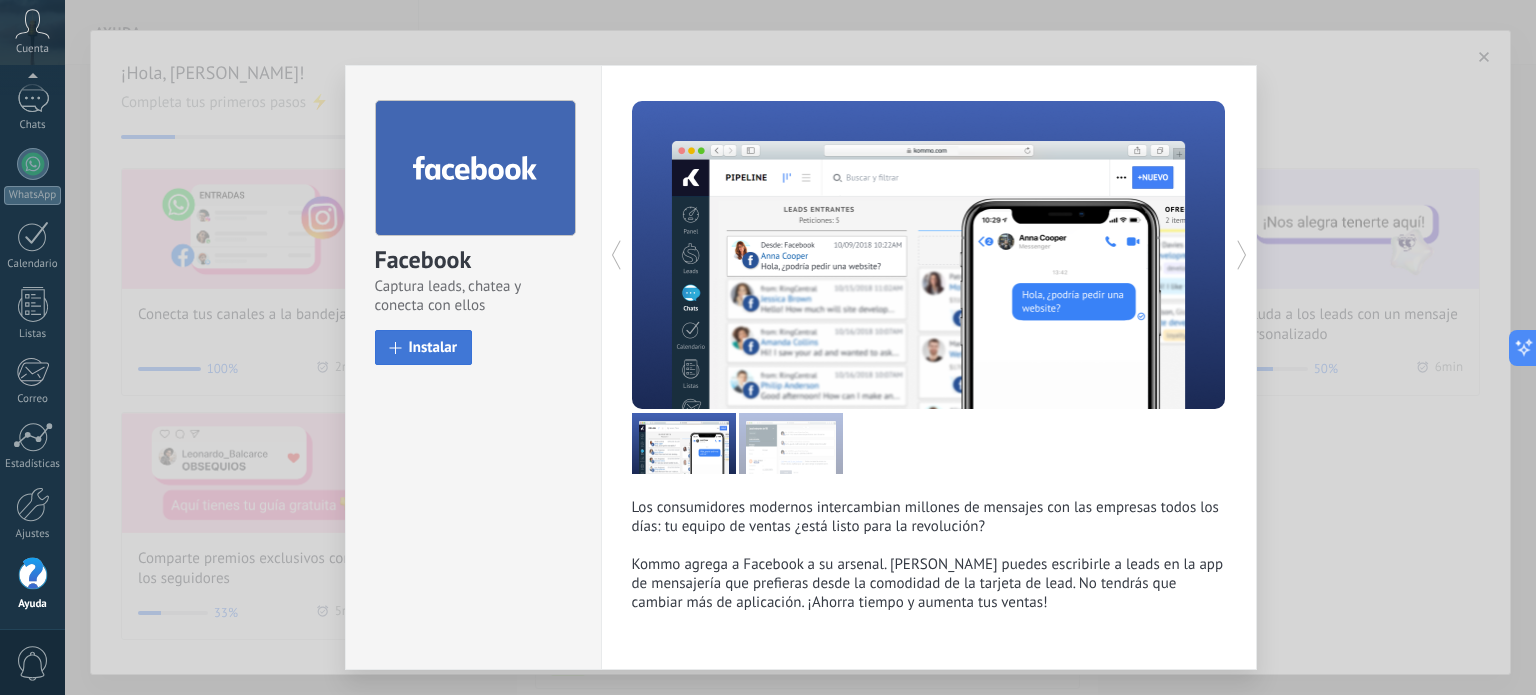 click on "Instalar" at bounding box center [424, 347] 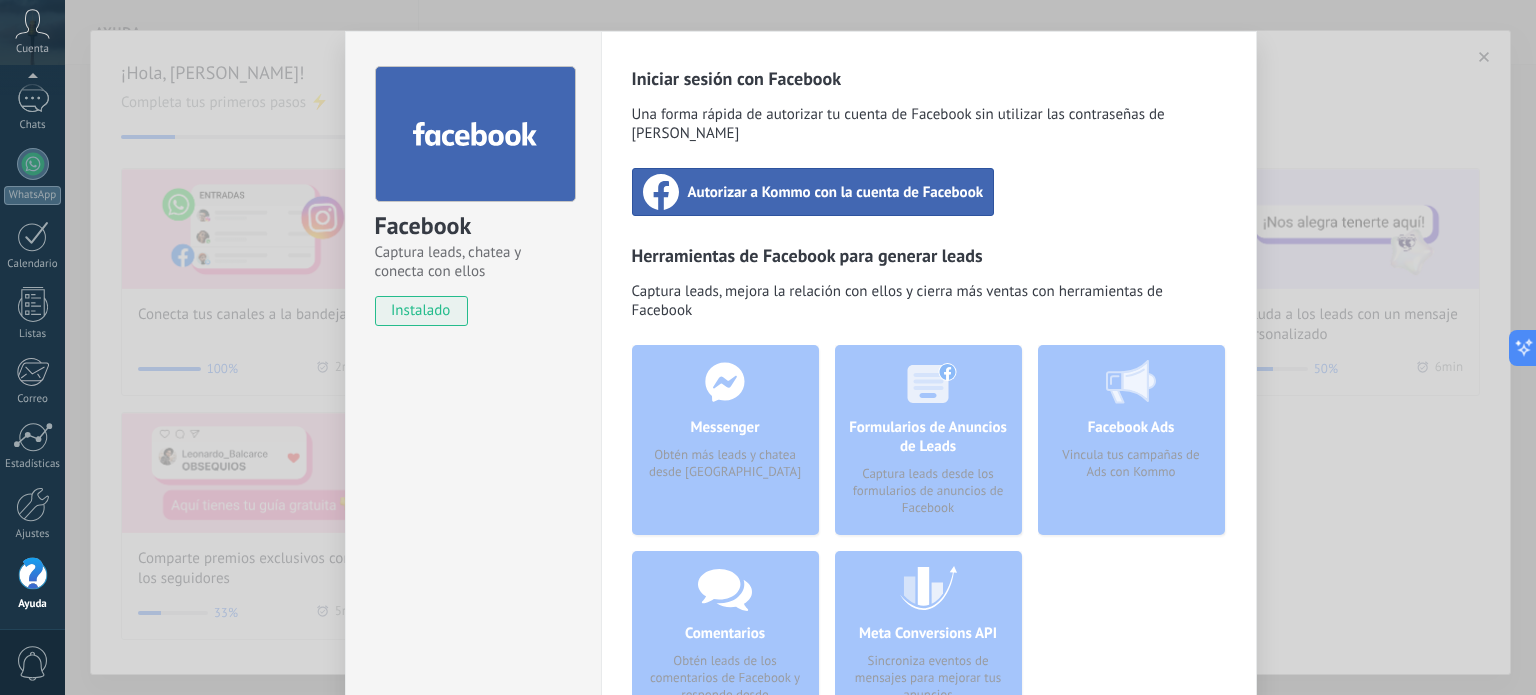 scroll, scrollTop: 0, scrollLeft: 0, axis: both 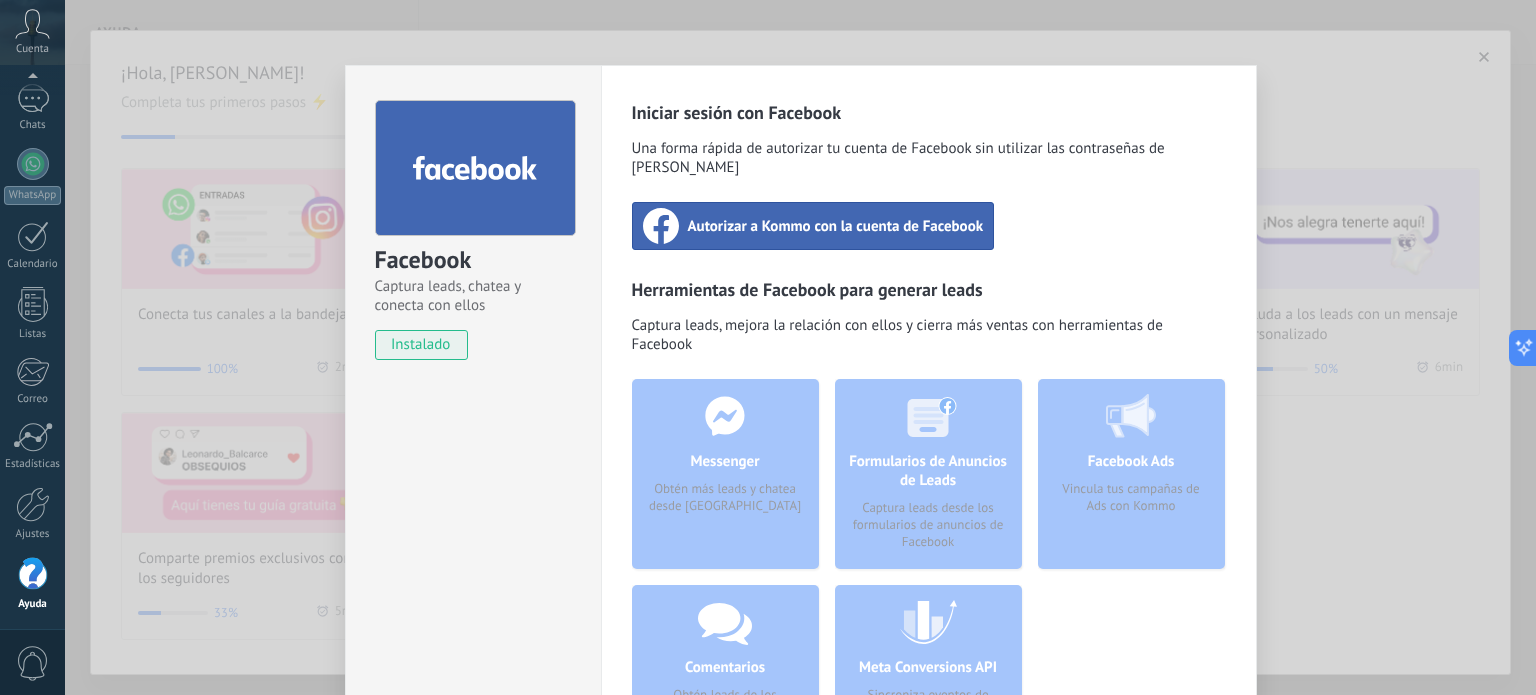 click on "Autorizar a Kommo con la cuenta de Facebook" at bounding box center (813, 226) 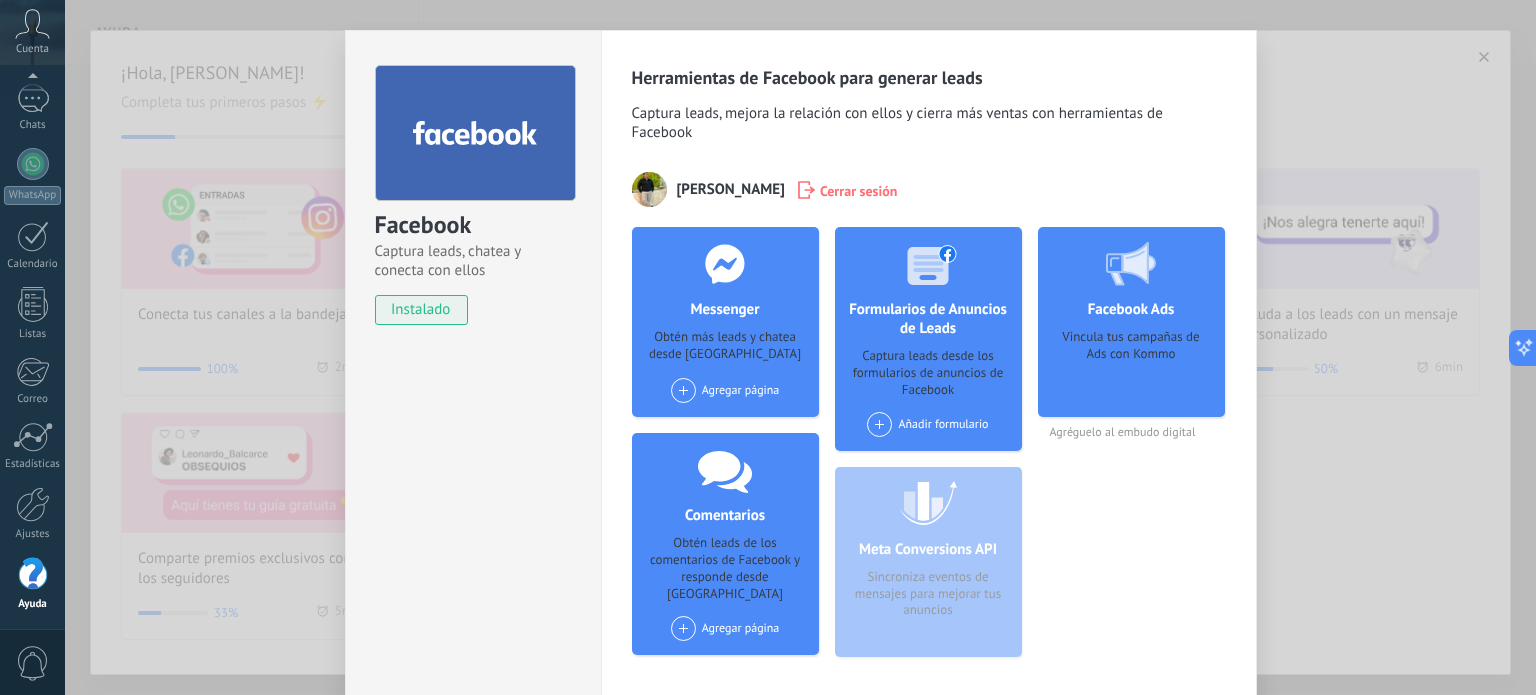 scroll, scrollTop: 0, scrollLeft: 0, axis: both 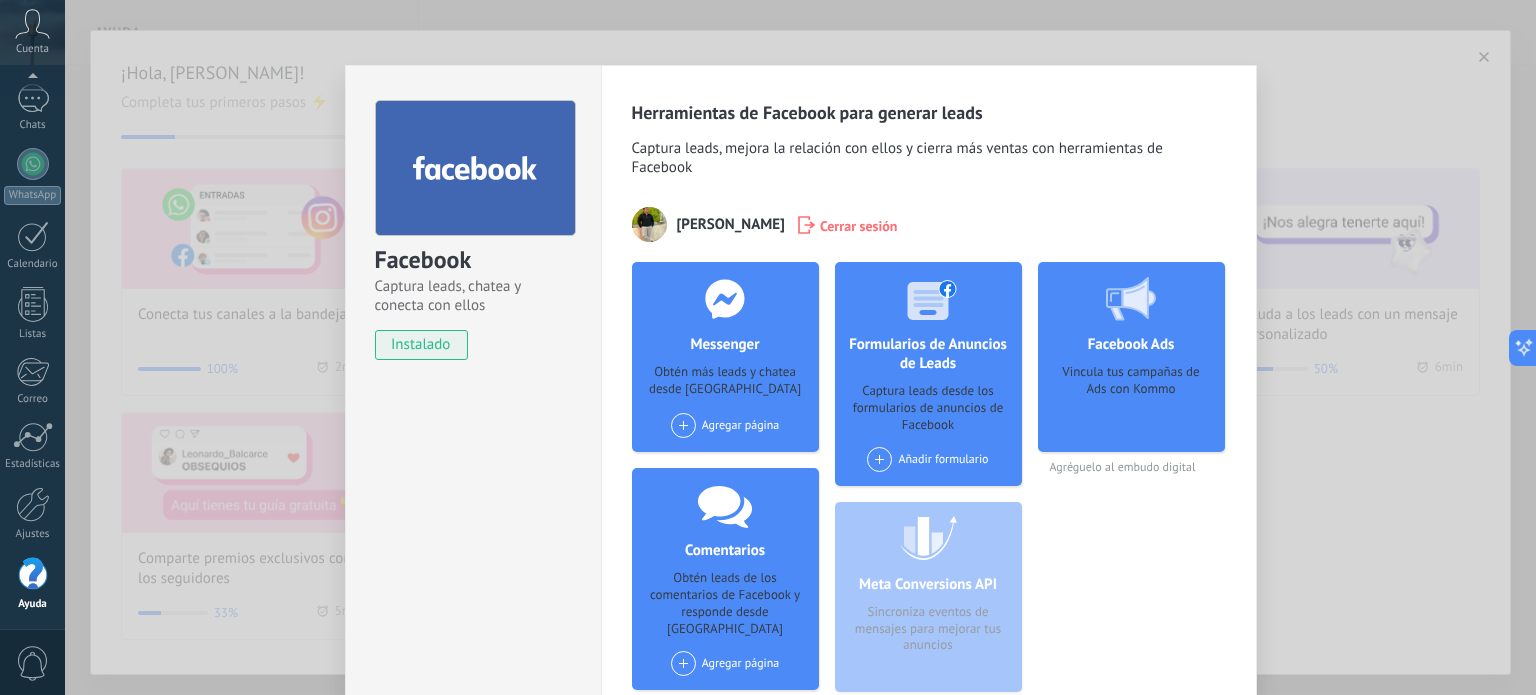 click at bounding box center [683, 425] 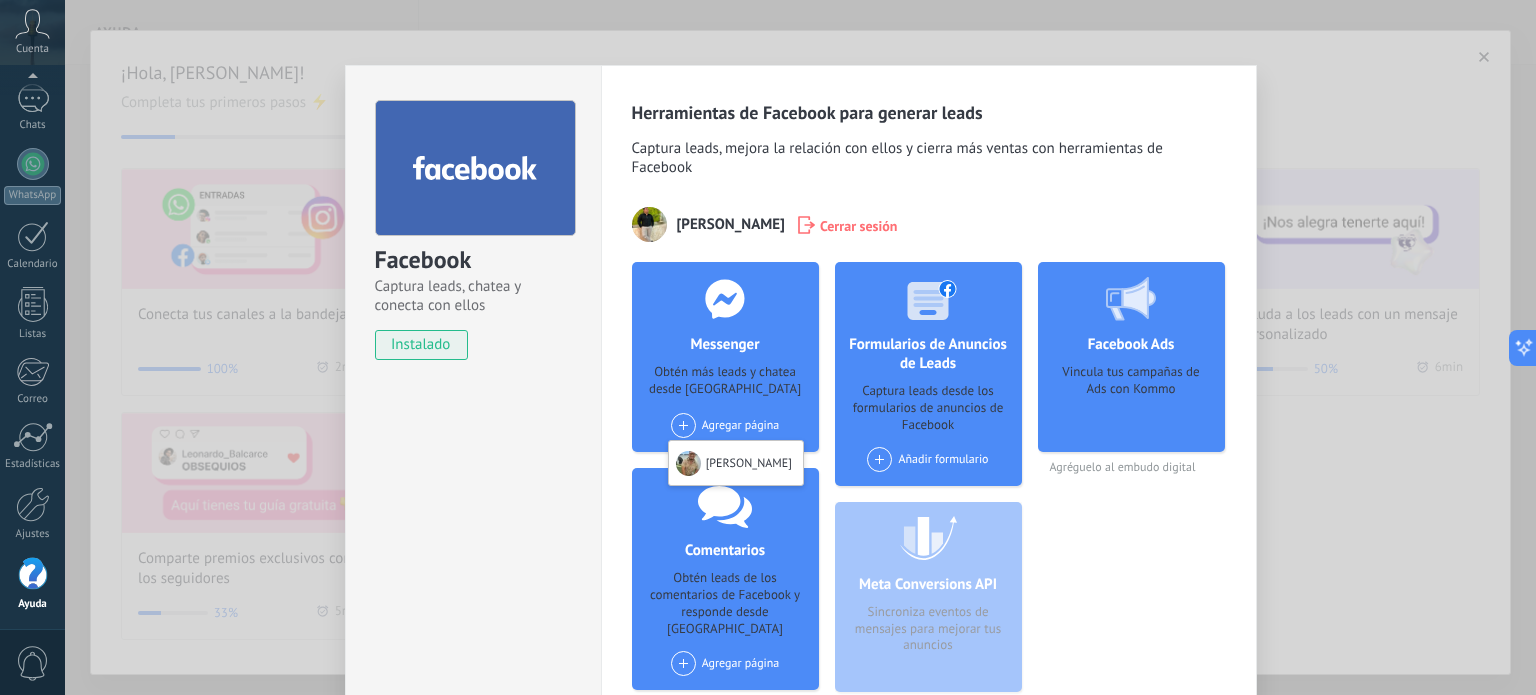 click on "Agregar página [PERSON_NAME]" at bounding box center [725, 425] 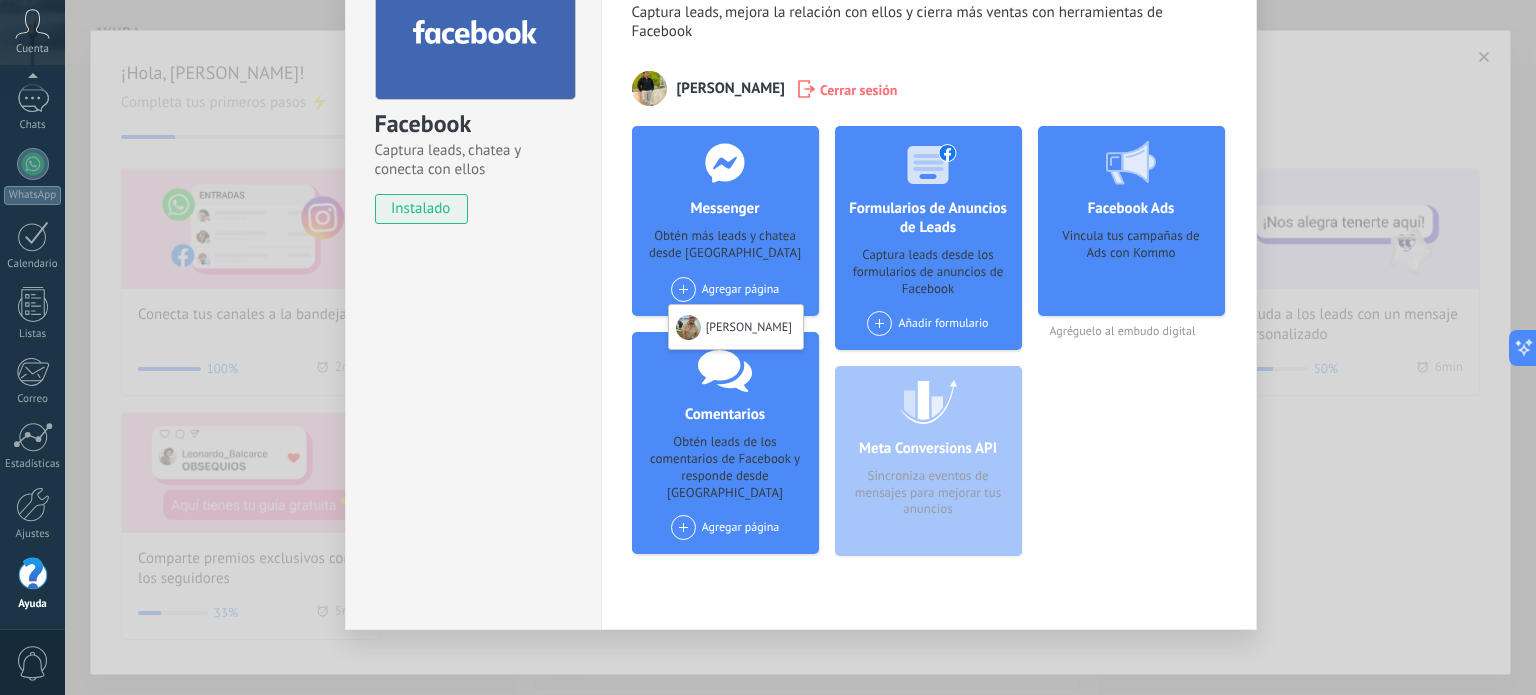 scroll, scrollTop: 145, scrollLeft: 0, axis: vertical 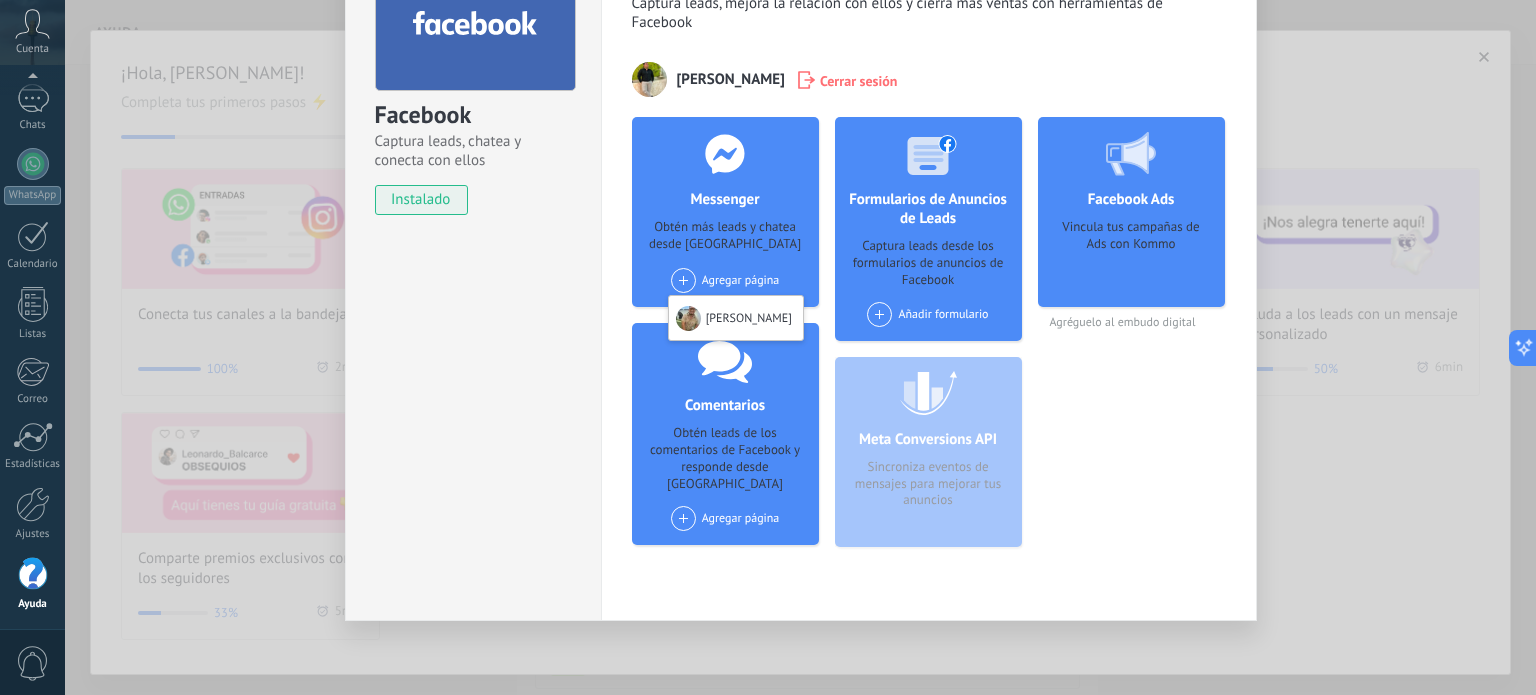click on "Agregar página" at bounding box center (725, 518) 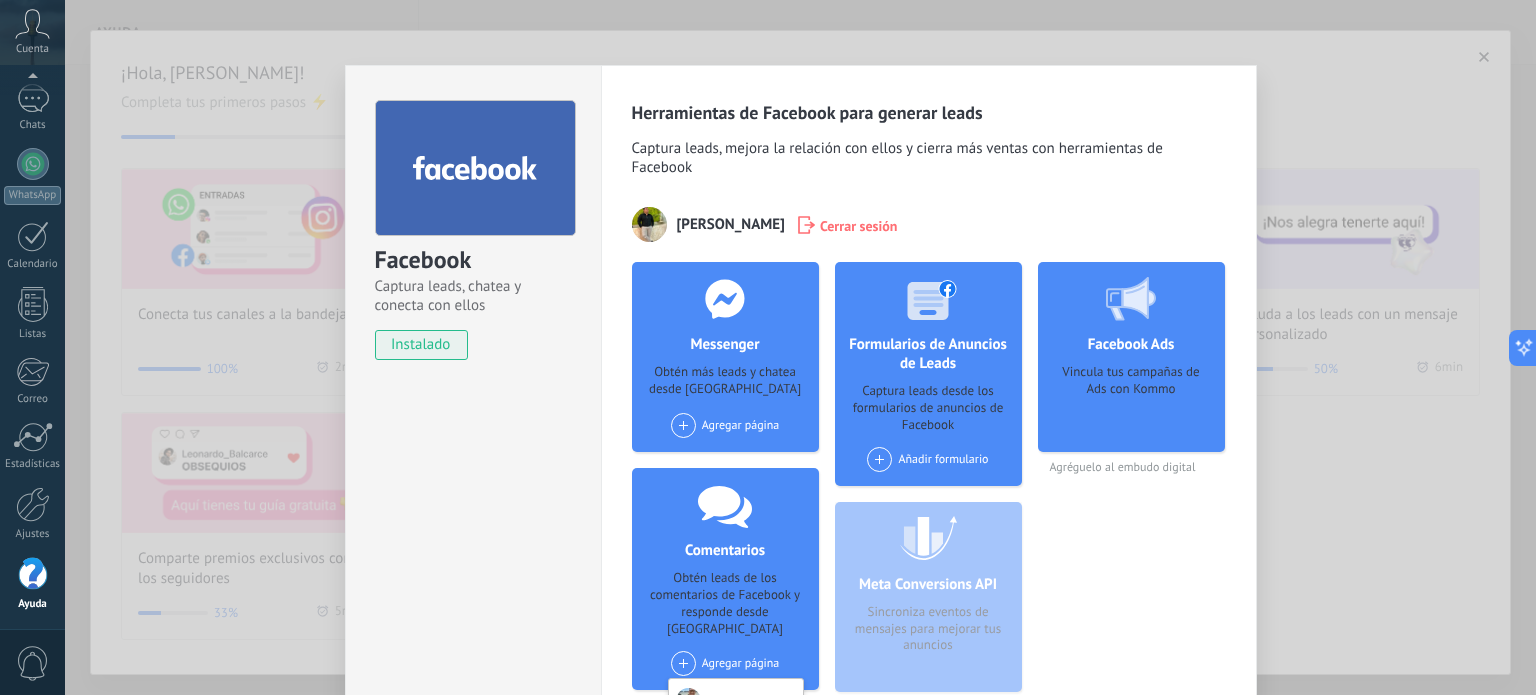scroll, scrollTop: 0, scrollLeft: 0, axis: both 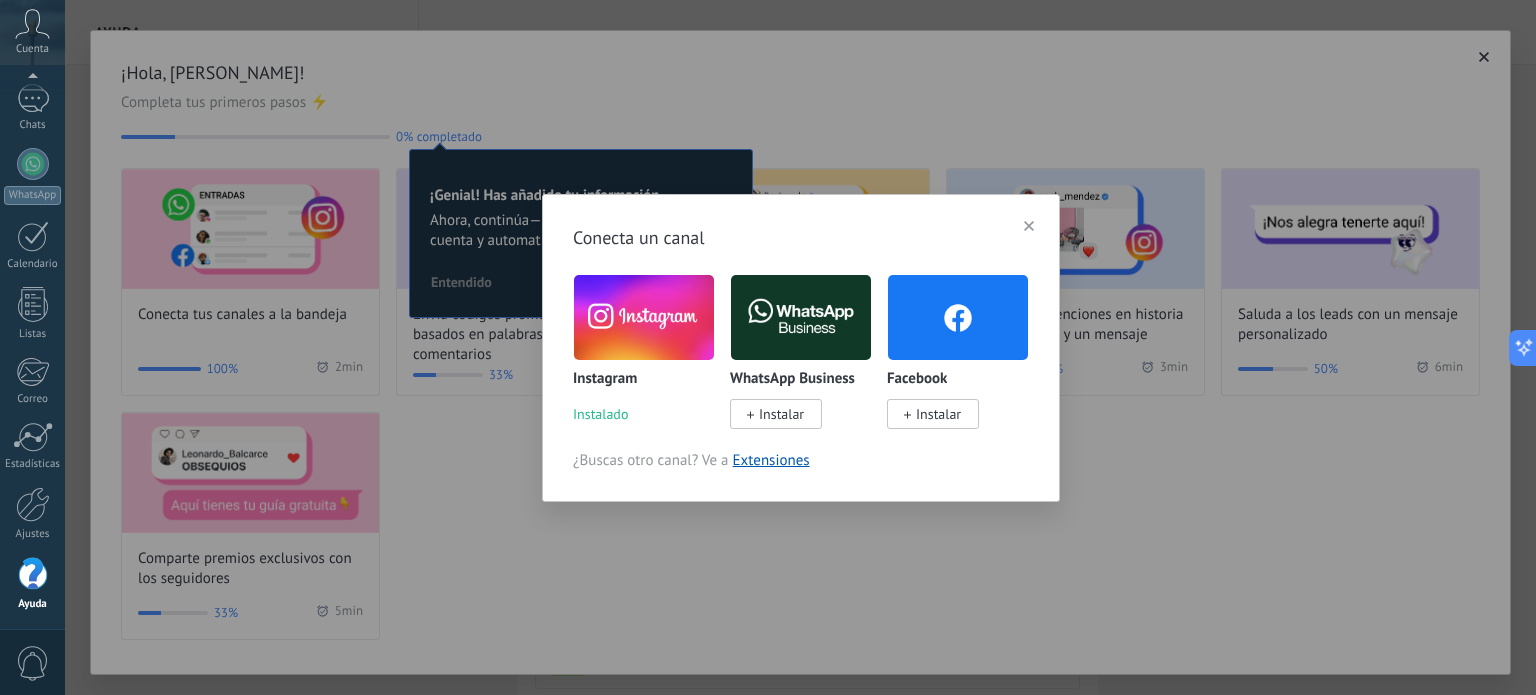 click at bounding box center [958, 317] 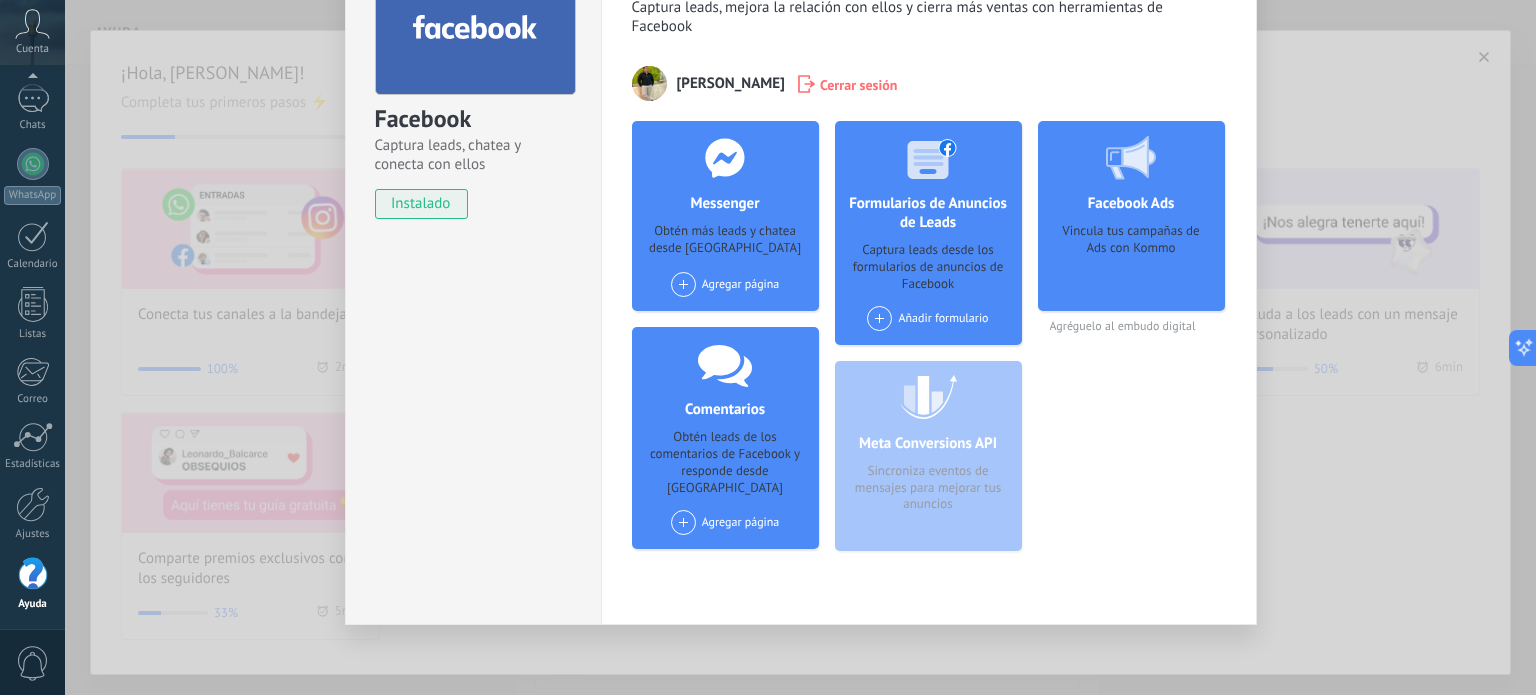 scroll, scrollTop: 145, scrollLeft: 0, axis: vertical 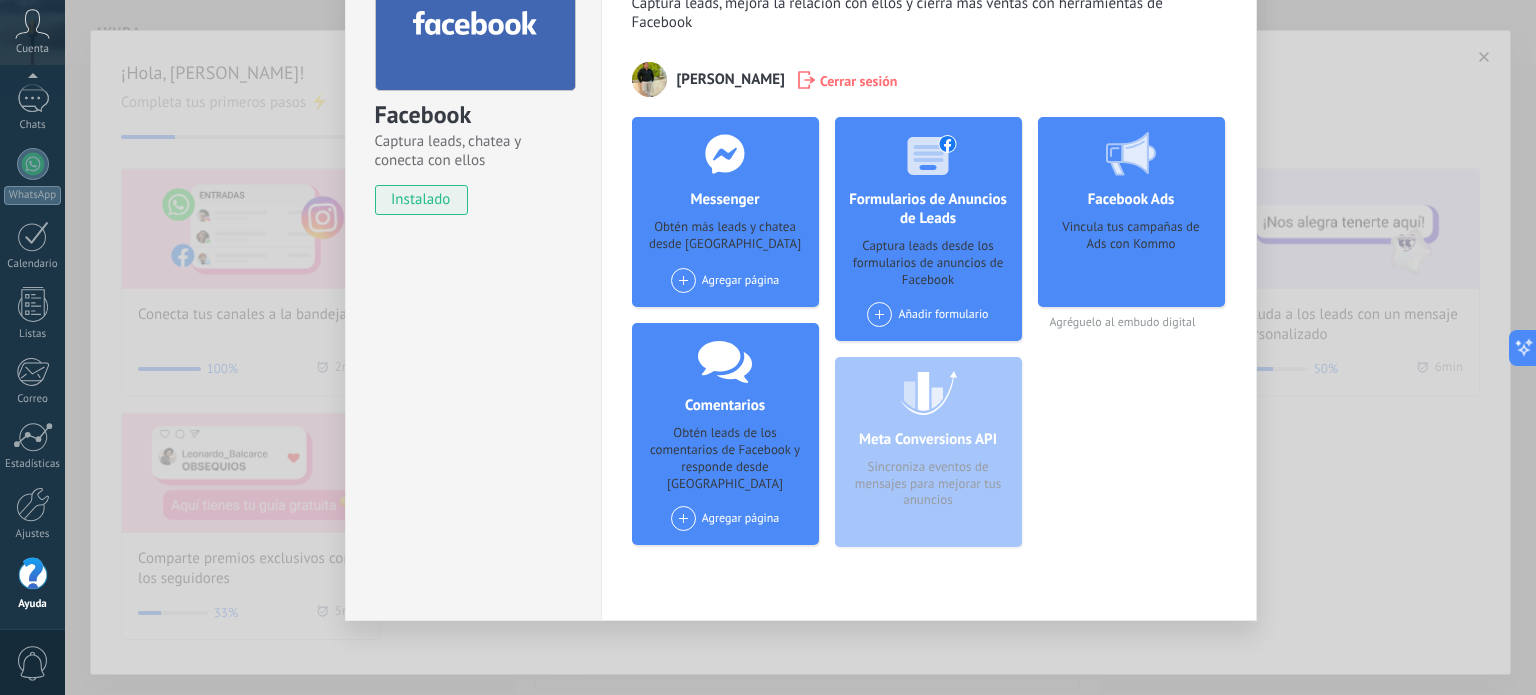 click on "Agregar página" at bounding box center (725, 280) 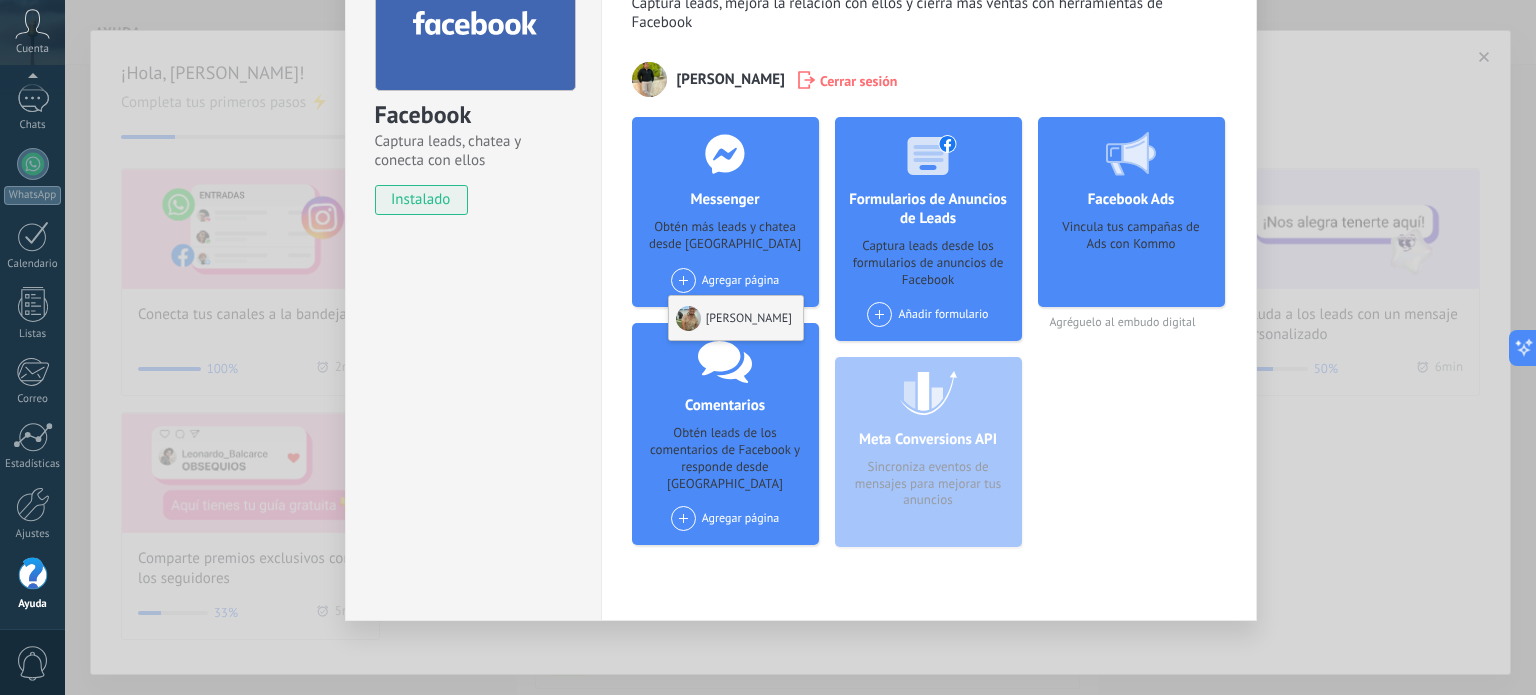 click on "[PERSON_NAME]" at bounding box center [736, 318] 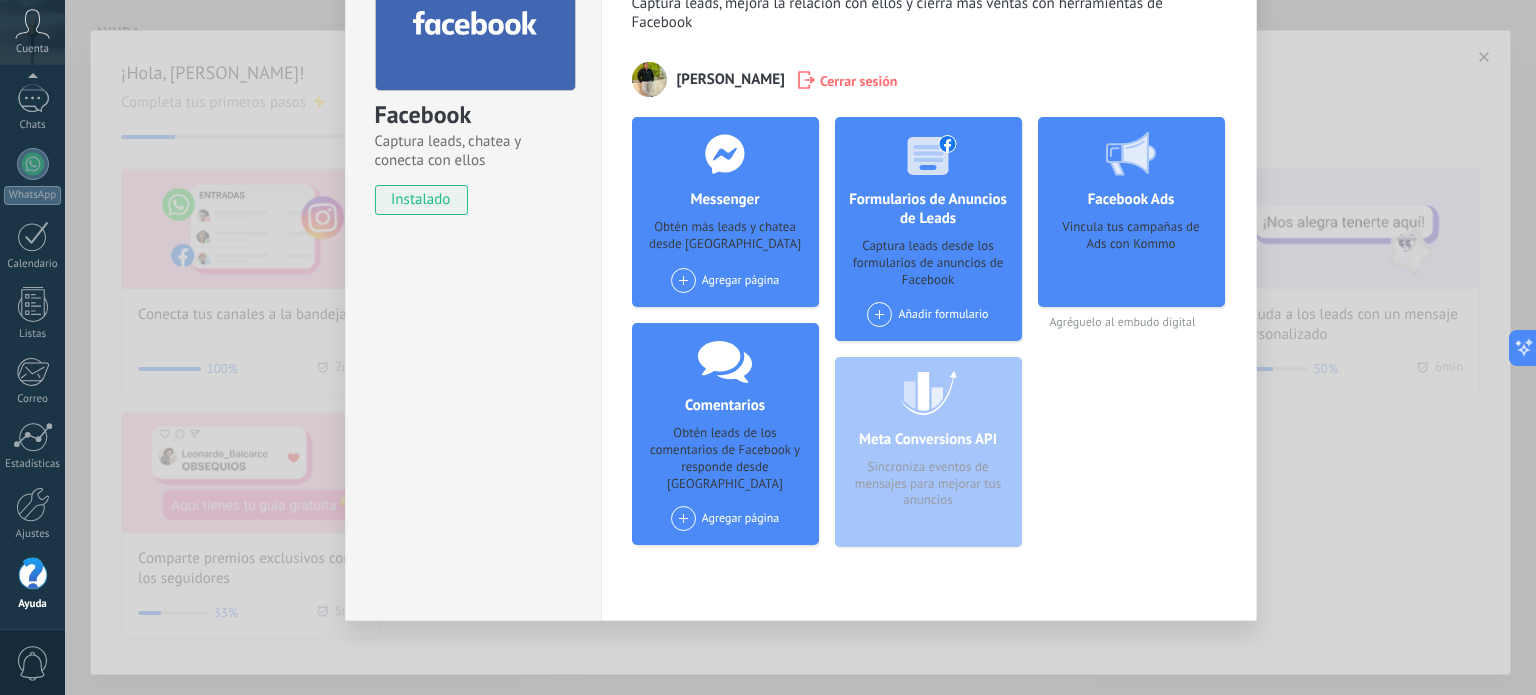 click at bounding box center [725, 153] 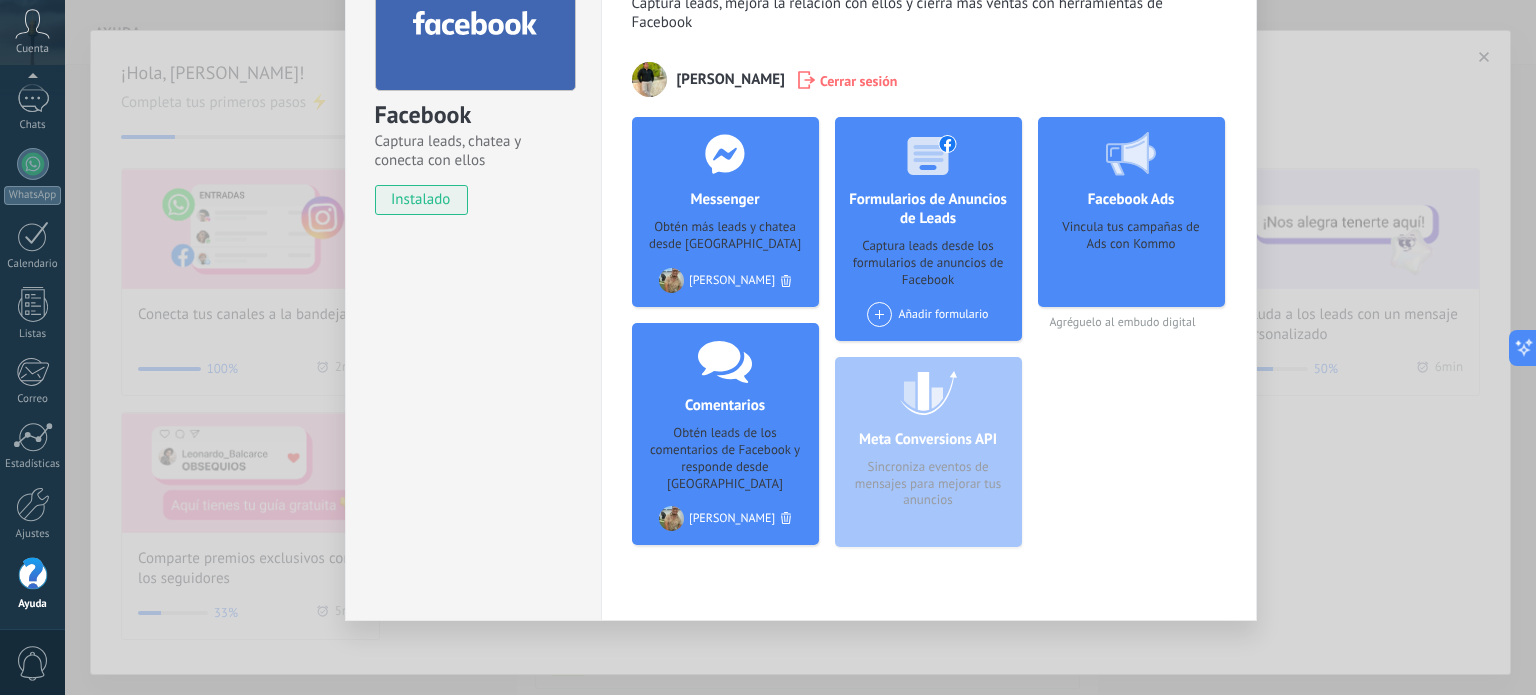 scroll, scrollTop: 0, scrollLeft: 0, axis: both 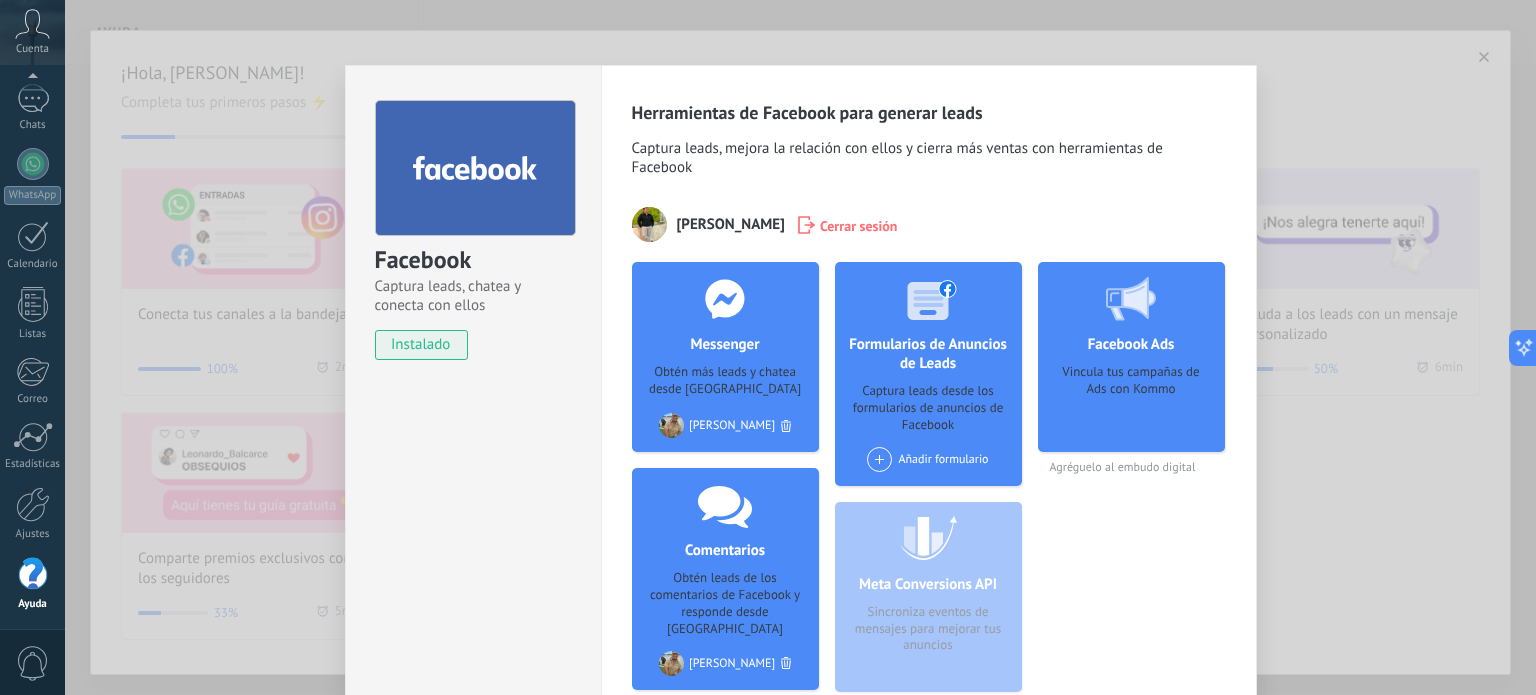 click on "Facebook Captura leads, chatea y conecta con ellos instalado Desinstalar Herramientas de Facebook para generar leads Captura leads, mejora la relación con ellos y cierra más ventas con herramientas de Facebook [PERSON_NAME] sesión Messenger Obtén más leads y chatea desde Kommo Agregar página [PERSON_NAME] Comentarios Obtén leads de los comentarios de Facebook y responde desde Kommo Agregar página [PERSON_NAME] Formularios de Anuncios de Leads Captura leads desde los formularios de anuncios de Facebook Añadir formulario Meta Conversions API Sincroniza eventos de mensajes para mejorar tus anuncios Facebook Ads Vincula tus campañas de Ads con Kommo Agréguelo al embudo digital más" at bounding box center [800, 347] 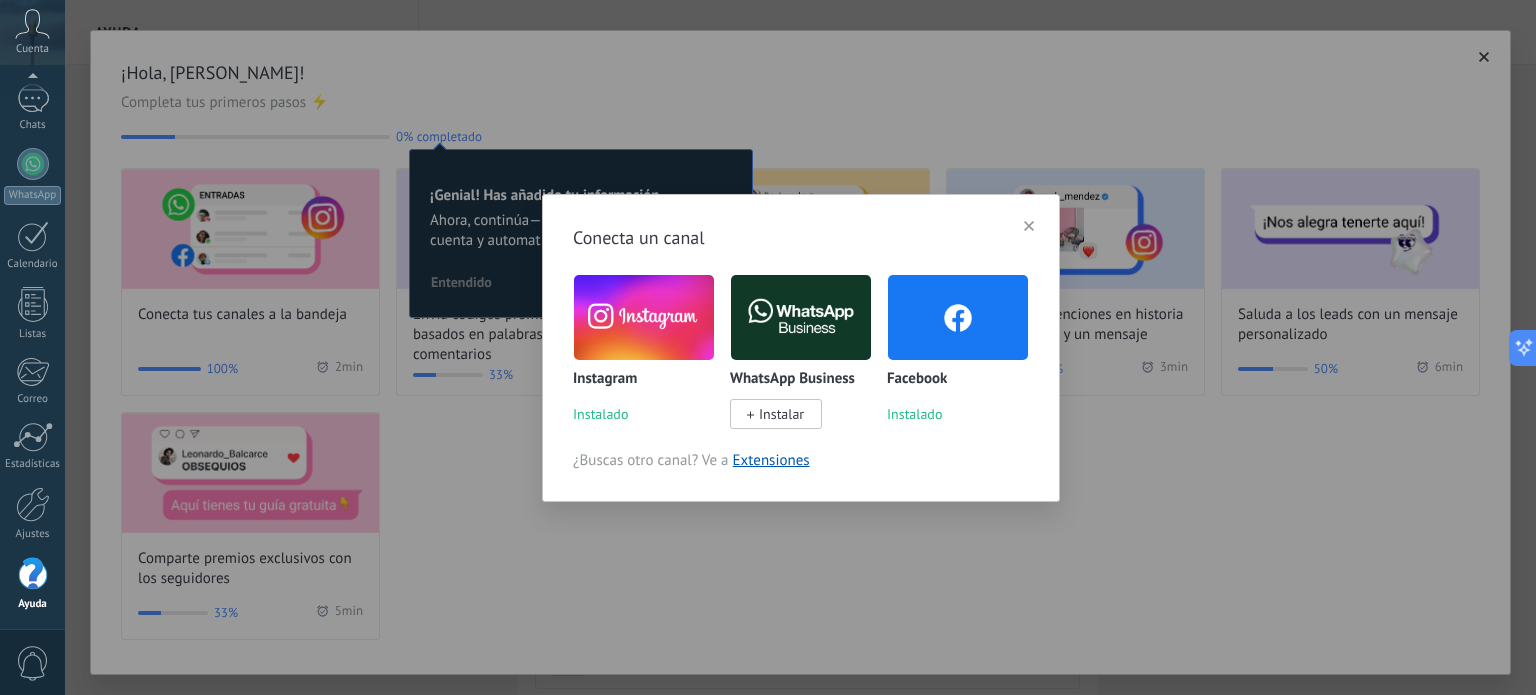 click 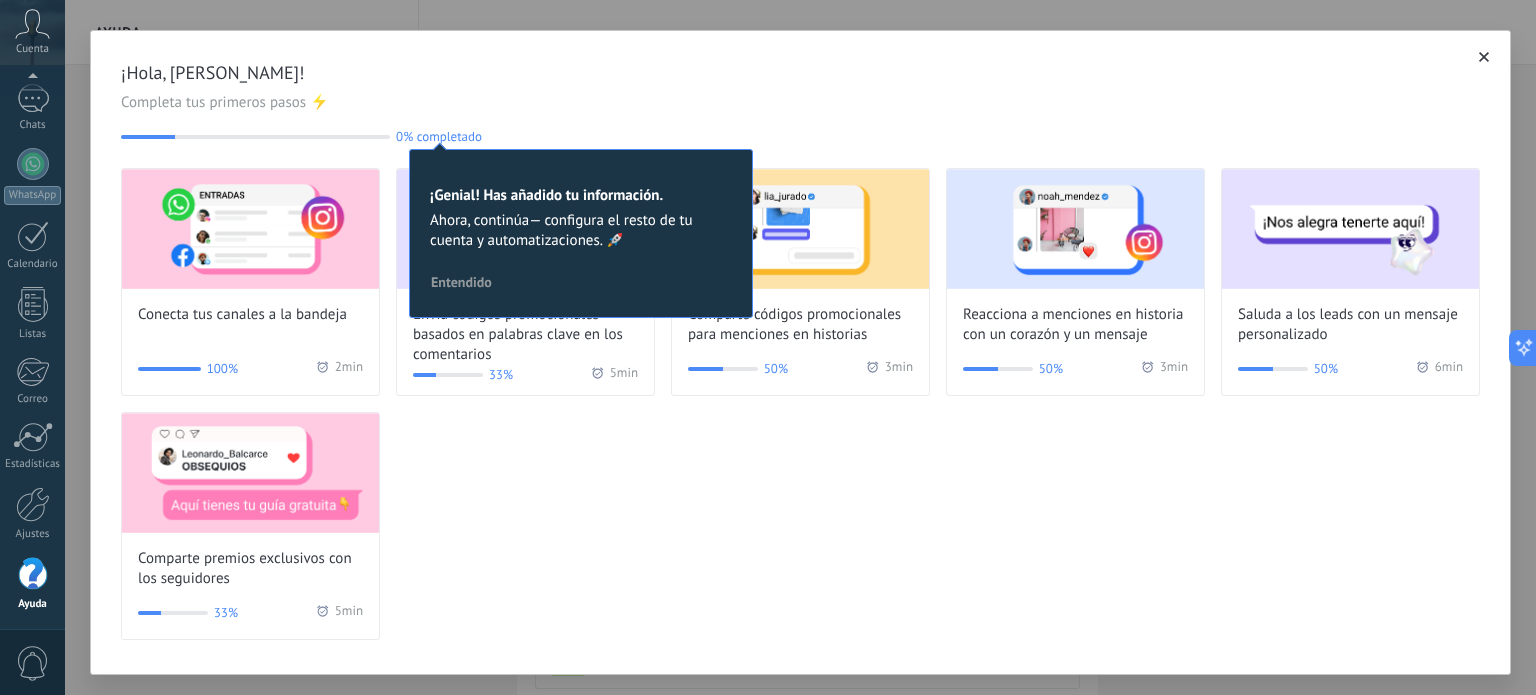 click on "Completa tus primeros pasos ⚡" at bounding box center (800, 103) 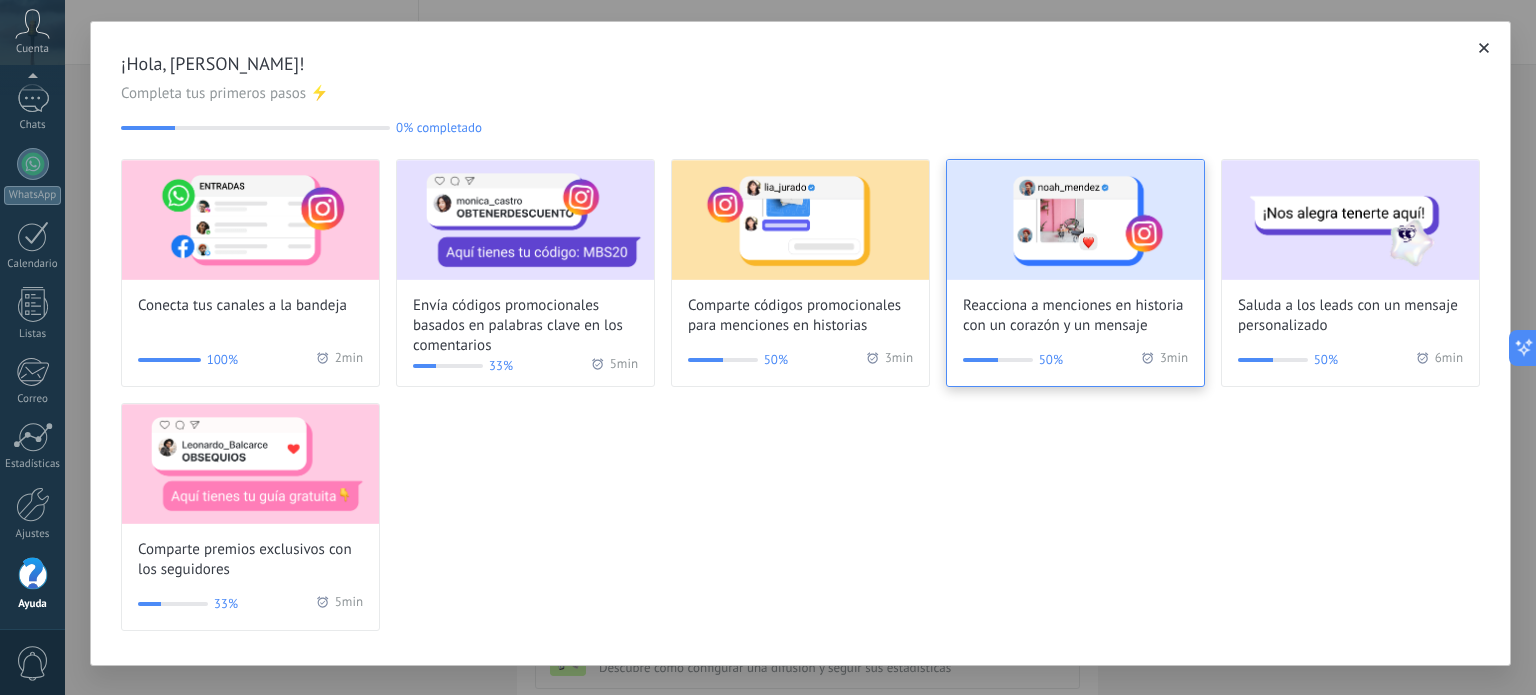 scroll, scrollTop: 10, scrollLeft: 0, axis: vertical 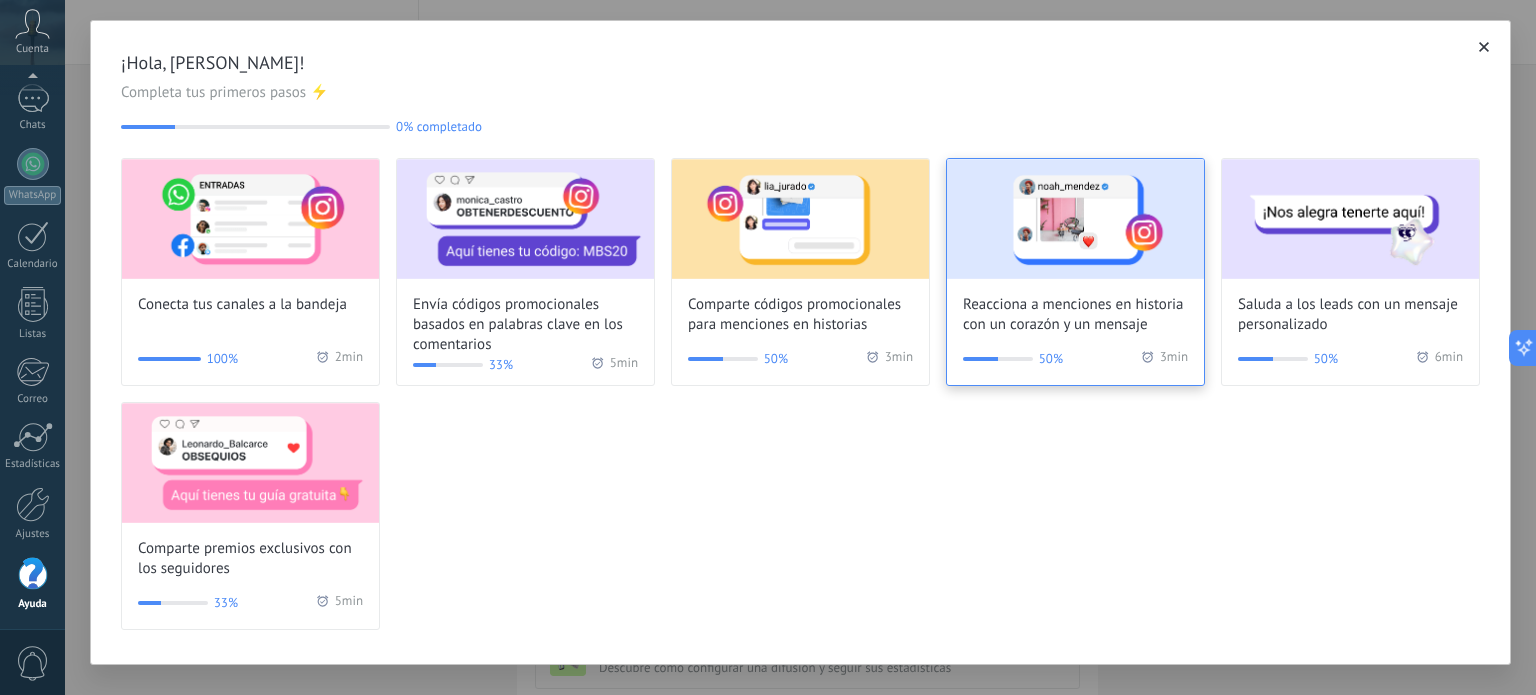 click at bounding box center (1075, 219) 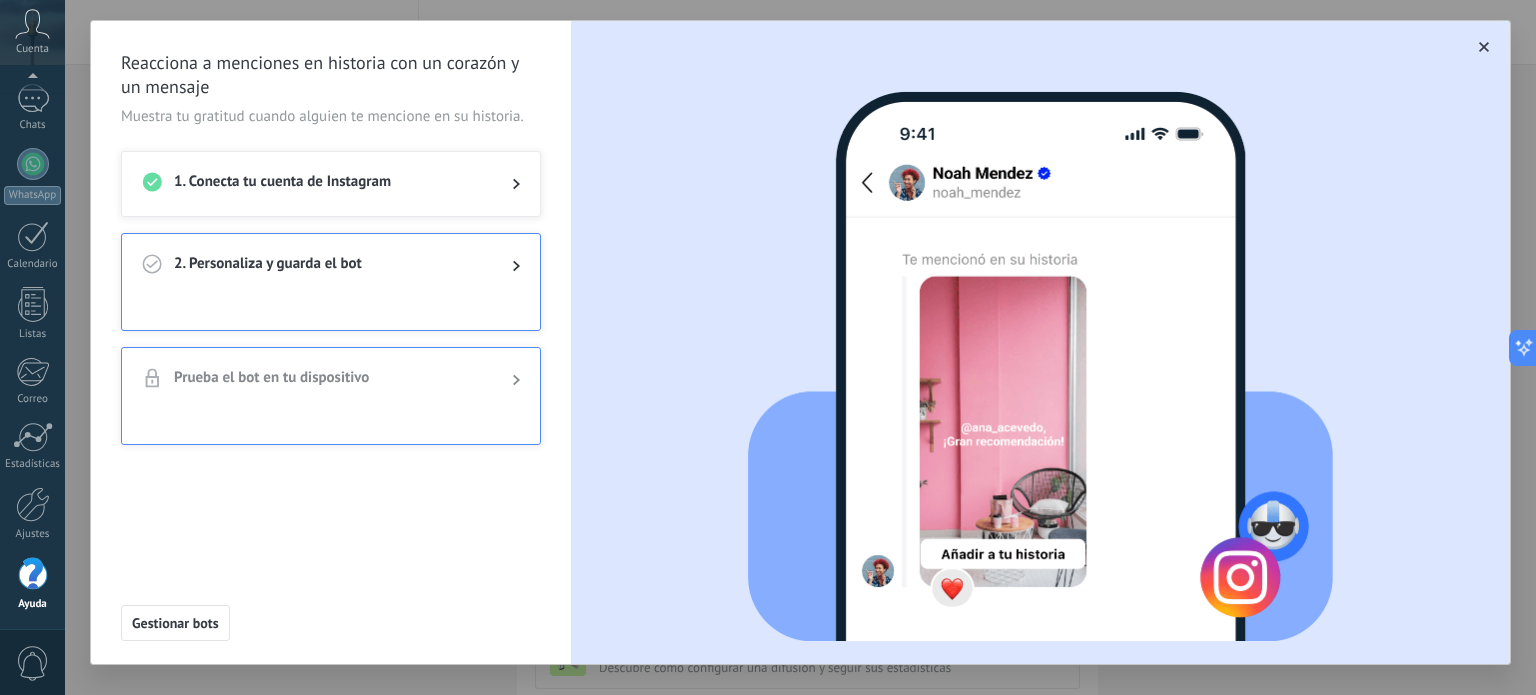 click on "2. Personaliza y guarda el bot" at bounding box center (327, 266) 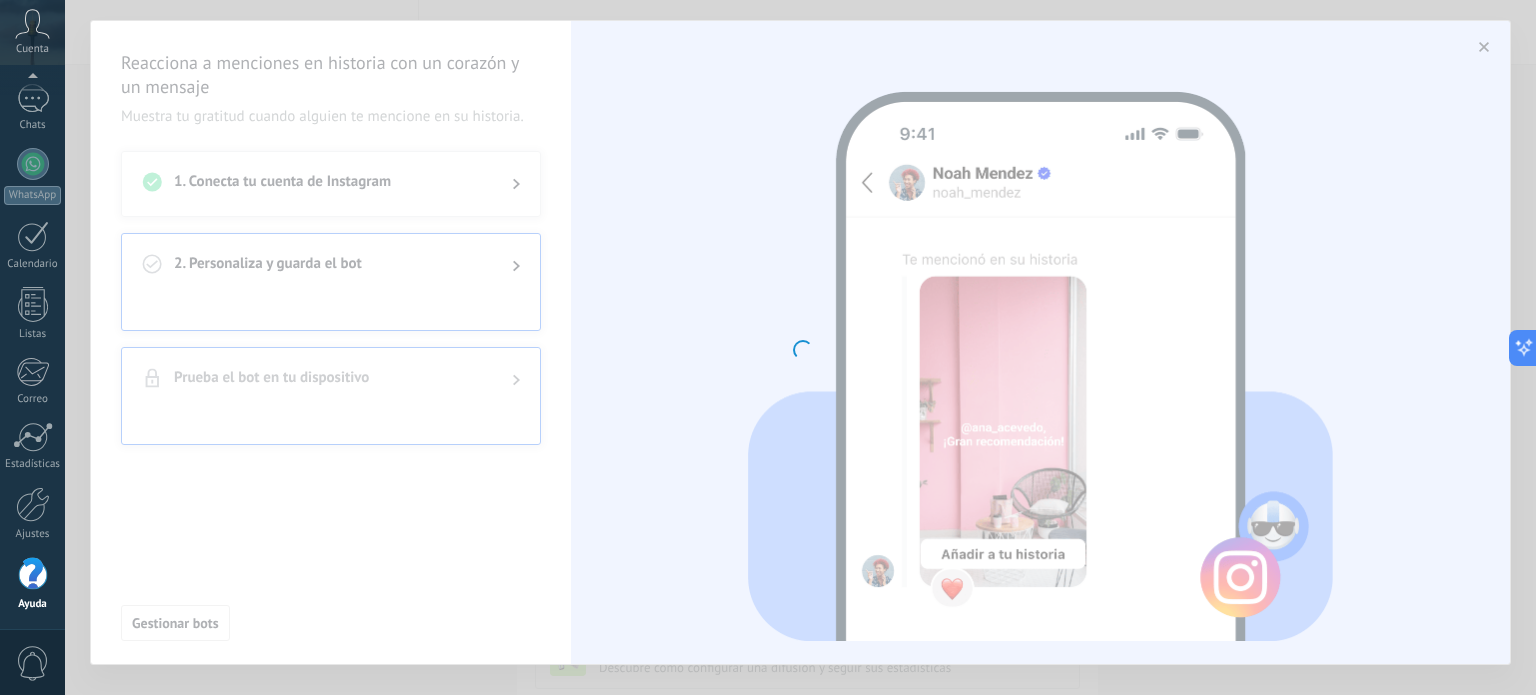 click at bounding box center [800, 347] 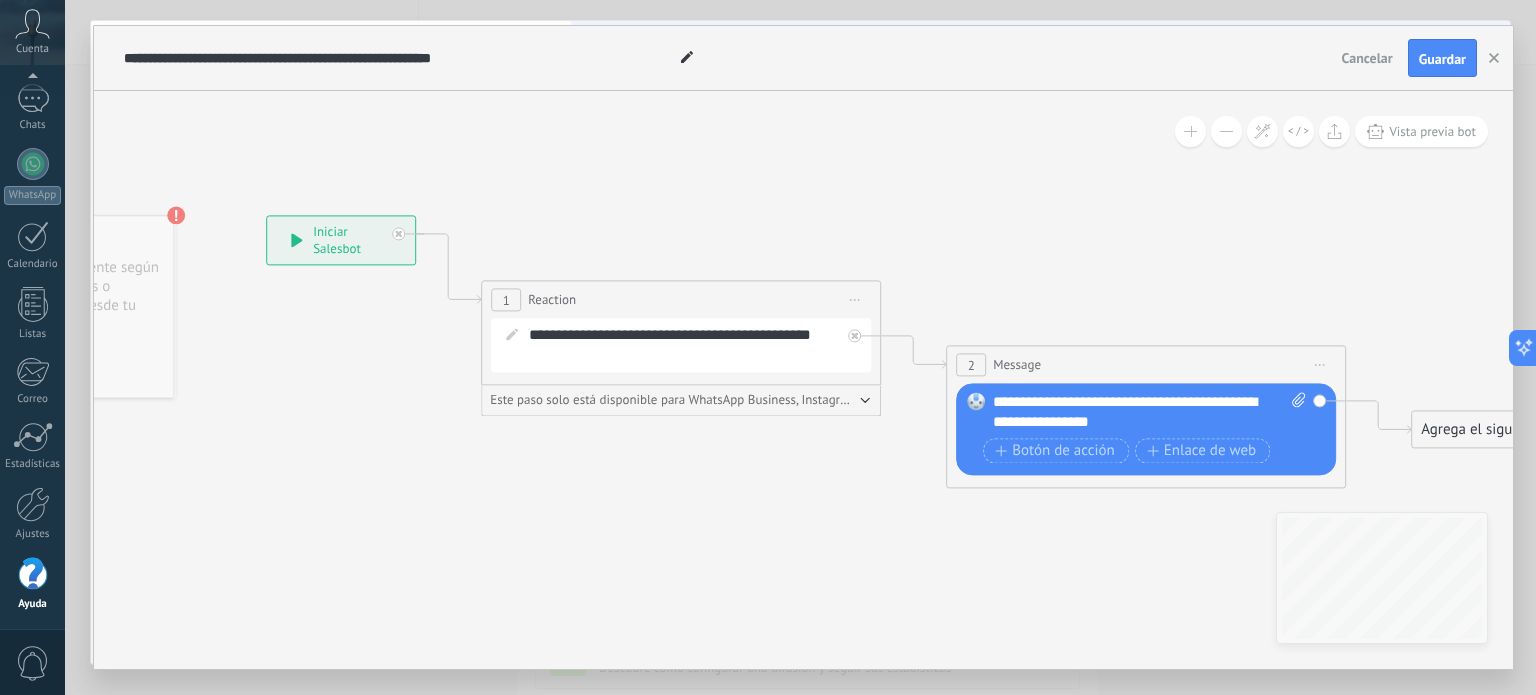 drag, startPoint x: 998, startPoint y: 478, endPoint x: 745, endPoint y: 452, distance: 254.33246 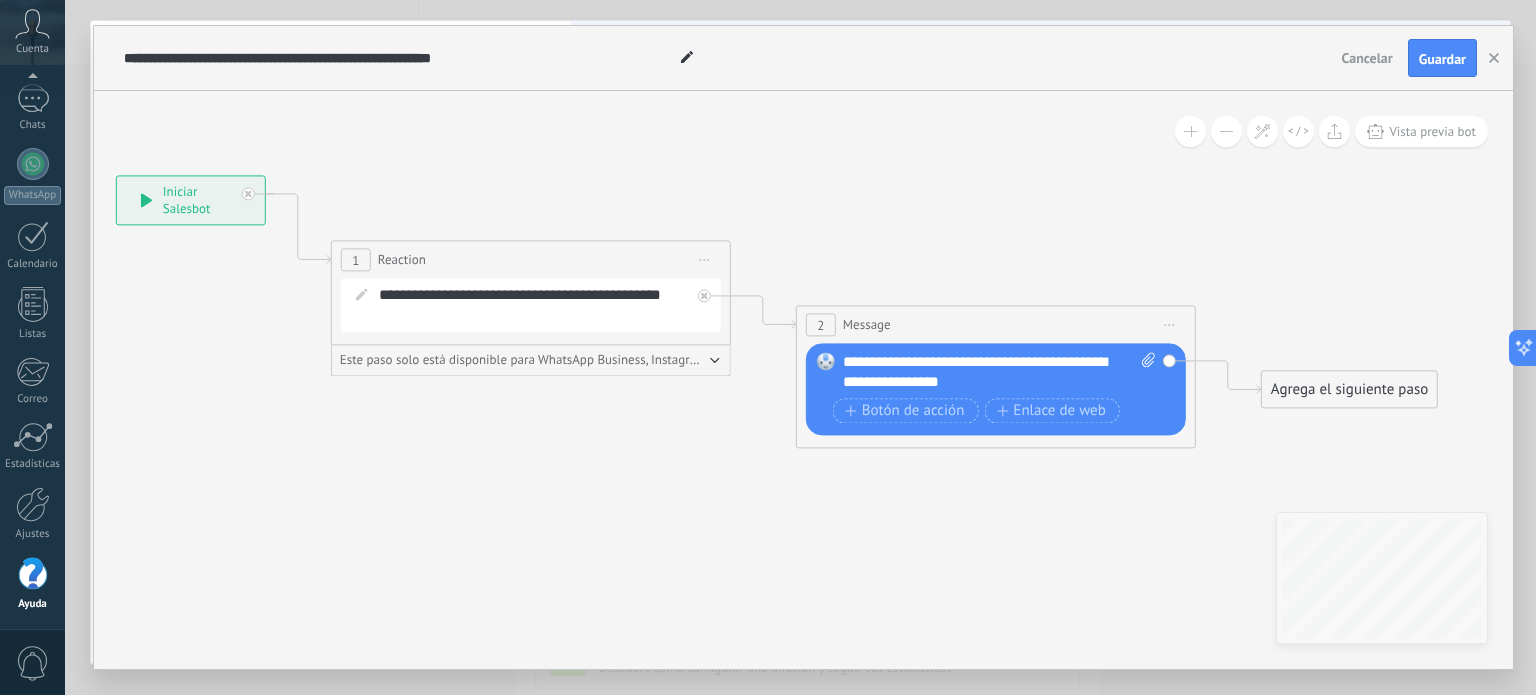 drag, startPoint x: 879, startPoint y: 494, endPoint x: 733, endPoint y: 483, distance: 146.4138 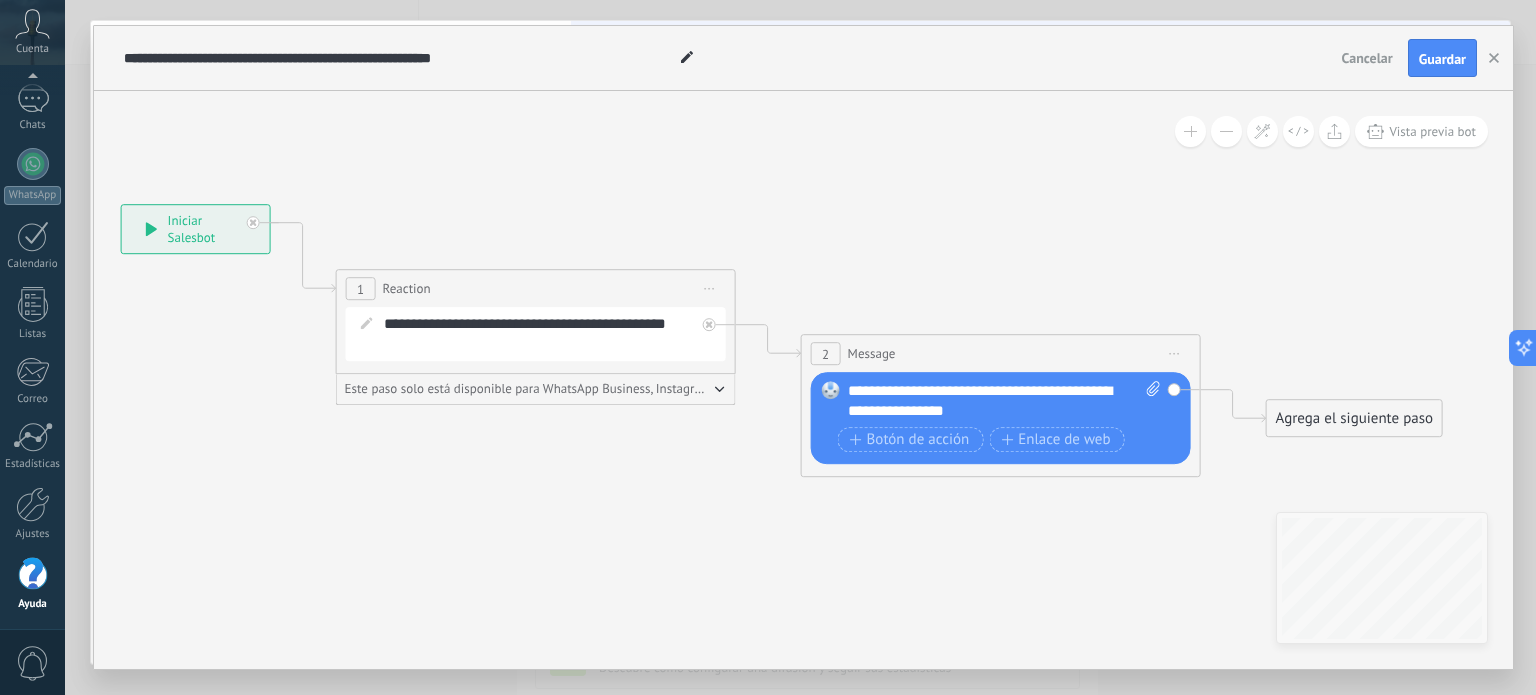 click on "**********" at bounding box center [196, 229] 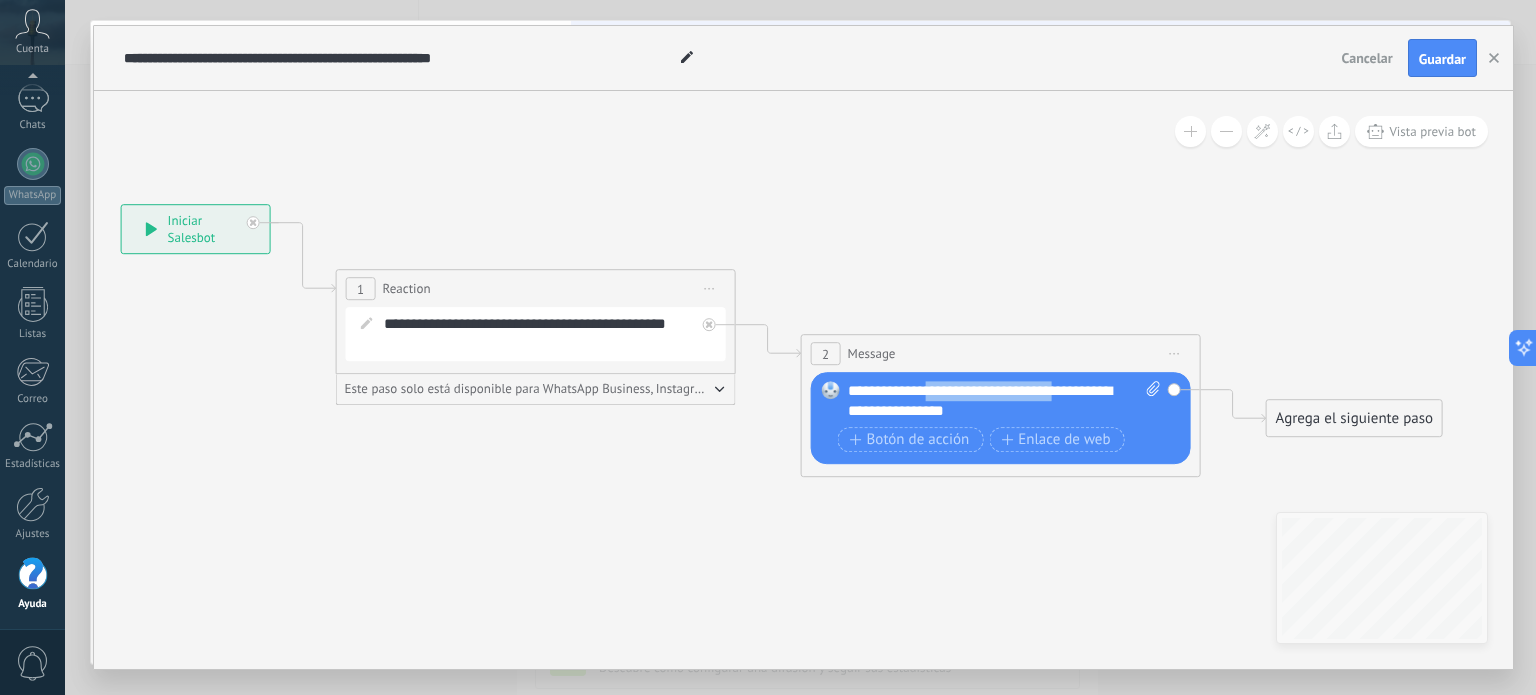 drag, startPoint x: 1066, startPoint y: 394, endPoint x: 926, endPoint y: 394, distance: 140 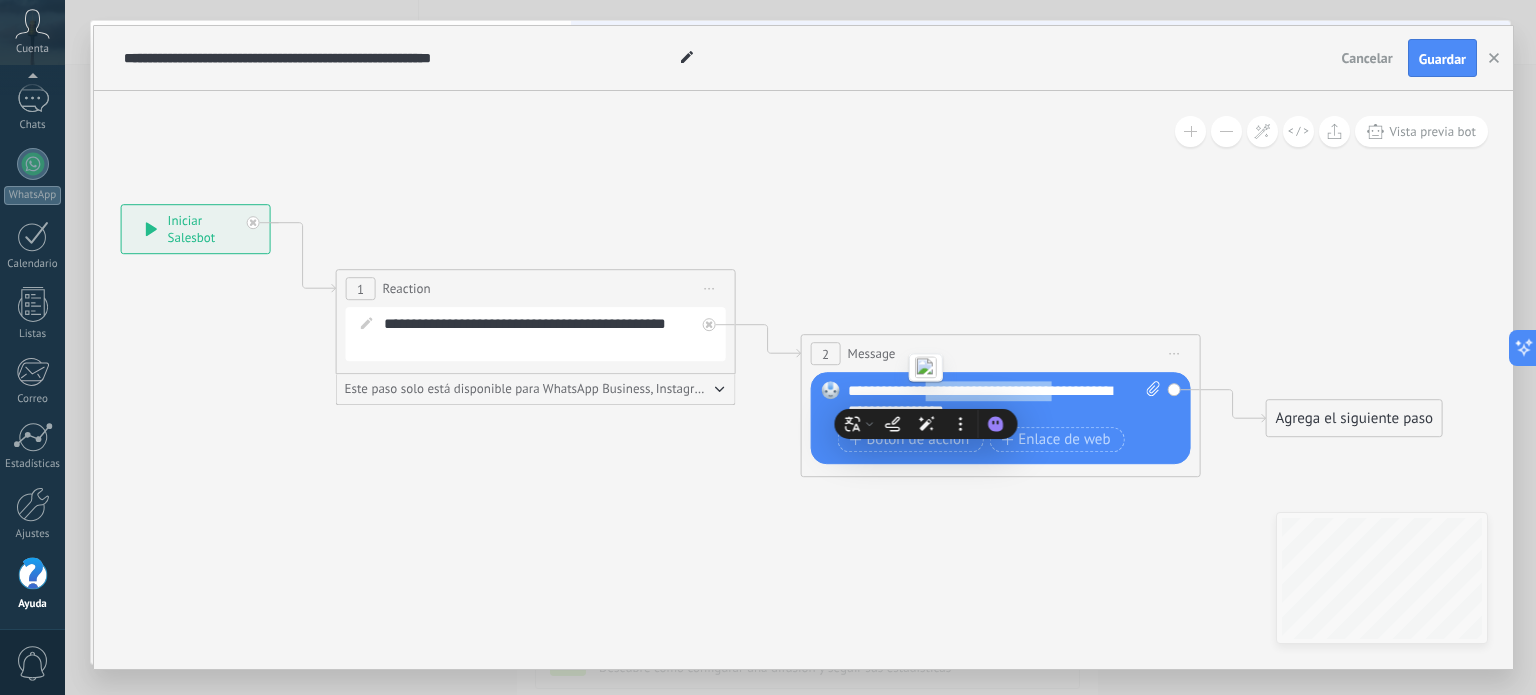 type 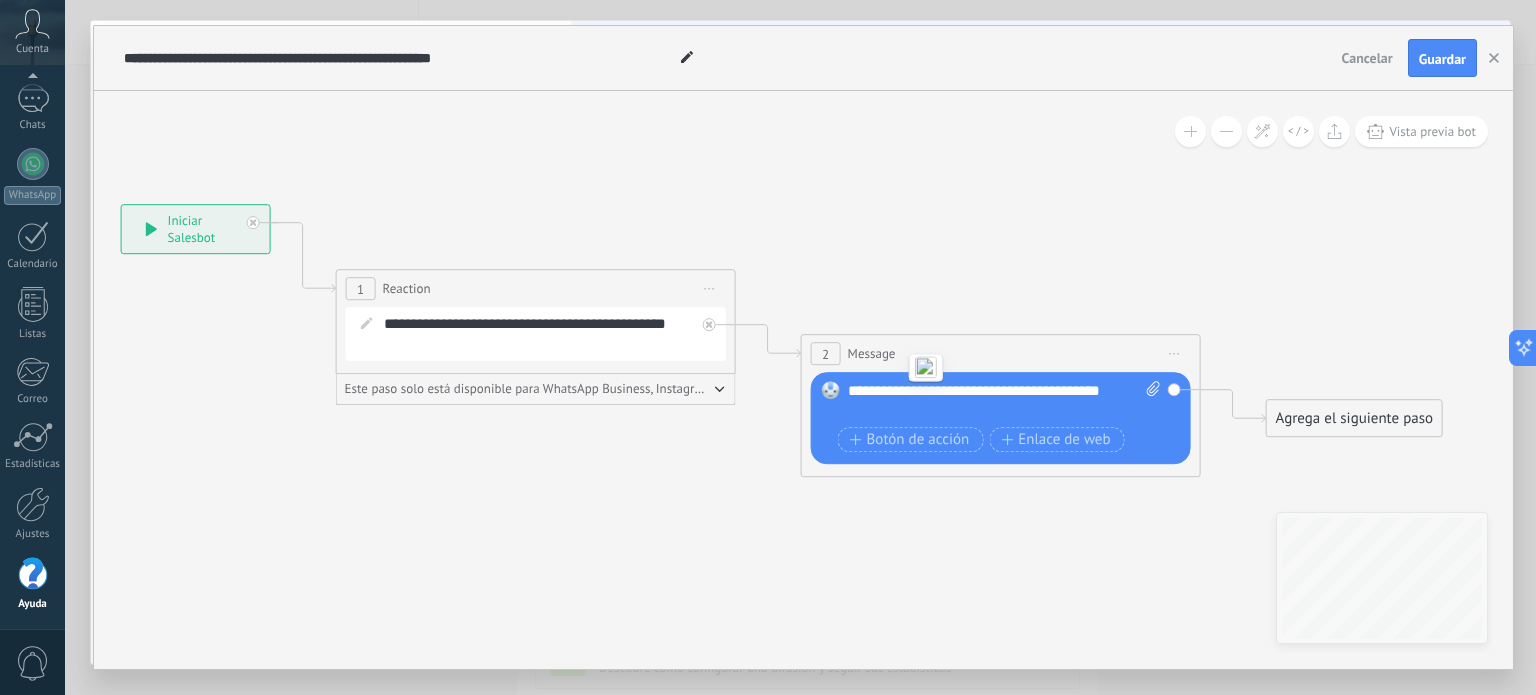 click on "**********" at bounding box center [1005, 401] 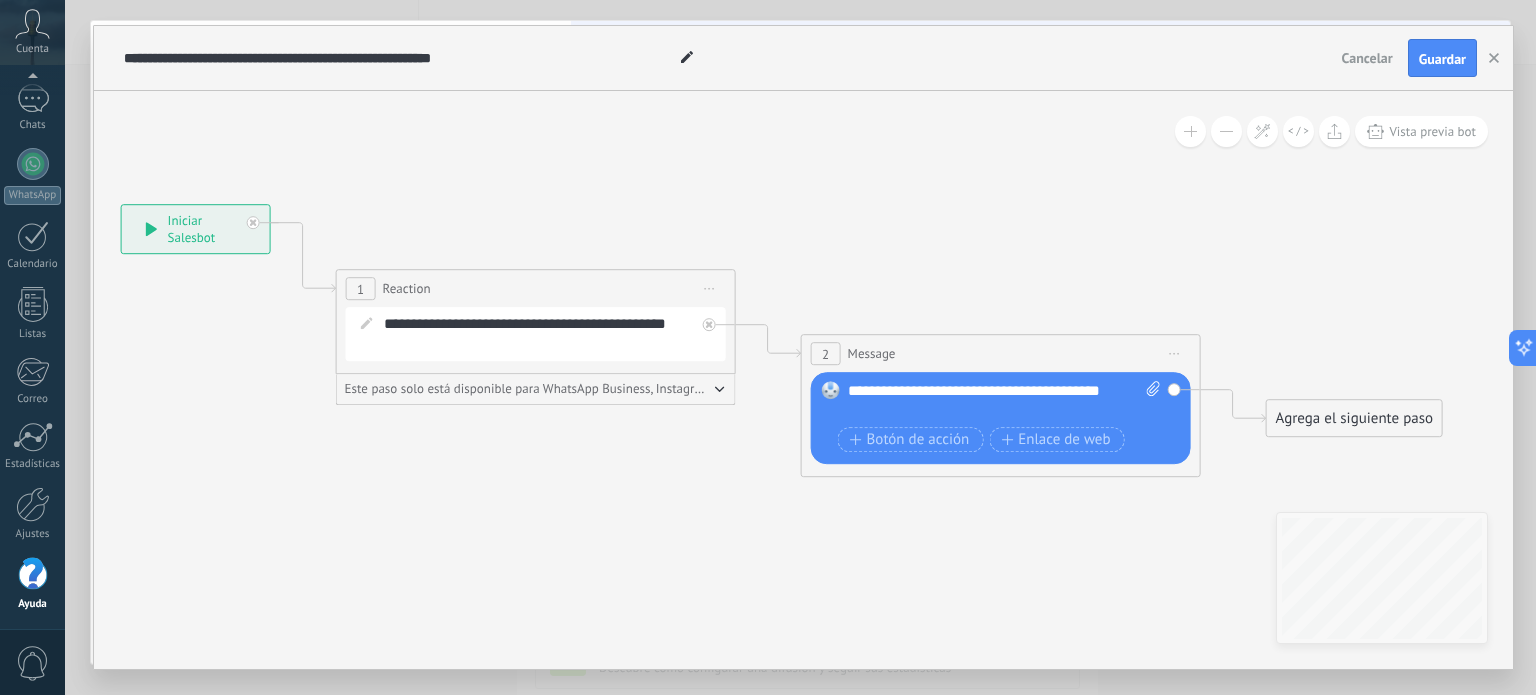 click on "**********" at bounding box center (1005, 401) 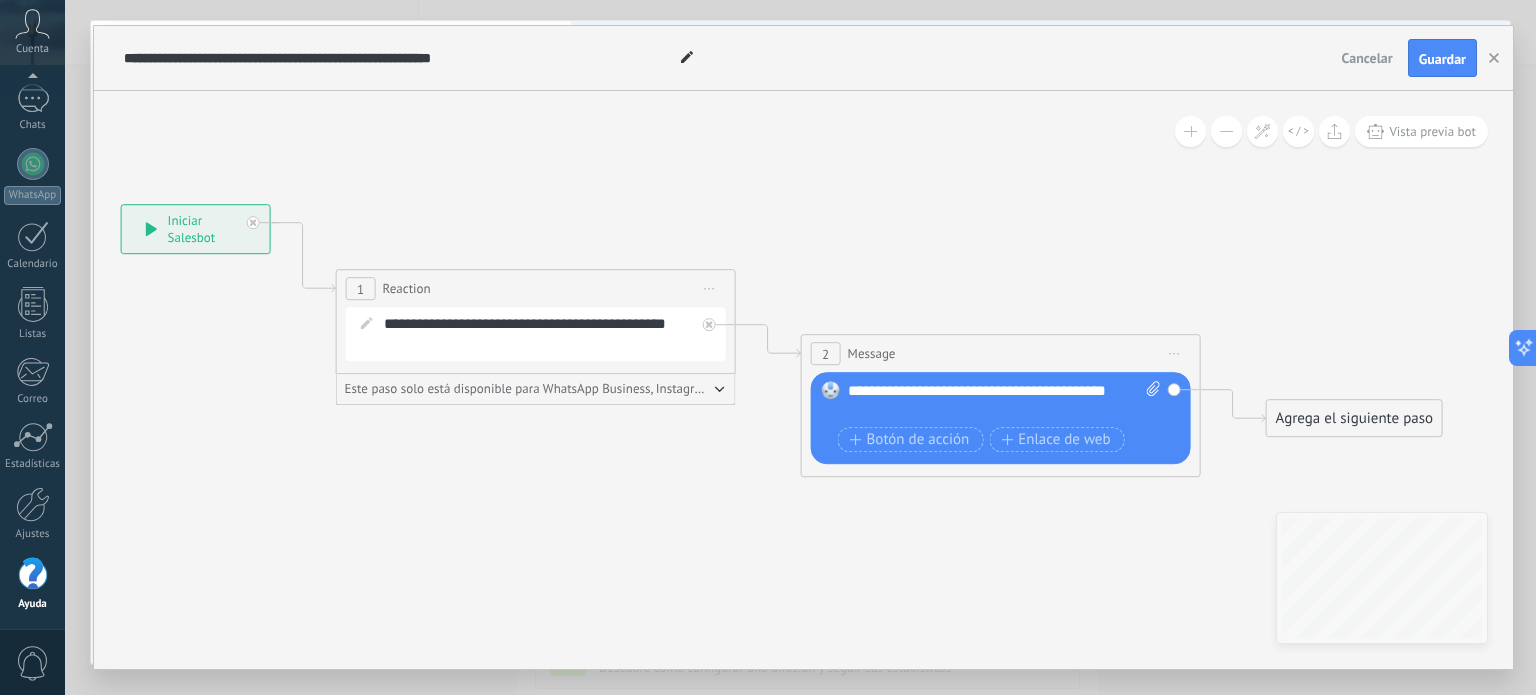 click on "**********" at bounding box center (1005, 401) 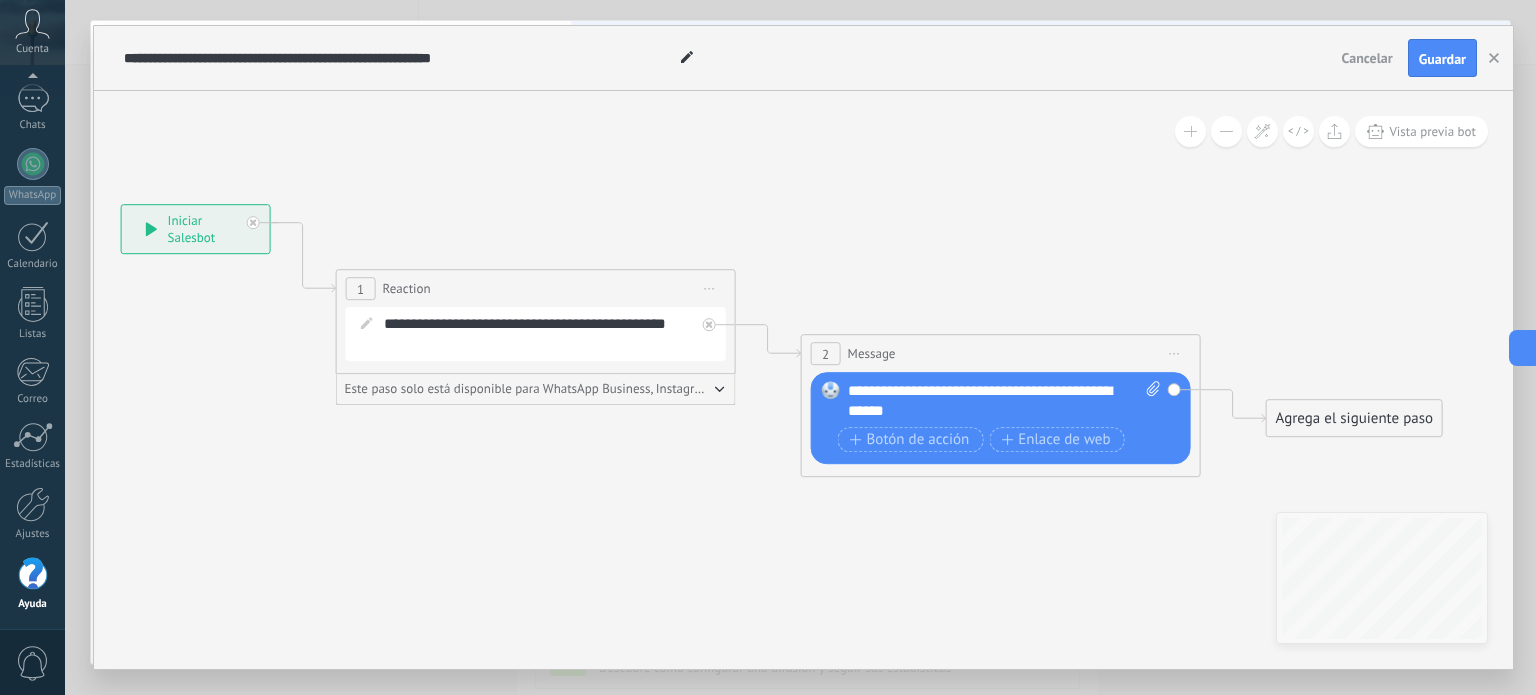 click on "**********" at bounding box center [550, 334] 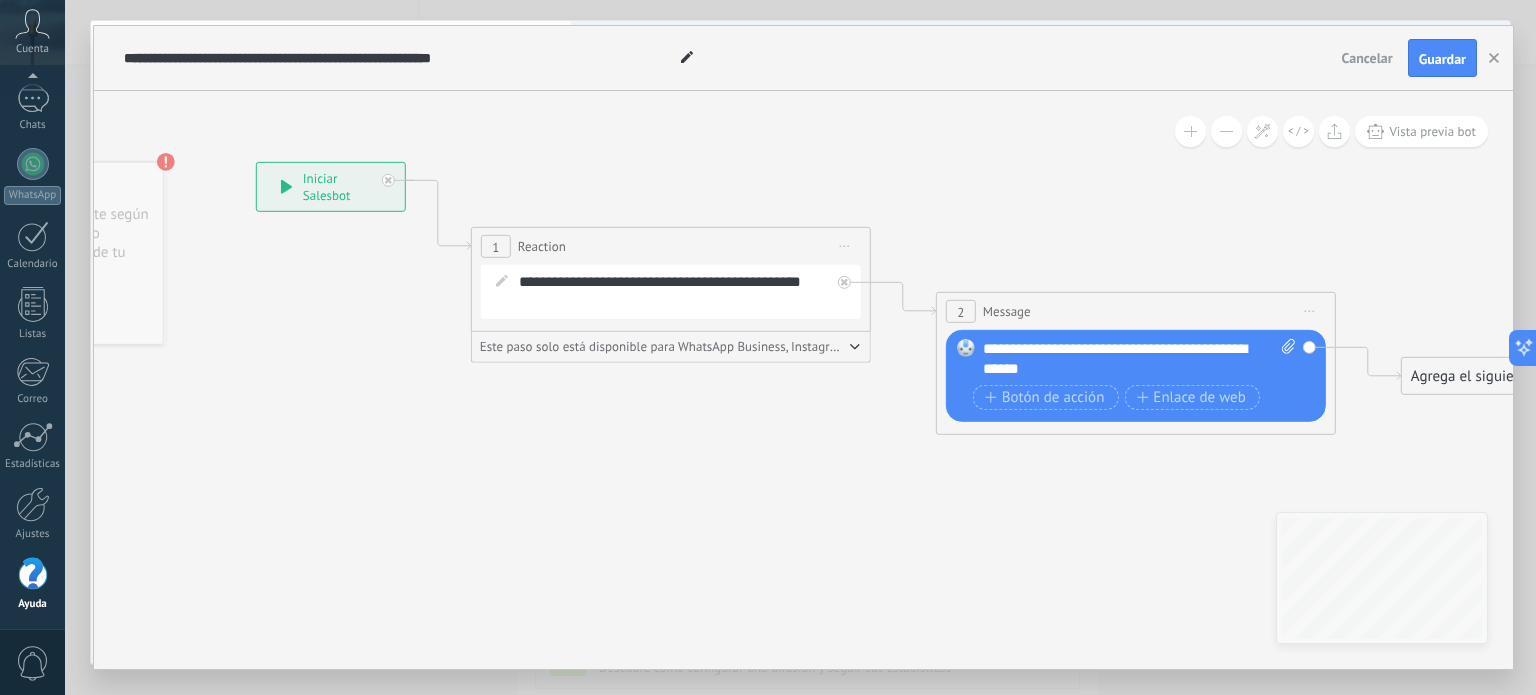 drag, startPoint x: 432, startPoint y: 568, endPoint x: 494, endPoint y: 463, distance: 121.93851 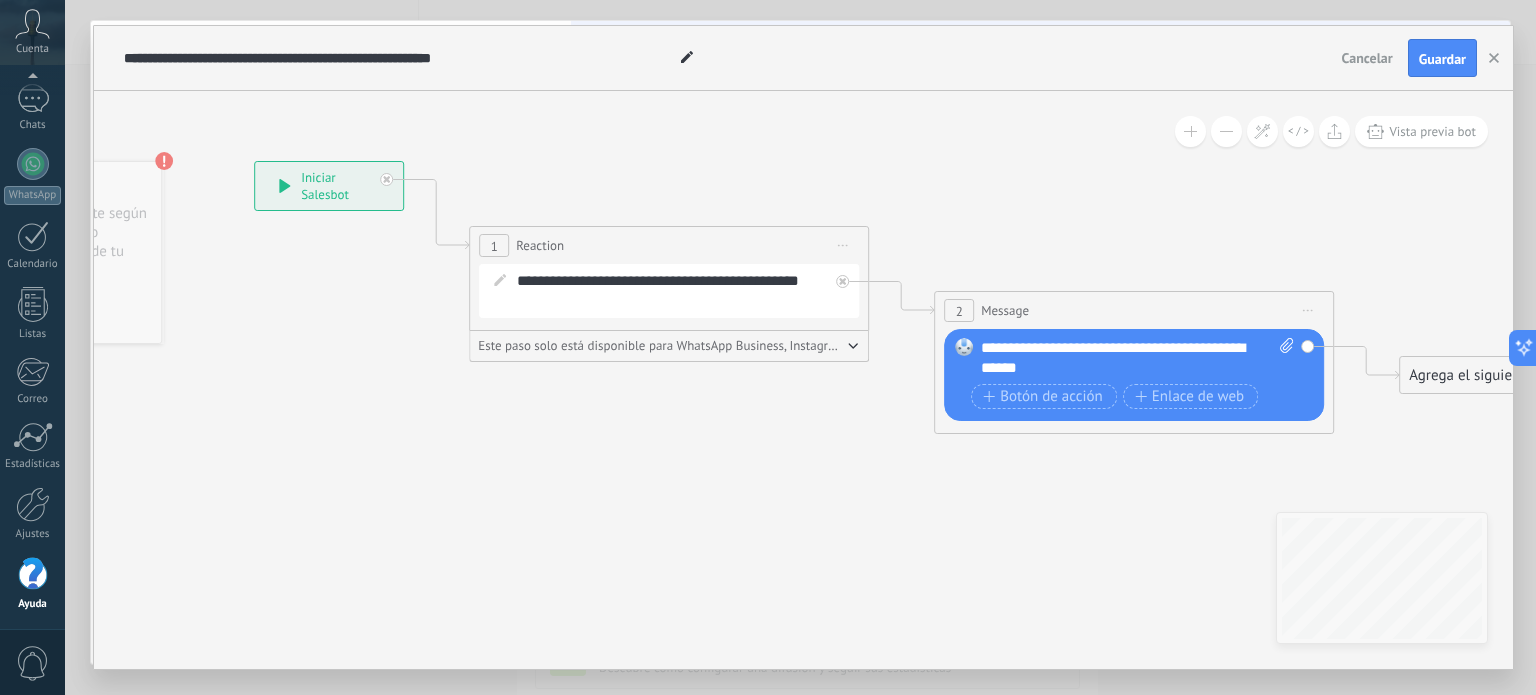 drag, startPoint x: 333, startPoint y: 199, endPoint x: 277, endPoint y: 313, distance: 127.01181 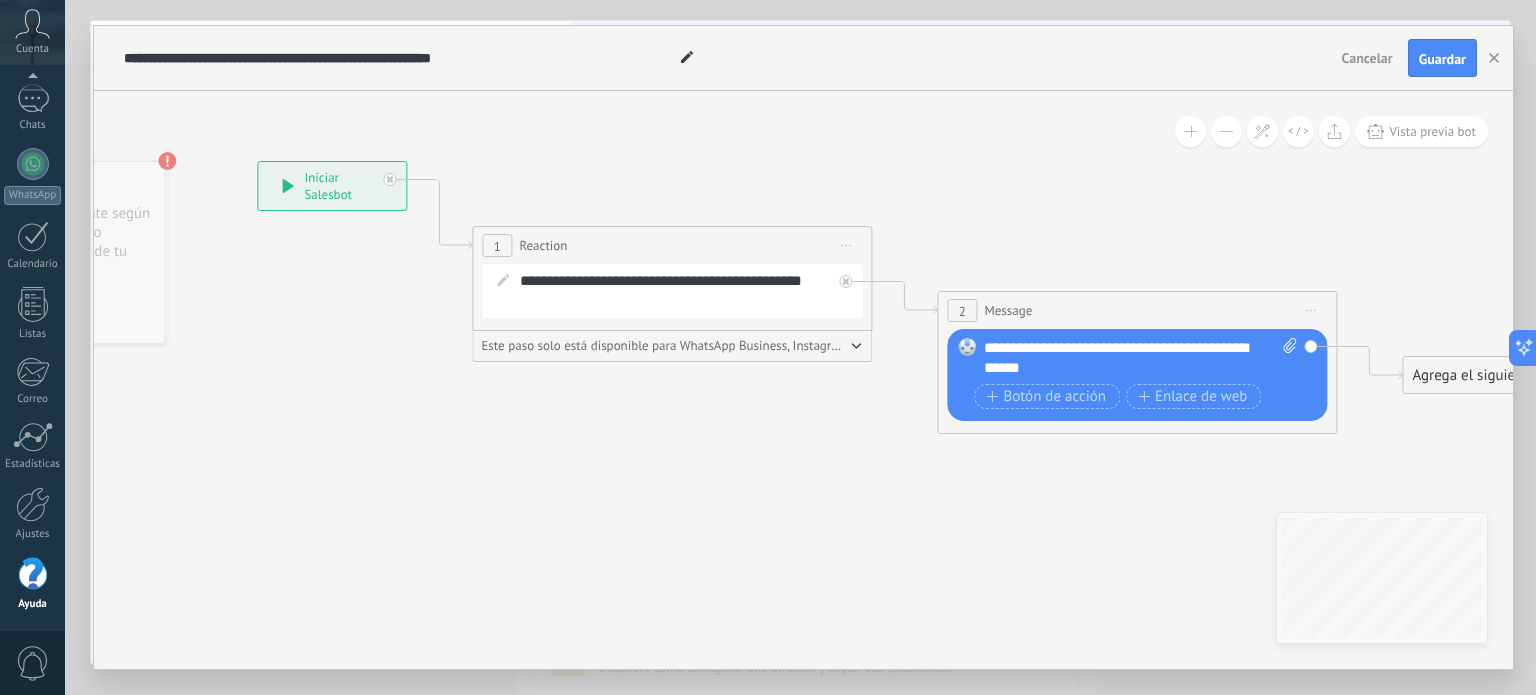 click on "1
Reaction
********
Iniciar vista previa aquí
Cambiar nombre
Duplicar
[GEOGRAPHIC_DATA]" at bounding box center (672, 245) 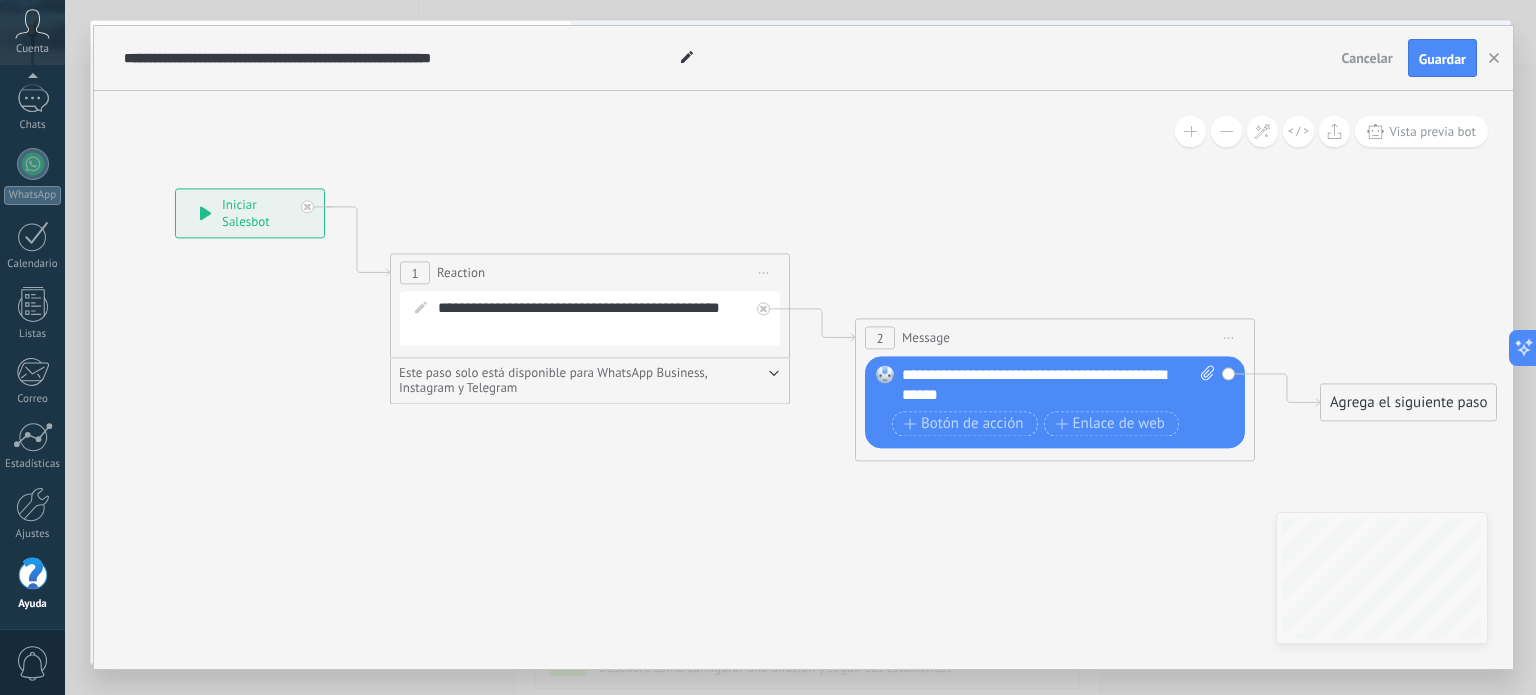 drag, startPoint x: 1337, startPoint y: 227, endPoint x: 1013, endPoint y: 163, distance: 330.2605 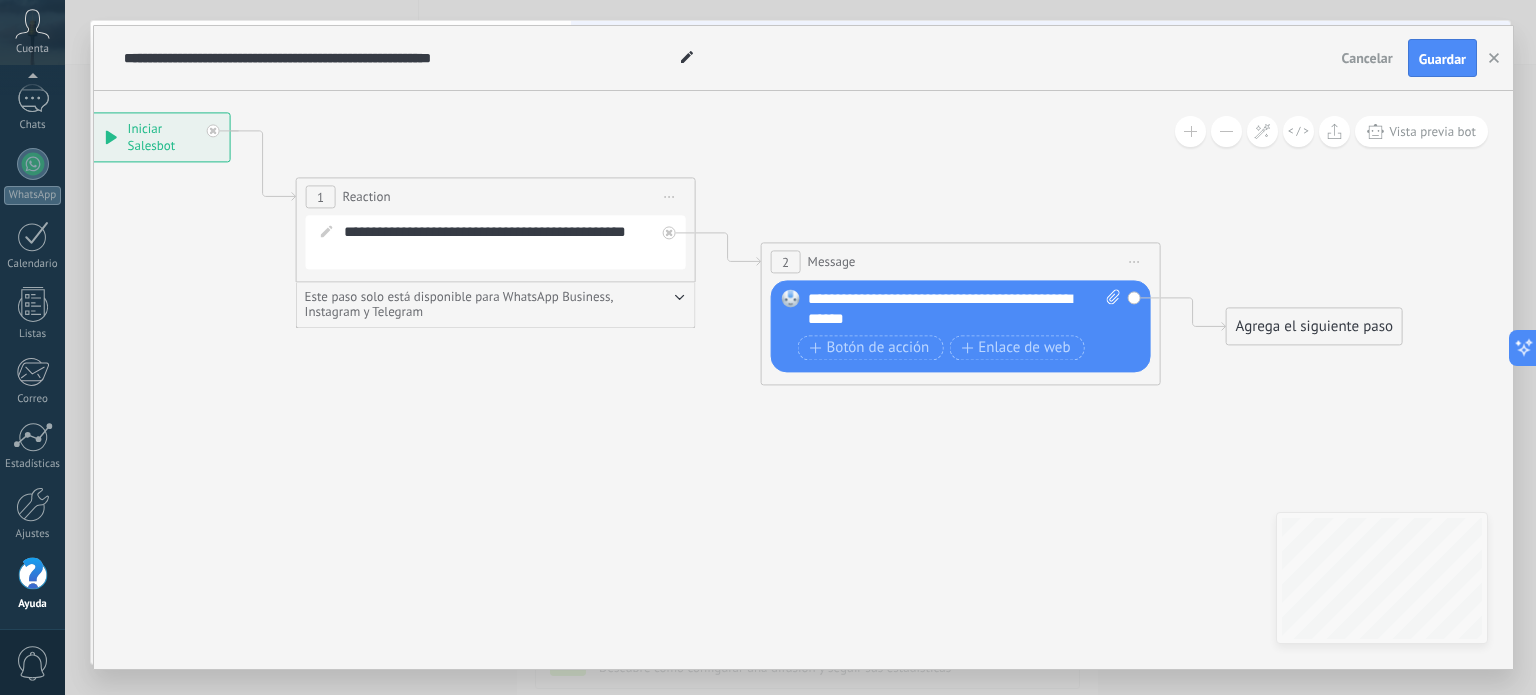 drag, startPoint x: 1414, startPoint y: 266, endPoint x: 1364, endPoint y: 198, distance: 84.40379 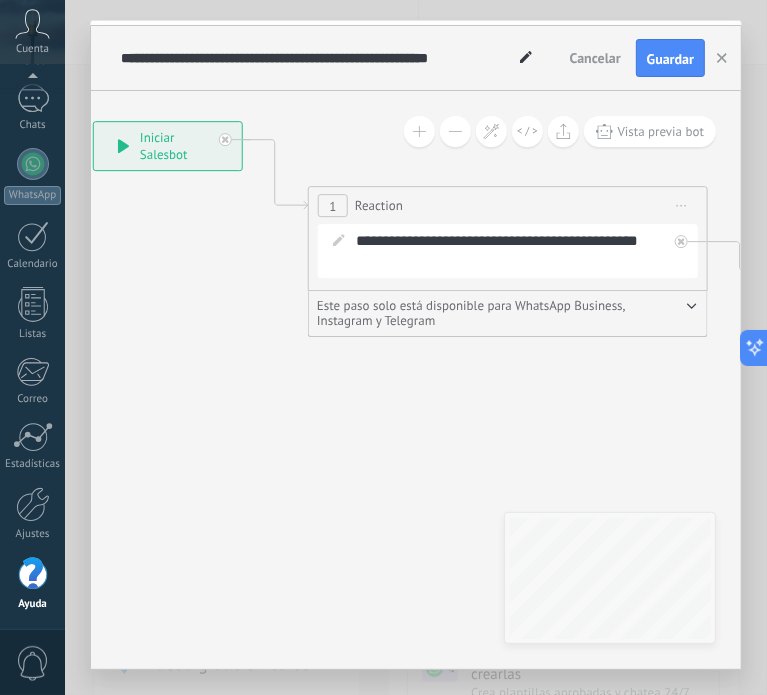 drag, startPoint x: 606, startPoint y: 401, endPoint x: 506, endPoint y: 413, distance: 100.71743 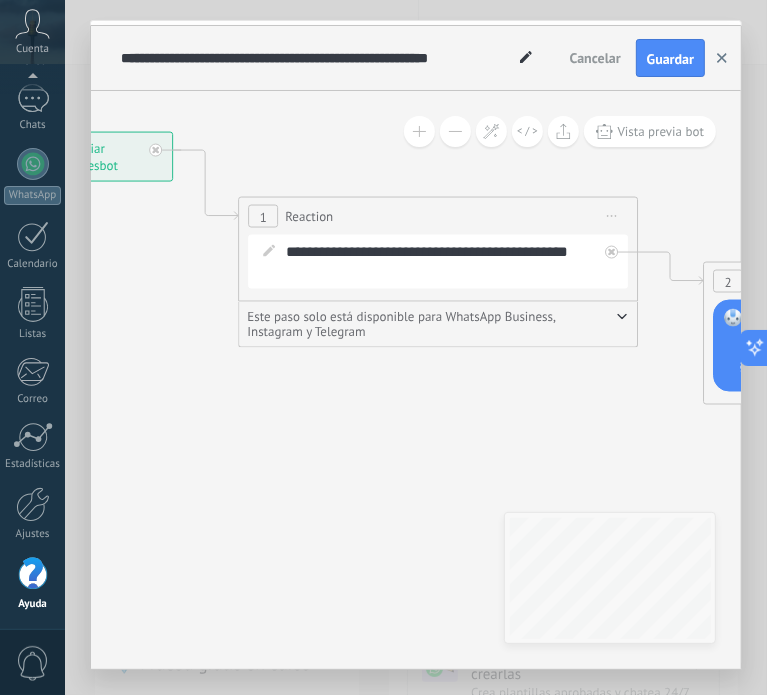 click 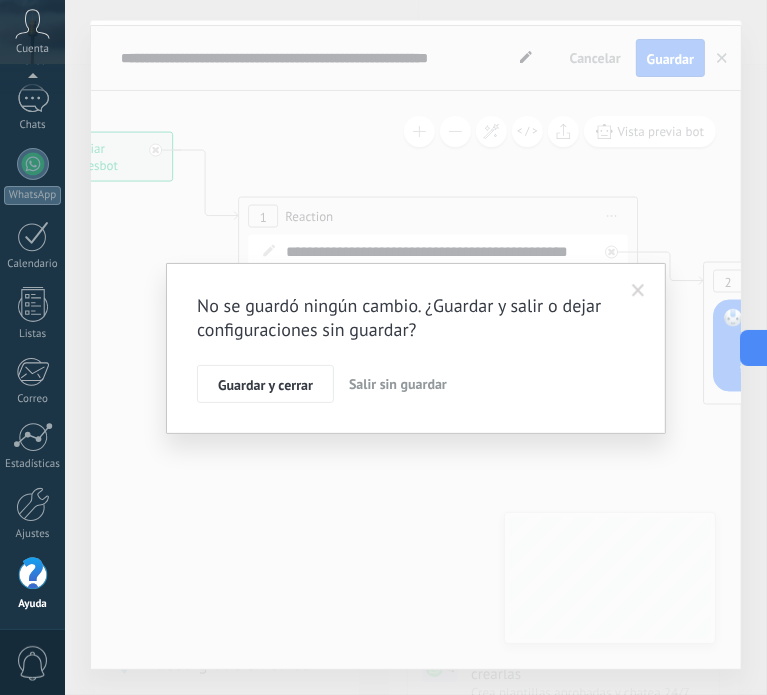 click on "Salir sin guardar" at bounding box center (398, 384) 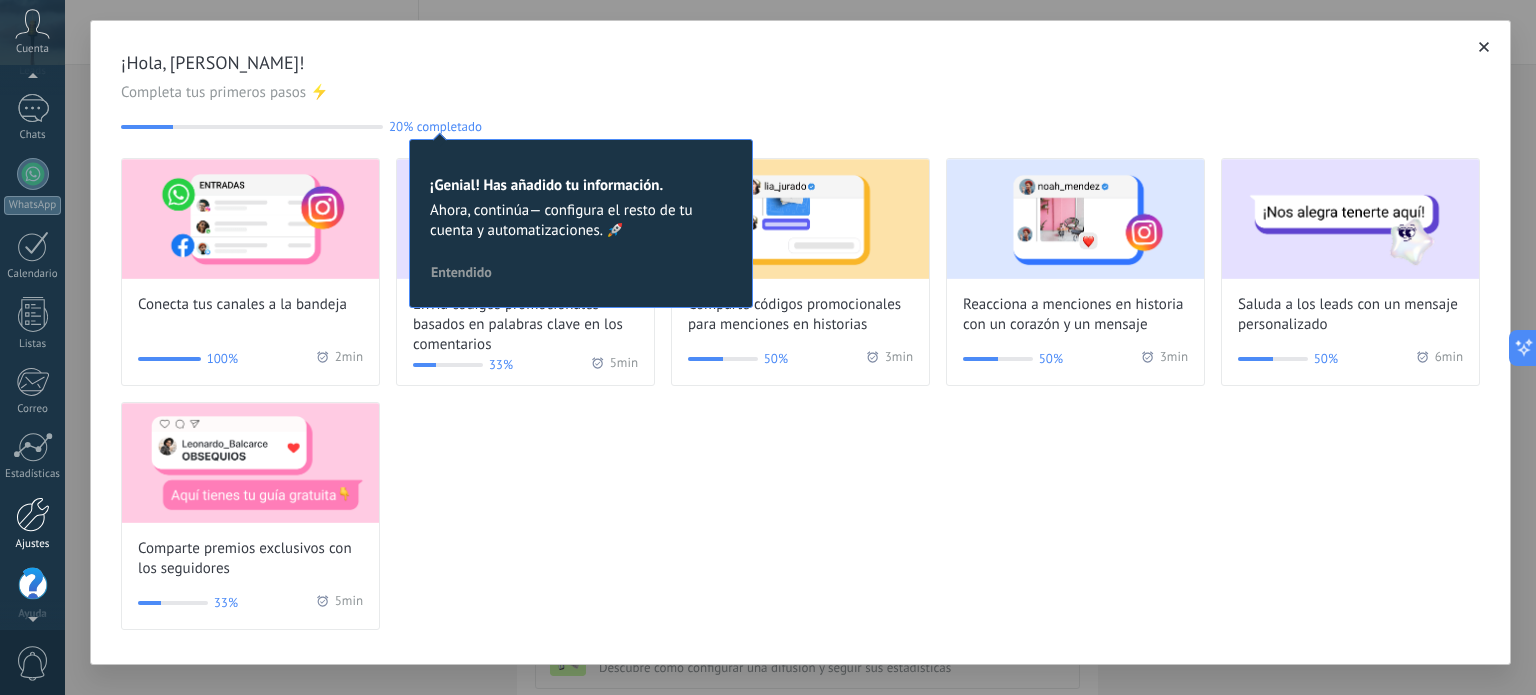 scroll, scrollTop: 136, scrollLeft: 0, axis: vertical 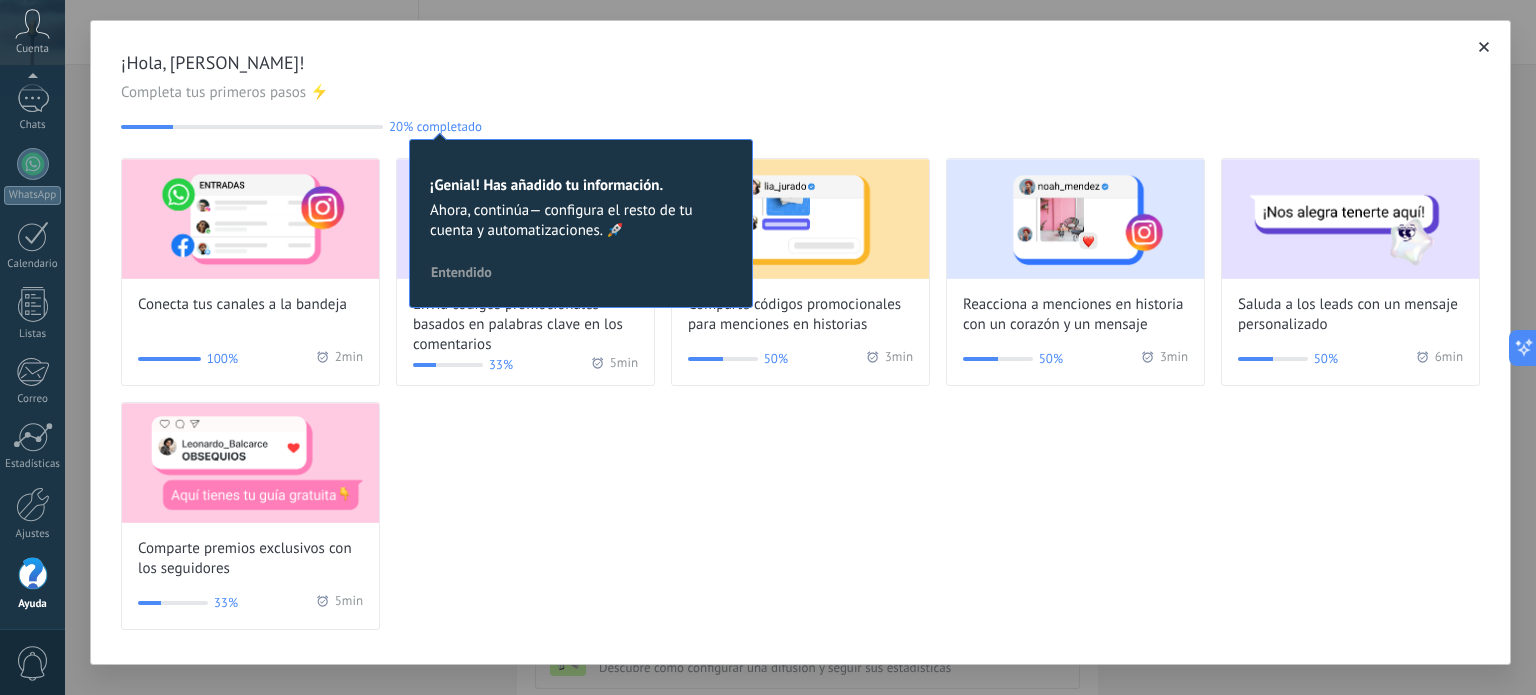 click on "¡Hola, [PERSON_NAME]!" at bounding box center [800, 63] 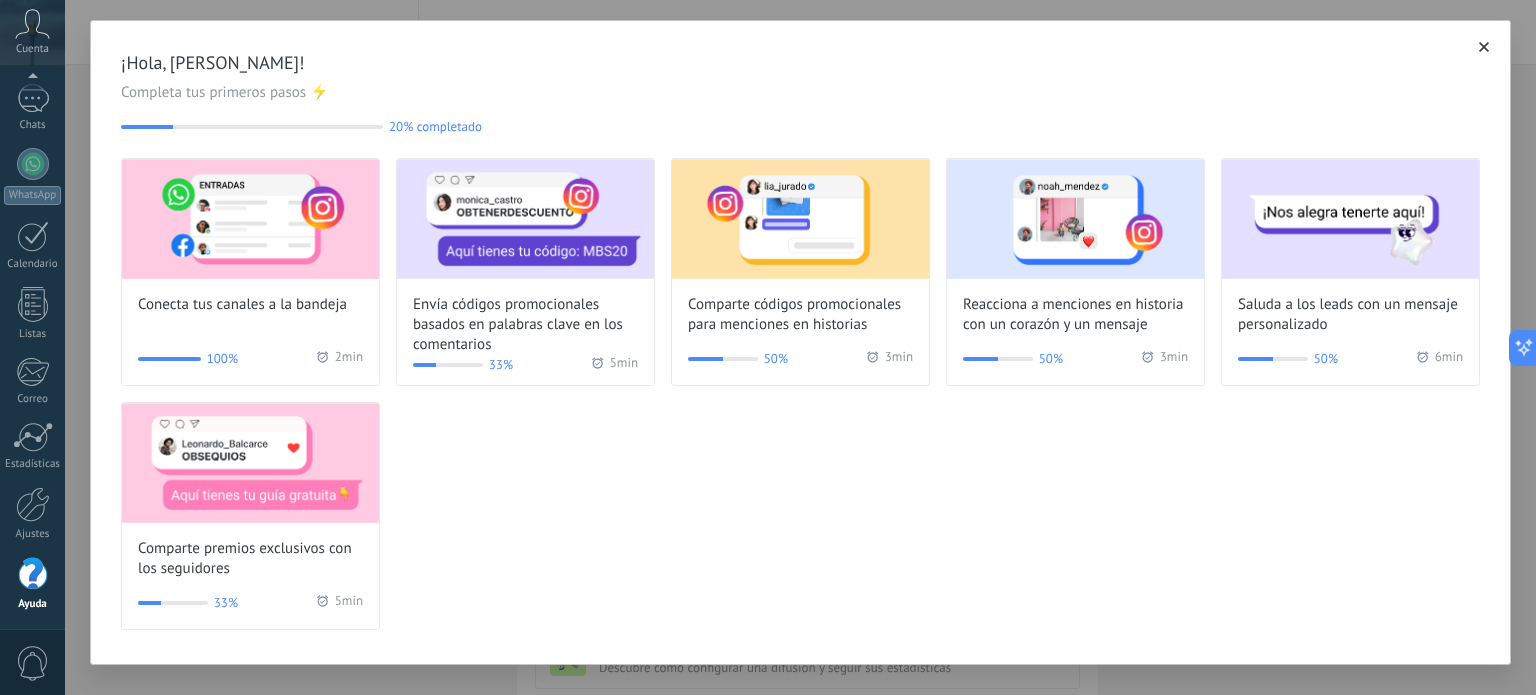 click 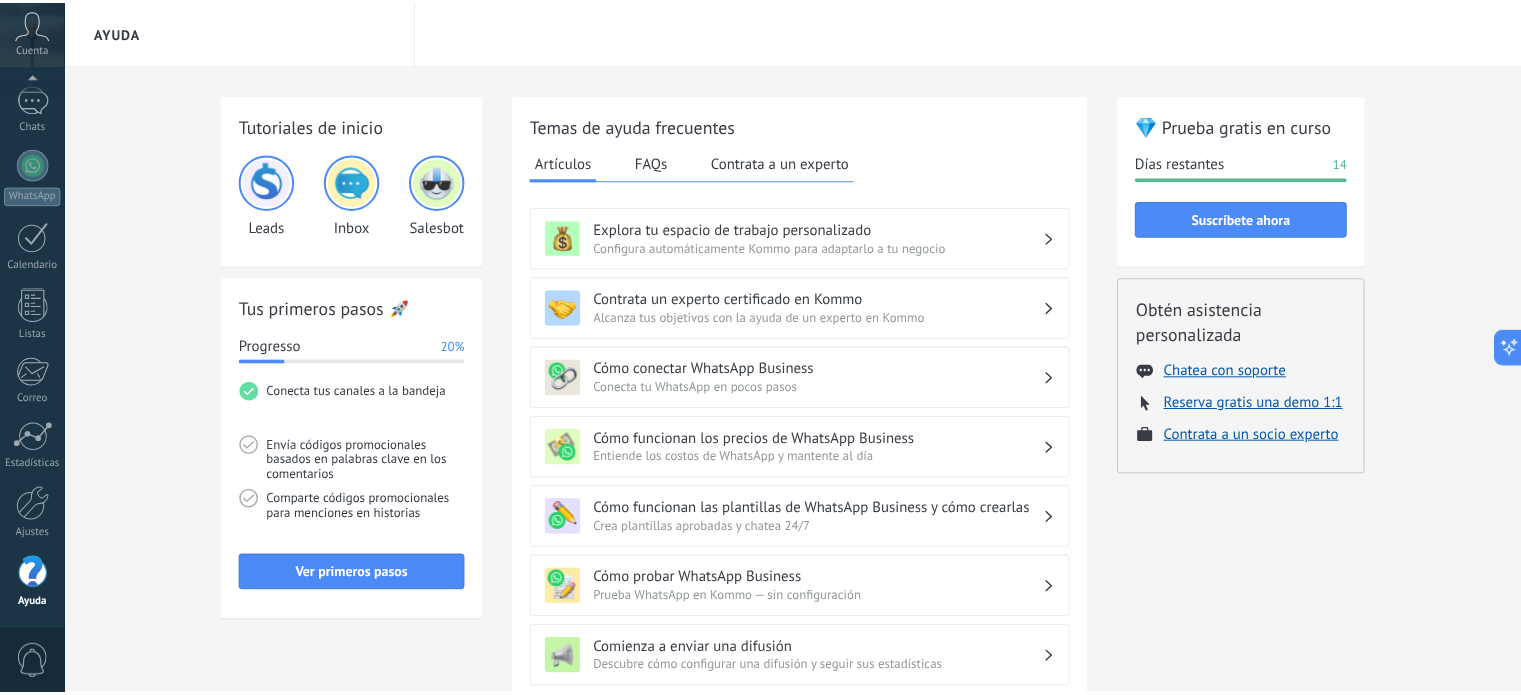 scroll, scrollTop: 0, scrollLeft: 0, axis: both 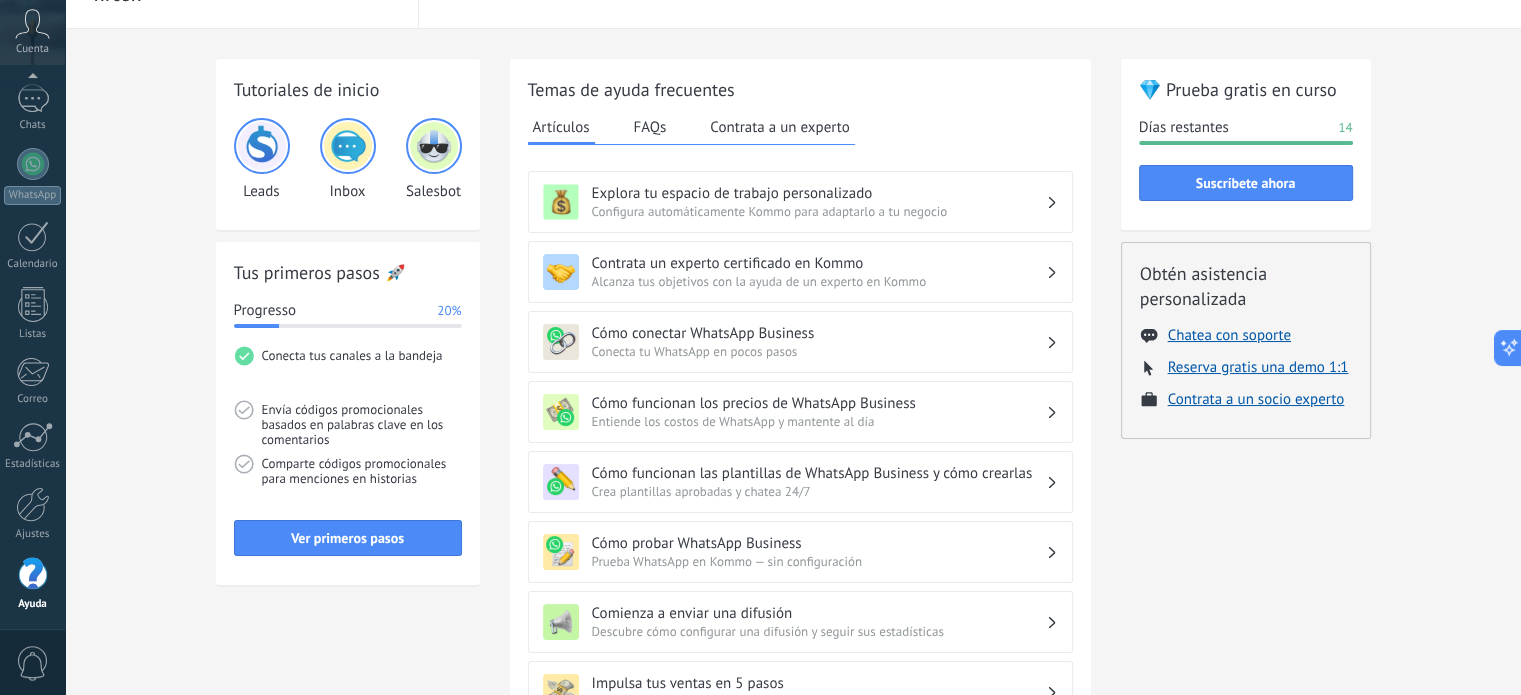 click on "Panel
Leads
Chats
WhatsApp
Clientes" at bounding box center (32, 289) 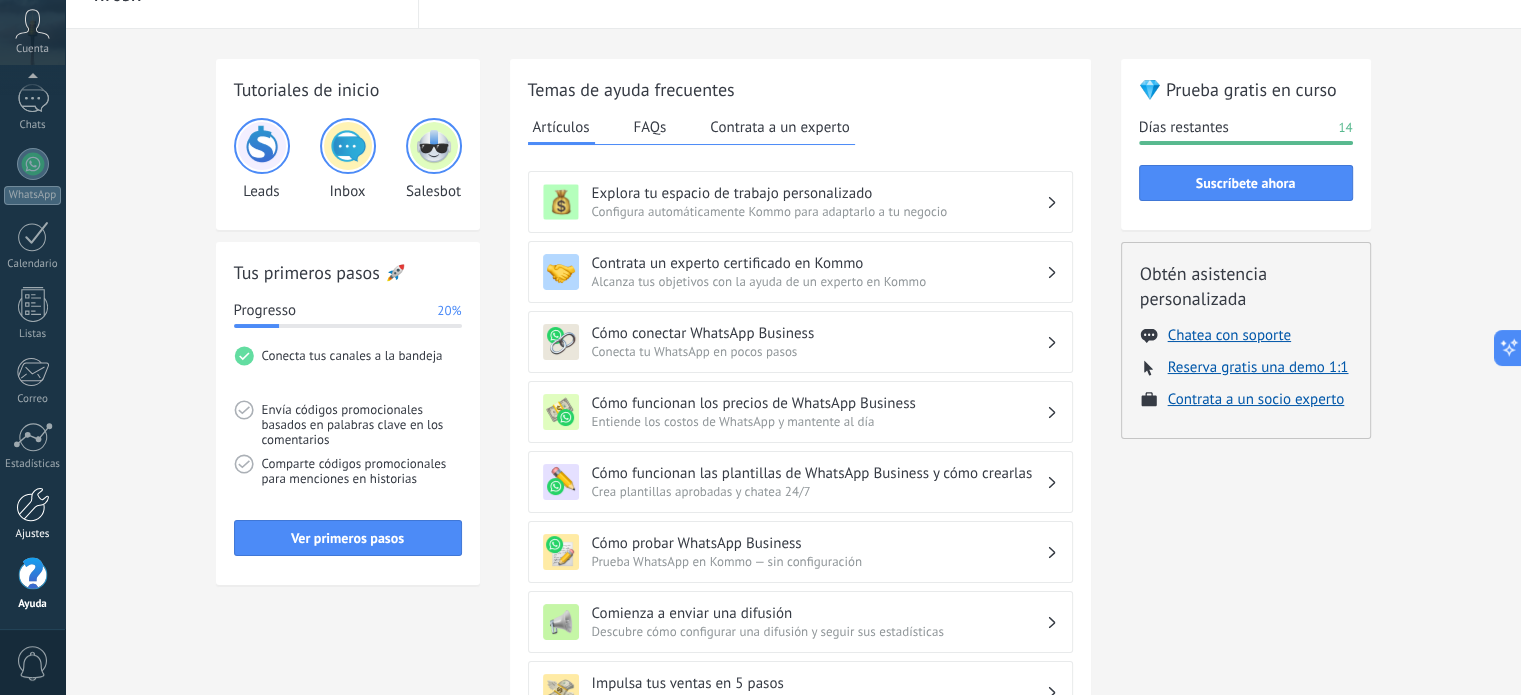 click at bounding box center [33, 504] 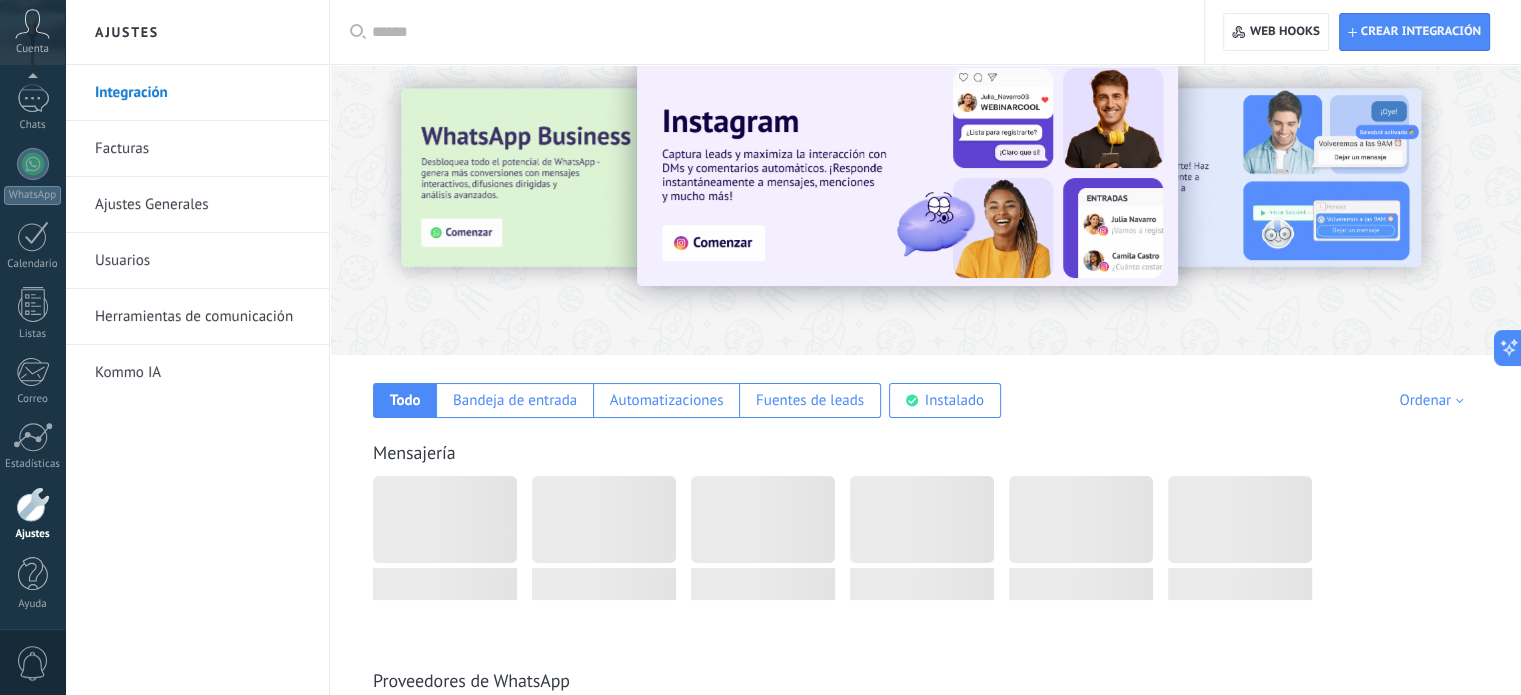 scroll, scrollTop: 0, scrollLeft: 0, axis: both 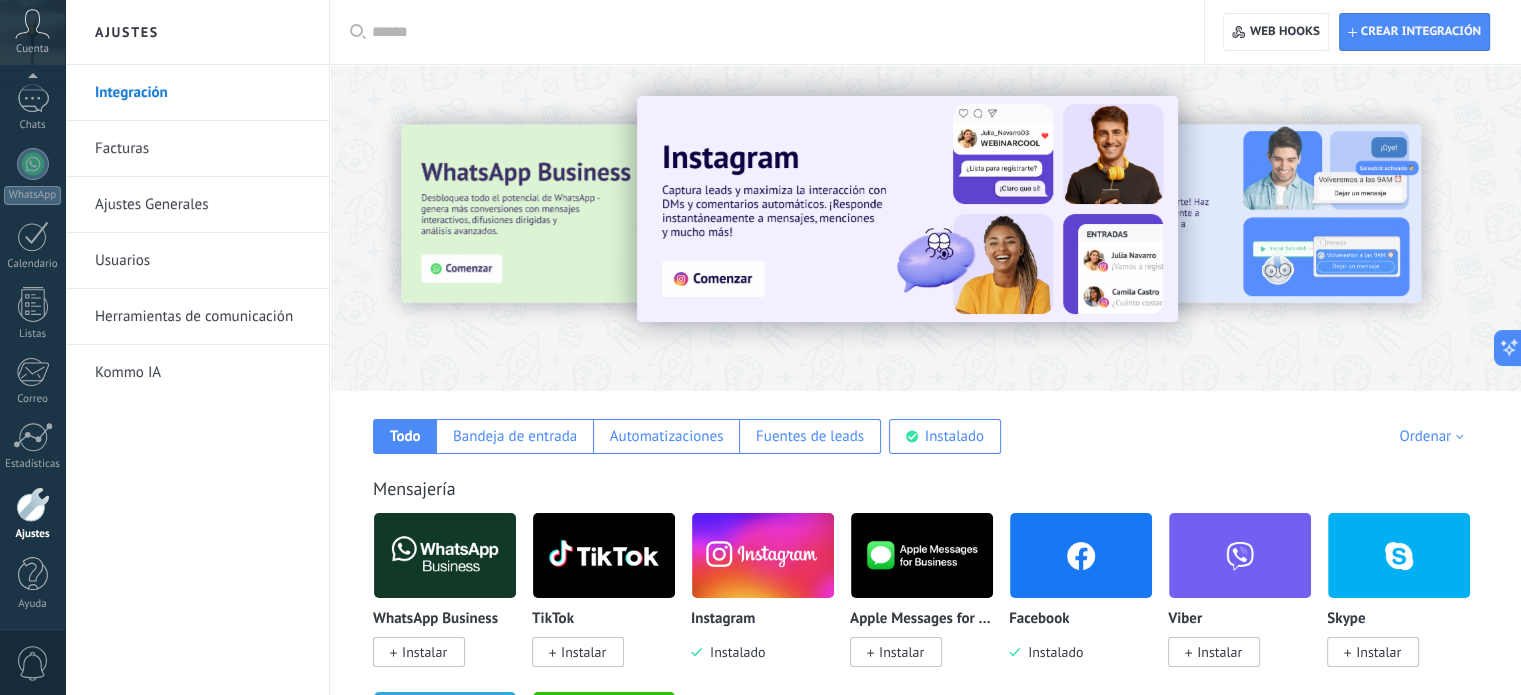 click on "Herramientas de comunicación" at bounding box center (202, 317) 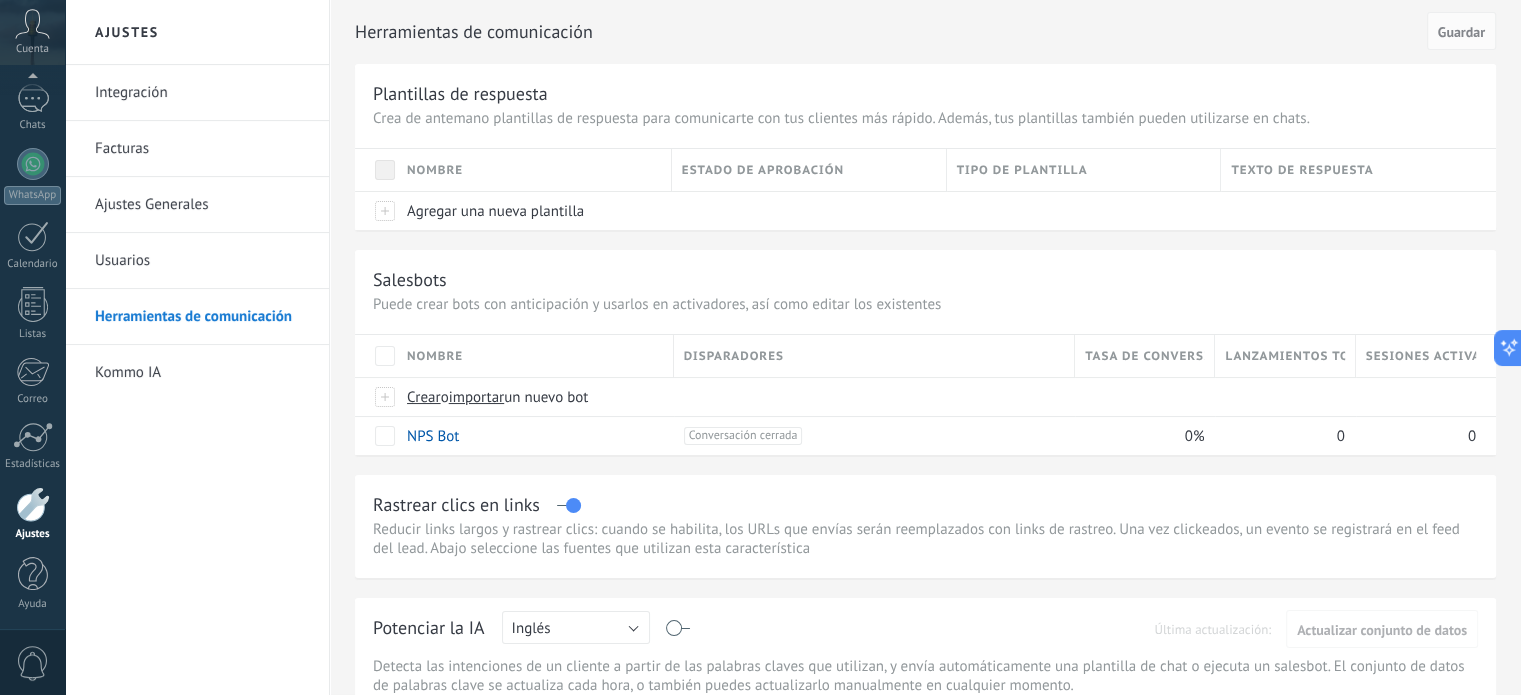 click on "Integración" at bounding box center [202, 93] 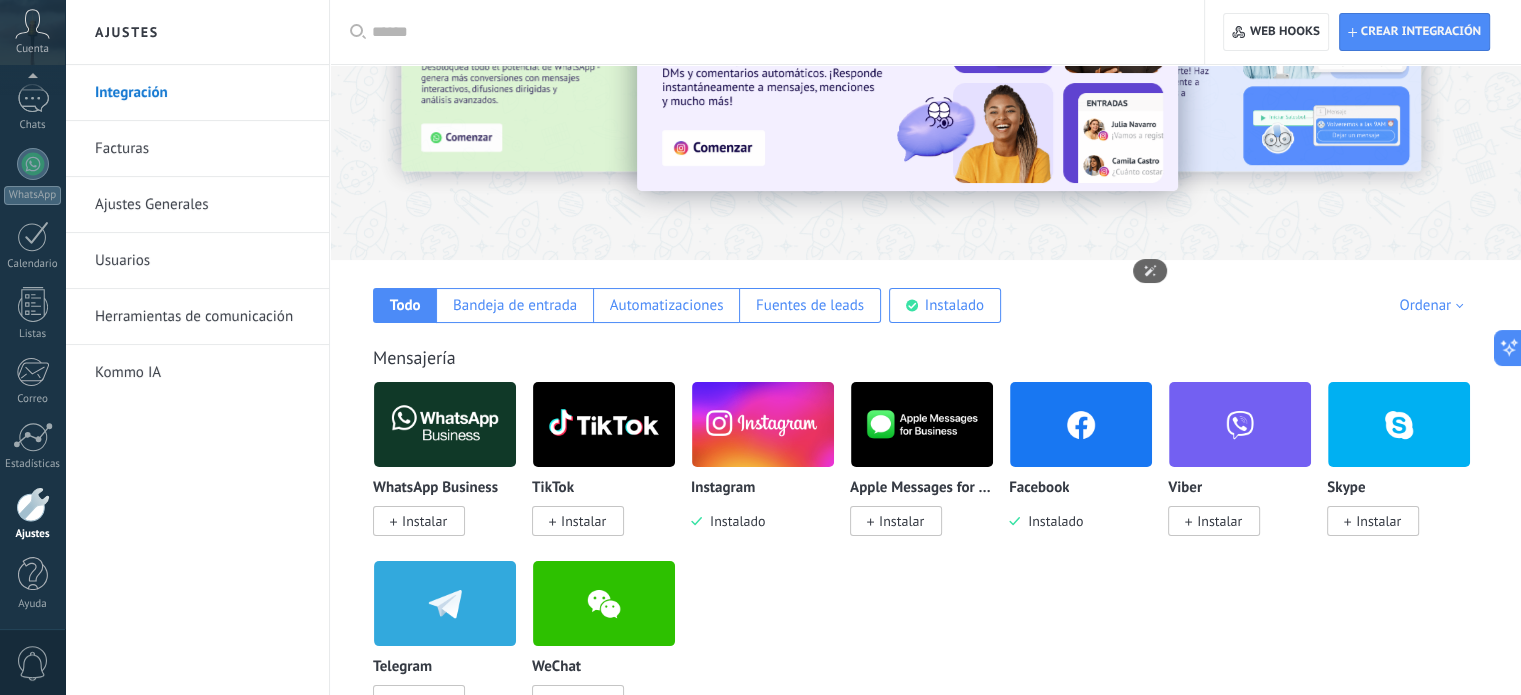 scroll, scrollTop: 200, scrollLeft: 0, axis: vertical 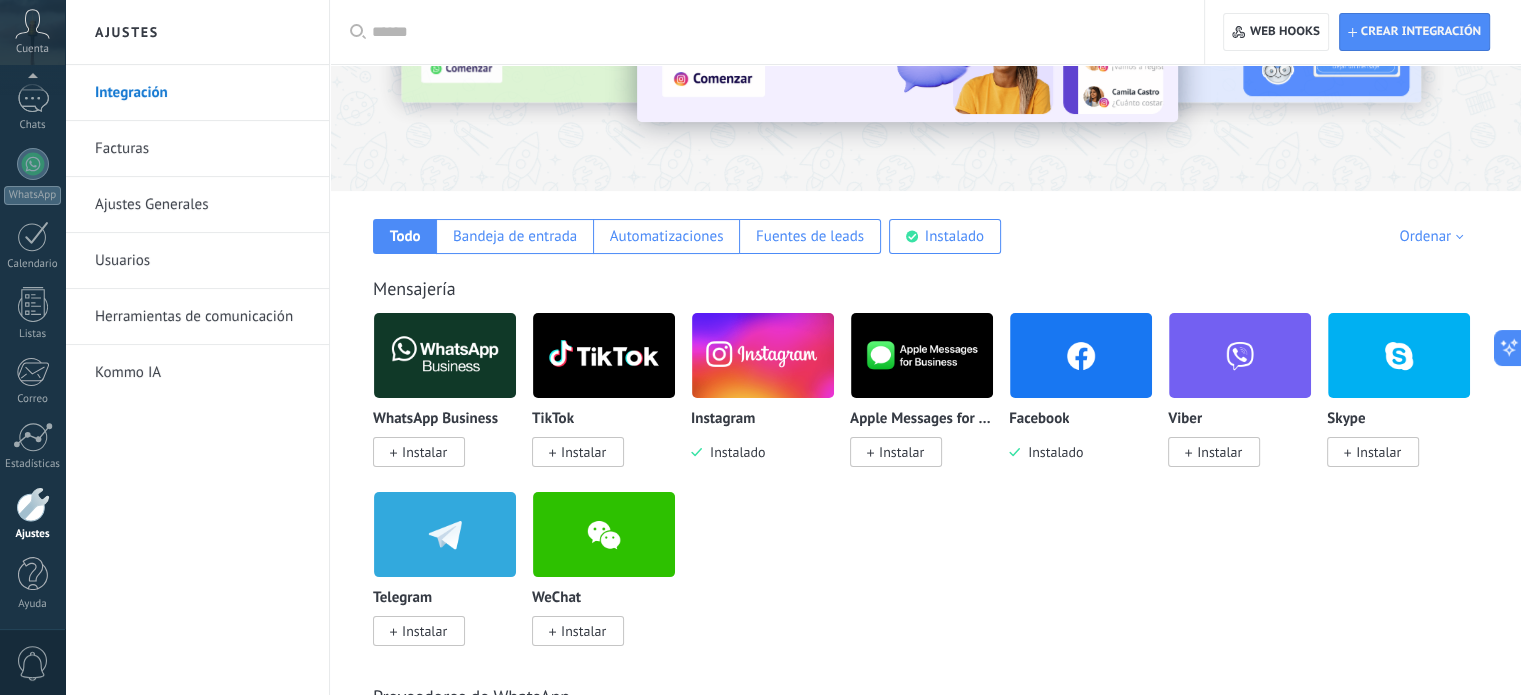 click on "Instalar" at bounding box center [583, 452] 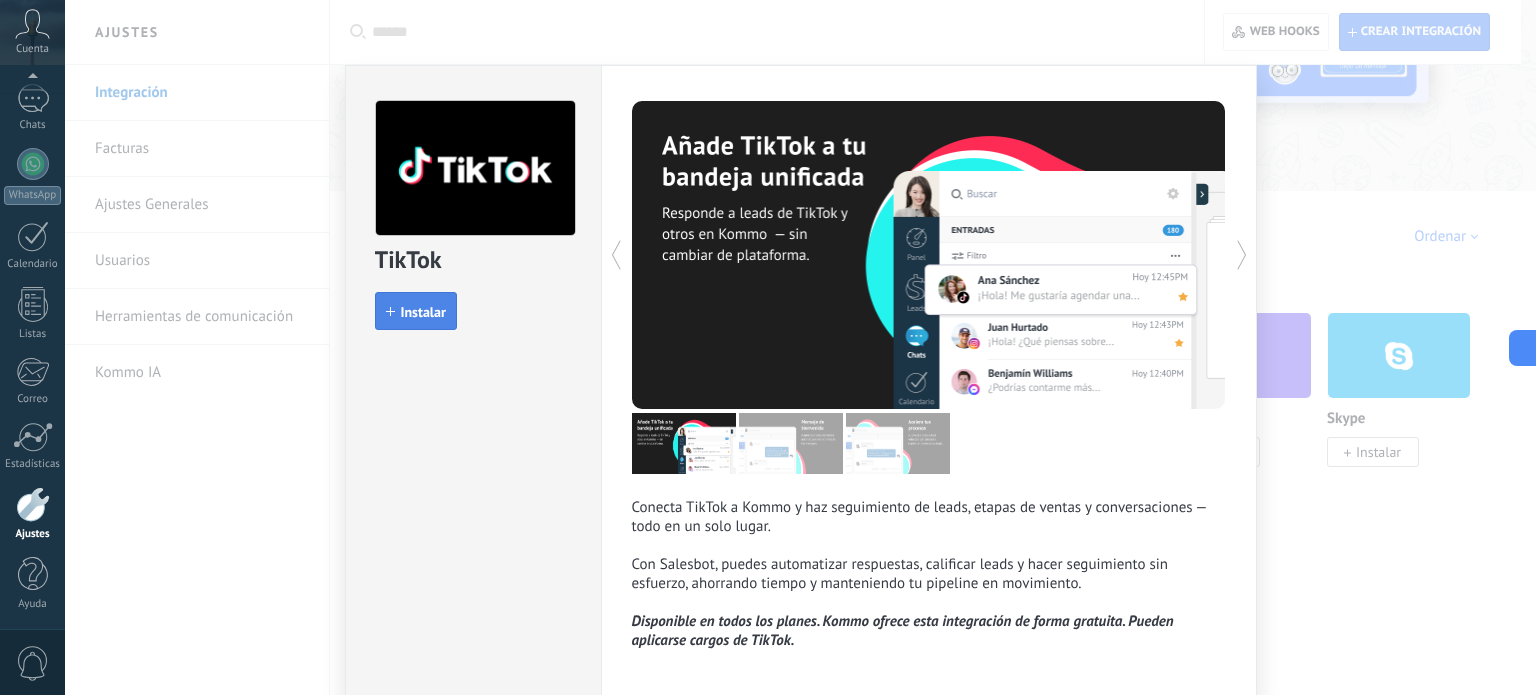 click on "Instalar" at bounding box center [423, 312] 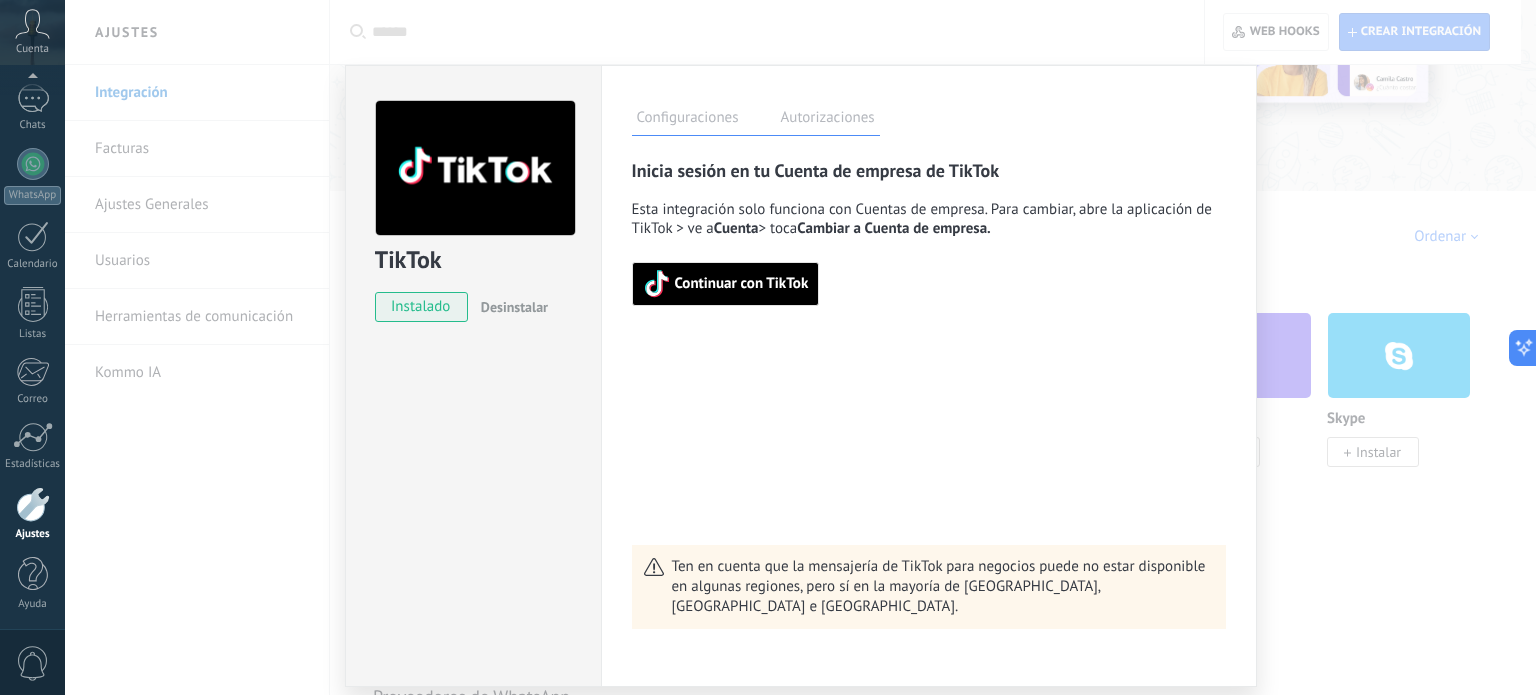 click on "Continuar con TikTok" at bounding box center (742, 284) 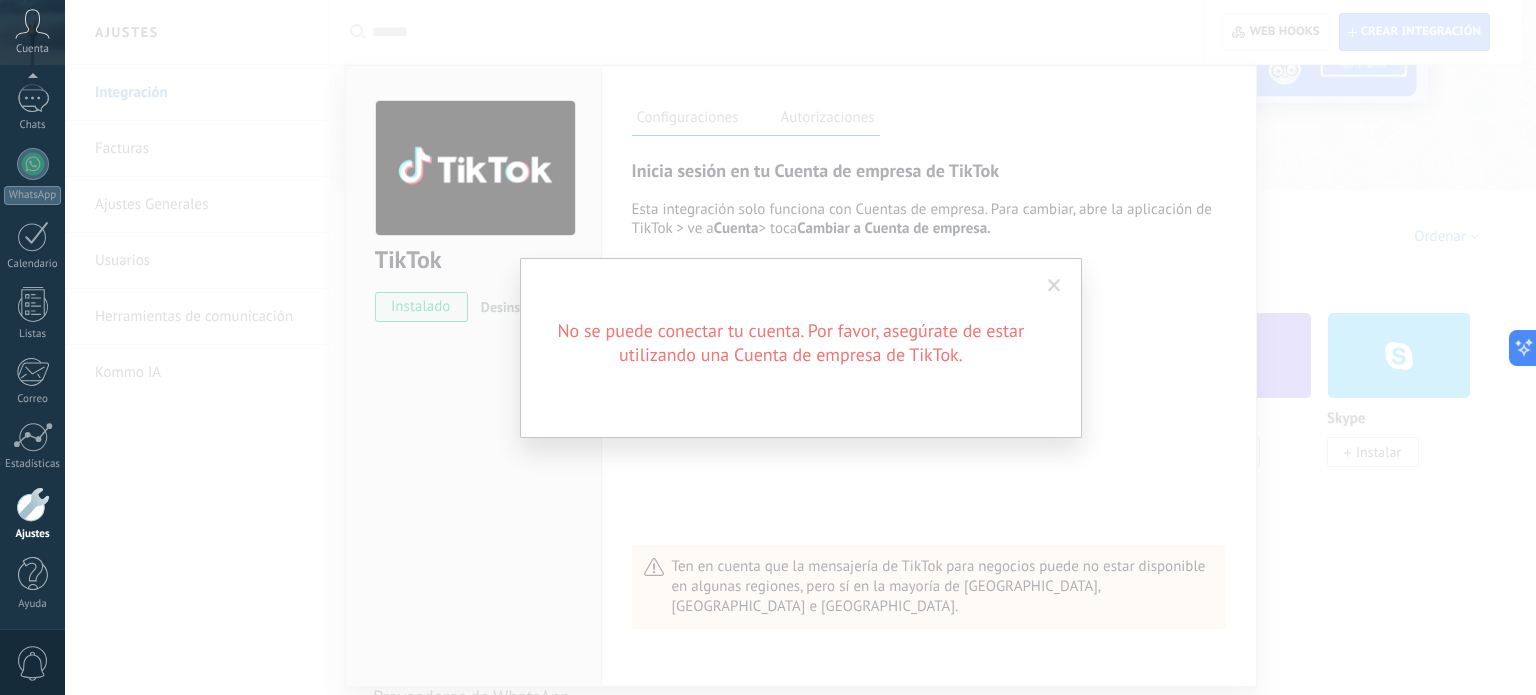 click at bounding box center (1054, 286) 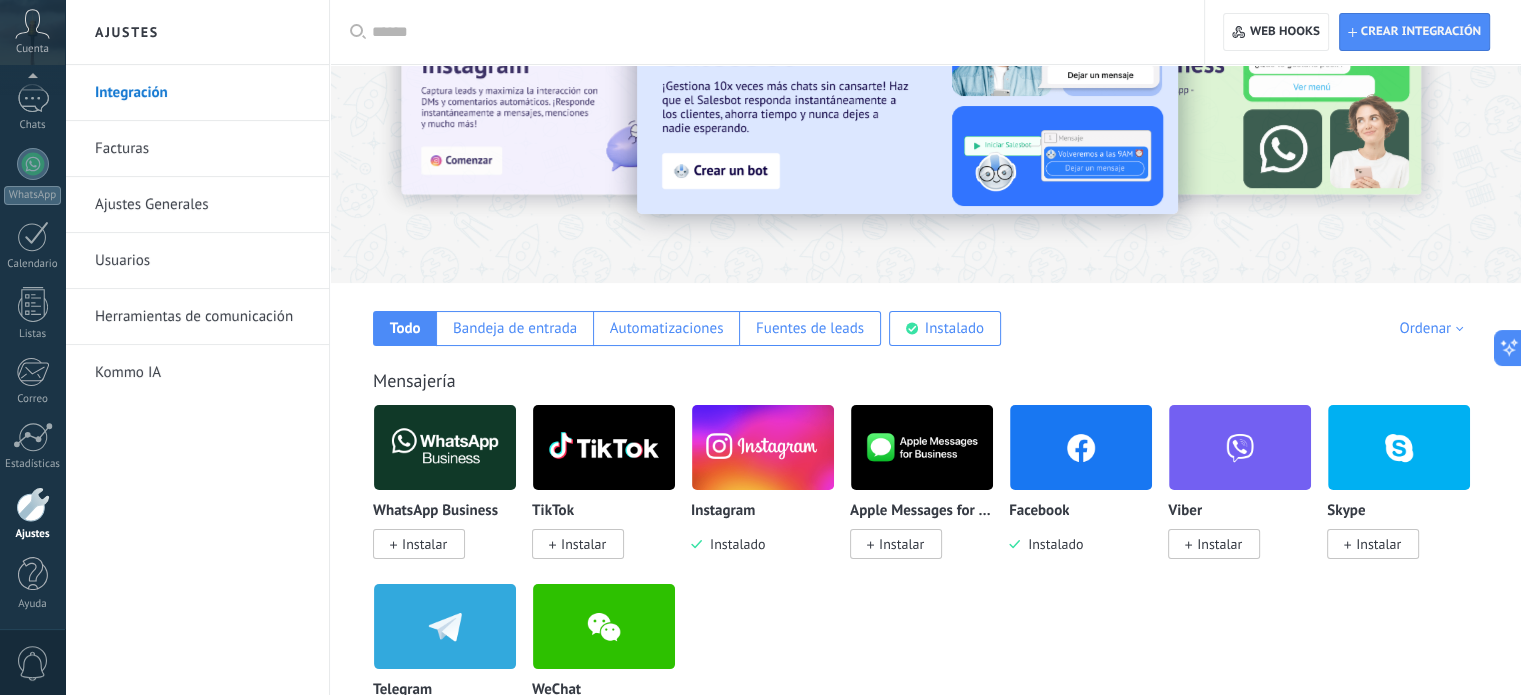 scroll, scrollTop: 0, scrollLeft: 0, axis: both 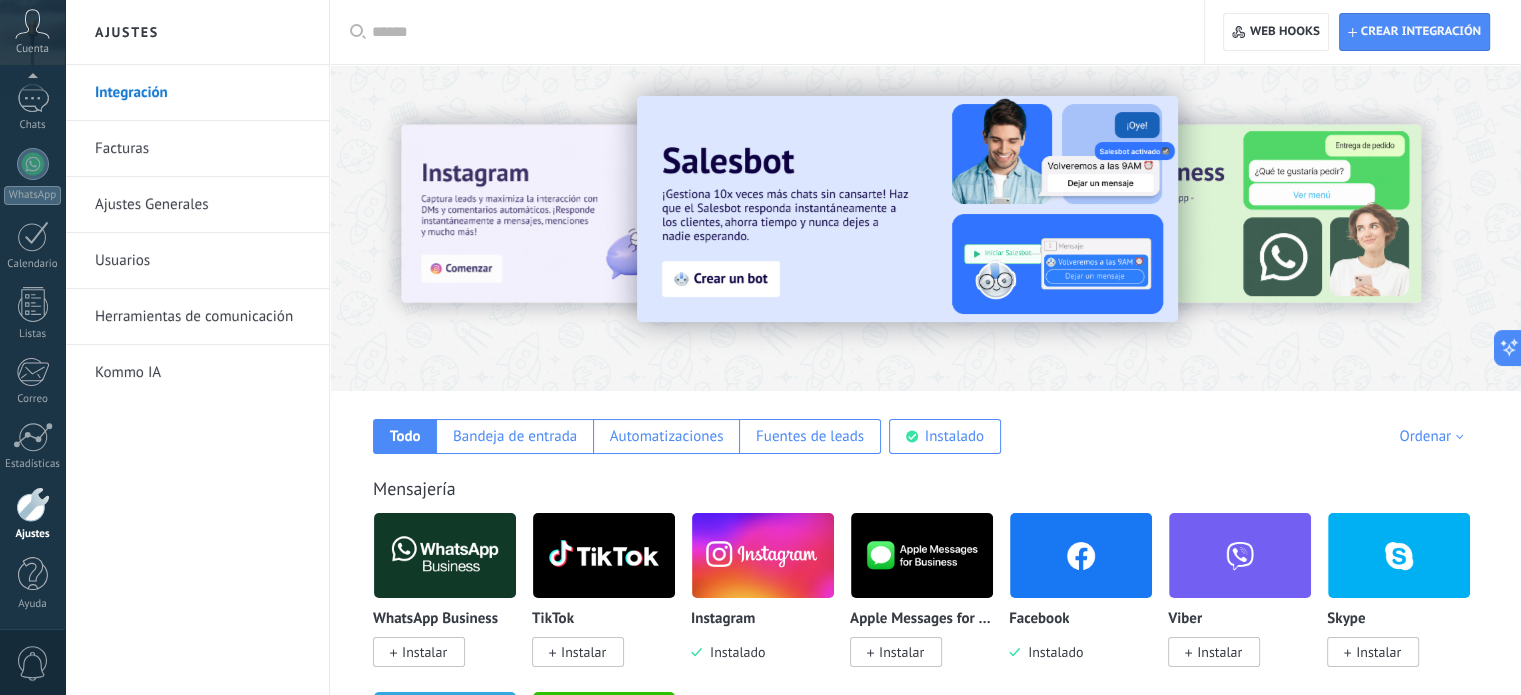 click on "Herramientas de comunicación" at bounding box center [202, 317] 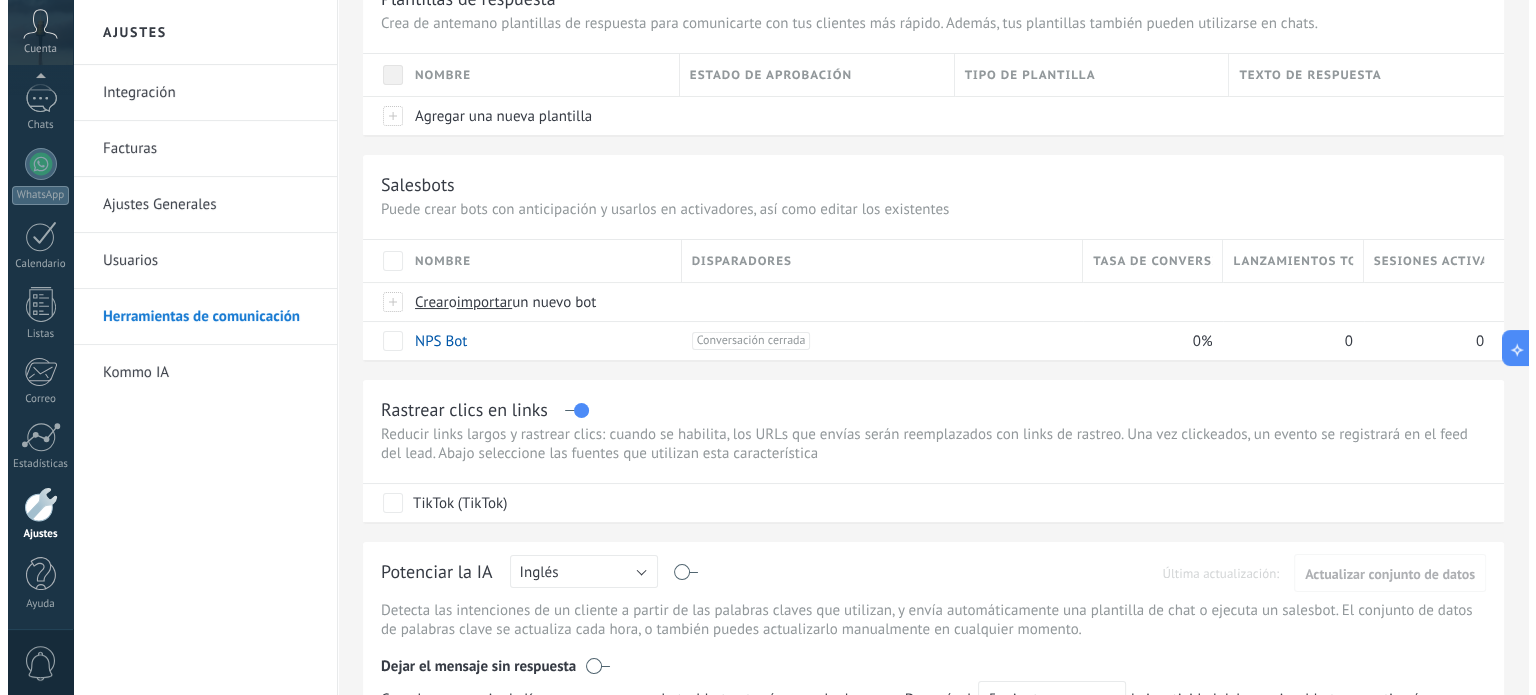 scroll, scrollTop: 0, scrollLeft: 0, axis: both 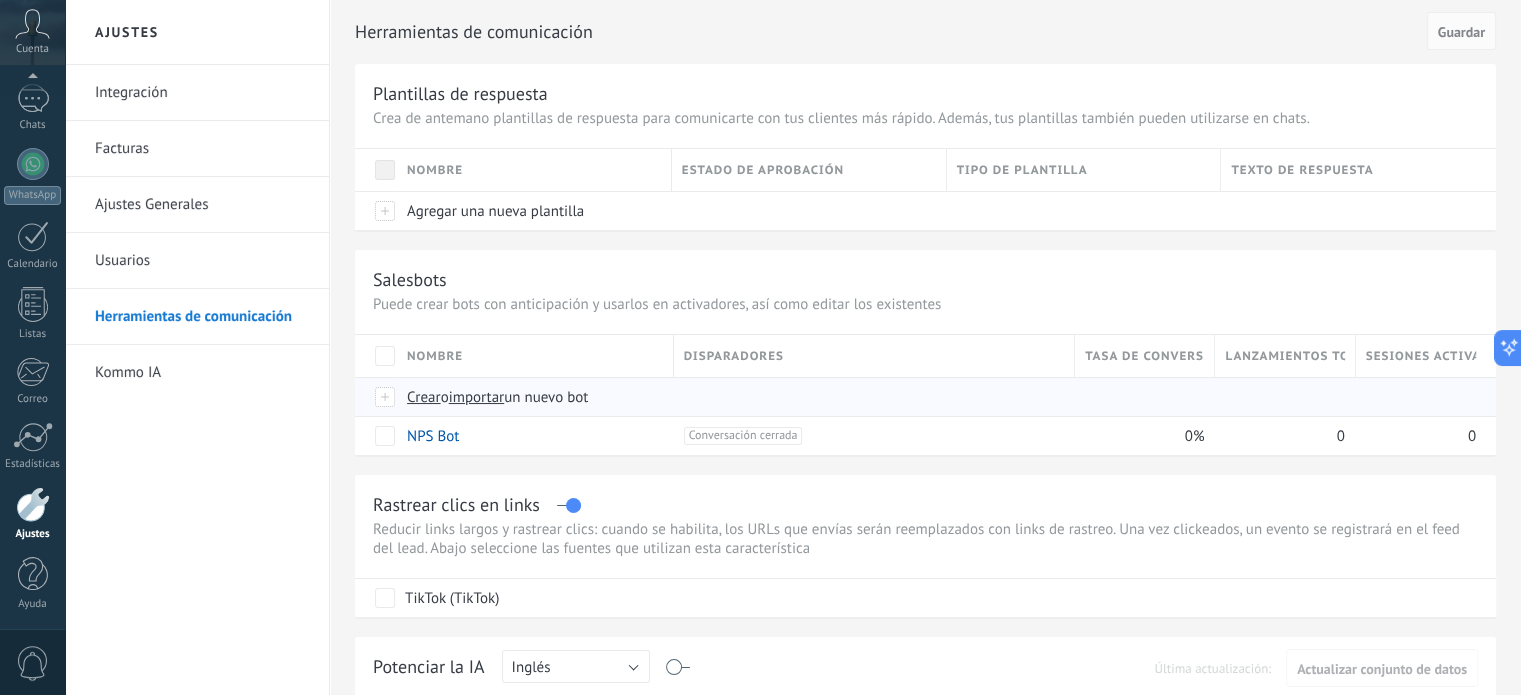 click at bounding box center (386, 397) 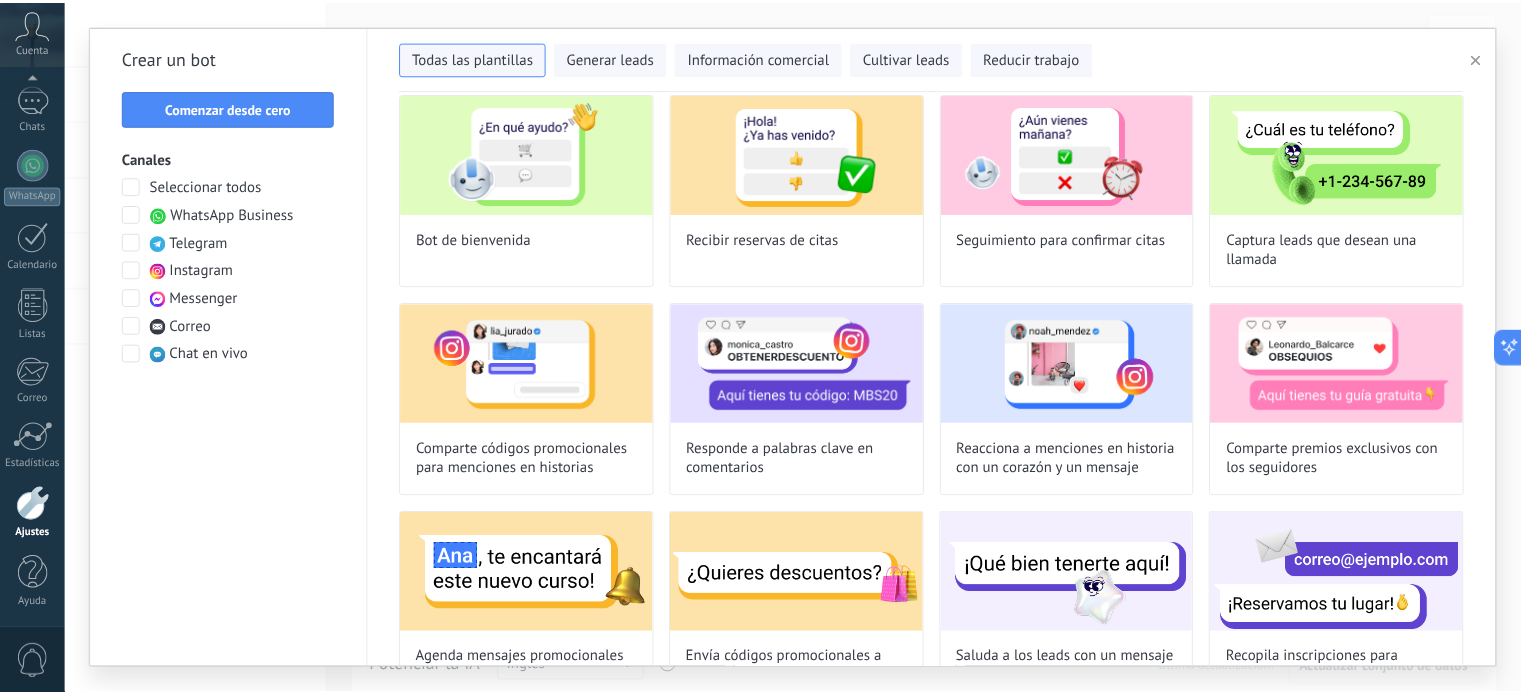 scroll, scrollTop: 0, scrollLeft: 0, axis: both 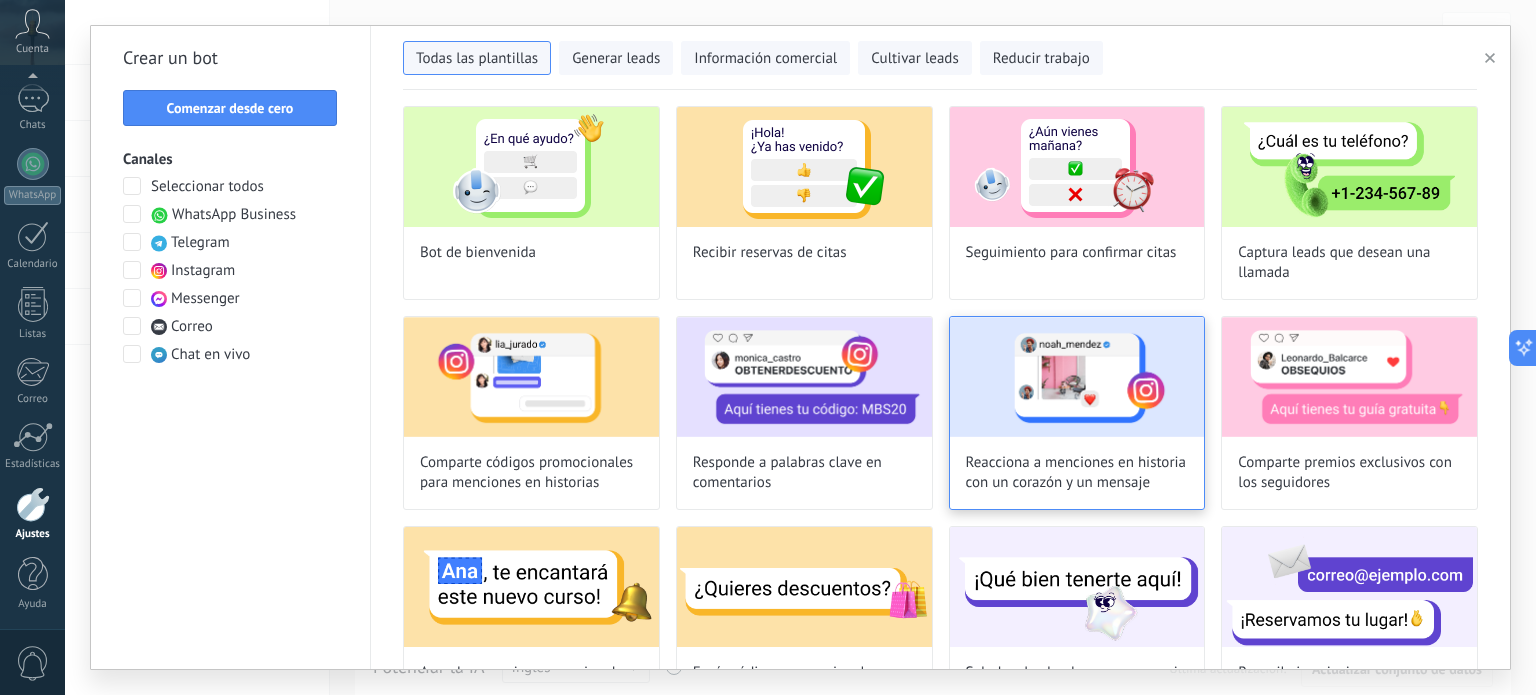 click at bounding box center [1077, 377] 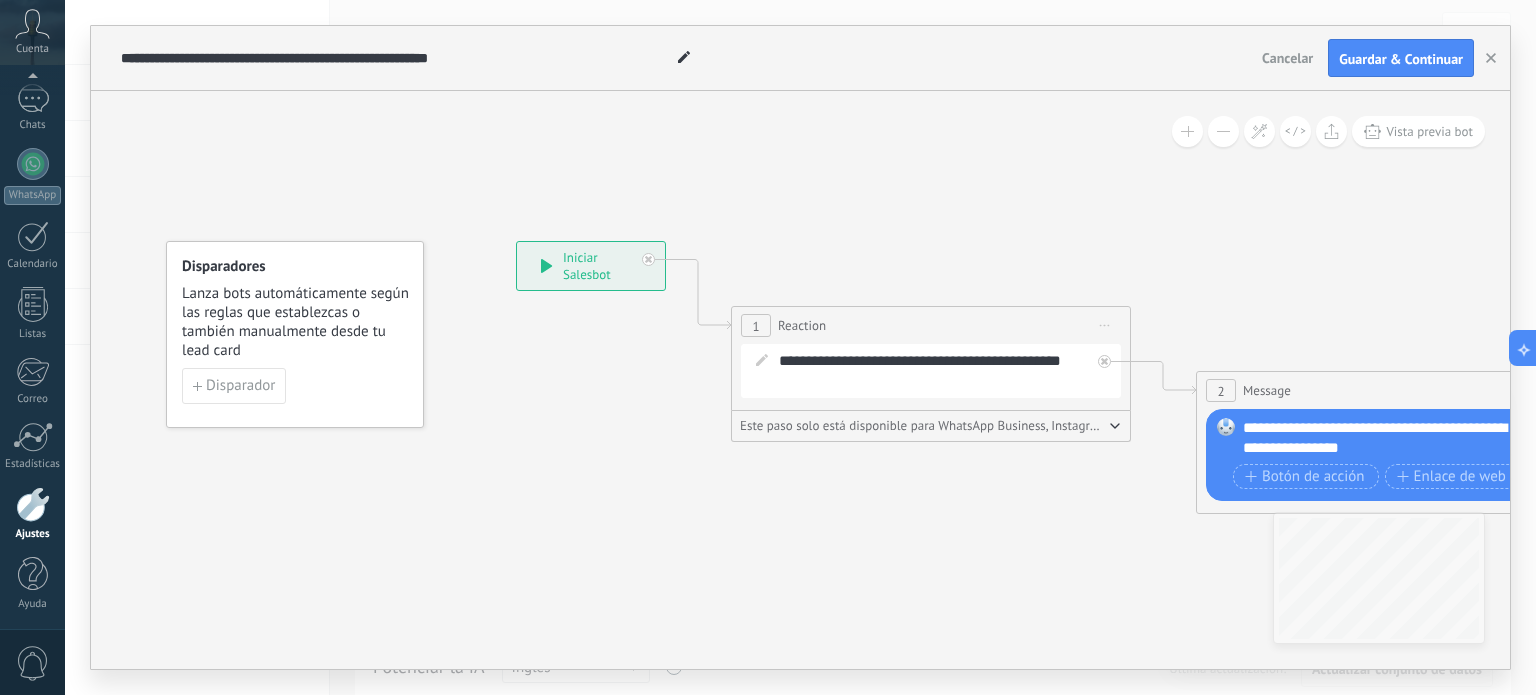 click on "Iniciar vista previa aquí
Cambiar nombre
Duplicar
[GEOGRAPHIC_DATA]" at bounding box center (1105, 325) 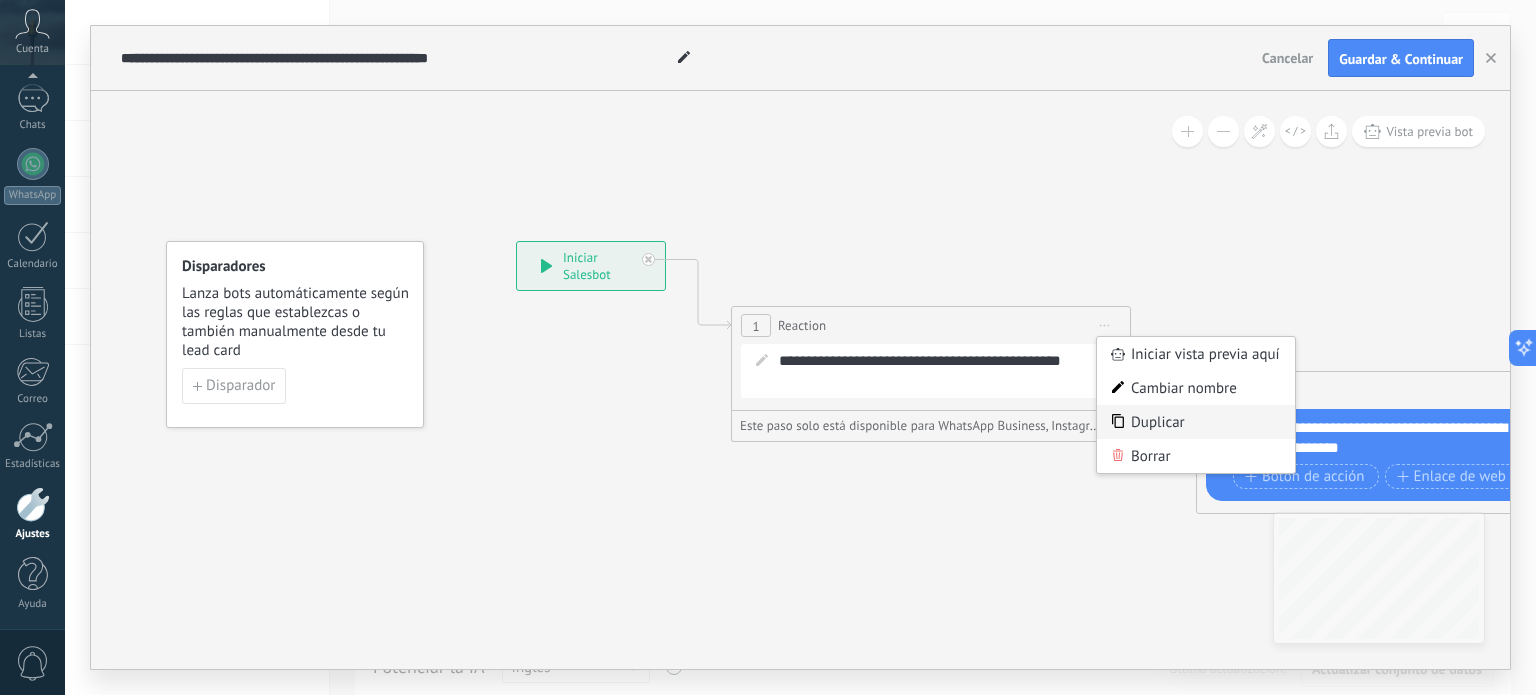click on "Duplicar" at bounding box center [1196, 422] 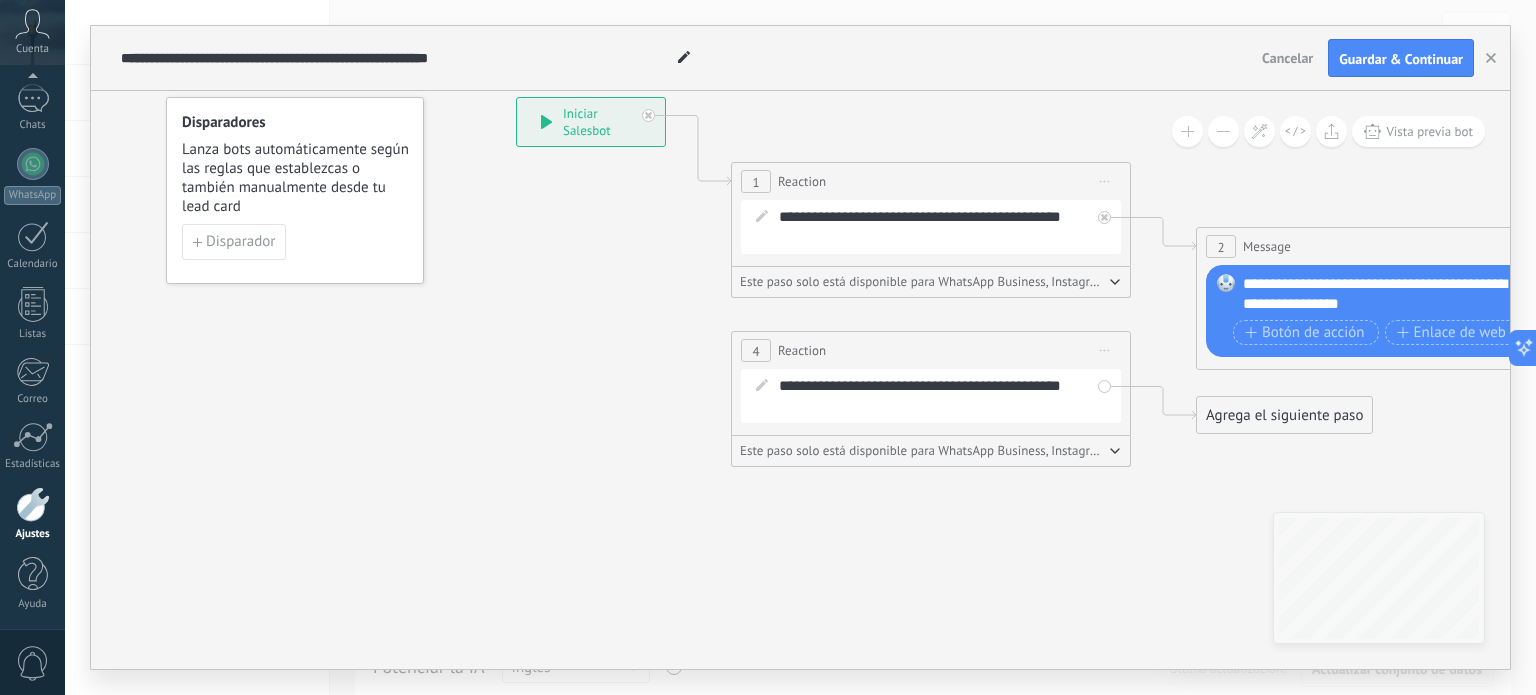 click on "**********" at bounding box center [945, 396] 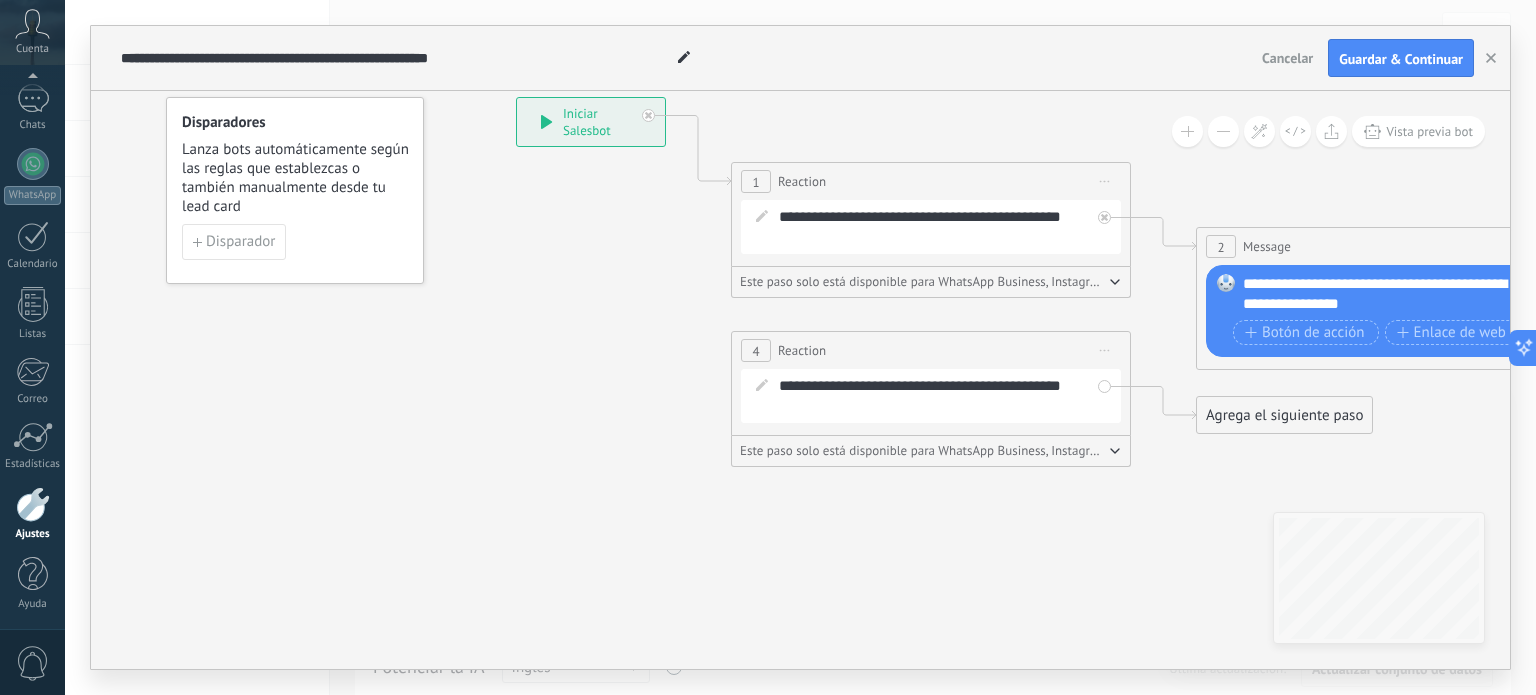 click on "**********" at bounding box center (945, 396) 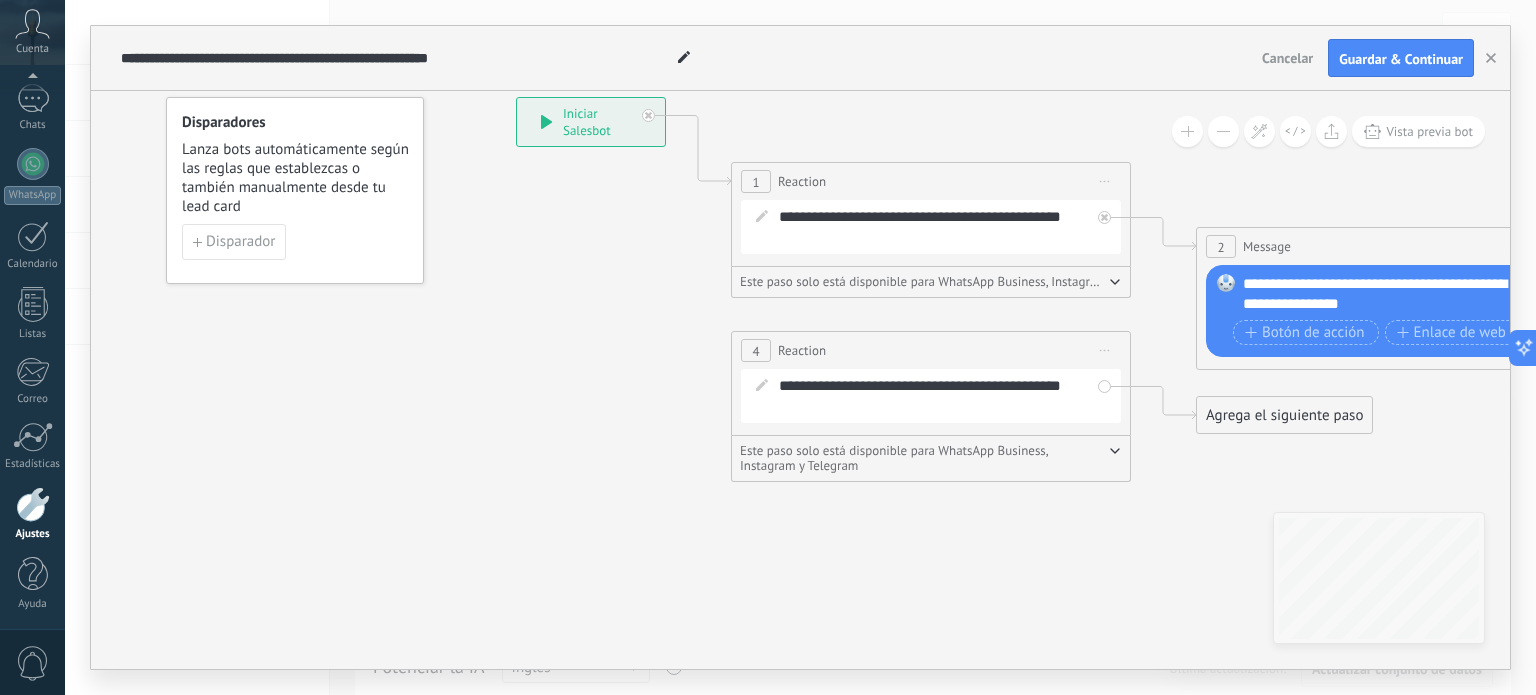 click at bounding box center [1115, 449] 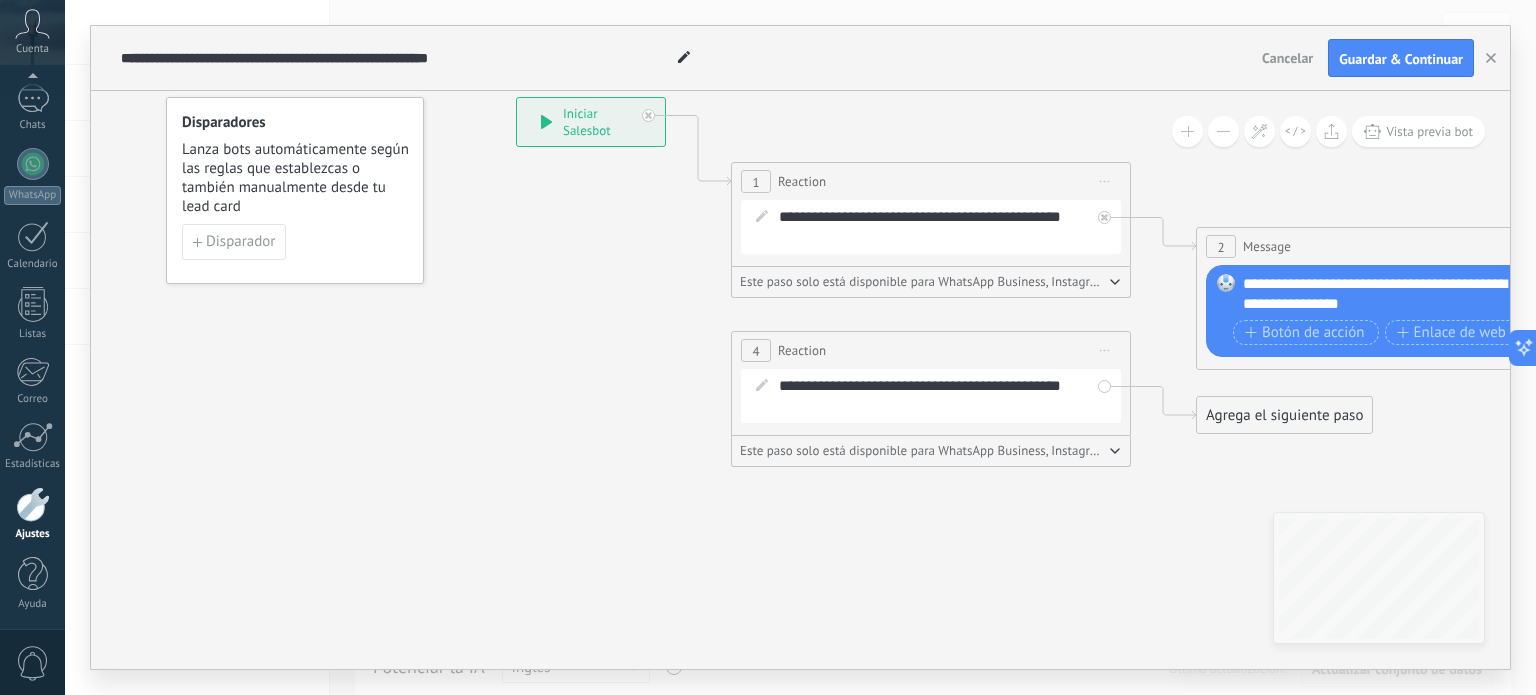 click on "**********" at bounding box center [931, 396] 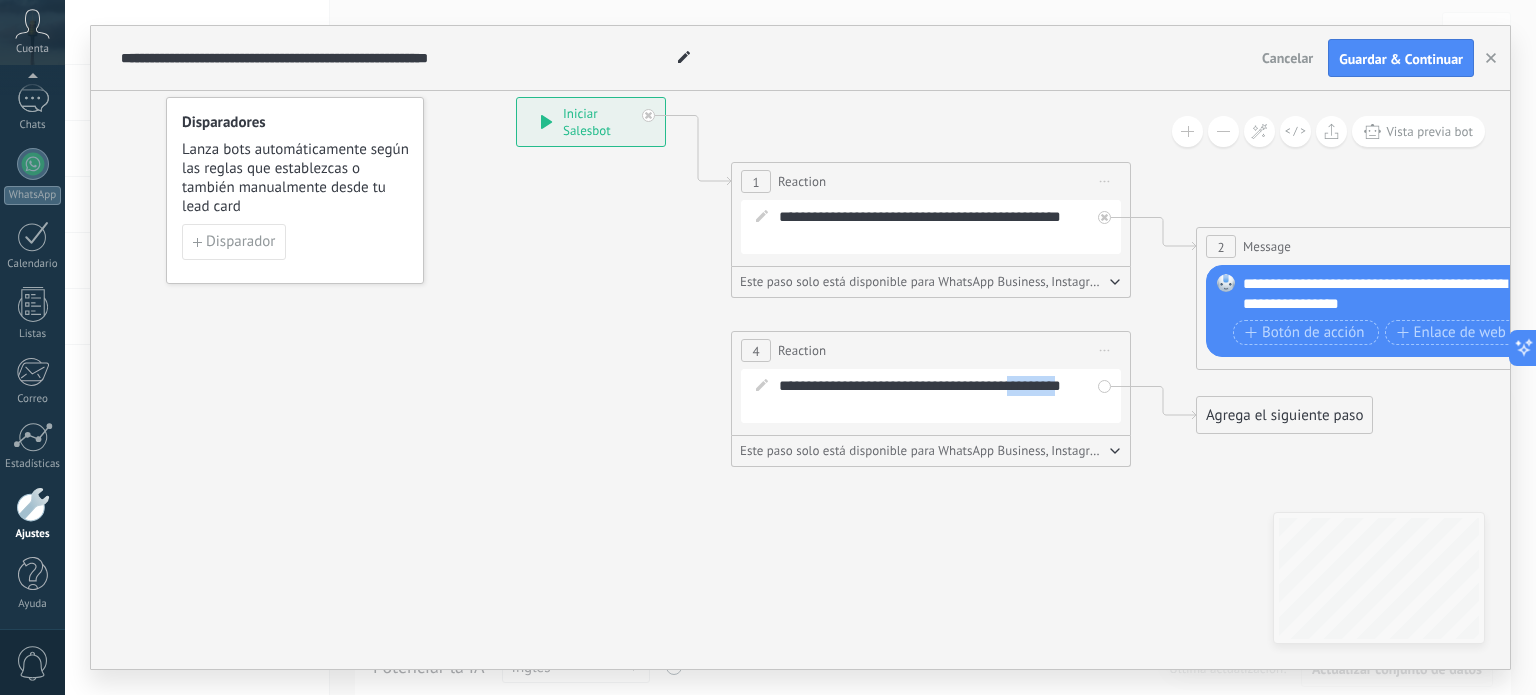 click on "**********" at bounding box center (945, 396) 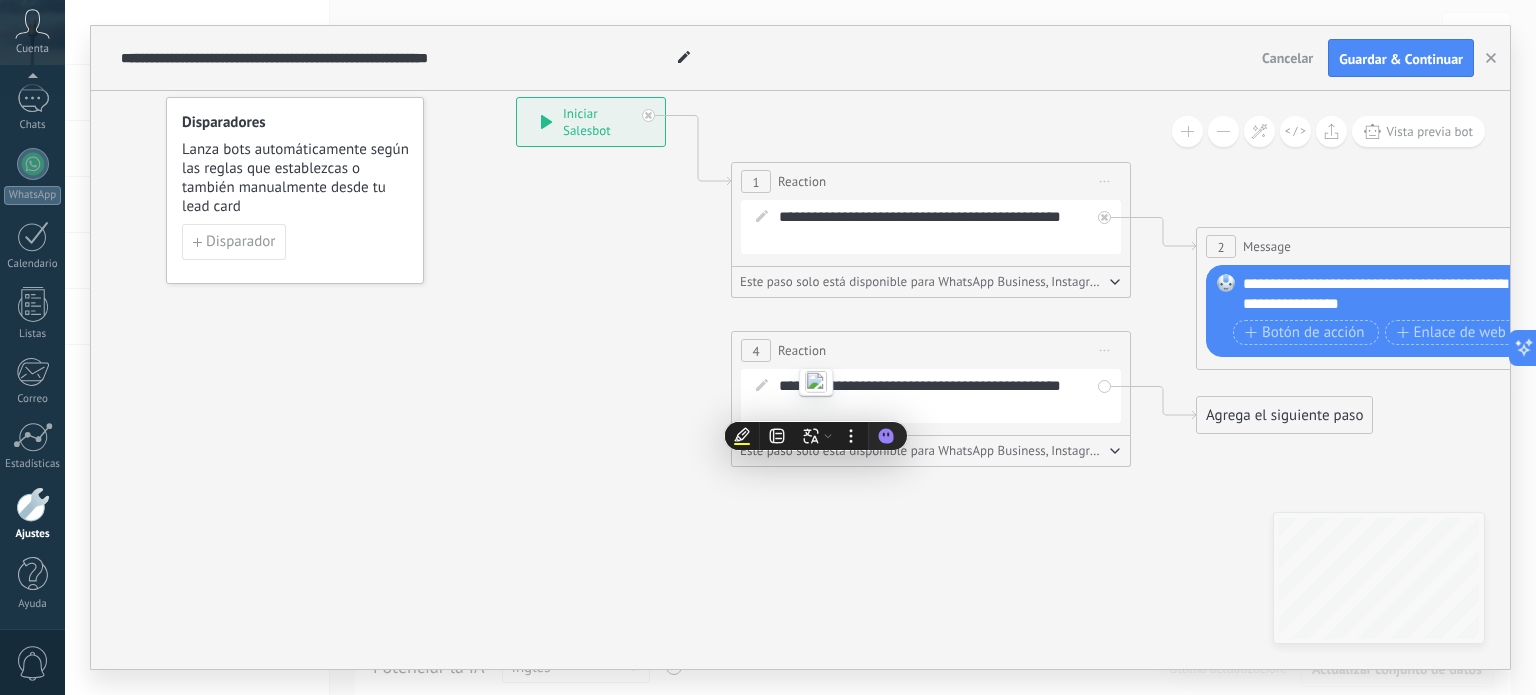 click on "**********" at bounding box center (945, 396) 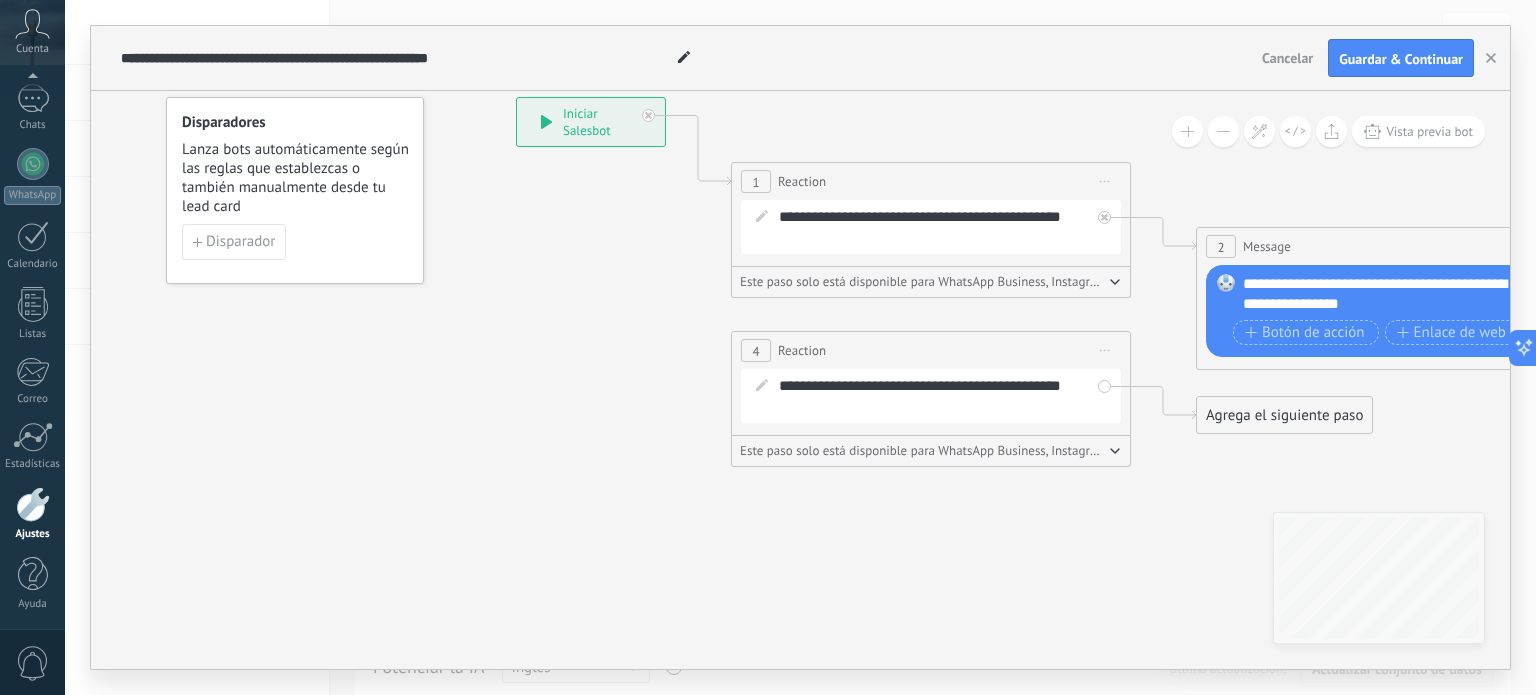 drag, startPoint x: 1278, startPoint y: 409, endPoint x: 1392, endPoint y: 387, distance: 116.1034 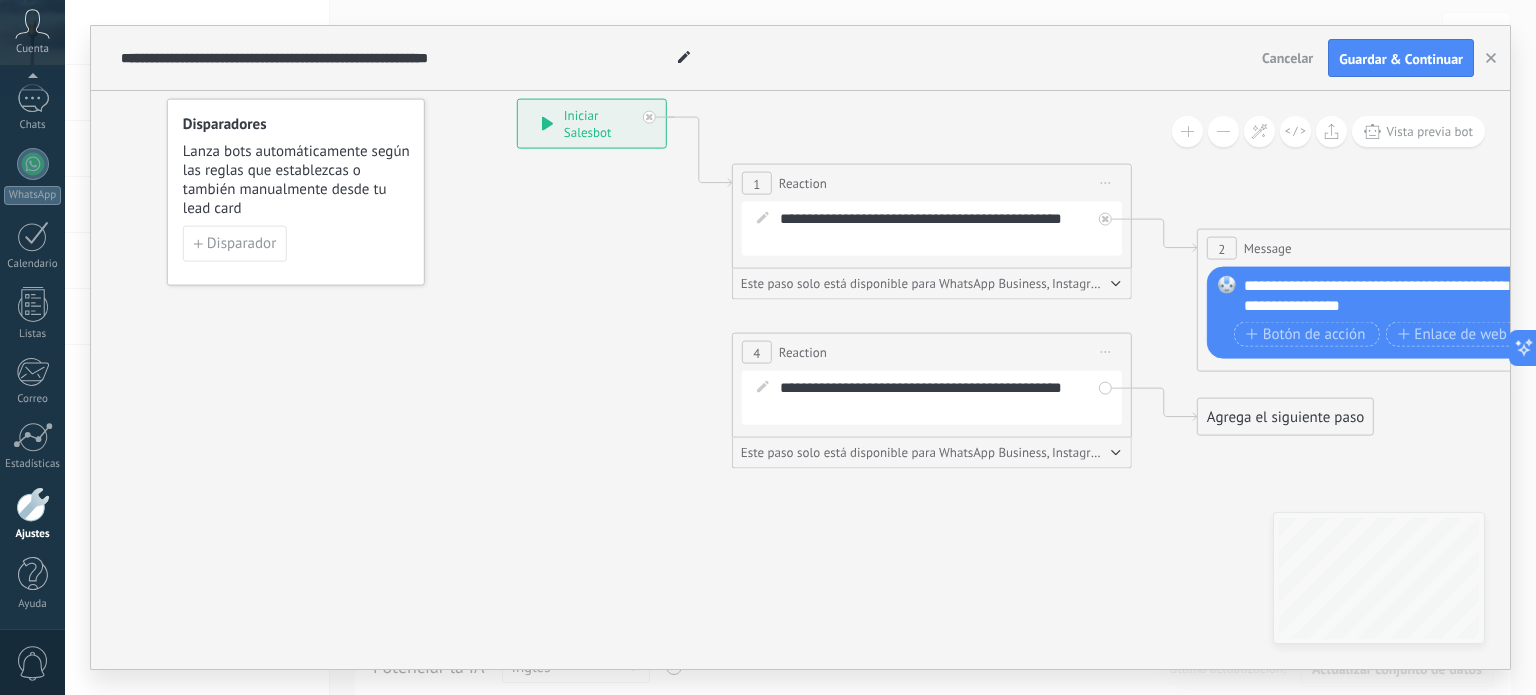 click on "Iniciar vista previa aquí
Cambiar nombre
Duplicar
[GEOGRAPHIC_DATA]" at bounding box center [1106, 352] 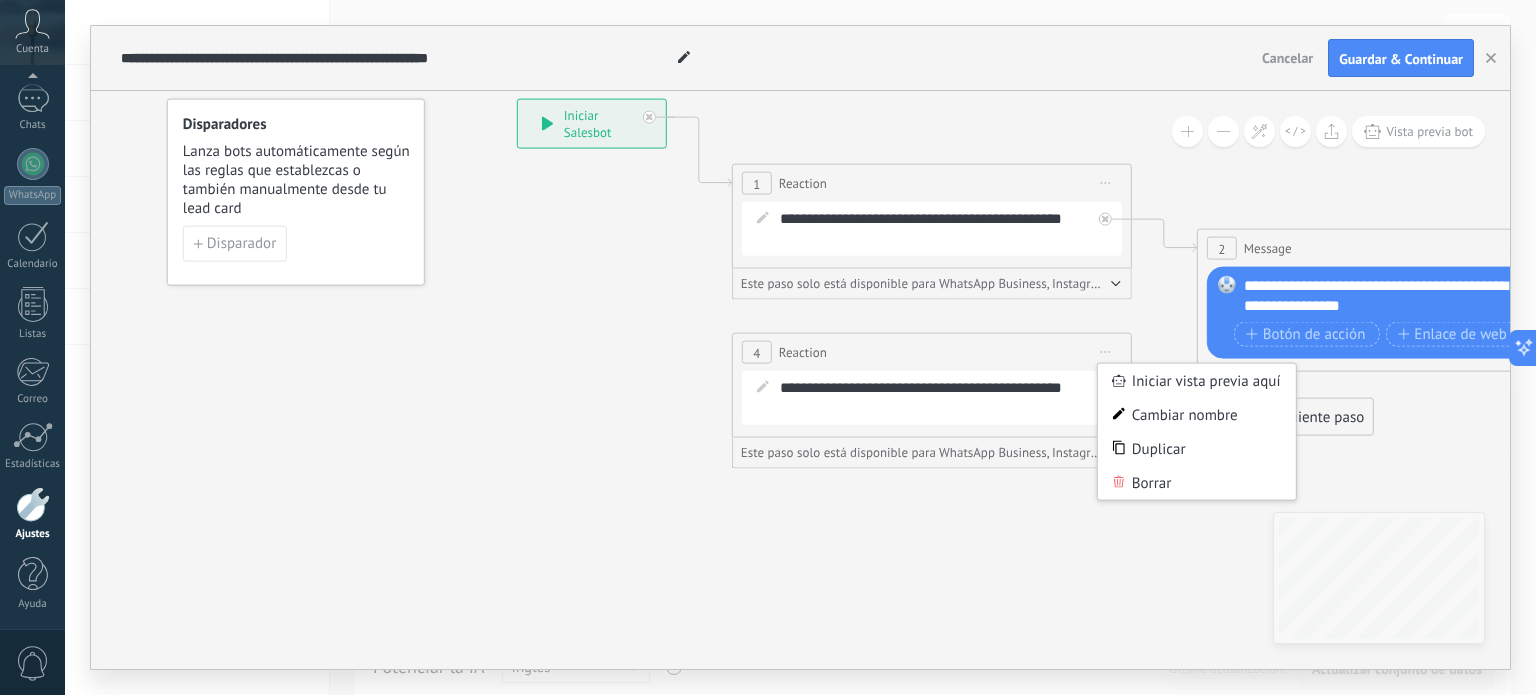click 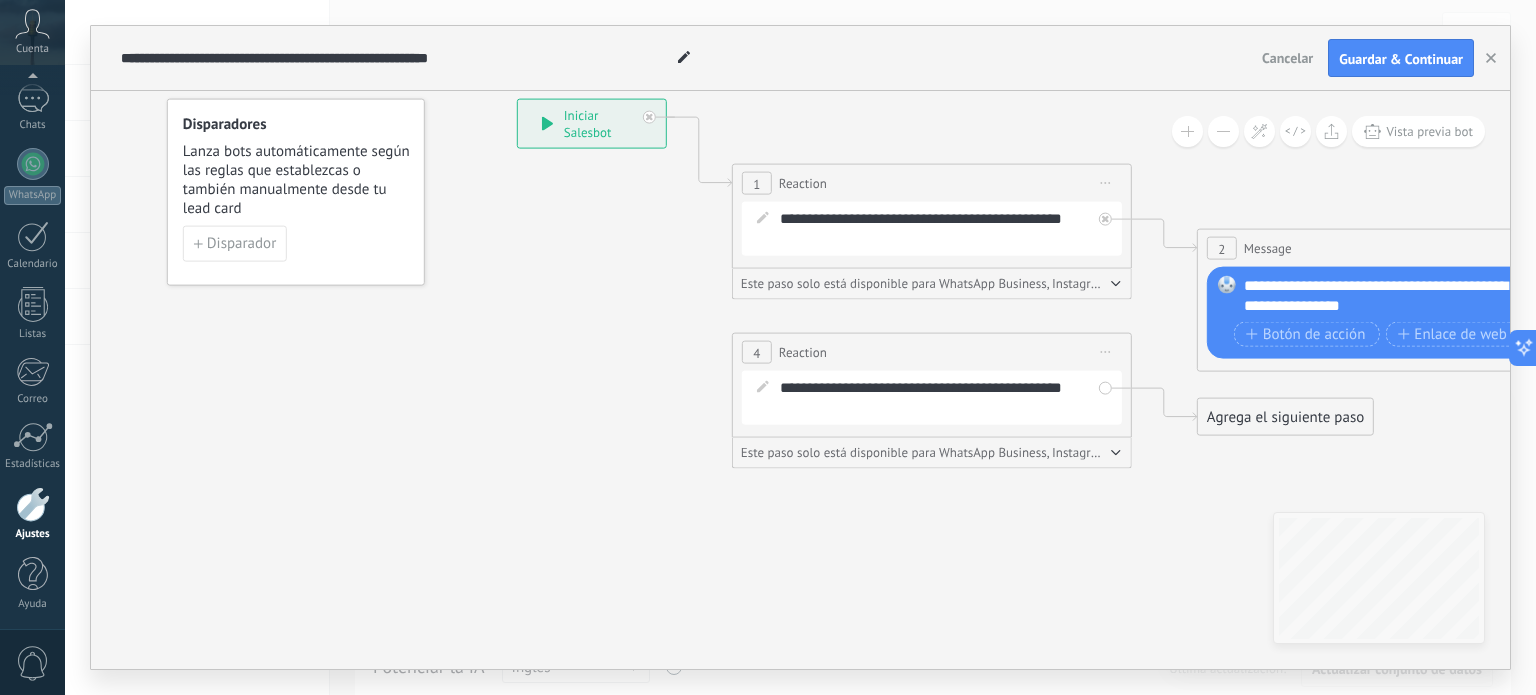click on "Este paso solo está disponible para WhatsApp Business, Instagram y Telegram" at bounding box center (932, 284) 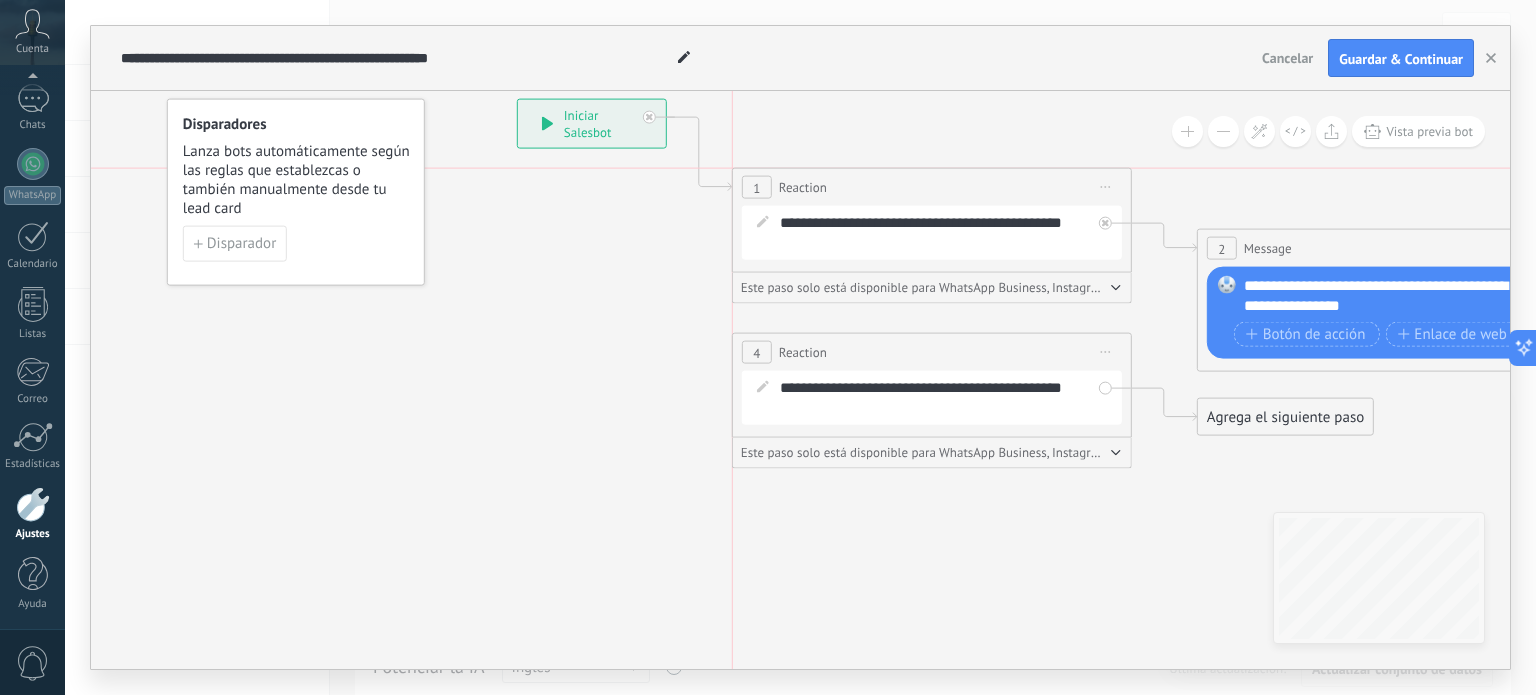 click on "1
Reaction
********
Iniciar vista previa aquí
Cambiar nombre
Duplicar
[GEOGRAPHIC_DATA]" at bounding box center [932, 187] 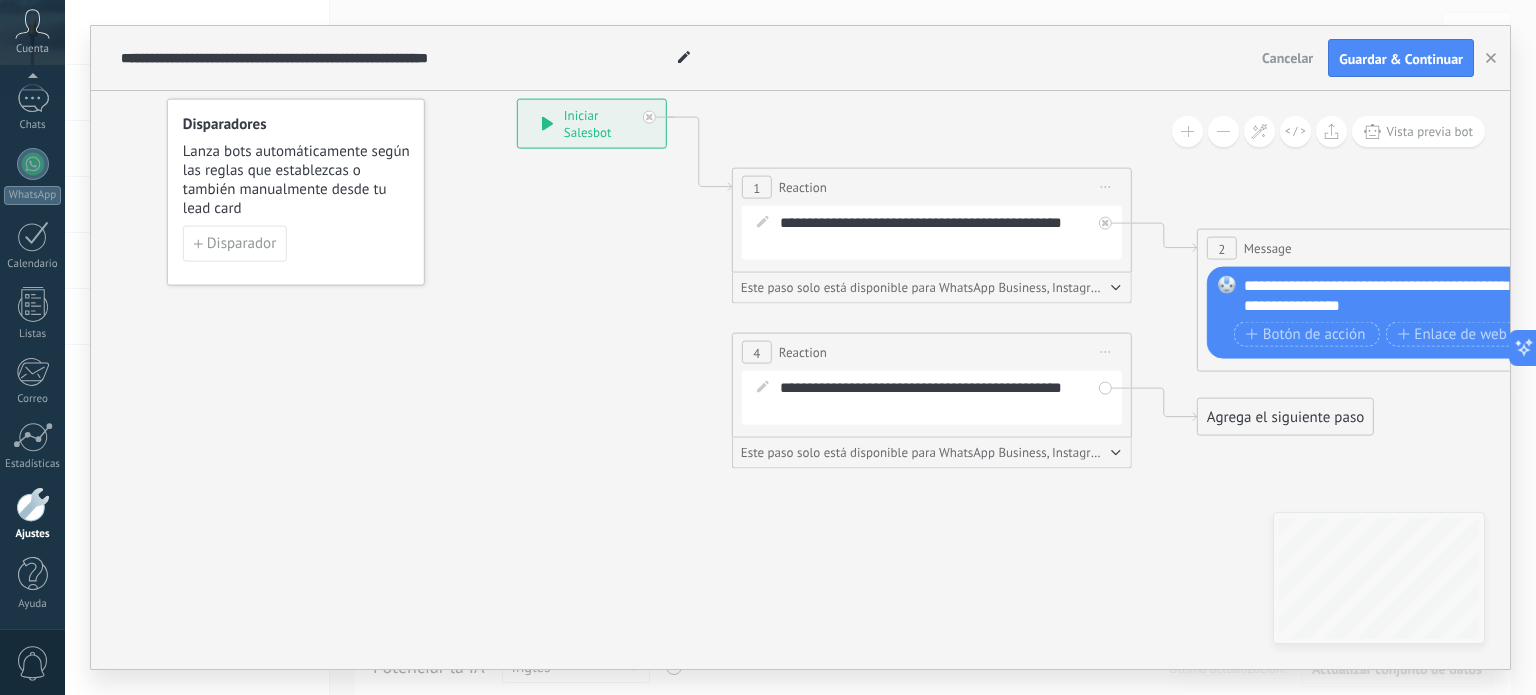 click on "**********" at bounding box center [946, 398] 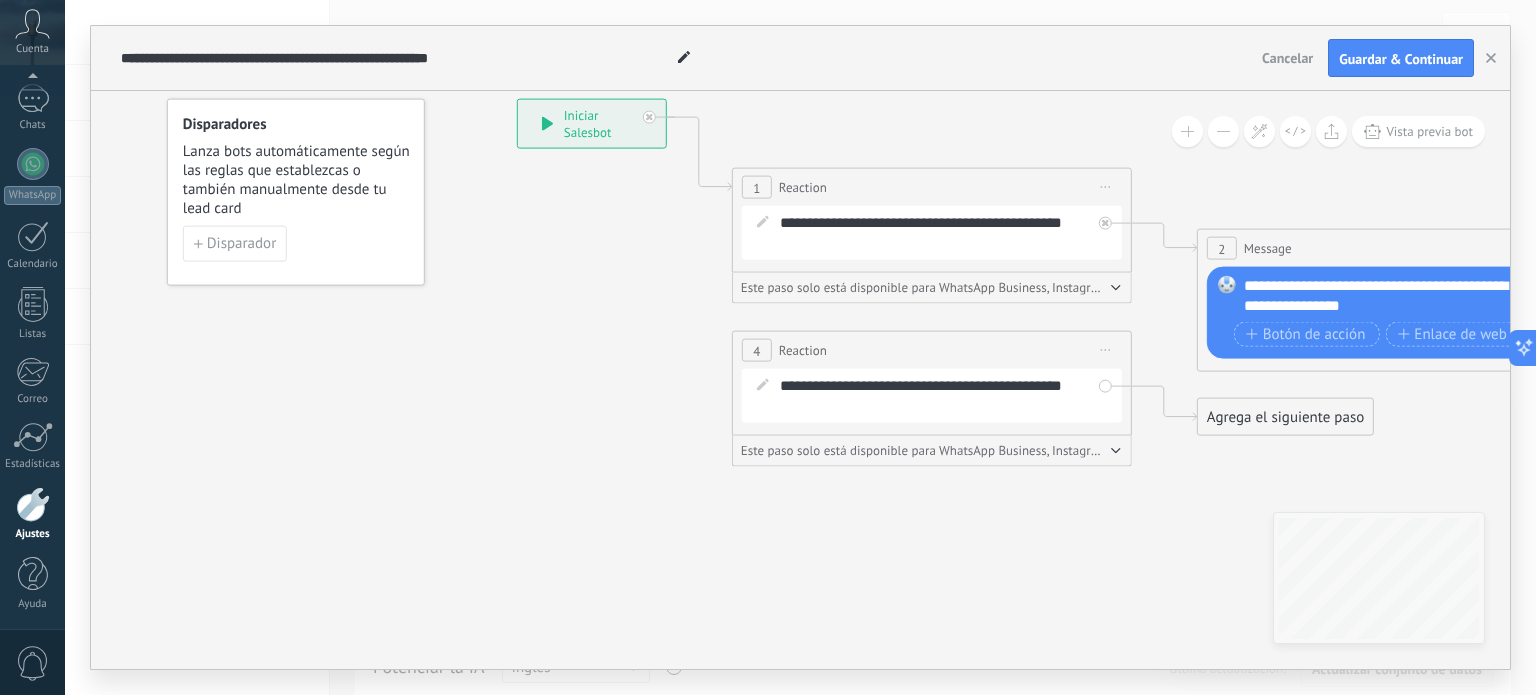 click on "4" at bounding box center (757, 350) 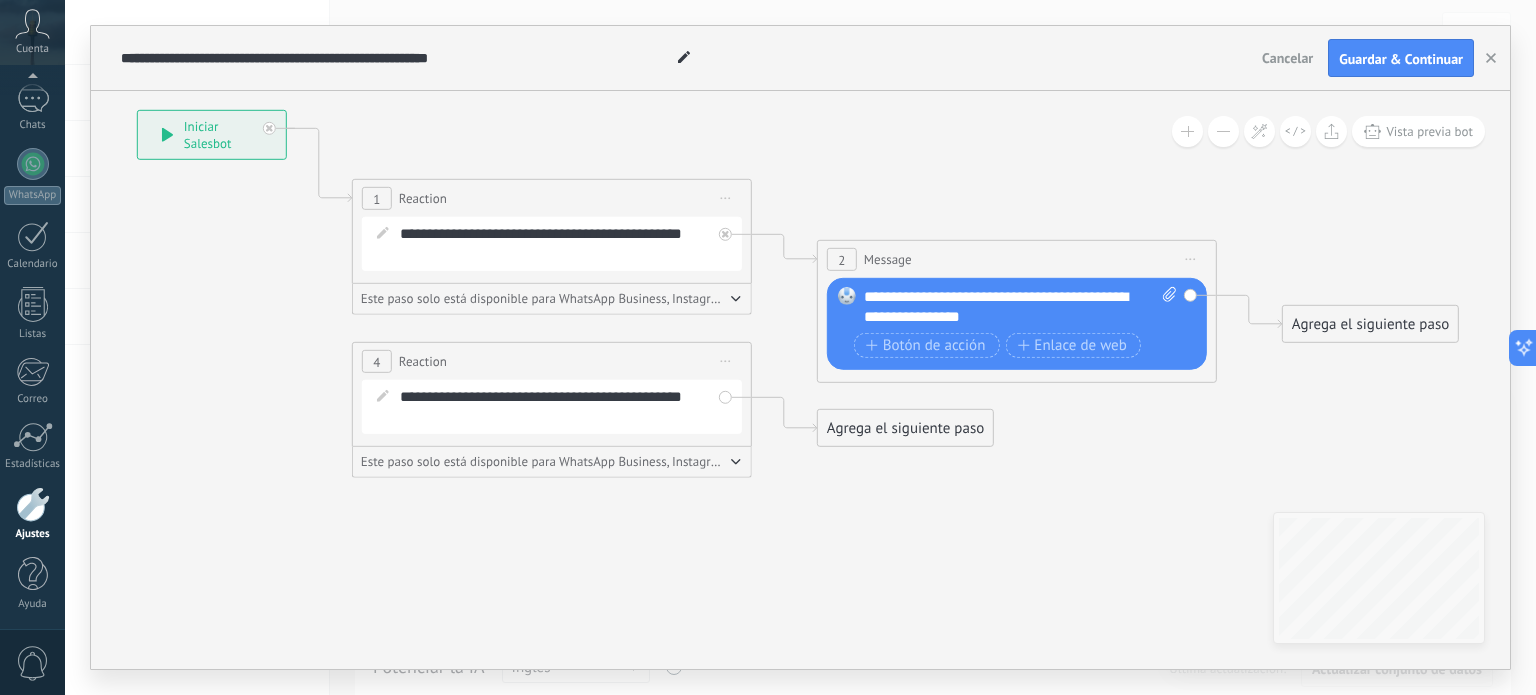 drag, startPoint x: 876, startPoint y: 546, endPoint x: 492, endPoint y: 557, distance: 384.15753 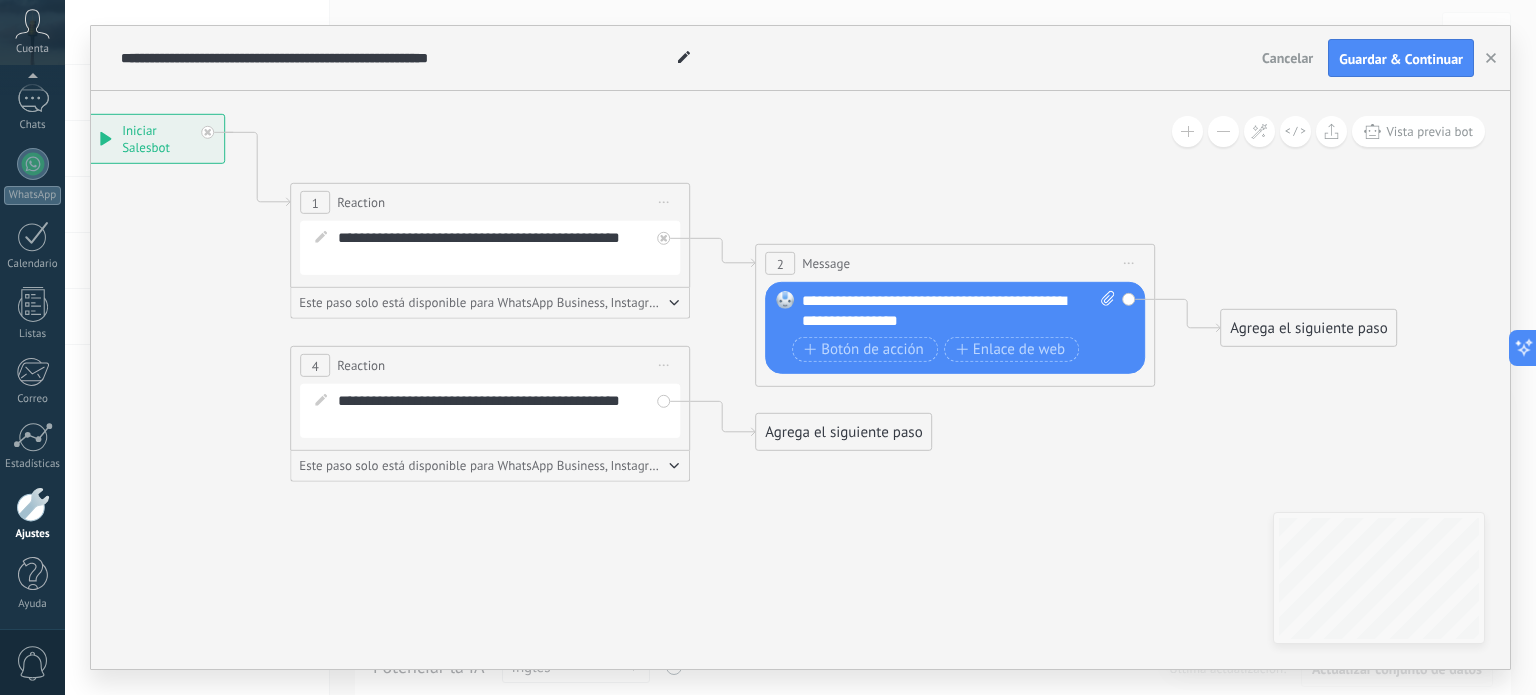 drag, startPoint x: 1088, startPoint y: 459, endPoint x: 1030, endPoint y: 463, distance: 58.137768 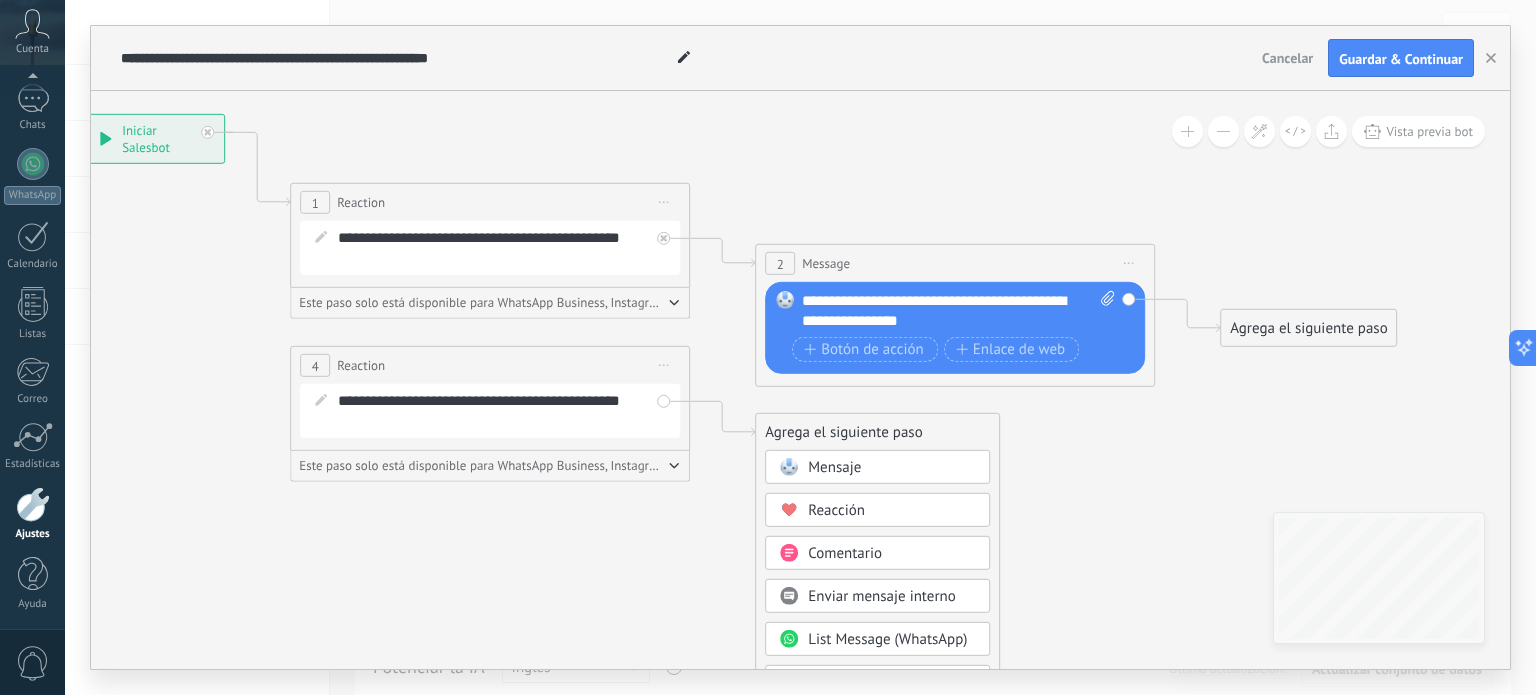 click on "Mensaje" at bounding box center [892, 468] 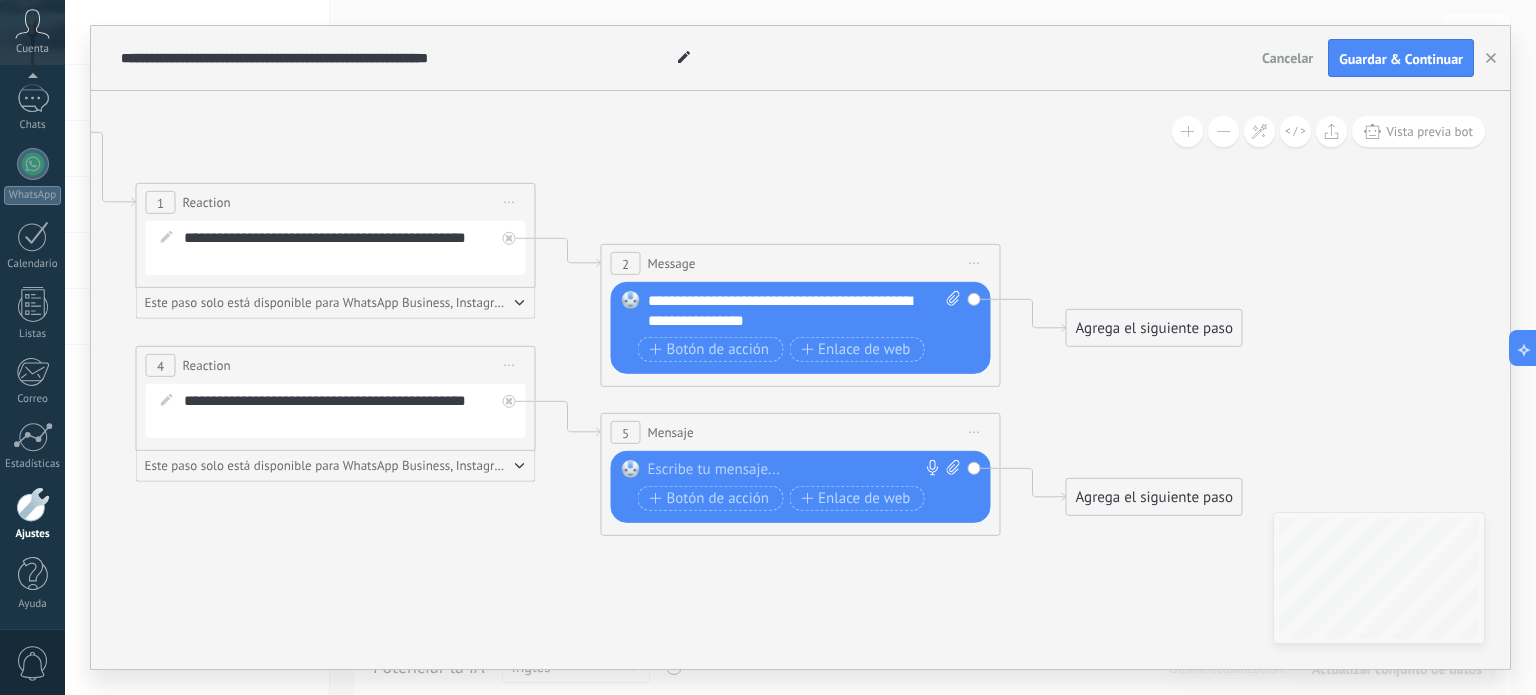 click on "Iniciar vista previa aquí
Cambiar nombre
Duplicar
[GEOGRAPHIC_DATA]" at bounding box center (975, 432) 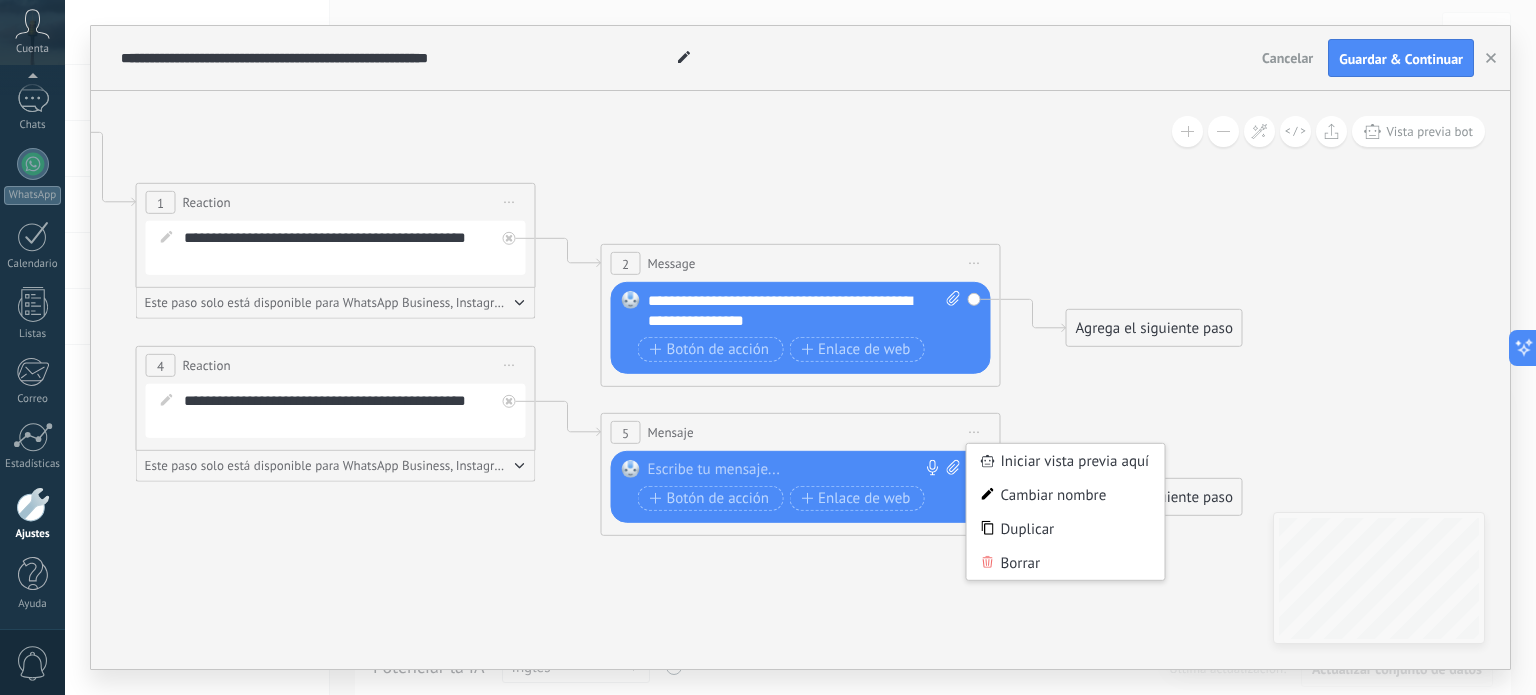 click on "Iniciar vista previa aquí
Cambiar nombre
Duplicar
[GEOGRAPHIC_DATA]" at bounding box center [975, 432] 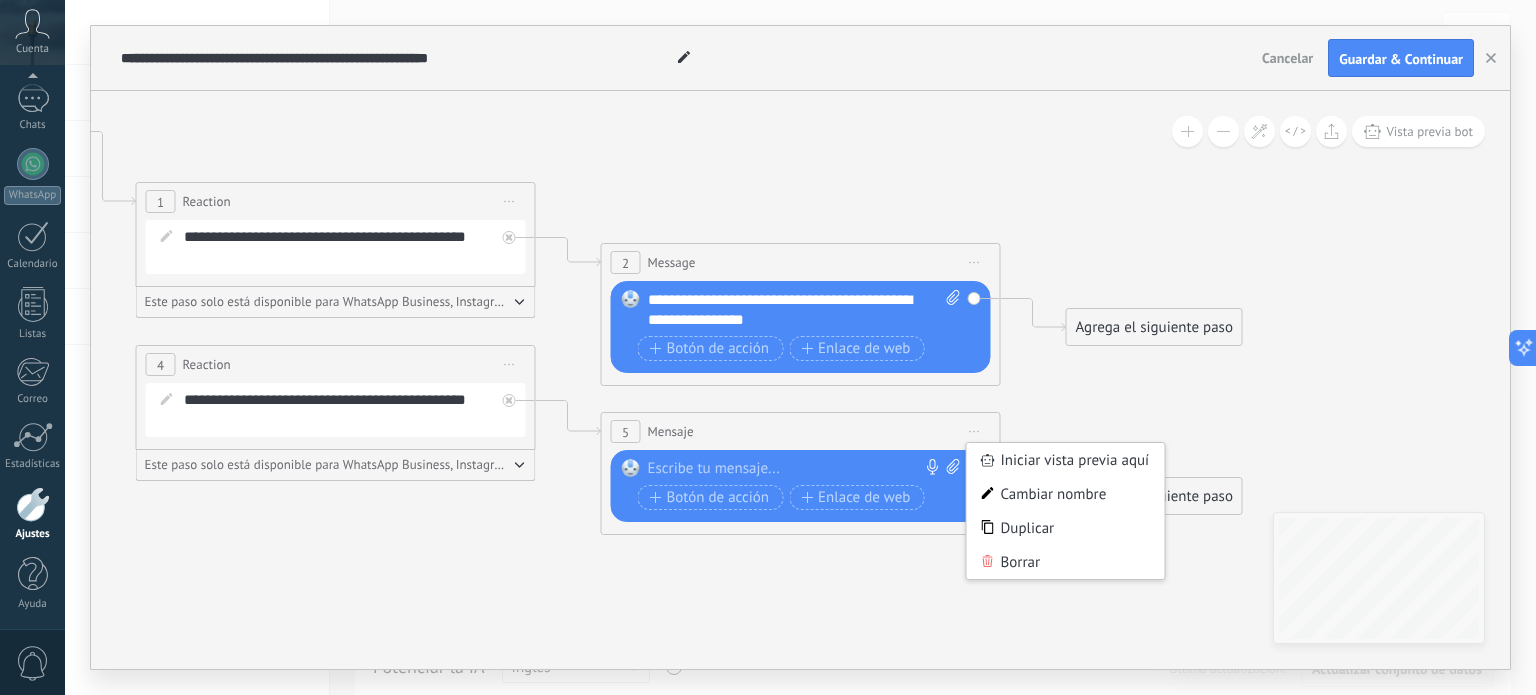 click 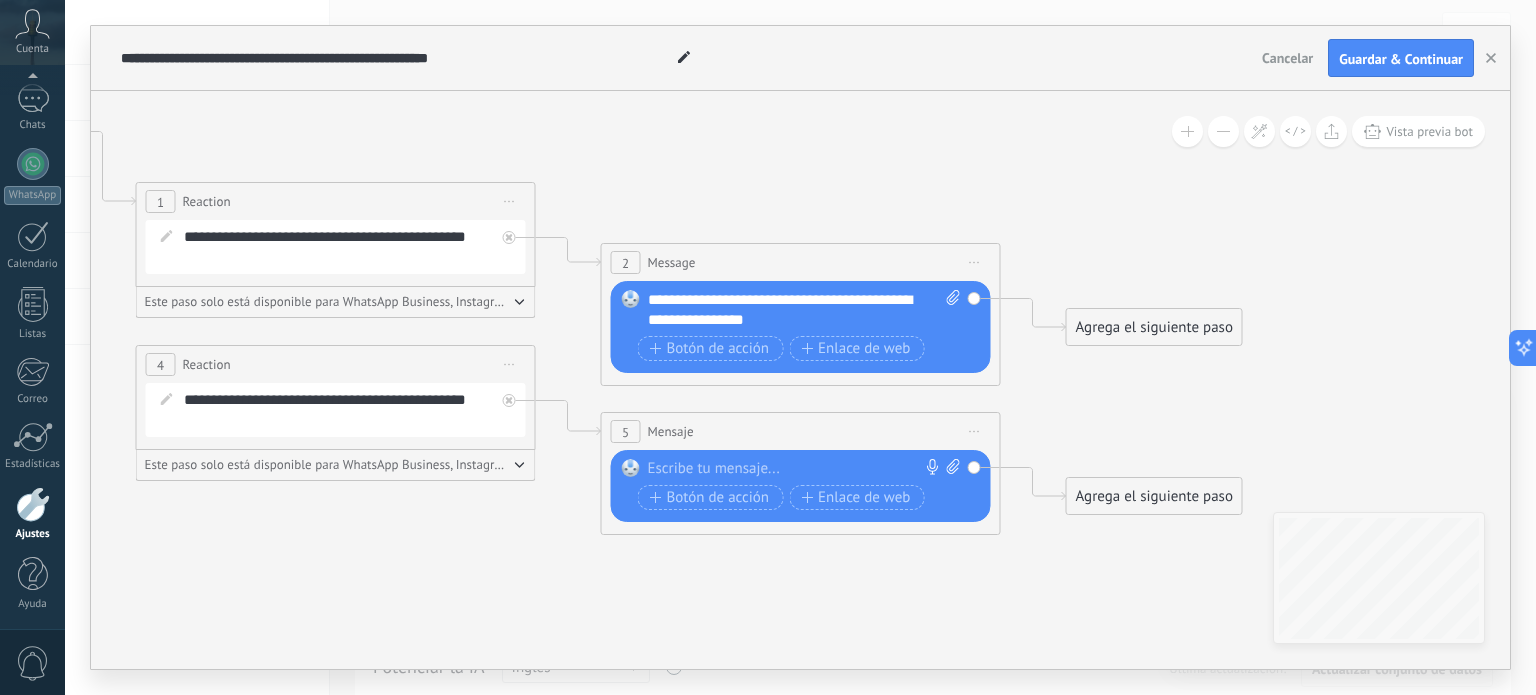 click on "5" at bounding box center (625, 432) 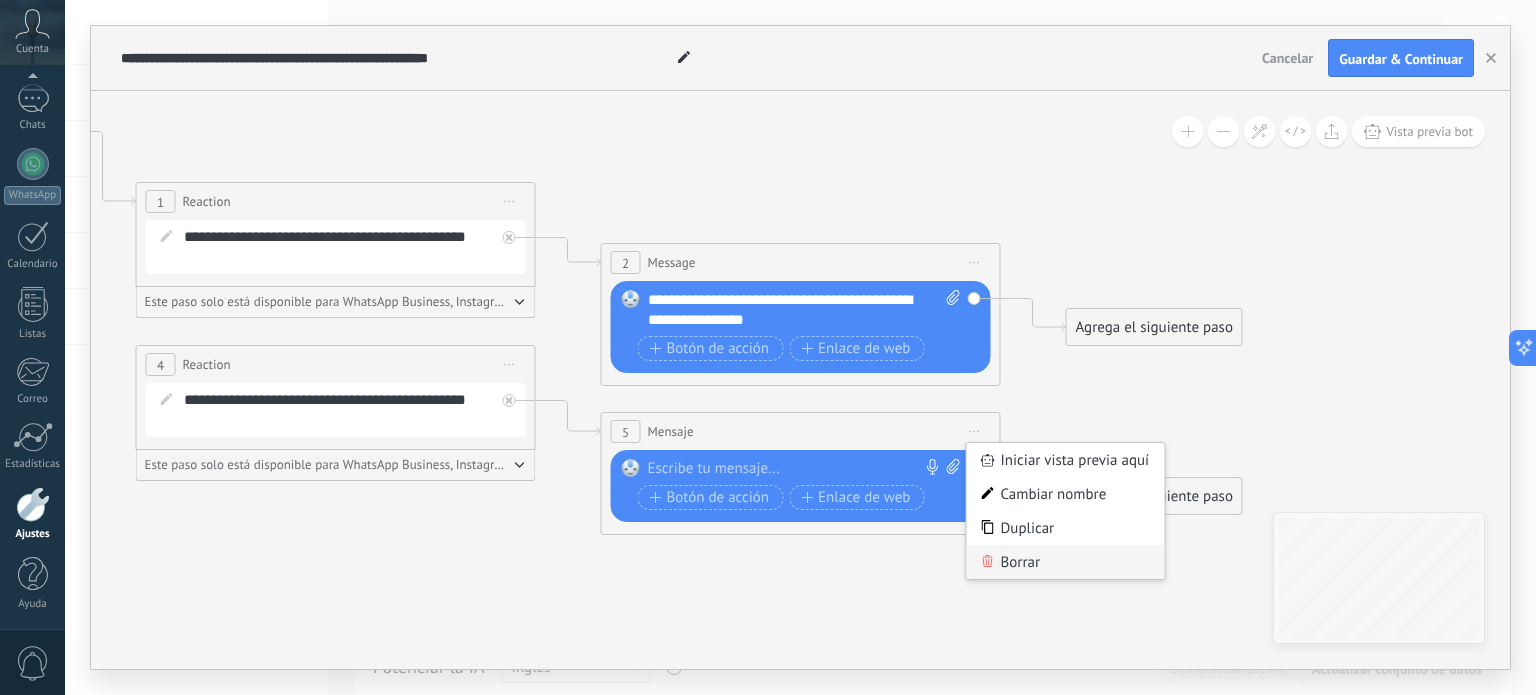 click on "Borrar" at bounding box center [1066, 562] 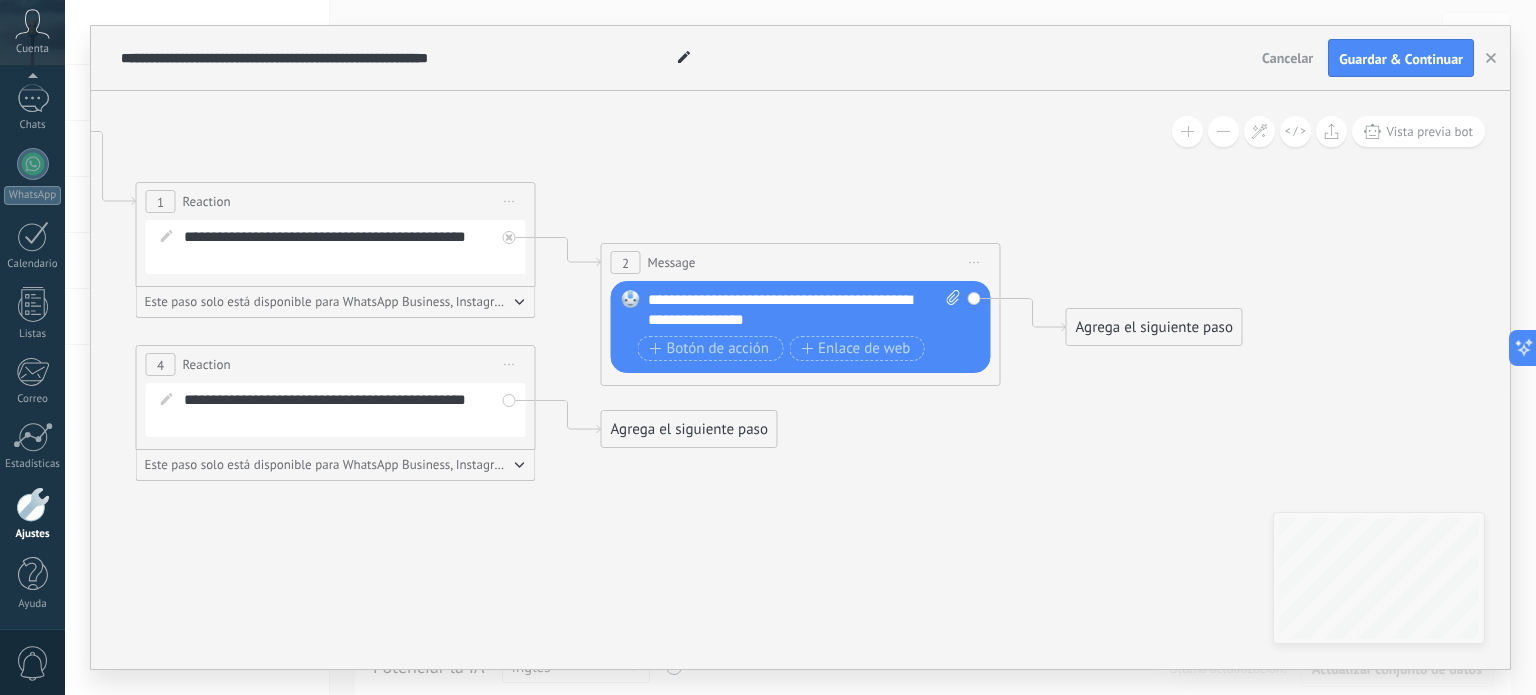 click on "Agrega el siguiente paso" at bounding box center [689, 429] 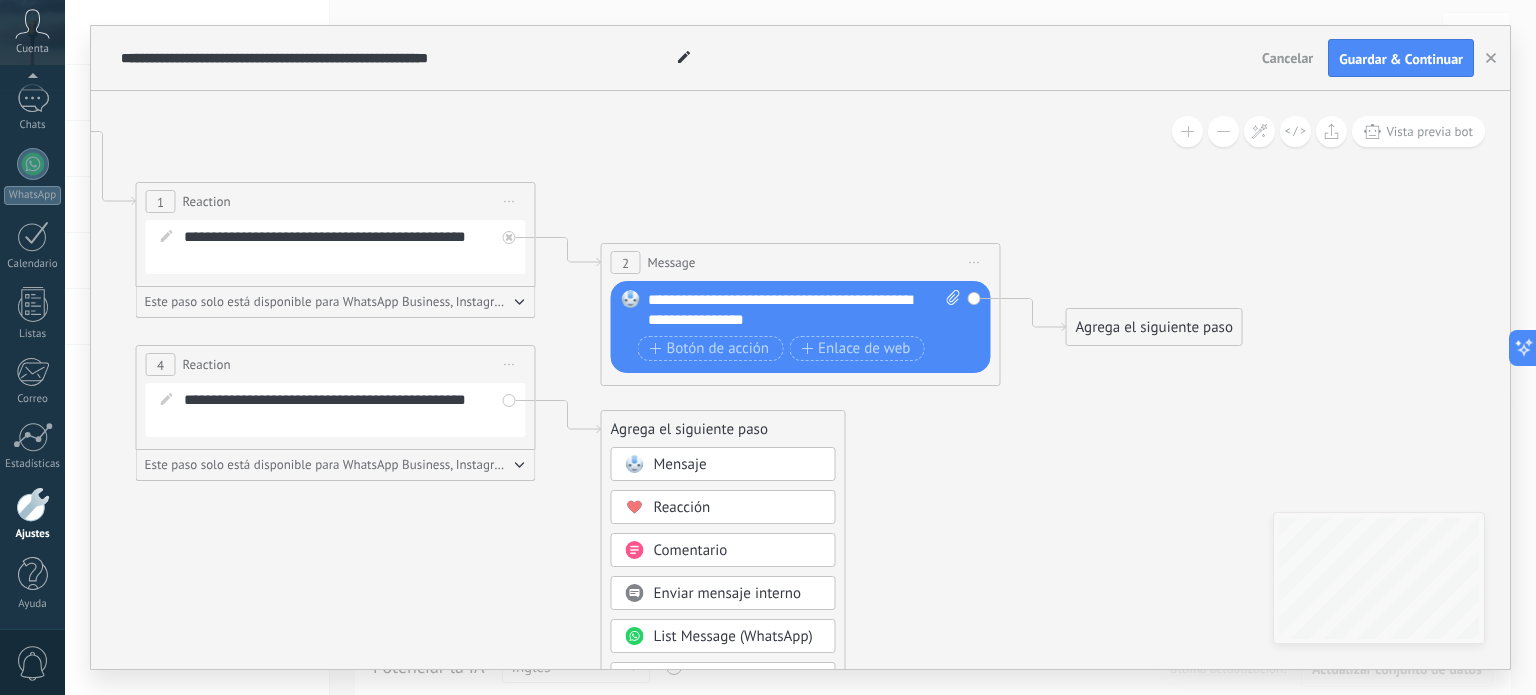 click on "Reacción" at bounding box center [682, 507] 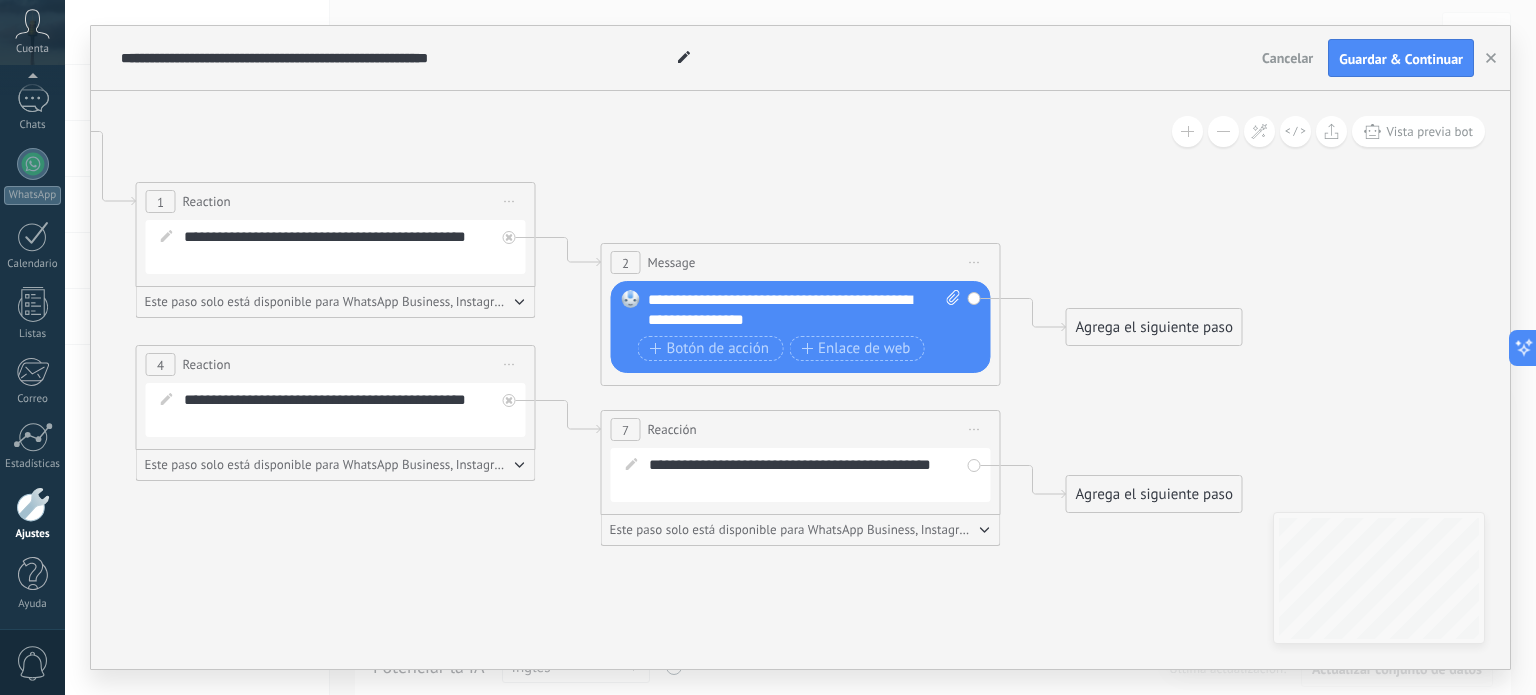 click on "Iniciar vista previa aquí
Cambiar nombre
Duplicar
[GEOGRAPHIC_DATA]" at bounding box center [975, 429] 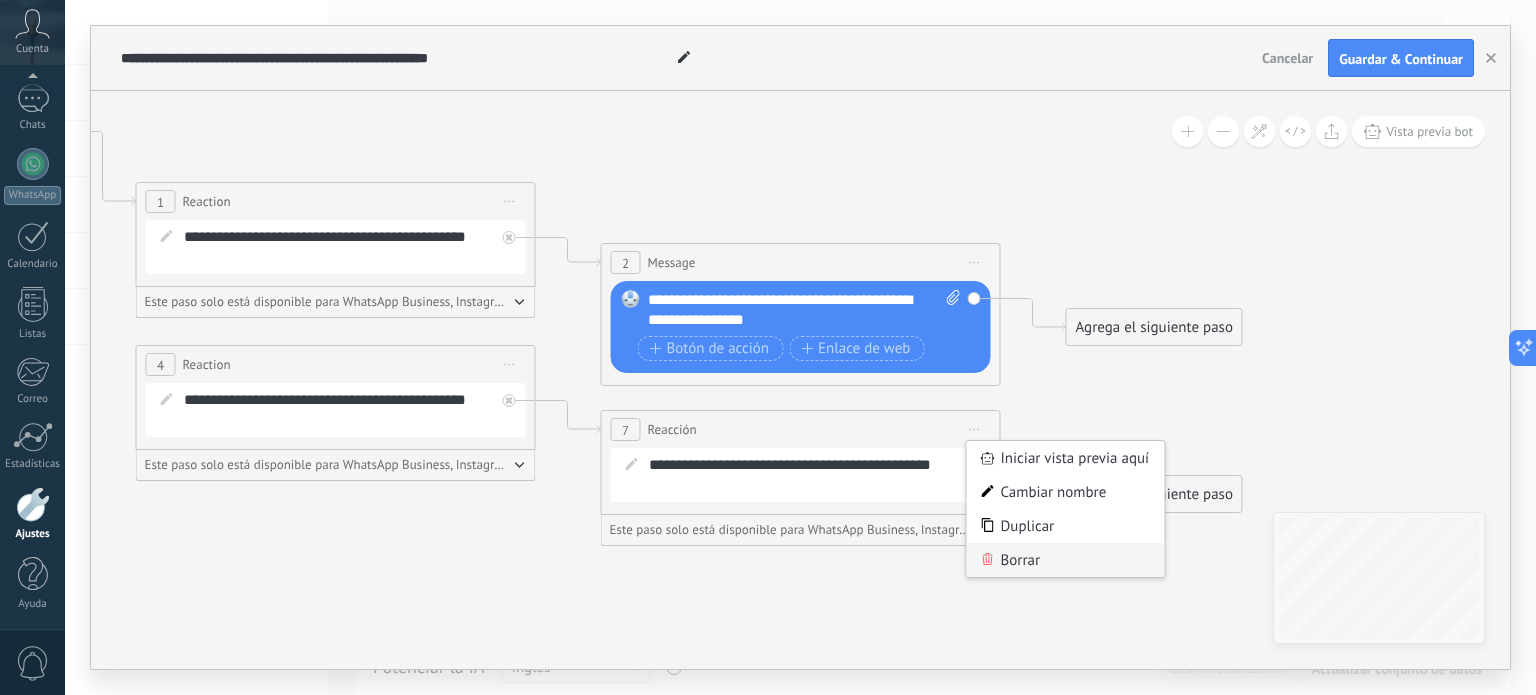 click on "Borrar" at bounding box center (1066, 560) 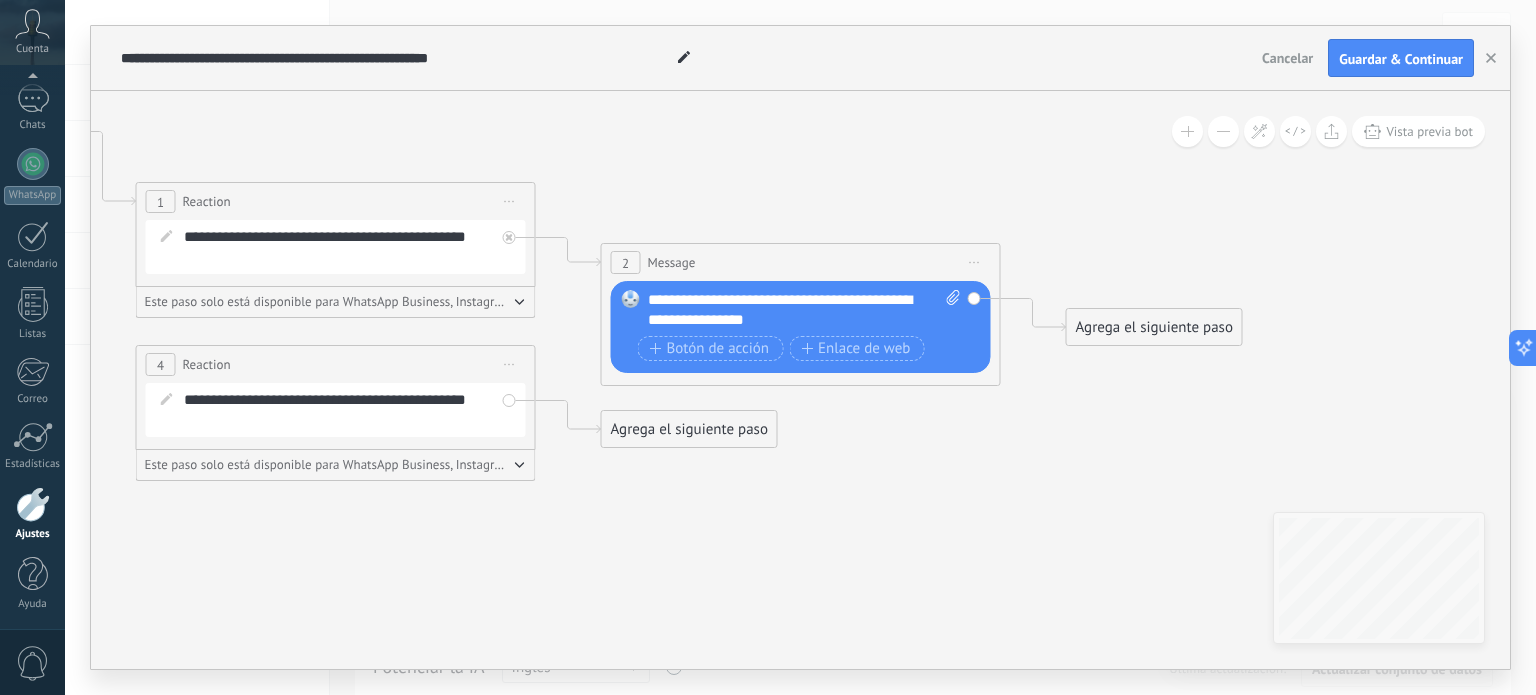 click on "Agrega el siguiente paso" at bounding box center [689, 429] 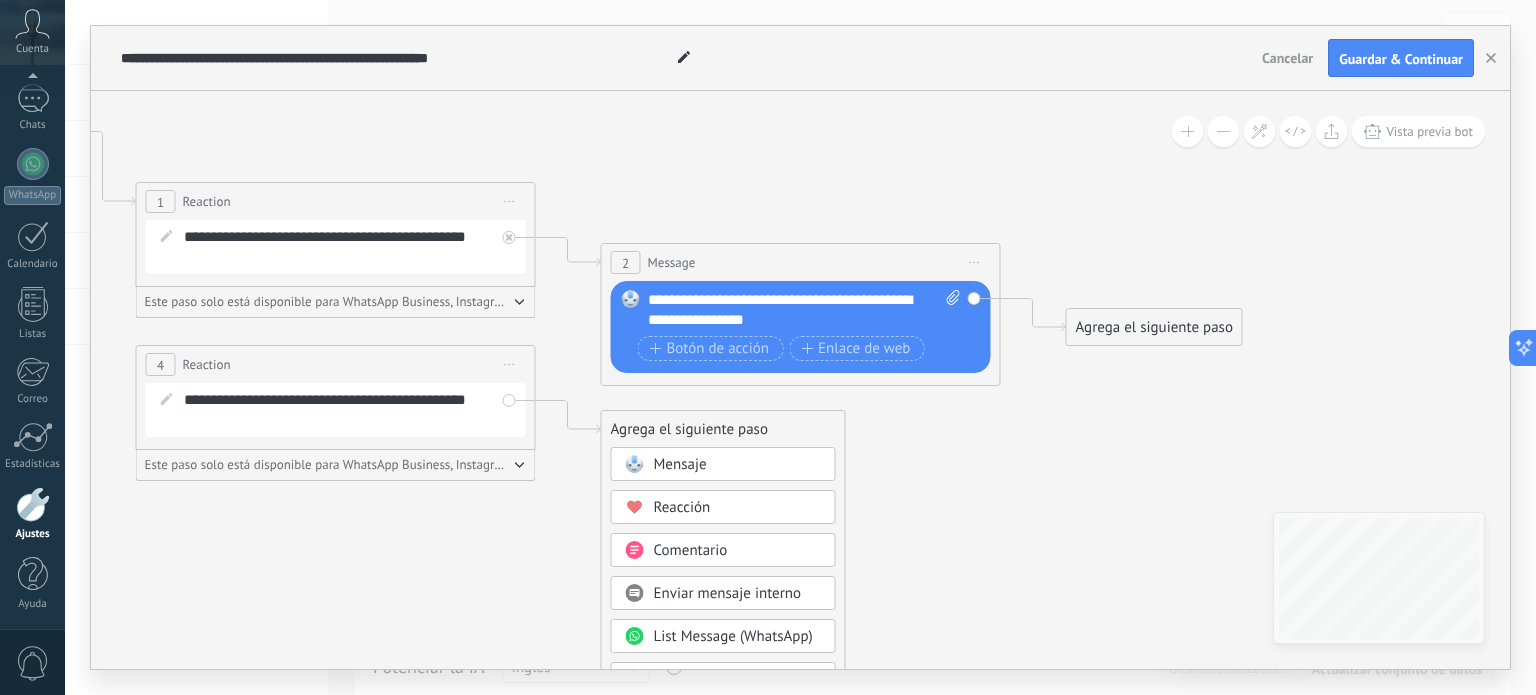 drag, startPoint x: 650, startPoint y: 467, endPoint x: 688, endPoint y: 313, distance: 158.61903 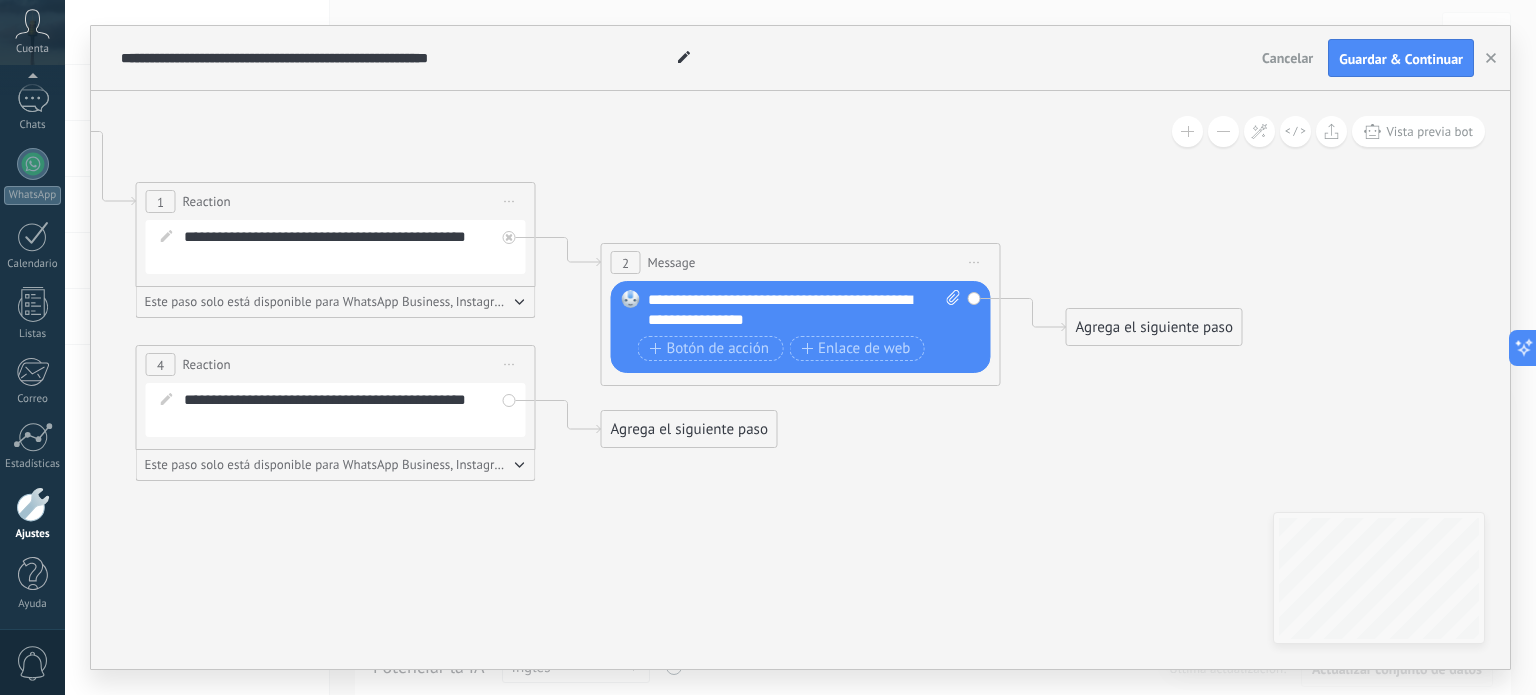 click on "Agrega el siguiente paso" at bounding box center [689, 429] 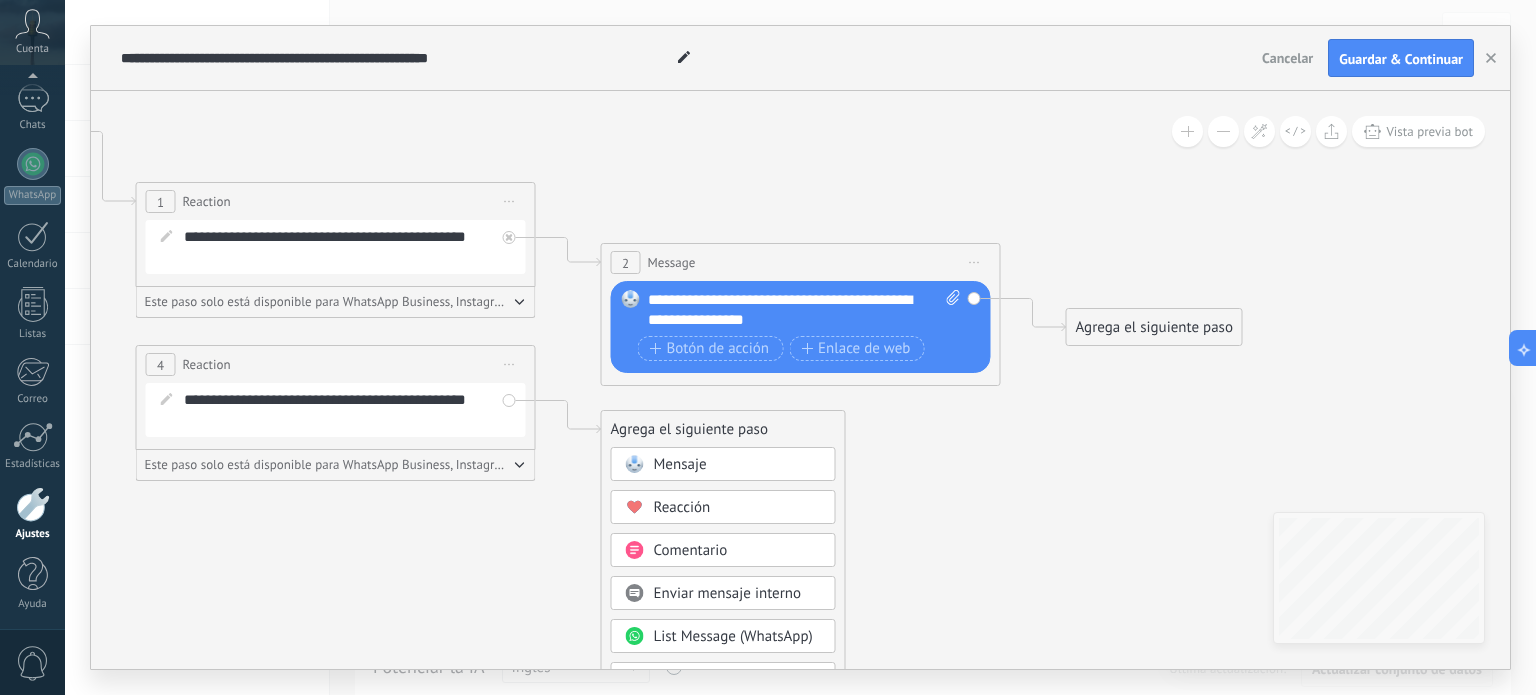 click on "Mensaje" at bounding box center (680, 464) 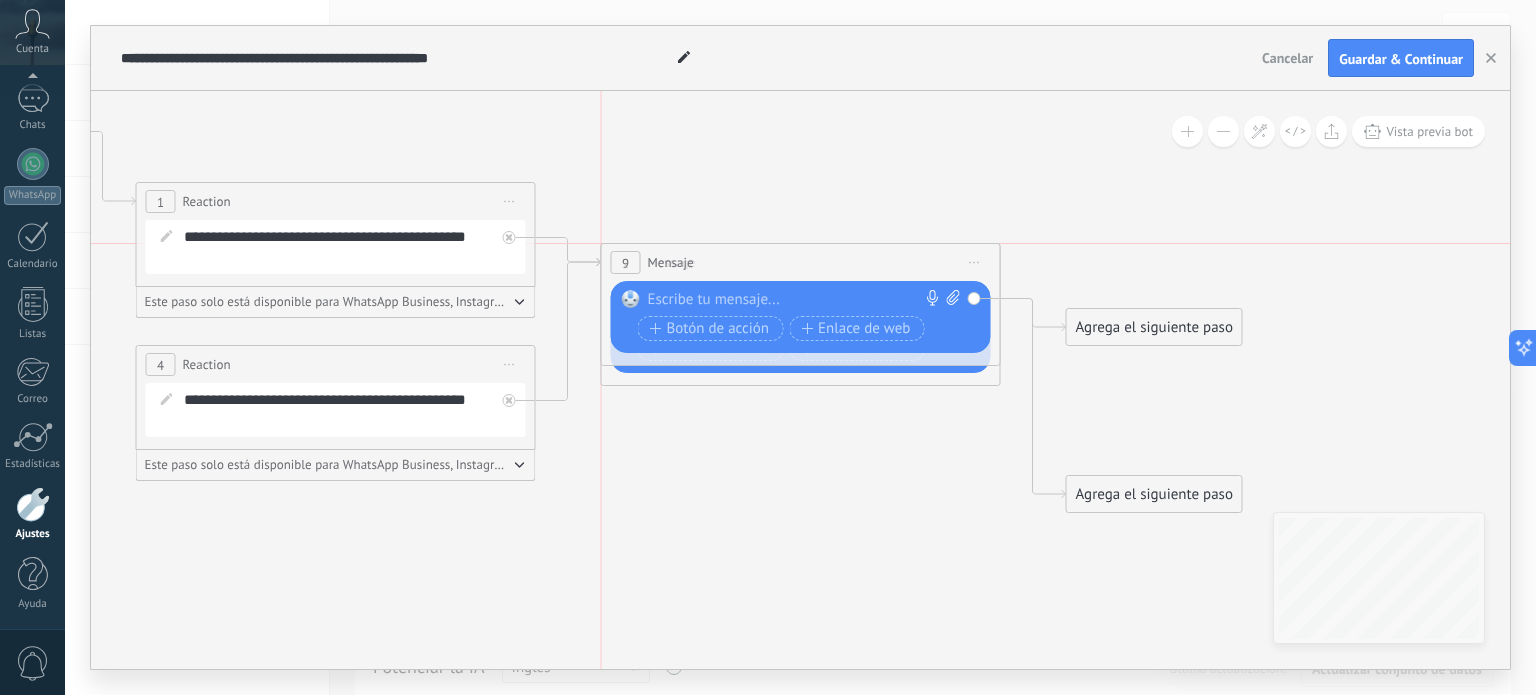 drag, startPoint x: 949, startPoint y: 422, endPoint x: 955, endPoint y: 260, distance: 162.11107 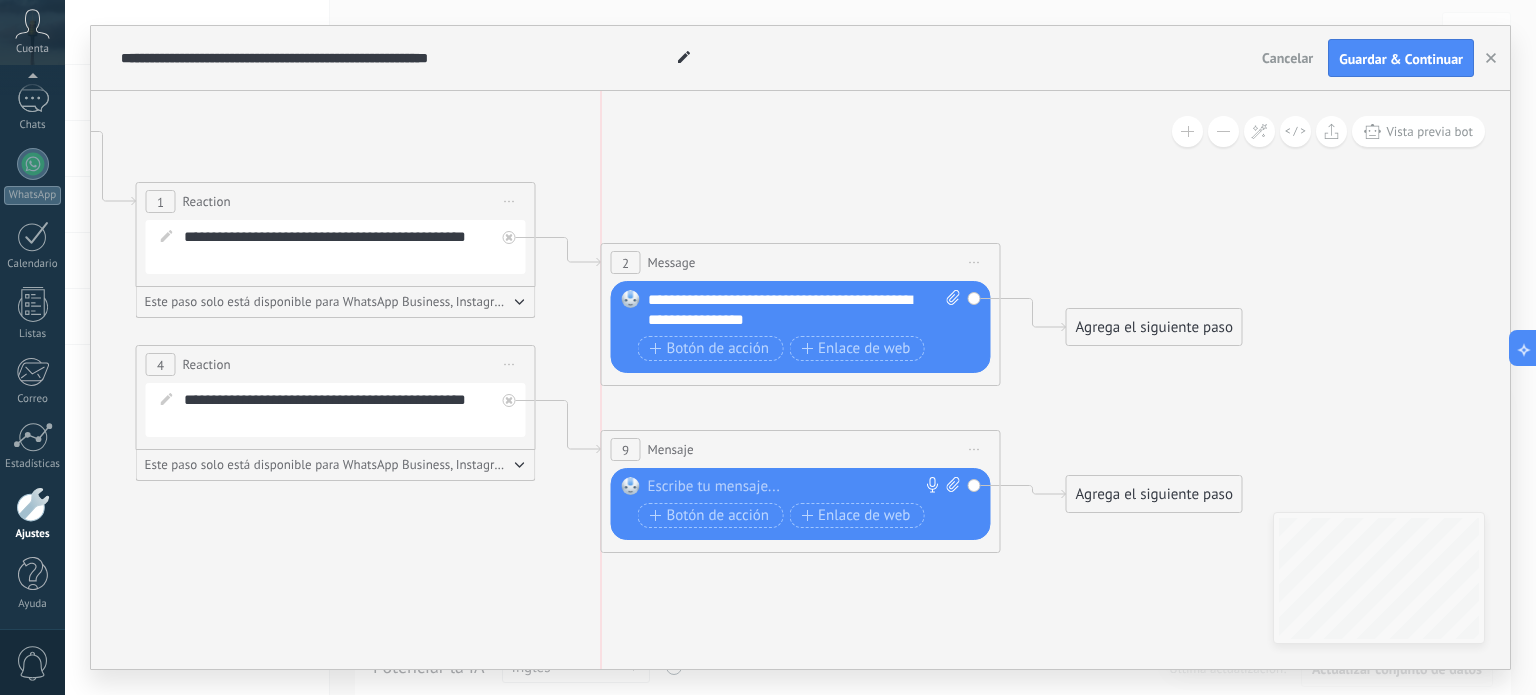 drag, startPoint x: 881, startPoint y: 265, endPoint x: 884, endPoint y: 452, distance: 187.02406 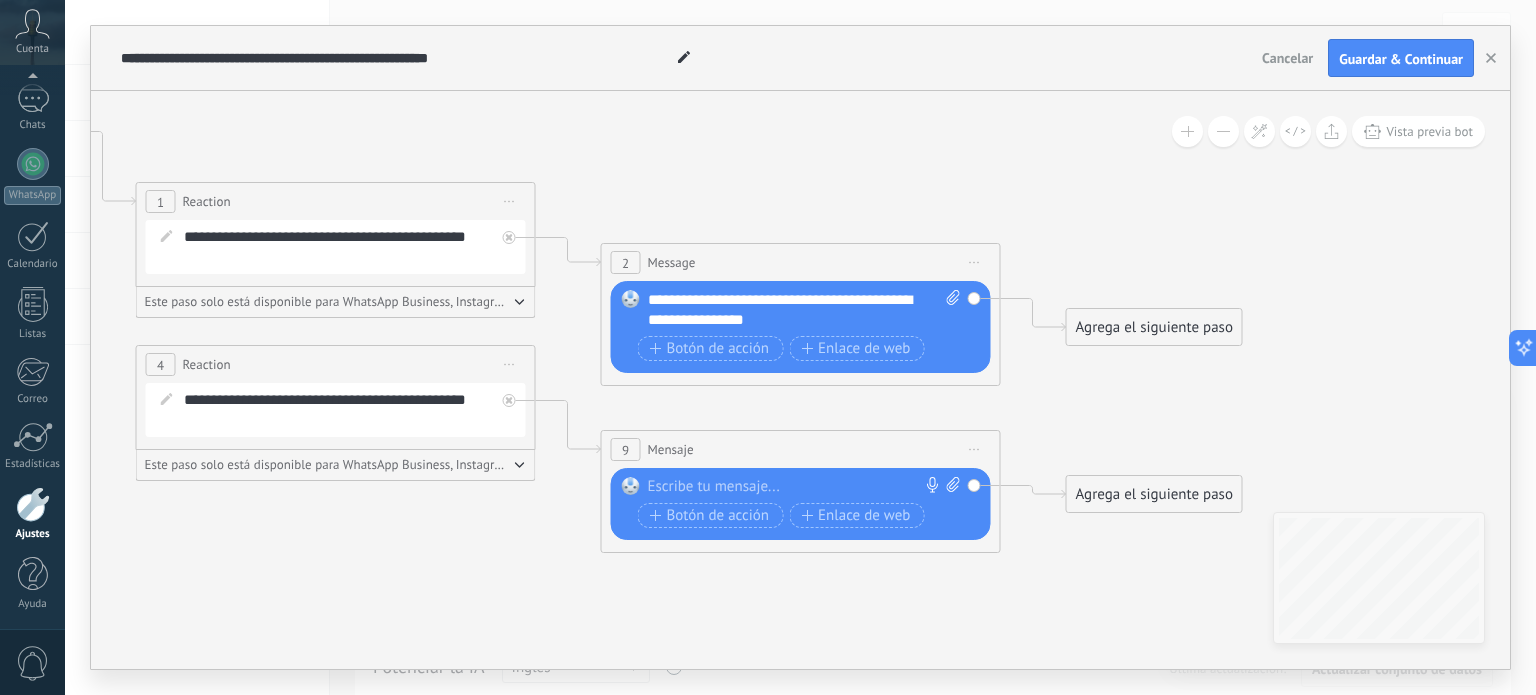 drag, startPoint x: 956, startPoint y: 449, endPoint x: 900, endPoint y: 447, distance: 56.0357 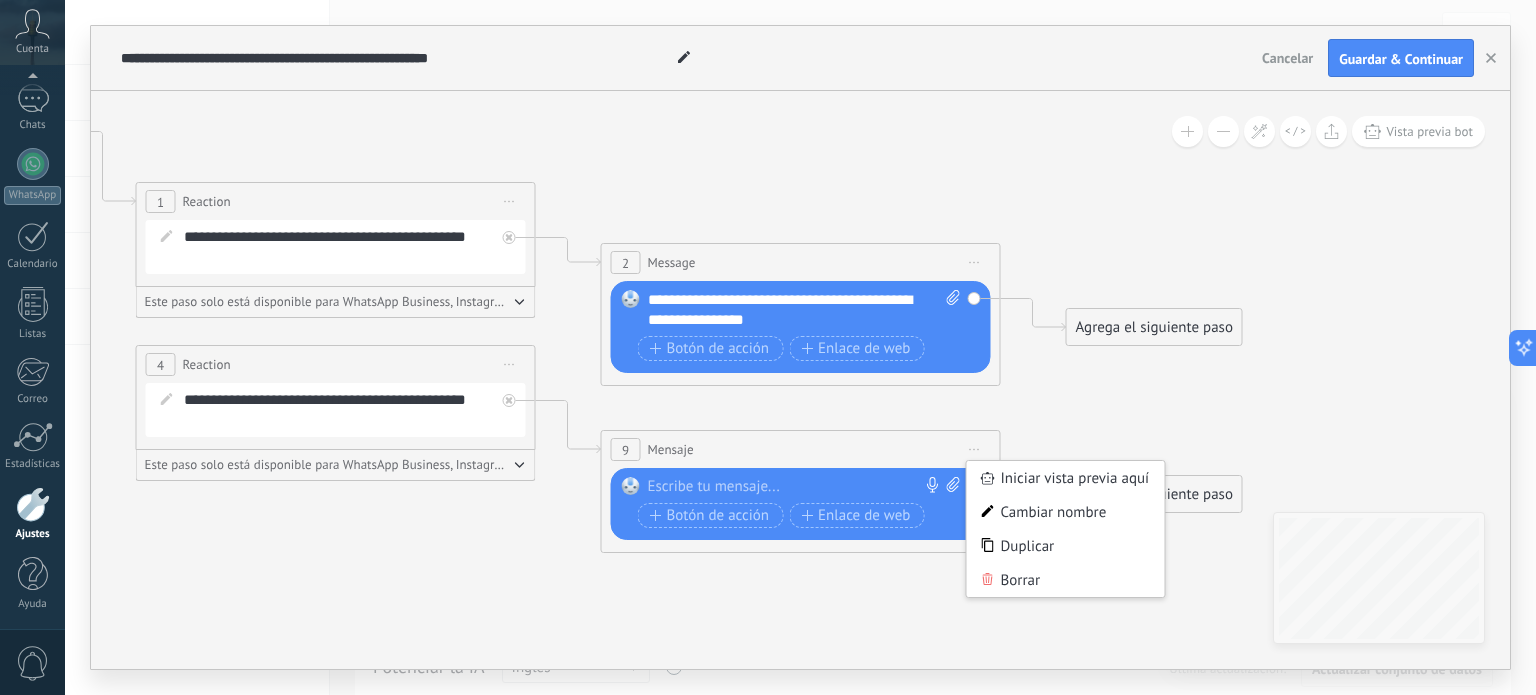 click 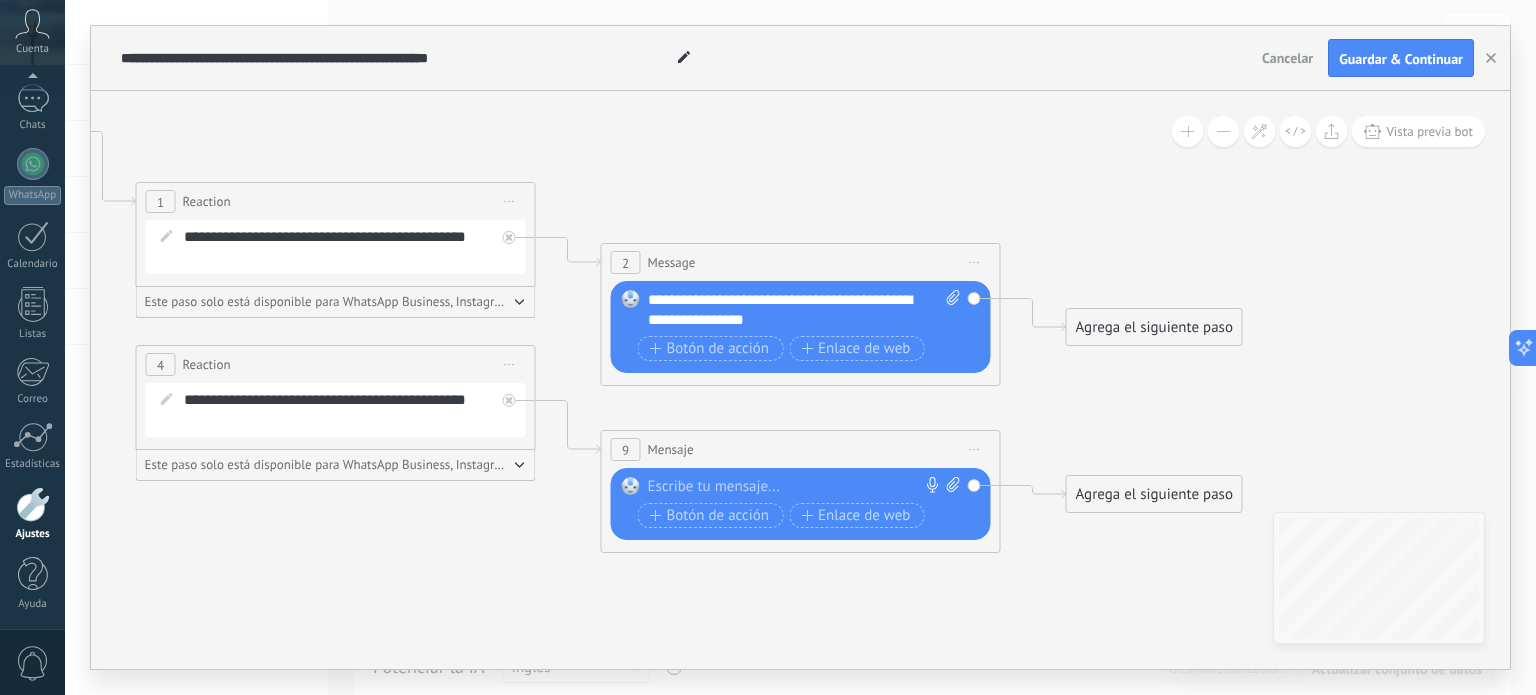 click on "**********" at bounding box center (350, 410) 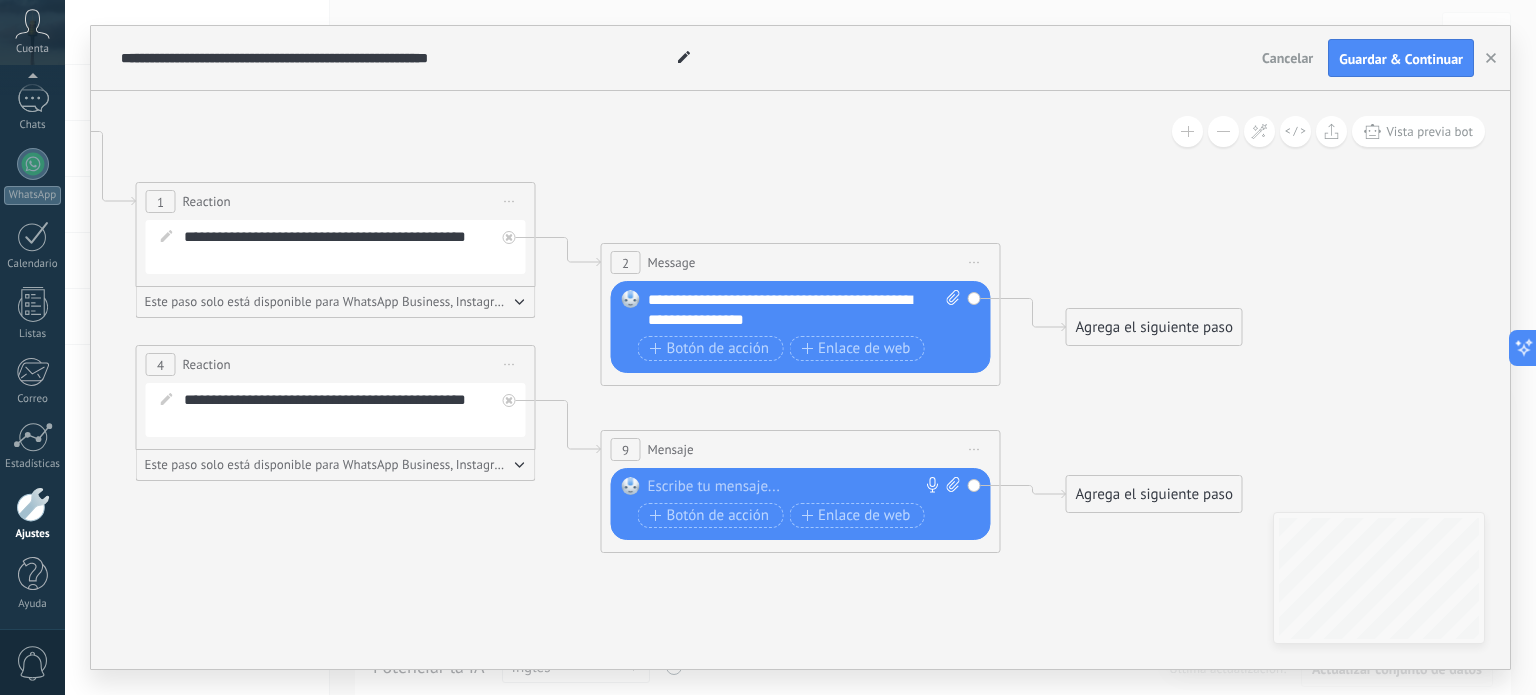 click on "**********" at bounding box center [350, 410] 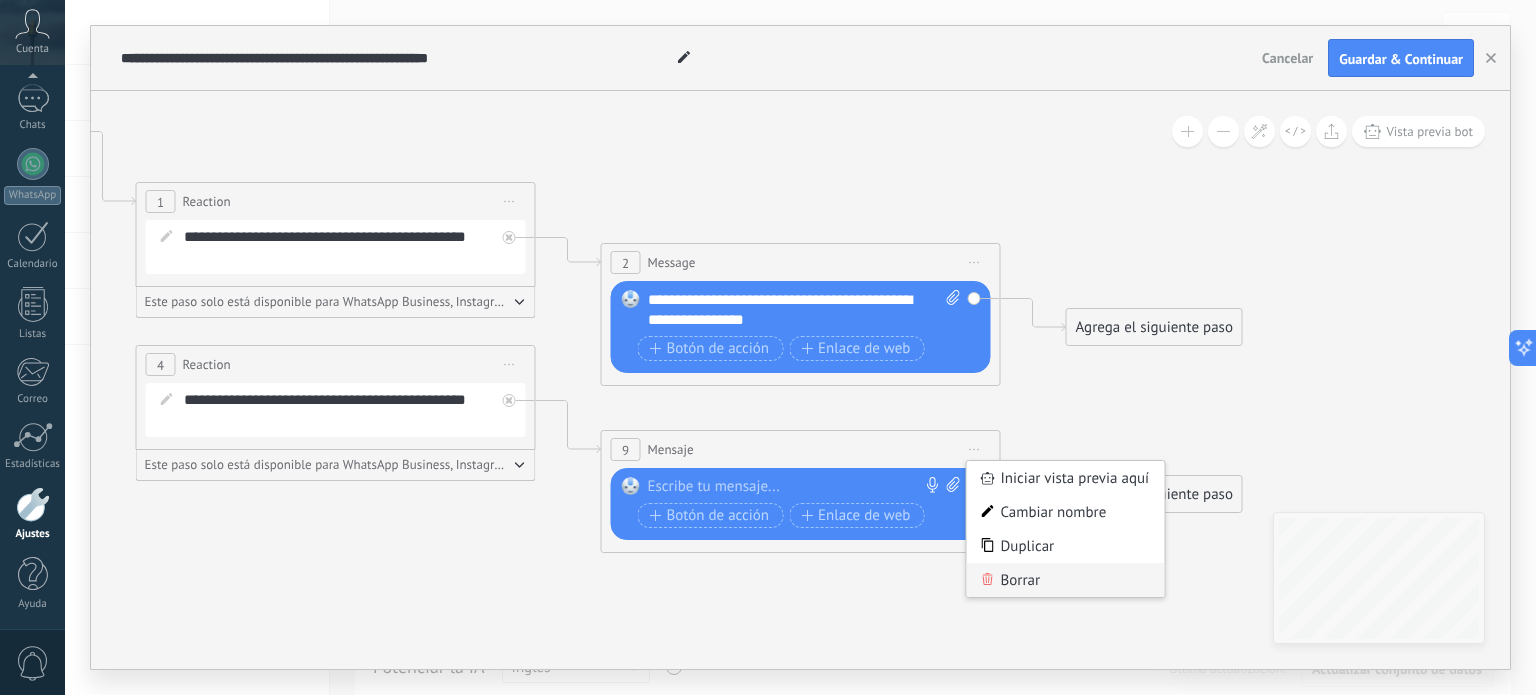 click on "Borrar" at bounding box center (1066, 580) 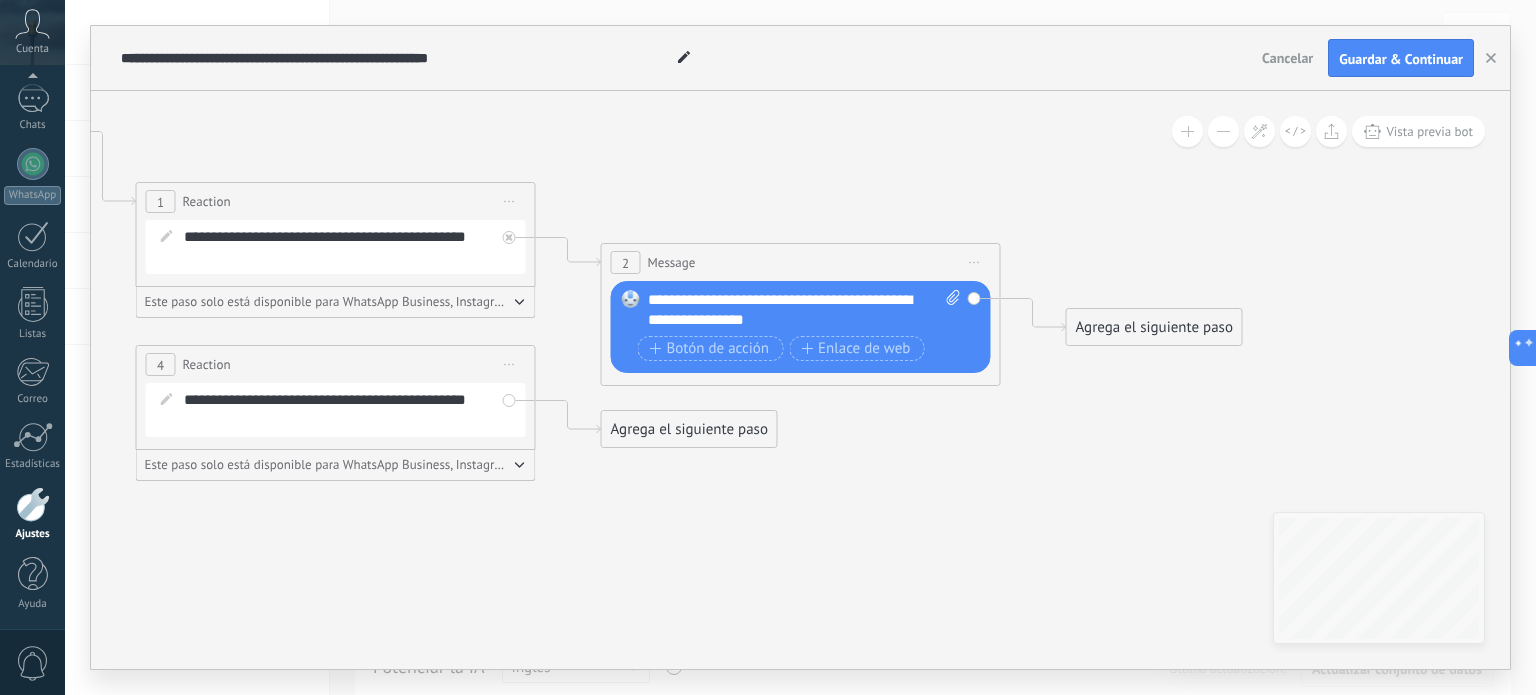 click on "Iniciar vista previa aquí
Cambiar nombre
Duplicar
[GEOGRAPHIC_DATA]" at bounding box center (510, 364) 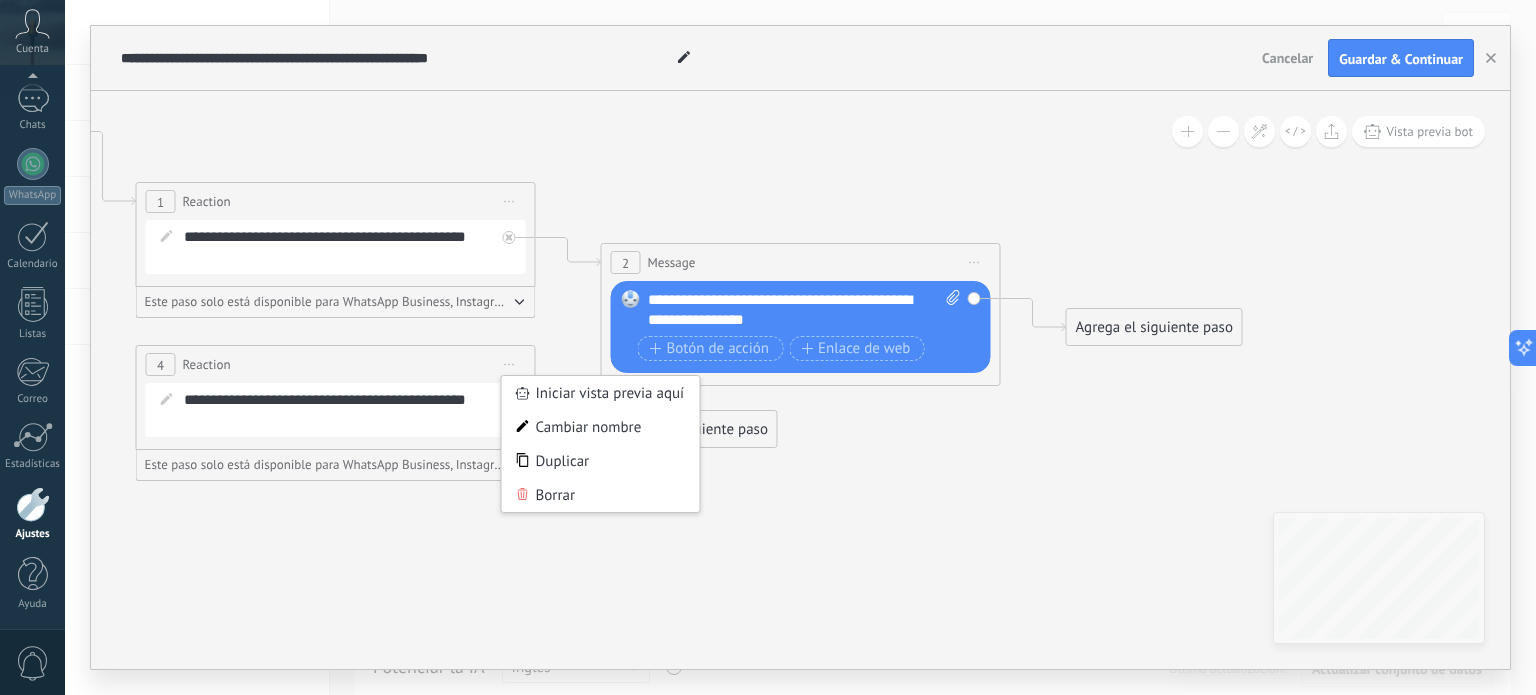 click on "Borrar" at bounding box center (601, 495) 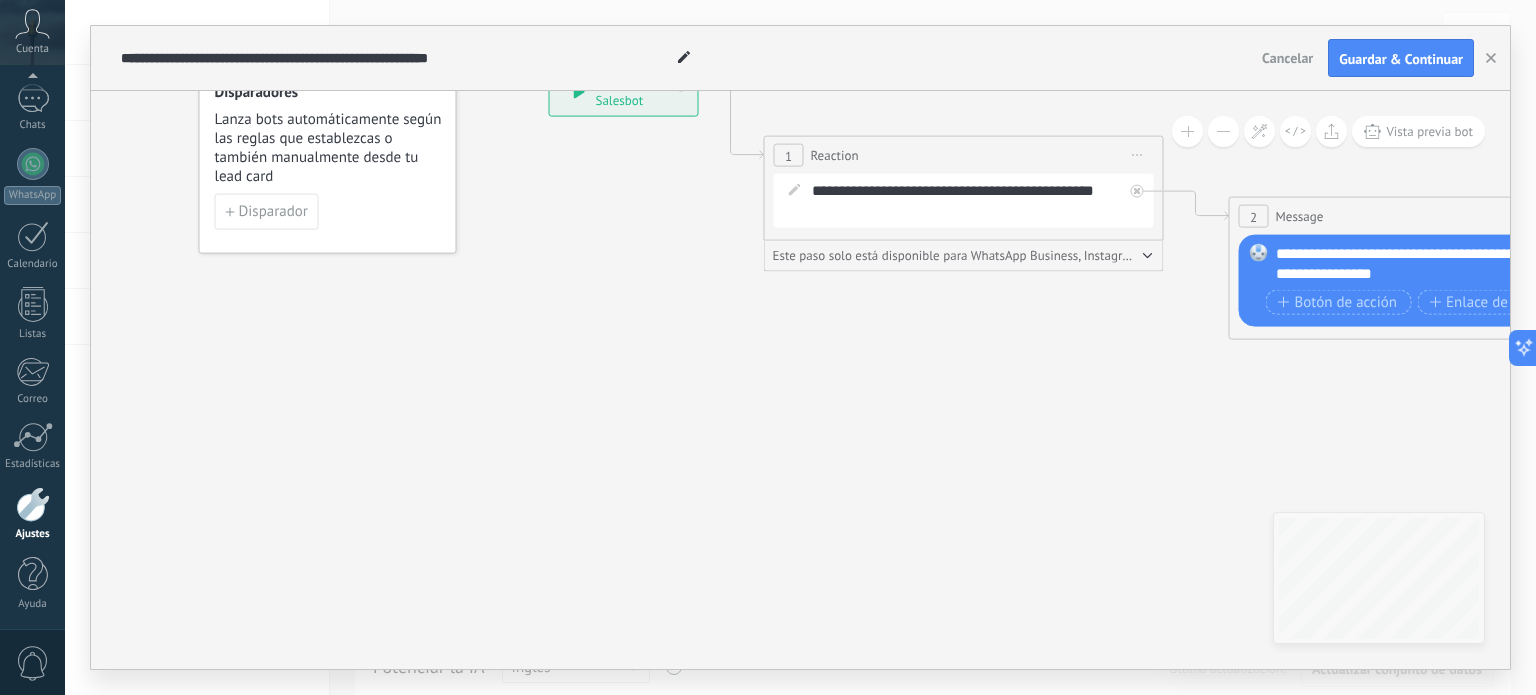 drag, startPoint x: 466, startPoint y: 536, endPoint x: 1190, endPoint y: 447, distance: 729.44977 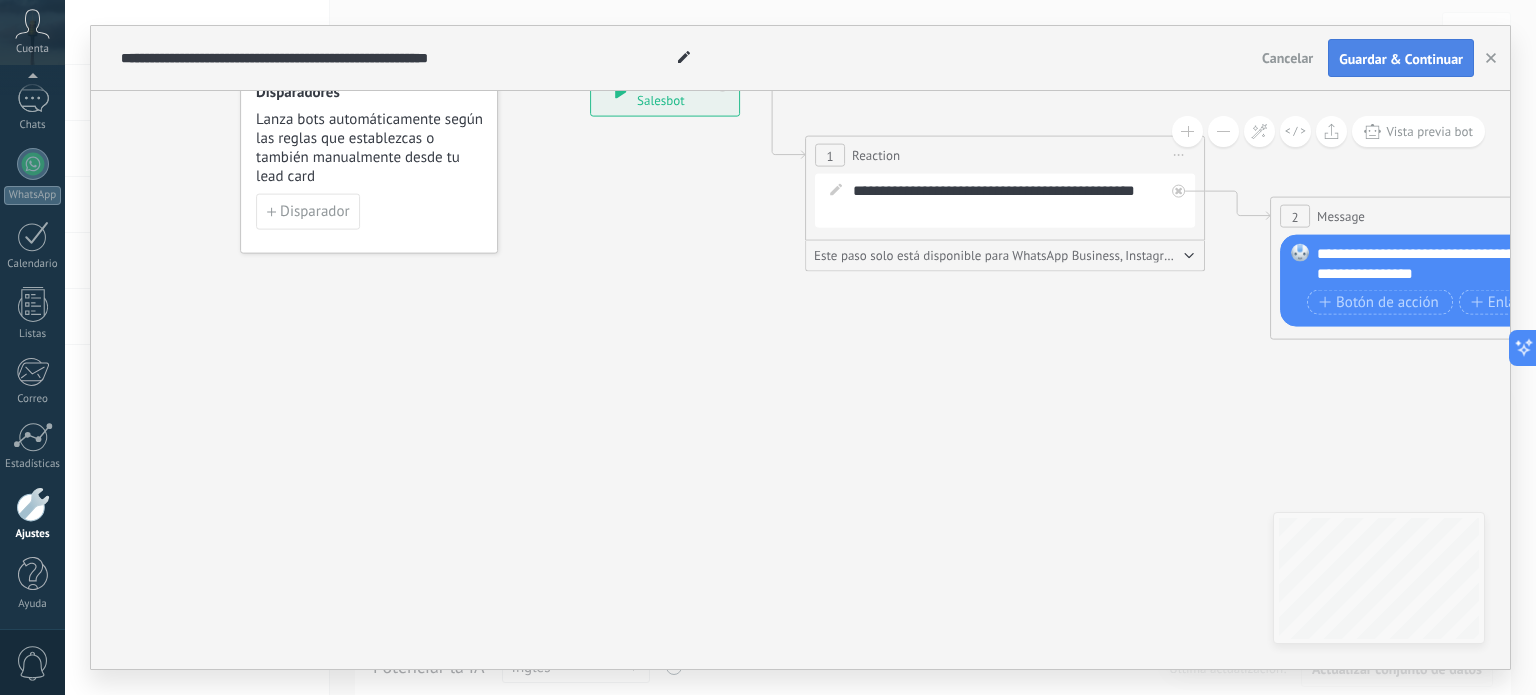 click on "Guardar & Continuar" at bounding box center [1401, 59] 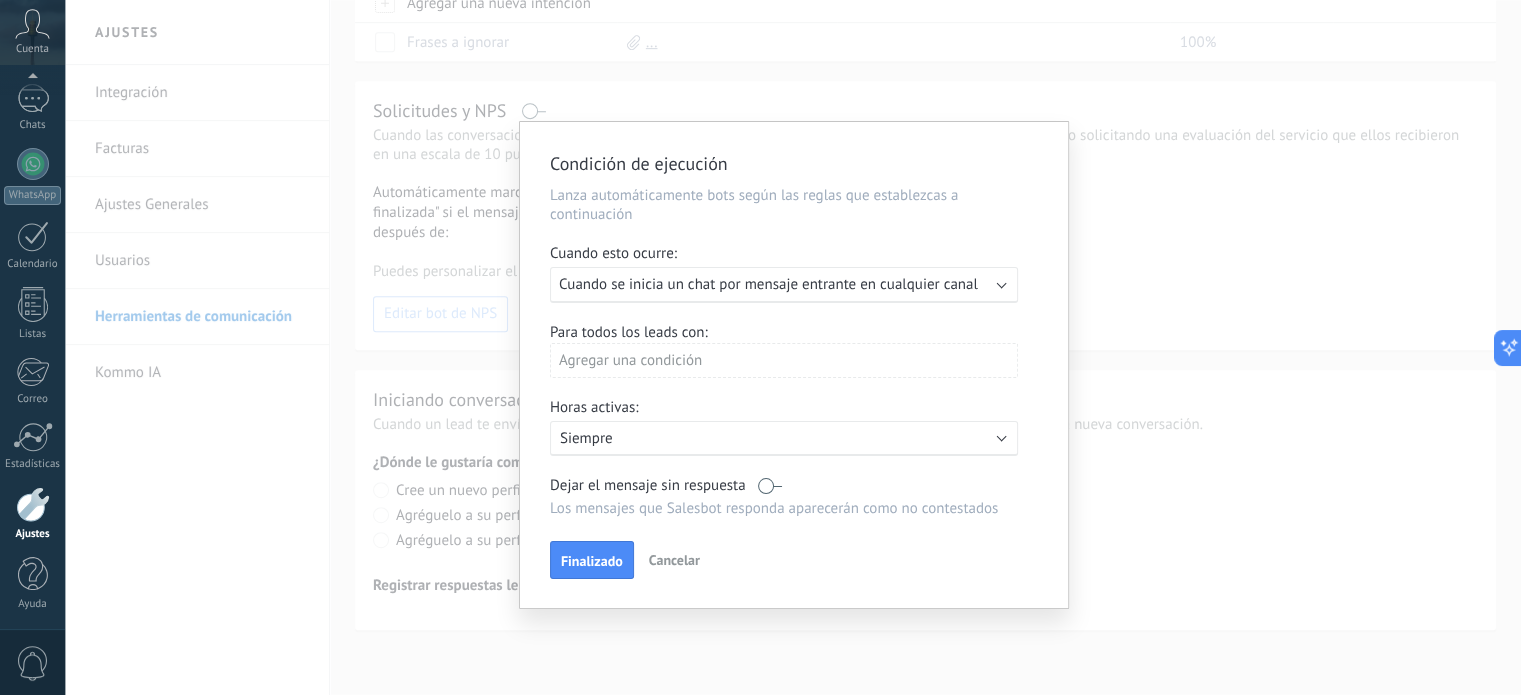 scroll, scrollTop: 934, scrollLeft: 0, axis: vertical 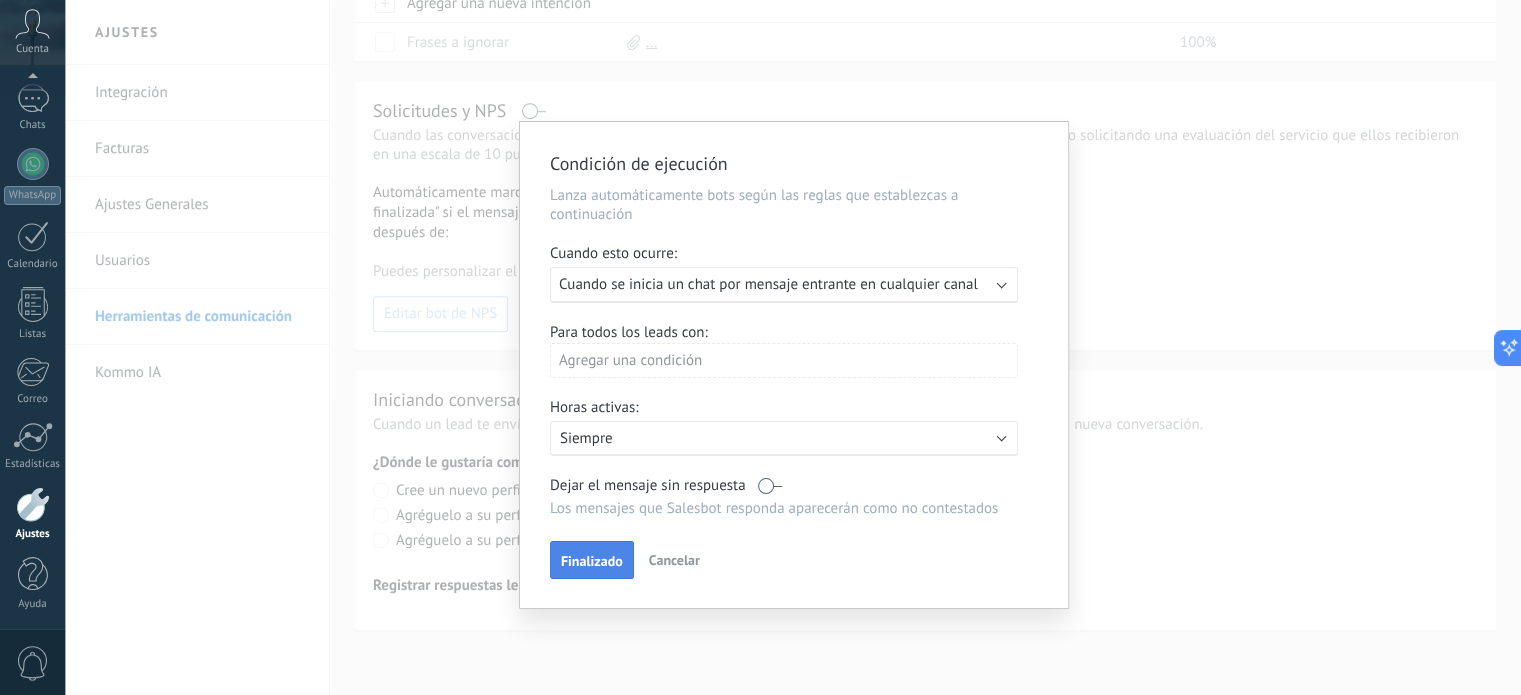 click on "Finalizado" at bounding box center [592, 561] 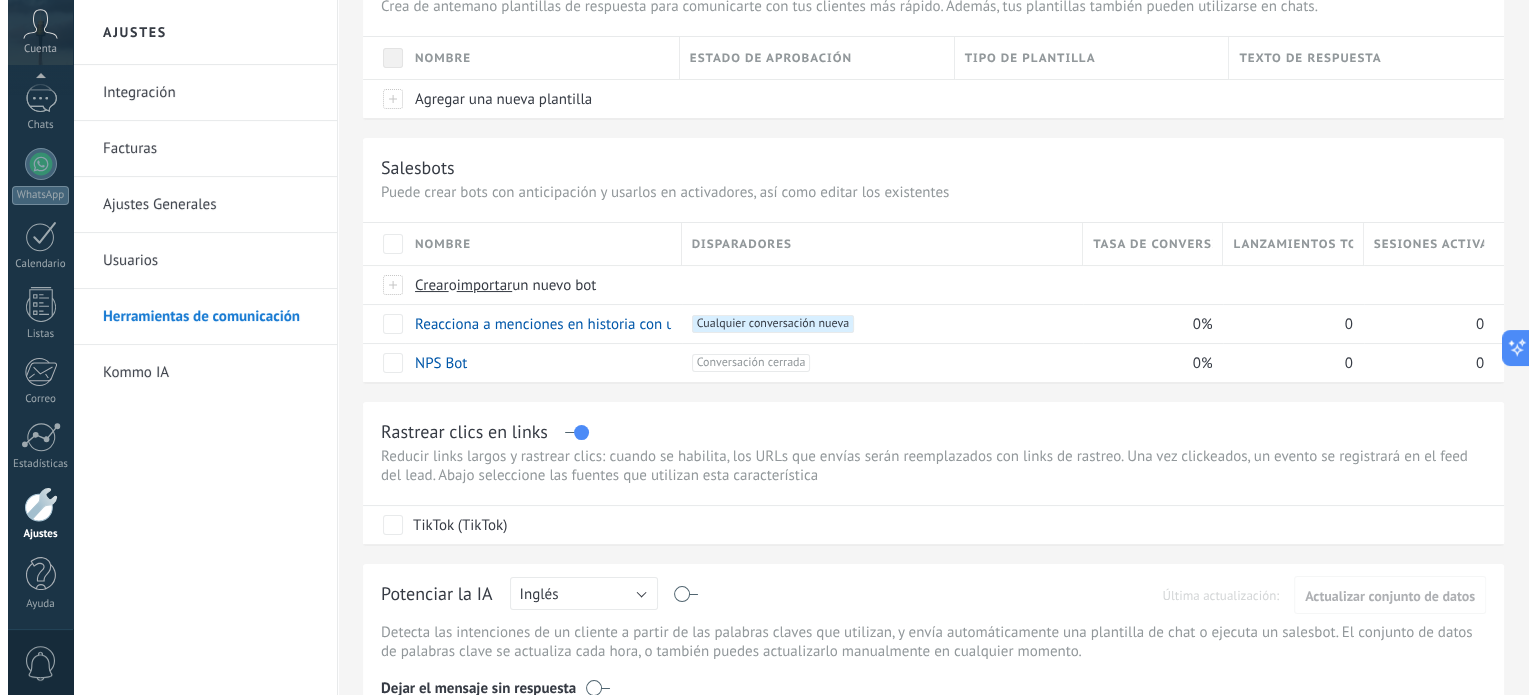 scroll, scrollTop: 0, scrollLeft: 0, axis: both 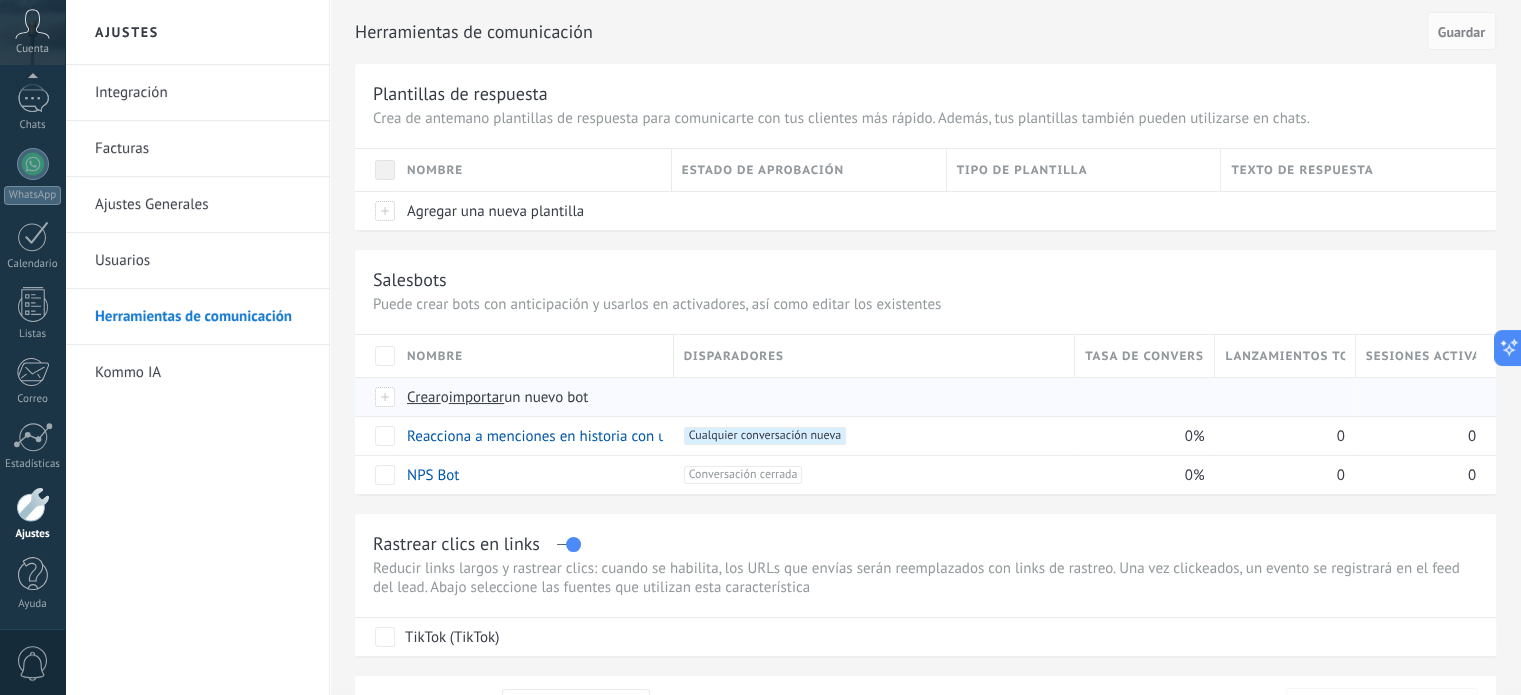 click at bounding box center [386, 397] 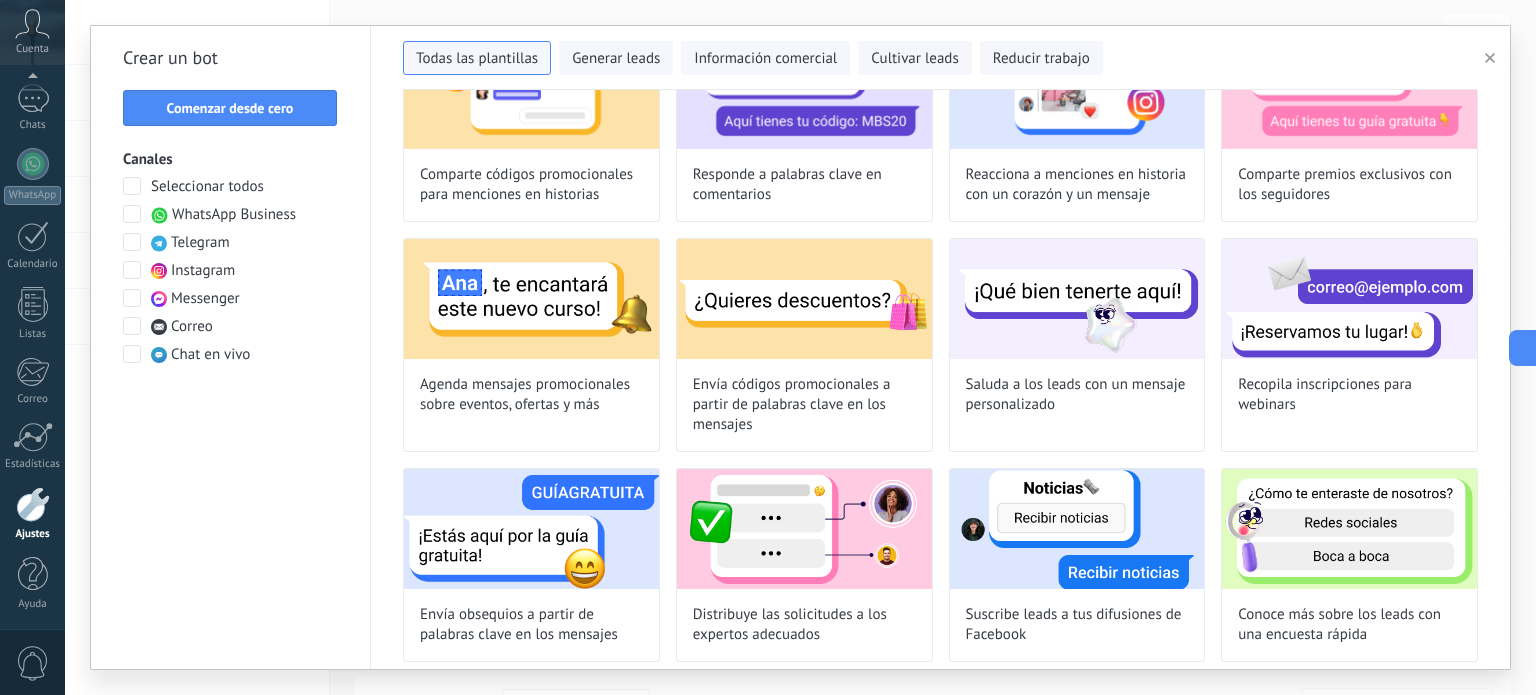 scroll, scrollTop: 400, scrollLeft: 0, axis: vertical 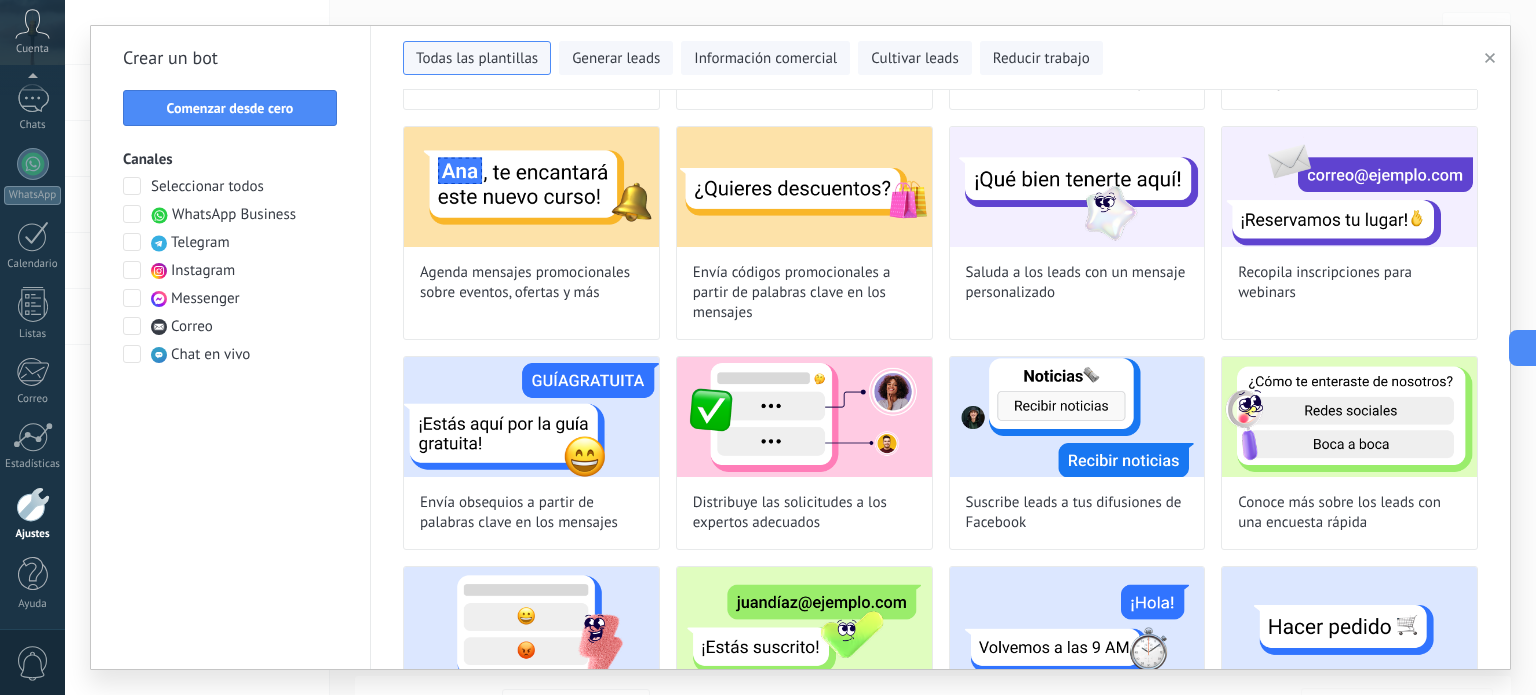 click at bounding box center (132, 270) 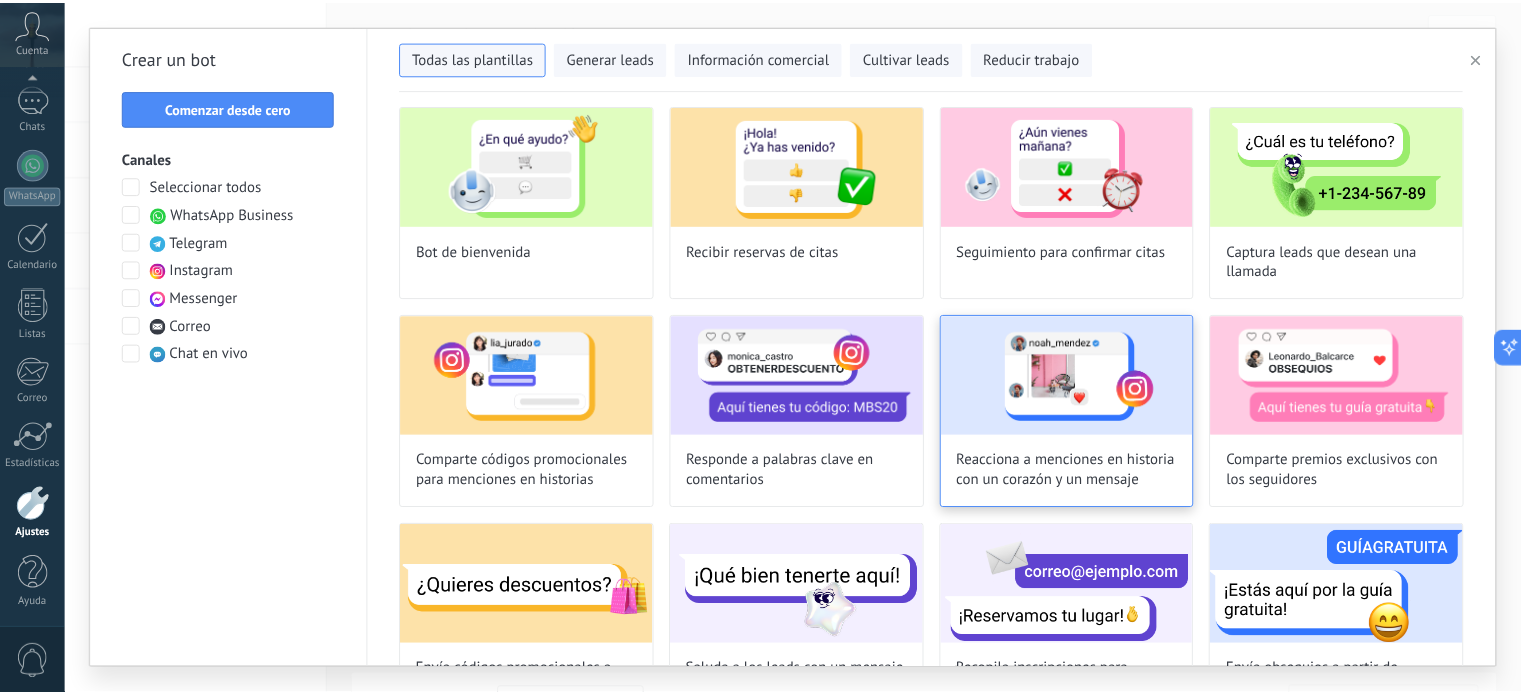 scroll, scrollTop: 0, scrollLeft: 0, axis: both 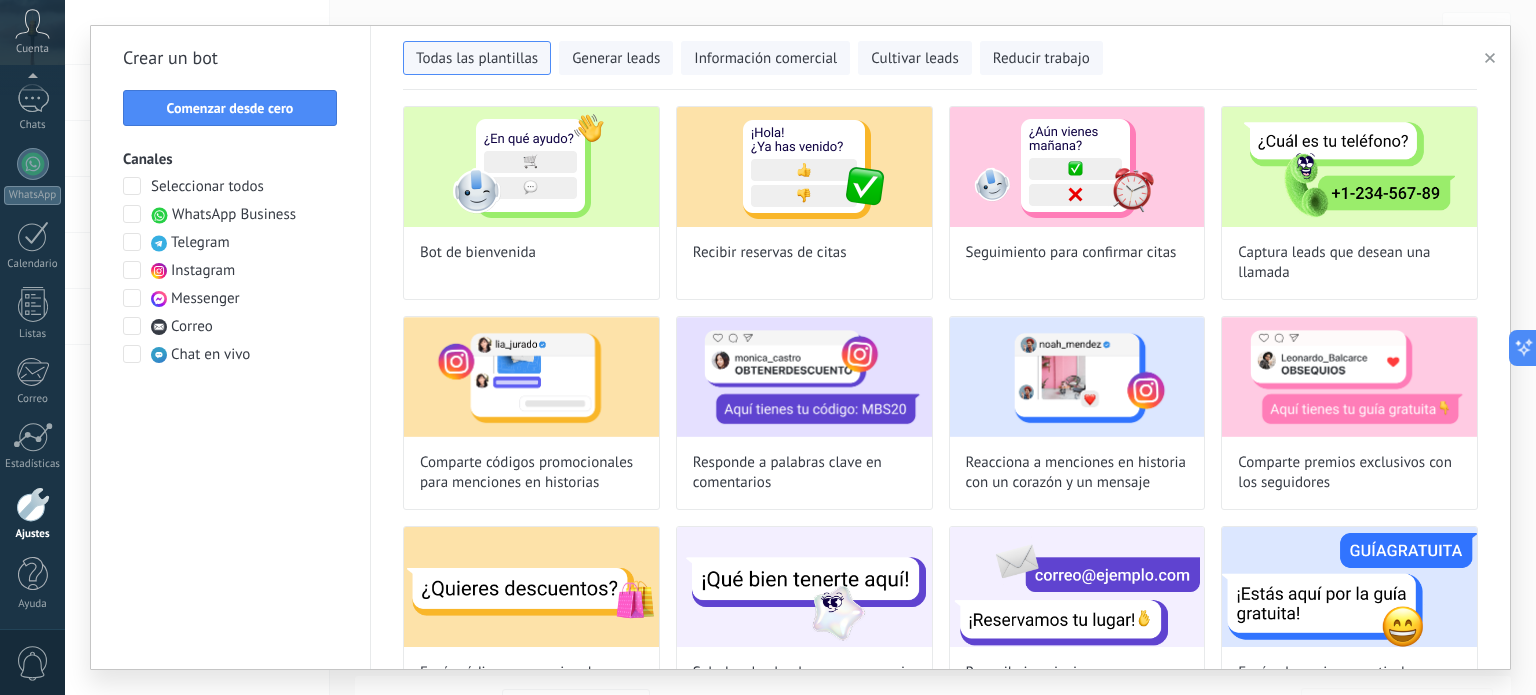 click 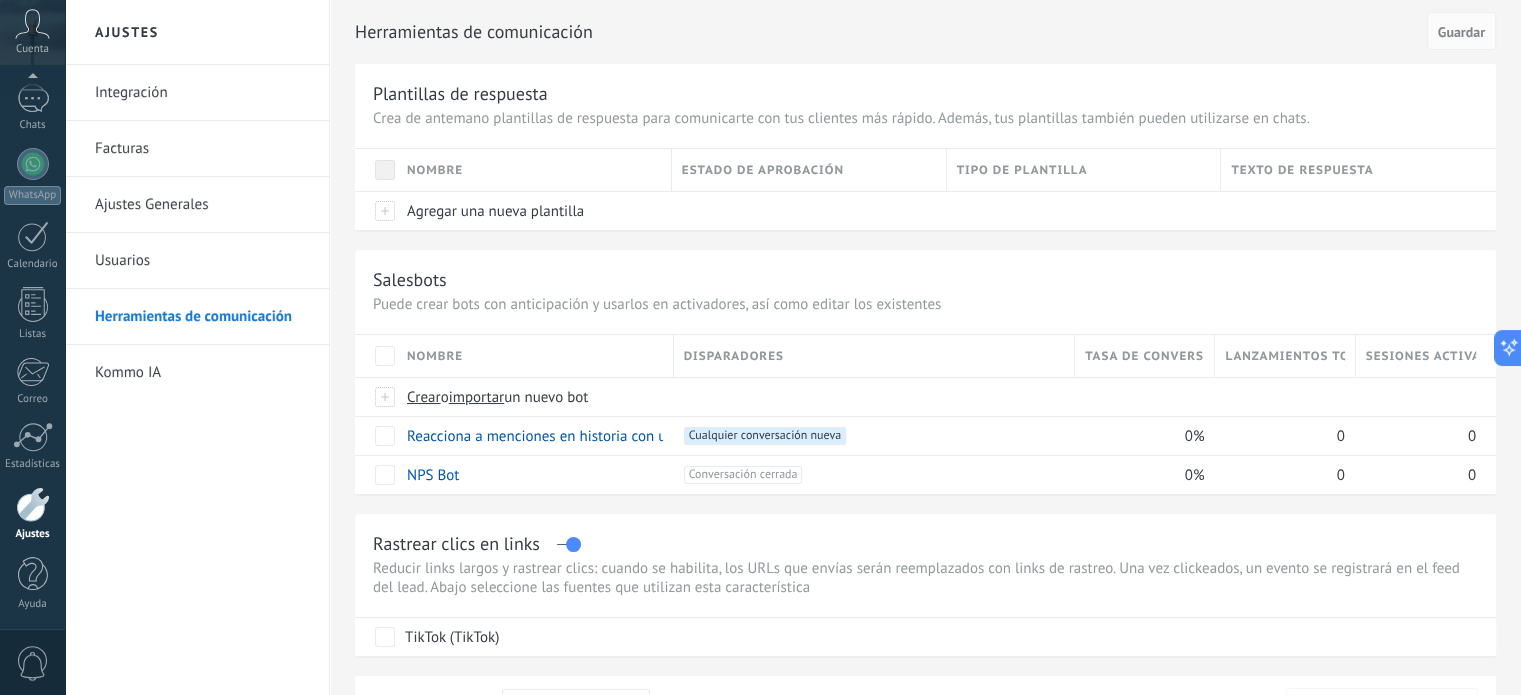 click on "Integración" at bounding box center [202, 93] 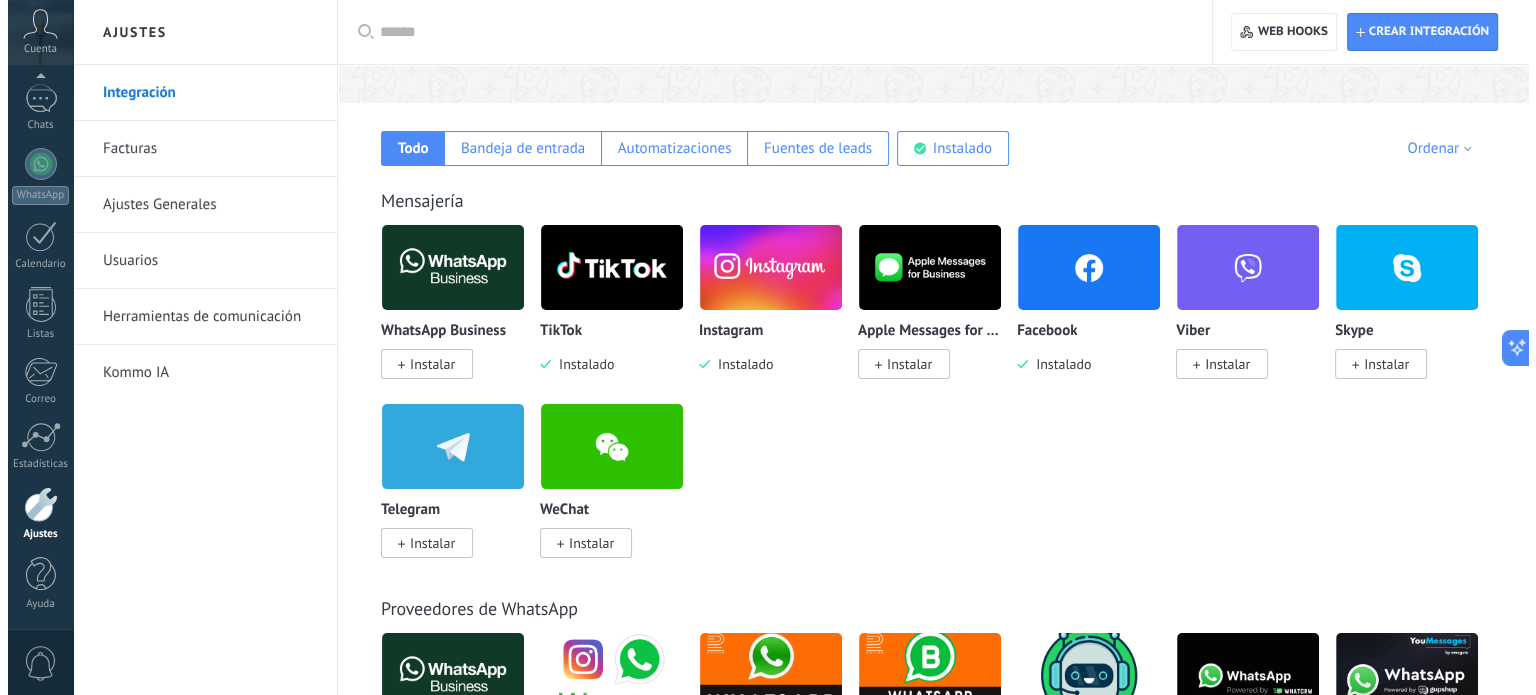 scroll, scrollTop: 300, scrollLeft: 0, axis: vertical 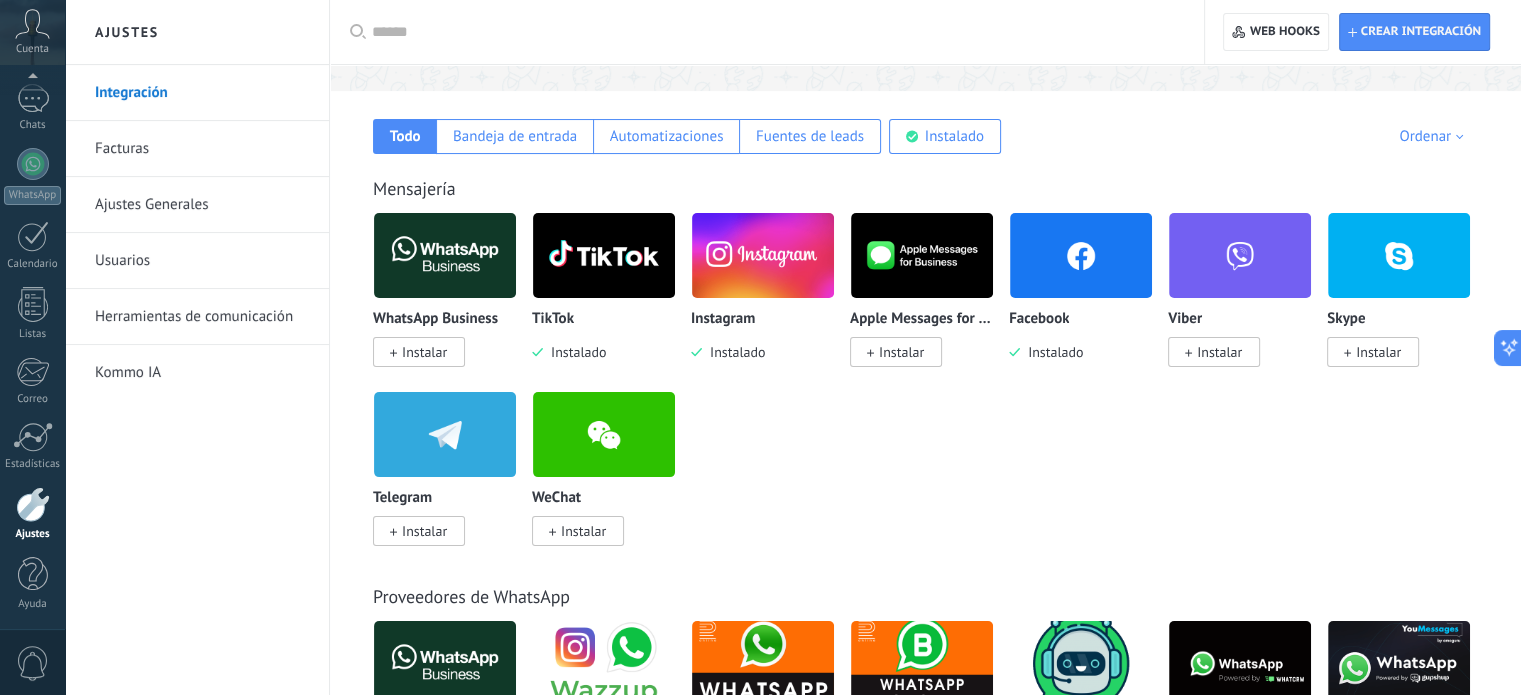 click at bounding box center [1081, 255] 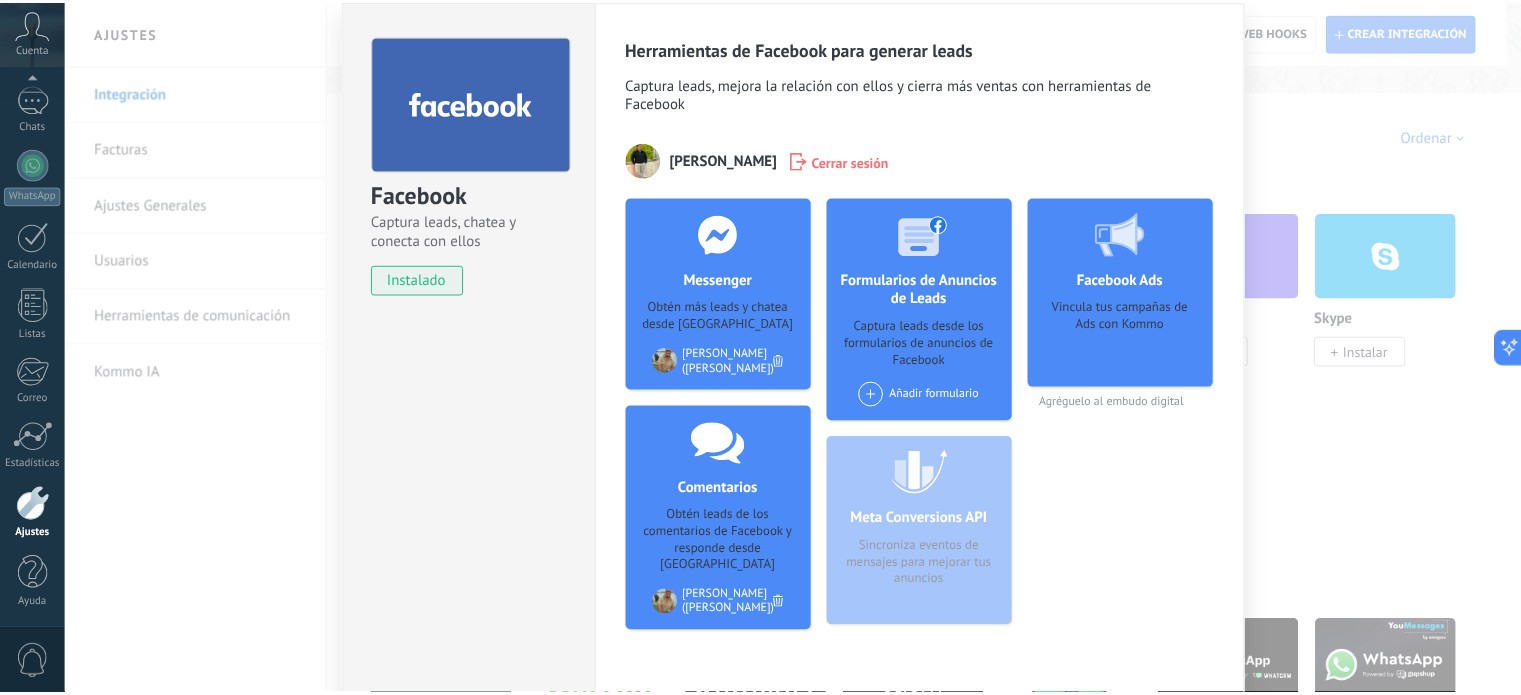 scroll, scrollTop: 0, scrollLeft: 0, axis: both 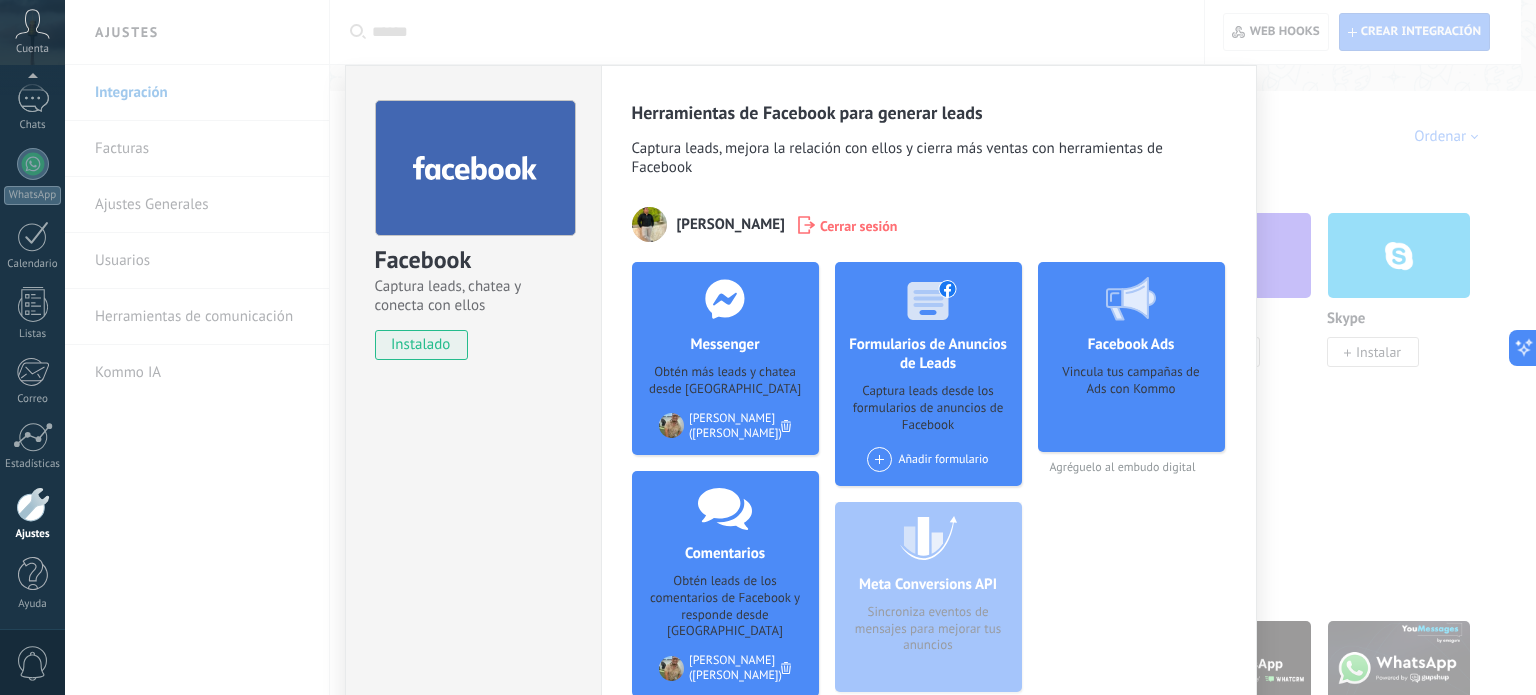click on "[PERSON_NAME]" at bounding box center (708, 224) 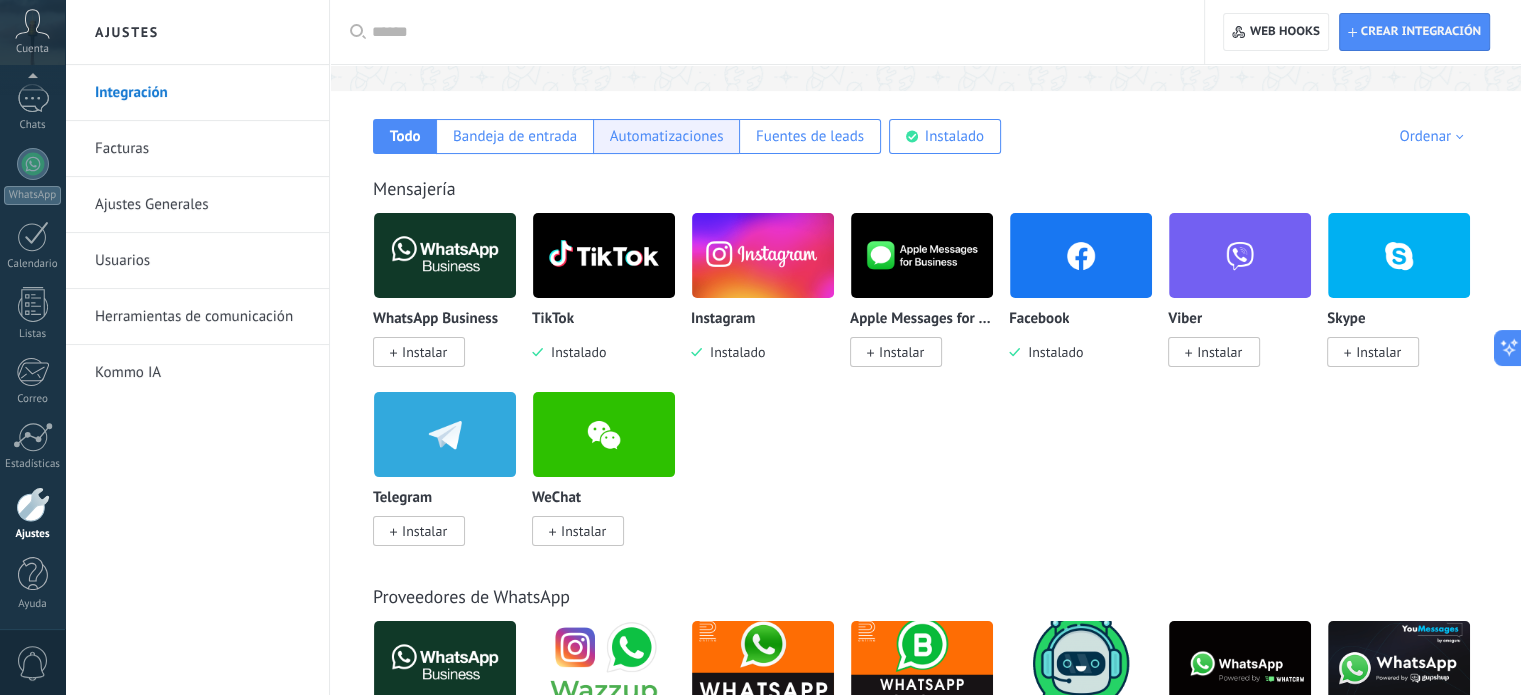 click on "Automatizaciones" at bounding box center (667, 136) 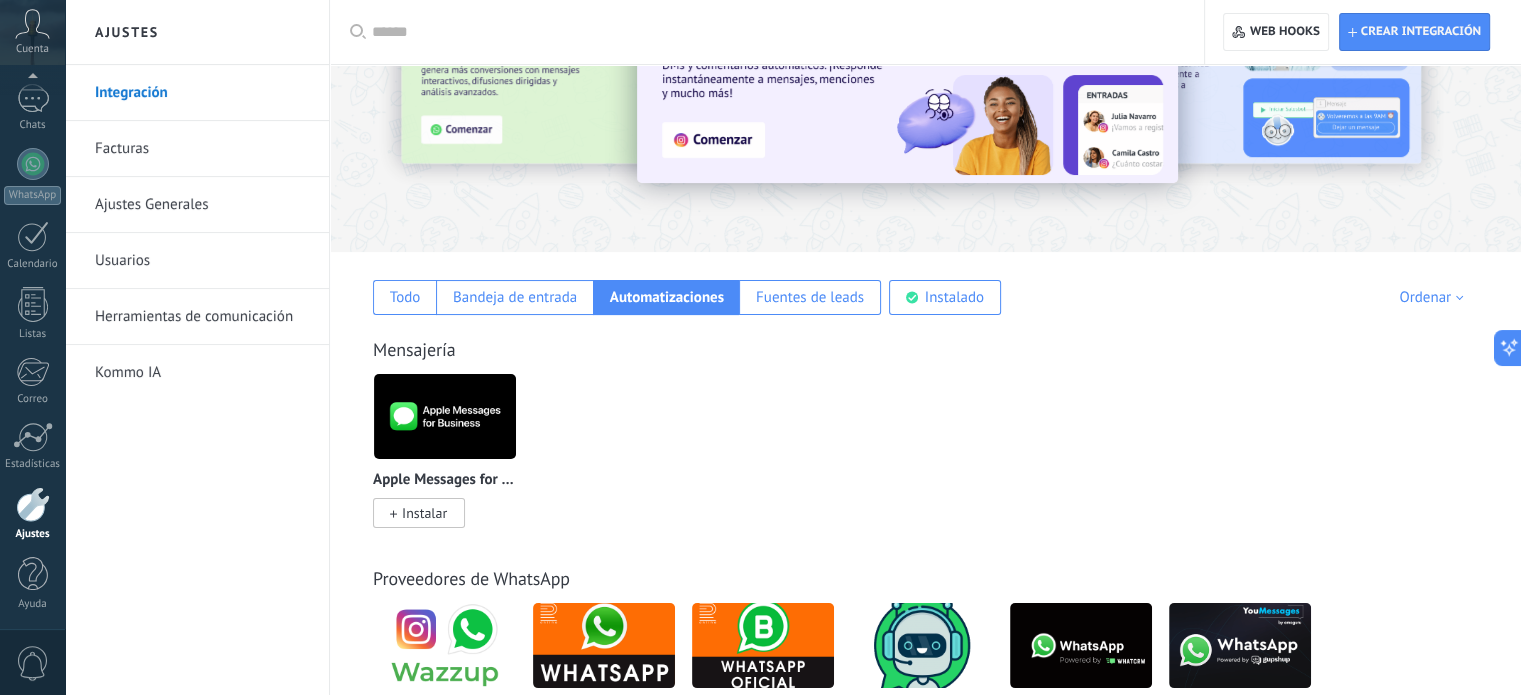 scroll, scrollTop: 0, scrollLeft: 0, axis: both 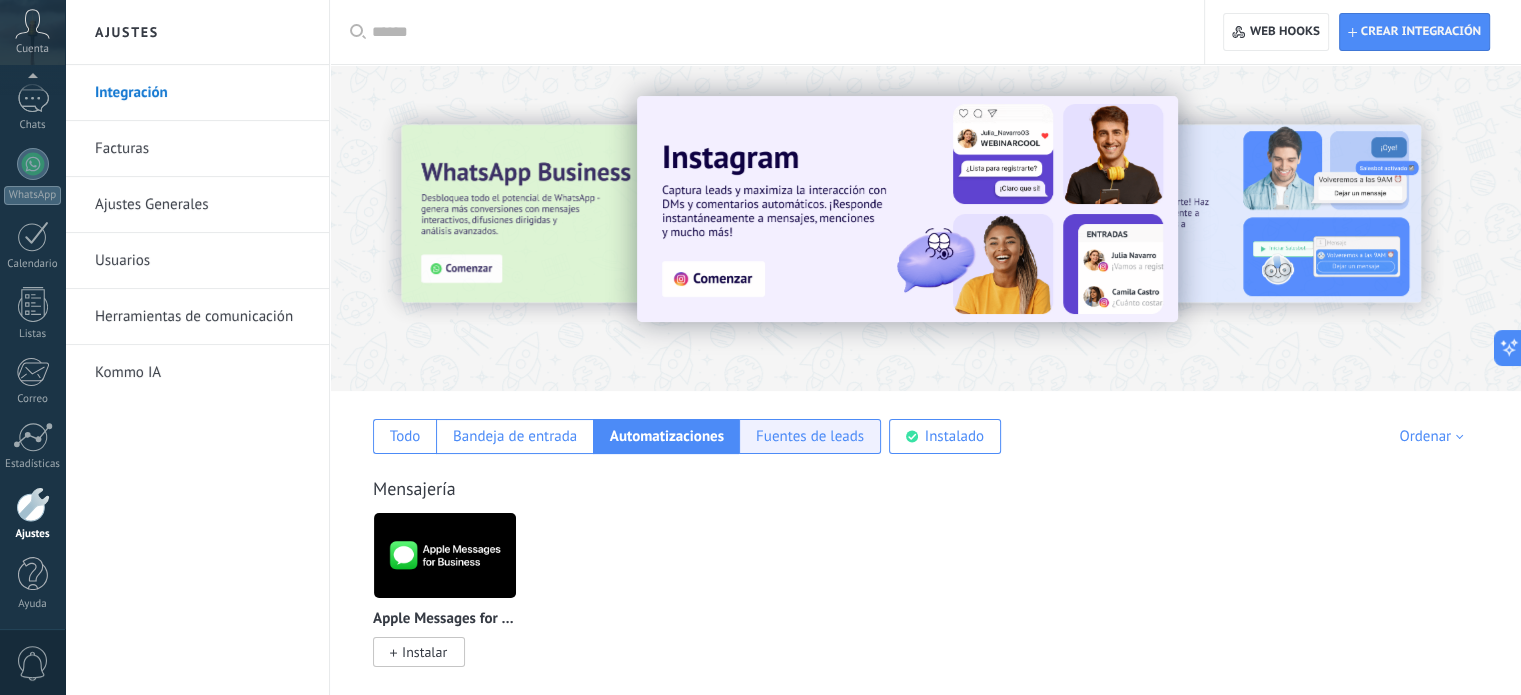 click on "Fuentes de leads" at bounding box center (810, 436) 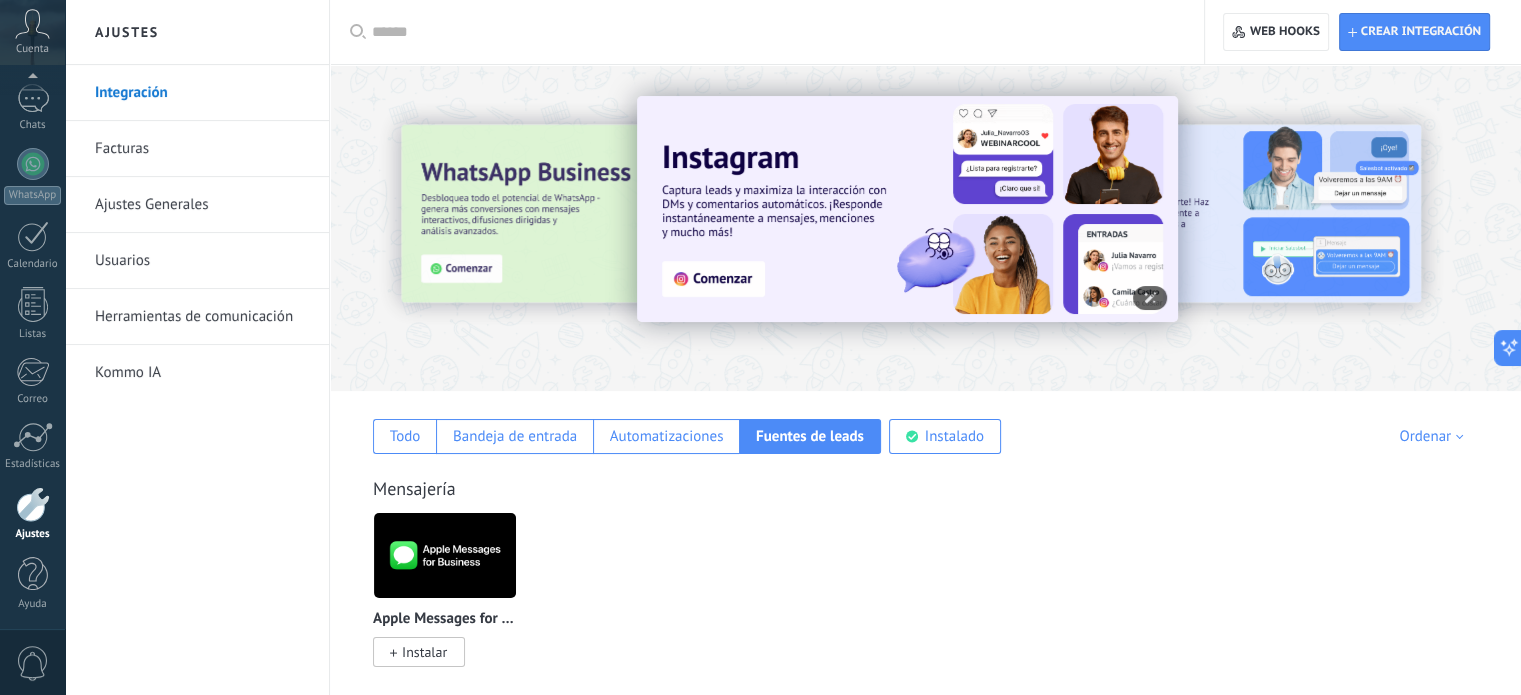 click at bounding box center [907, 209] 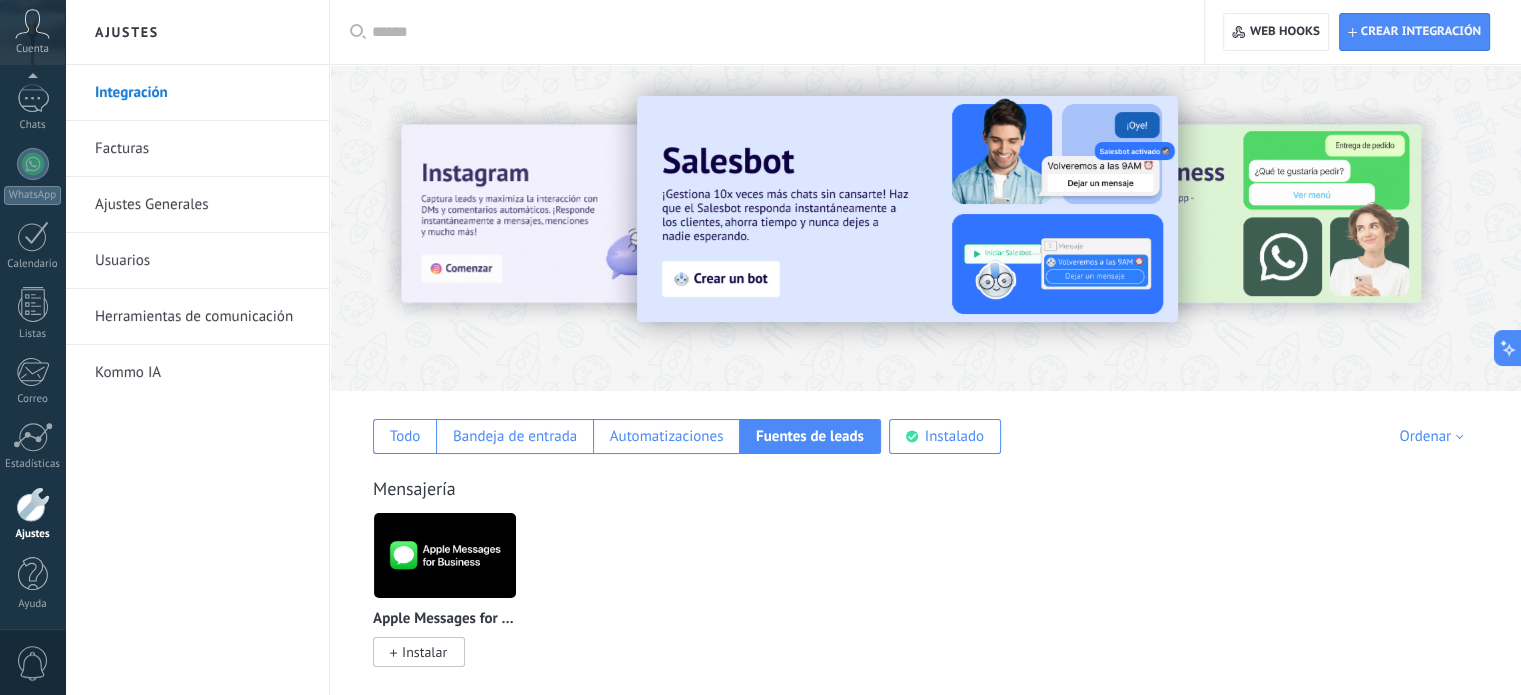 click on "Todo Bandeja de entrada Automatizaciones Fuentes de leads Instalado Mis contribuciones Ordenar Elegidos del equipo Tendencias Más popular Lo más nuevo primero" at bounding box center [925, 422] 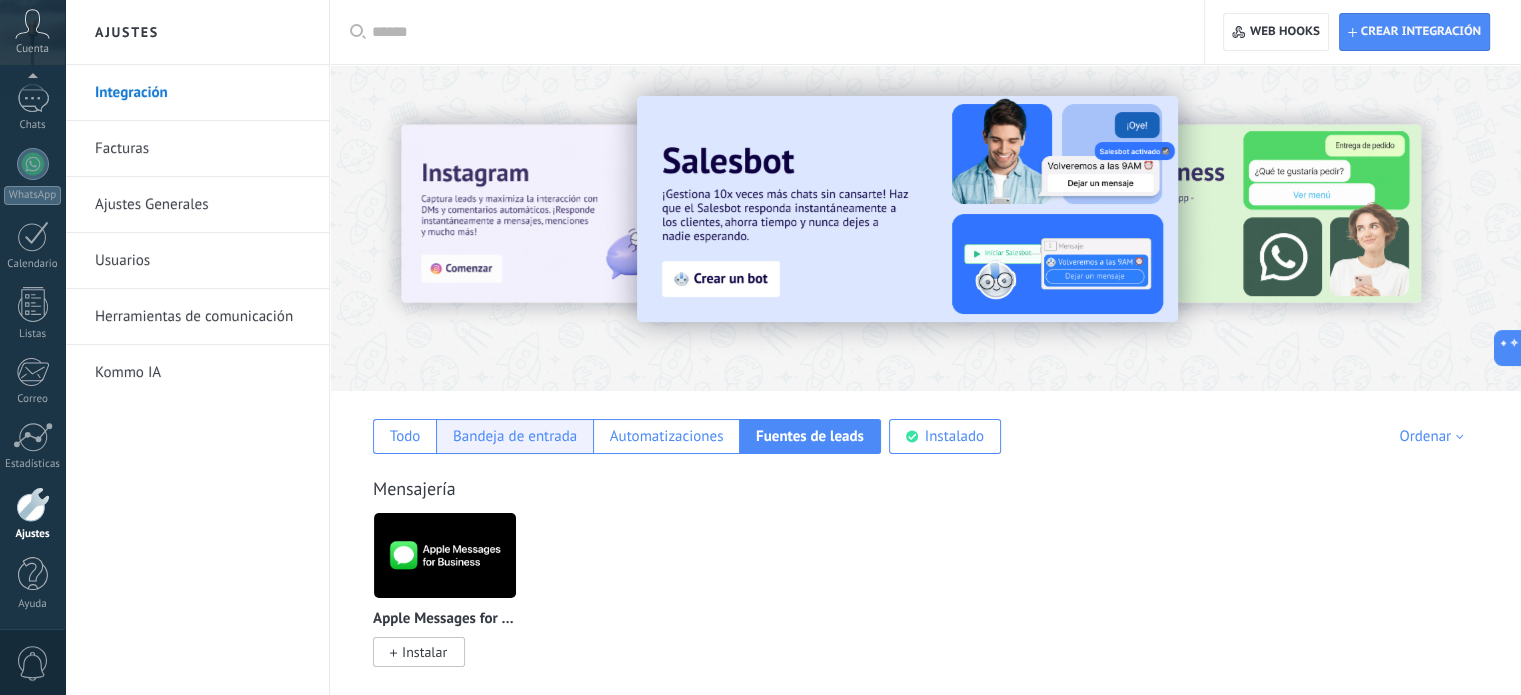 click on "Bandeja de entrada" at bounding box center [514, 436] 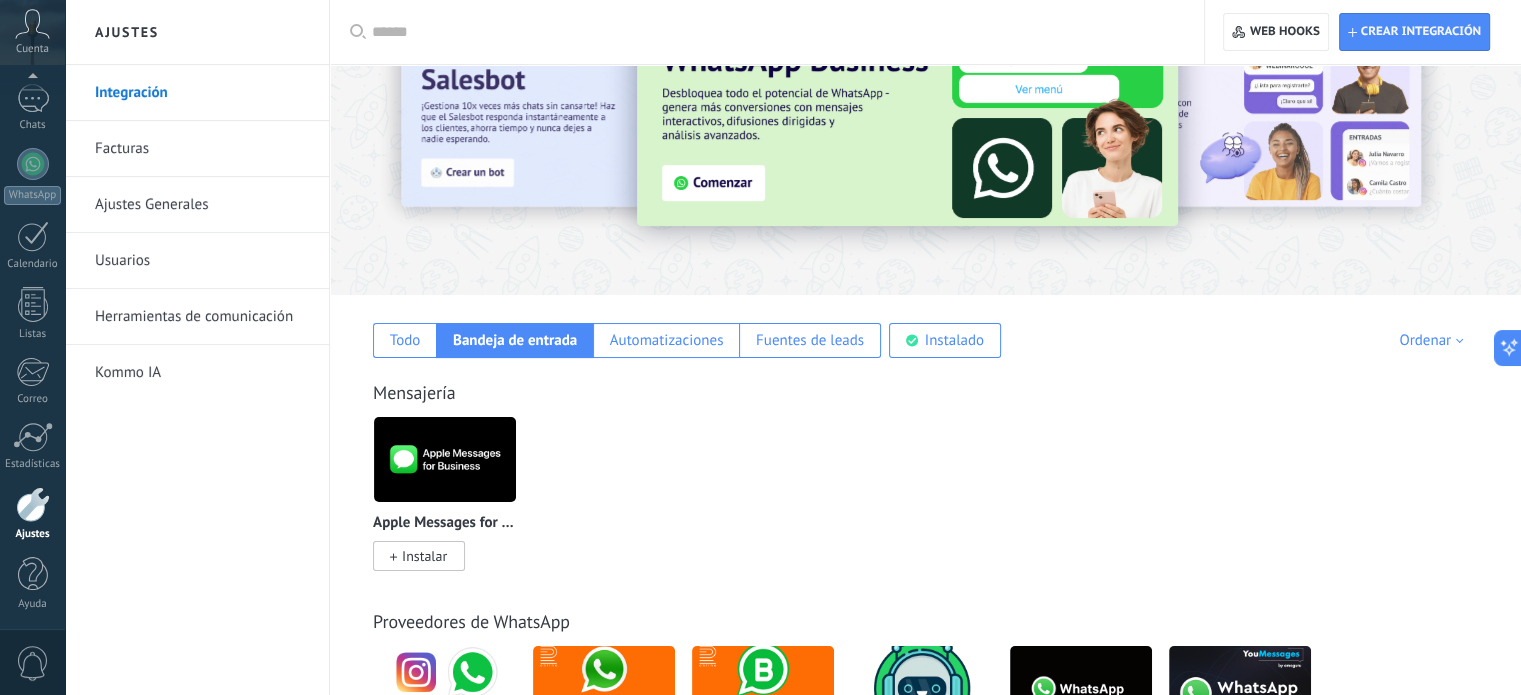 scroll, scrollTop: 200, scrollLeft: 0, axis: vertical 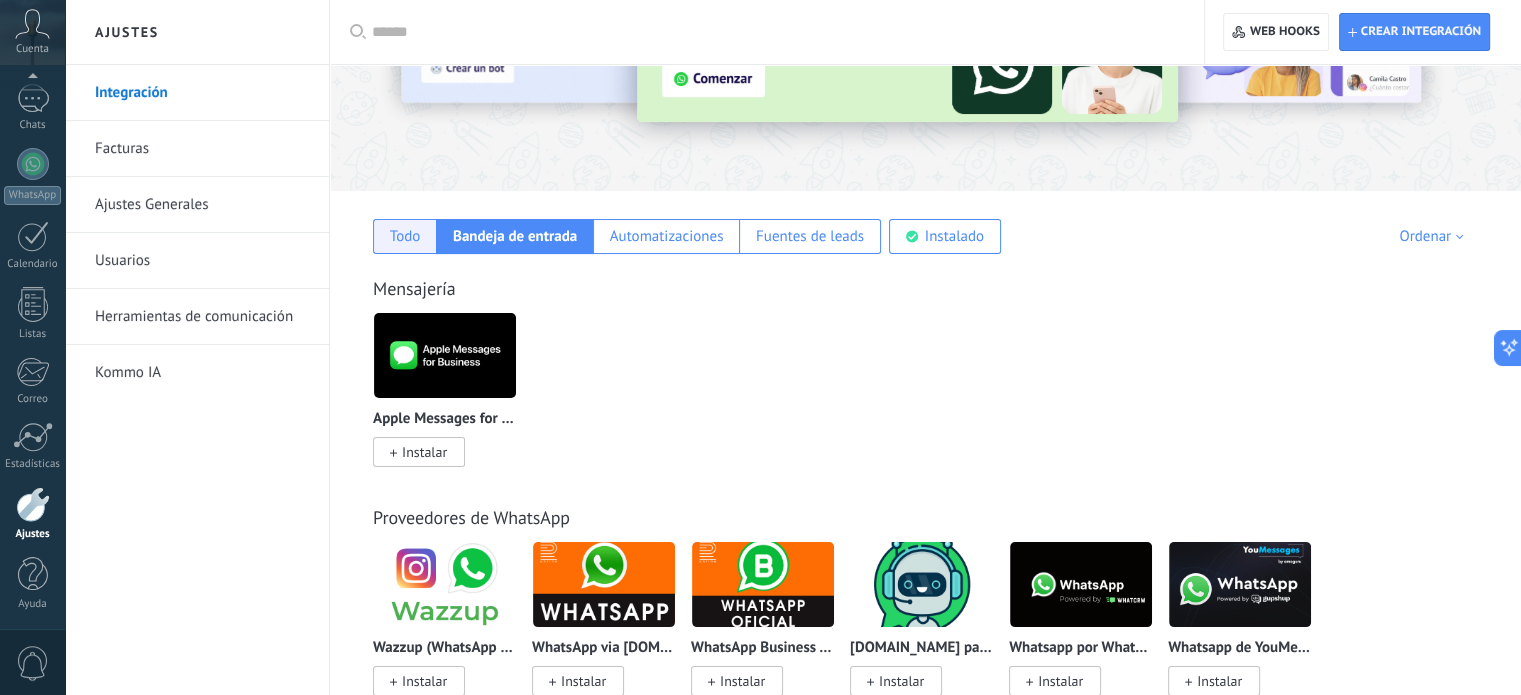 click on "Todo" at bounding box center (405, 236) 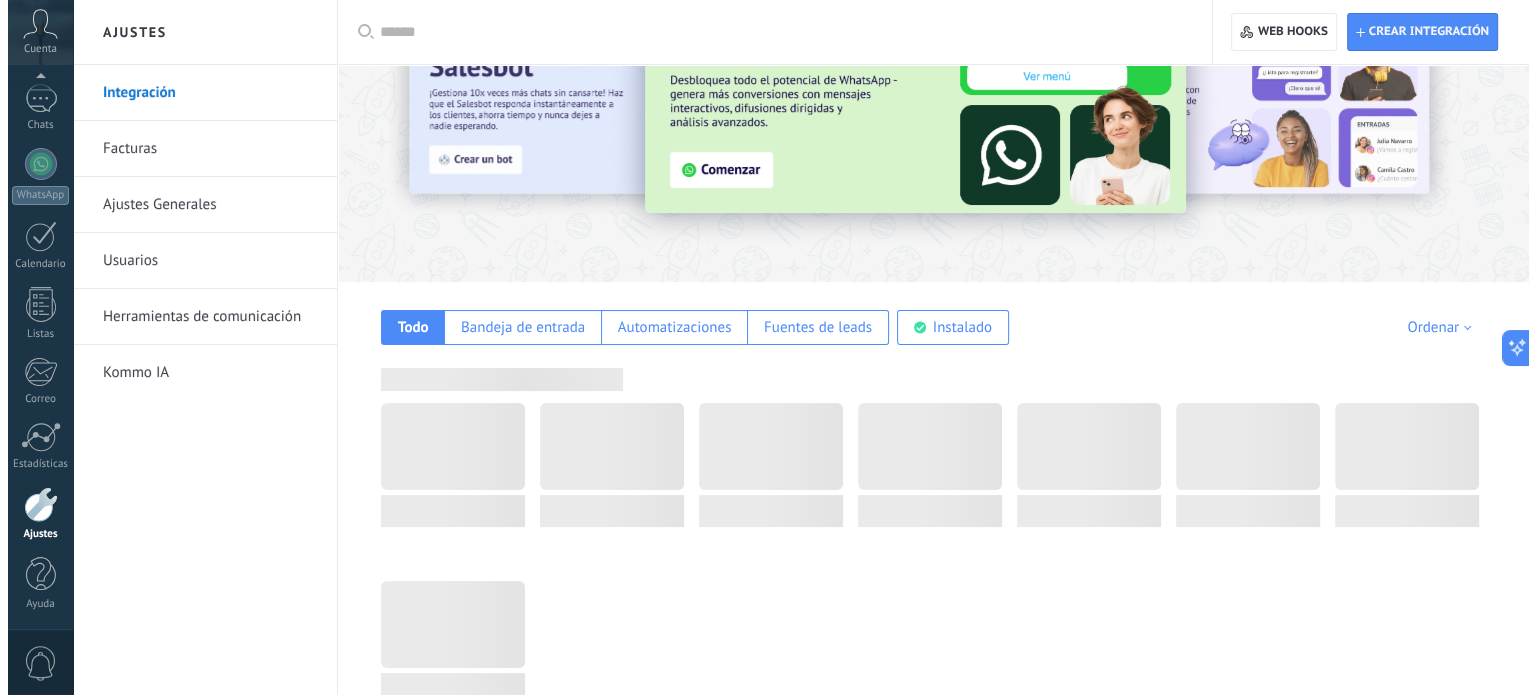 scroll, scrollTop: 0, scrollLeft: 0, axis: both 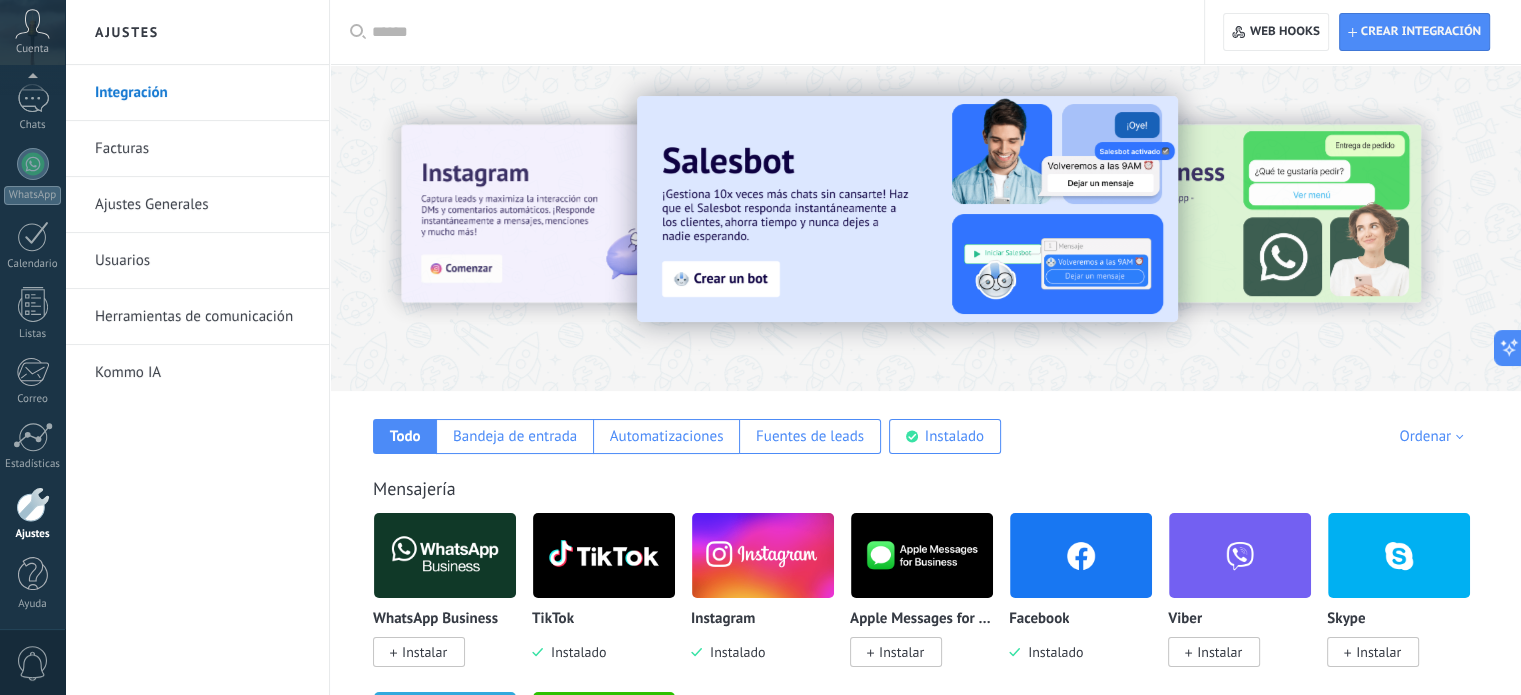 click on "Herramientas de comunicación" at bounding box center (202, 317) 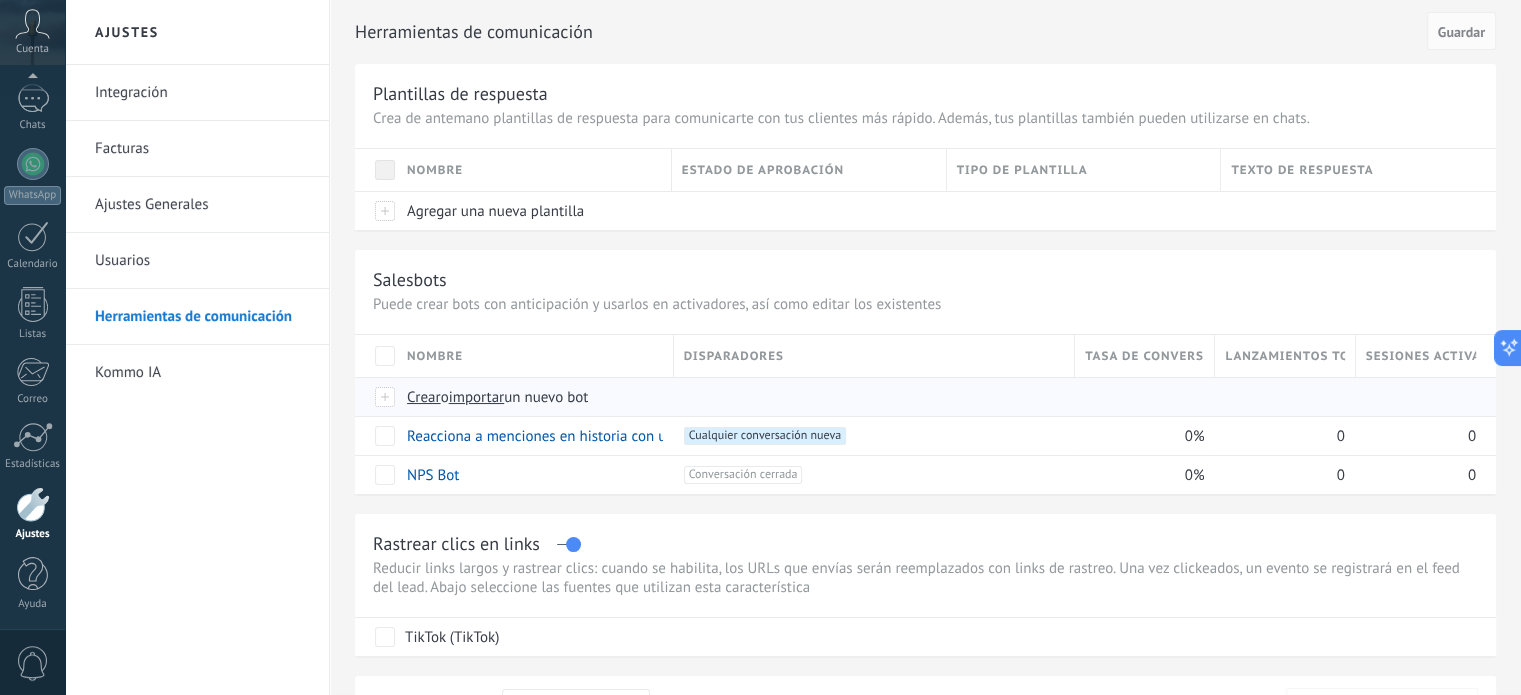 click on "Crear" at bounding box center (424, 397) 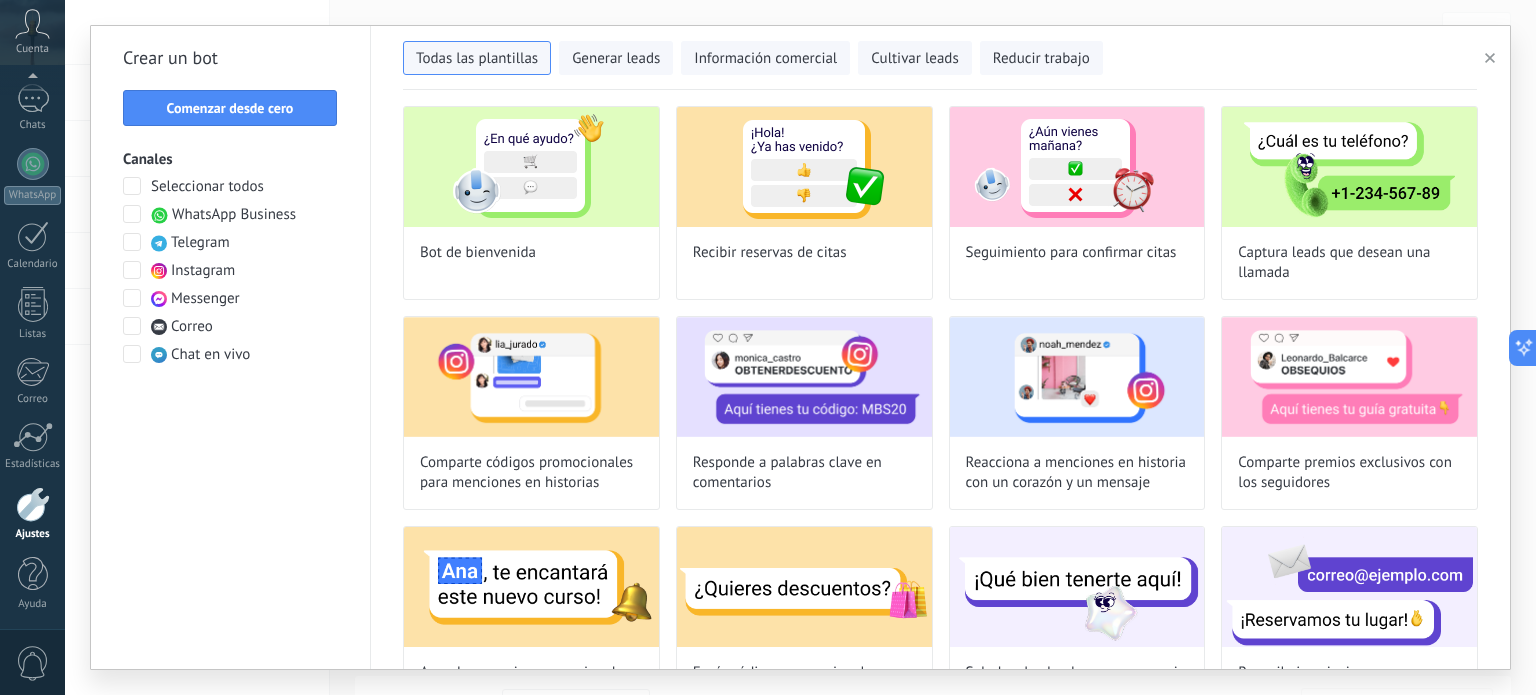click at bounding box center [132, 298] 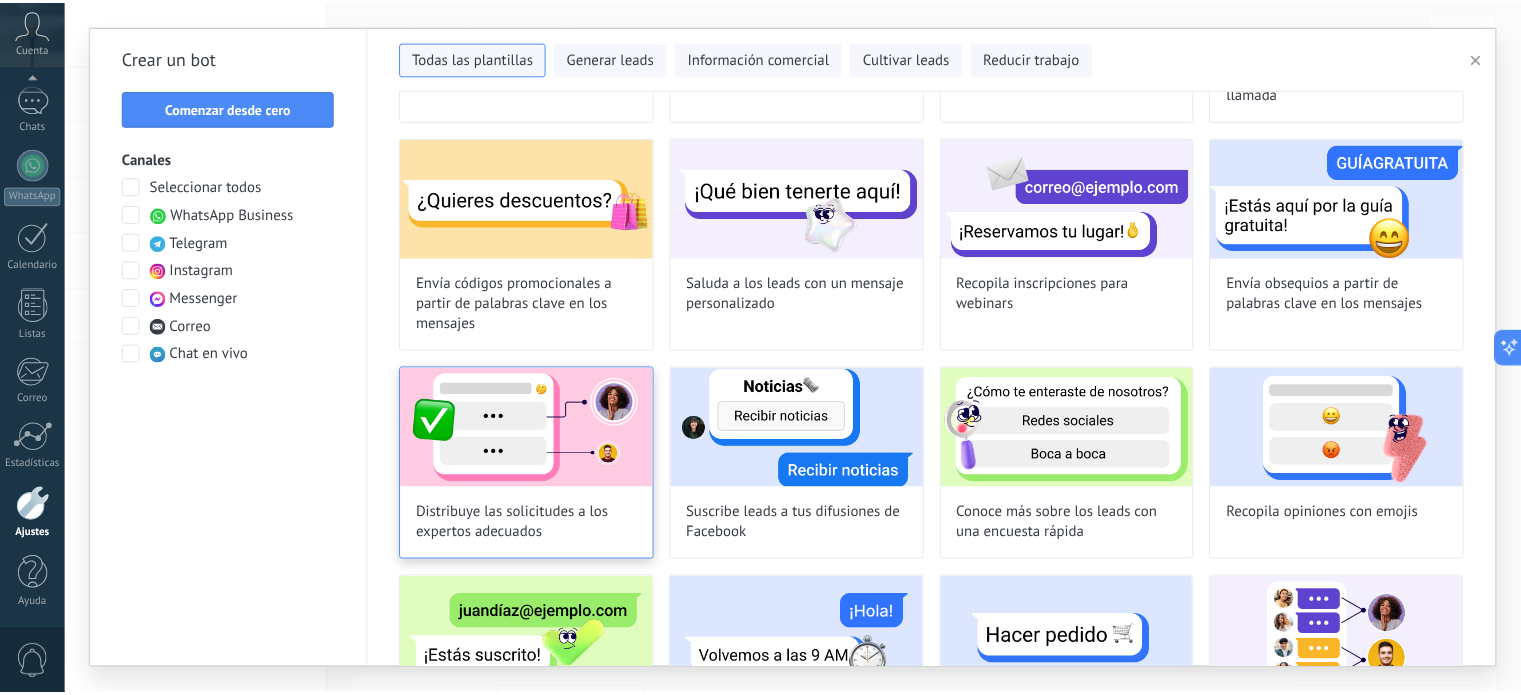 scroll, scrollTop: 0, scrollLeft: 0, axis: both 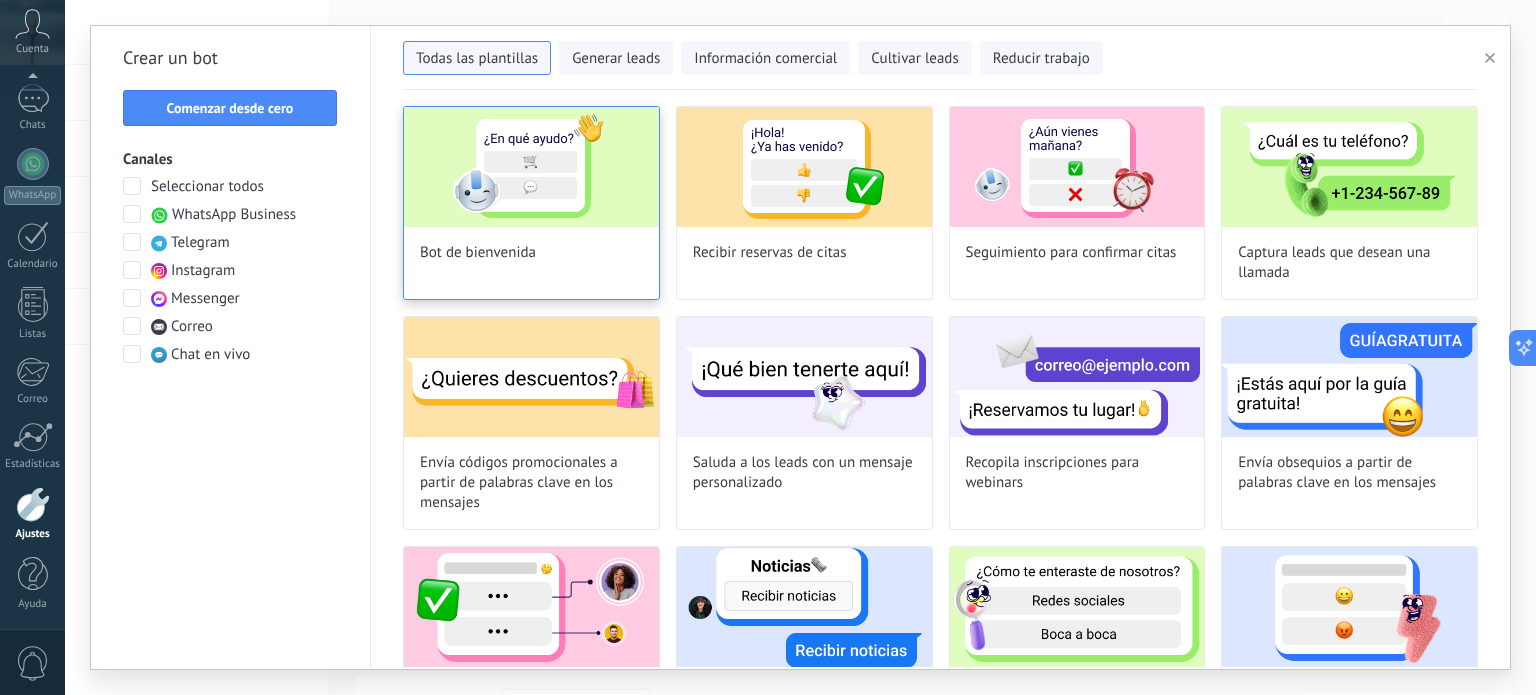 click at bounding box center [531, 167] 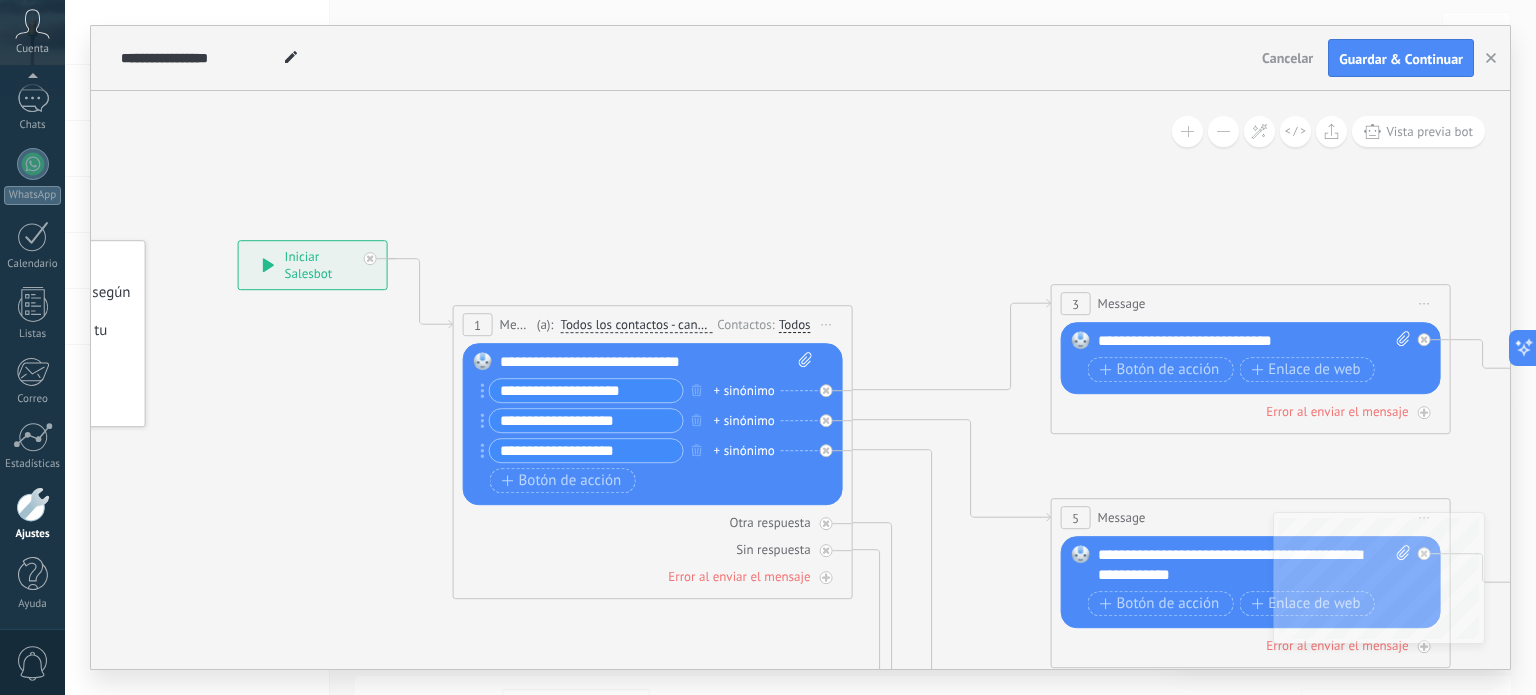 drag, startPoint x: 1166, startPoint y: 231, endPoint x: 886, endPoint y: 231, distance: 280 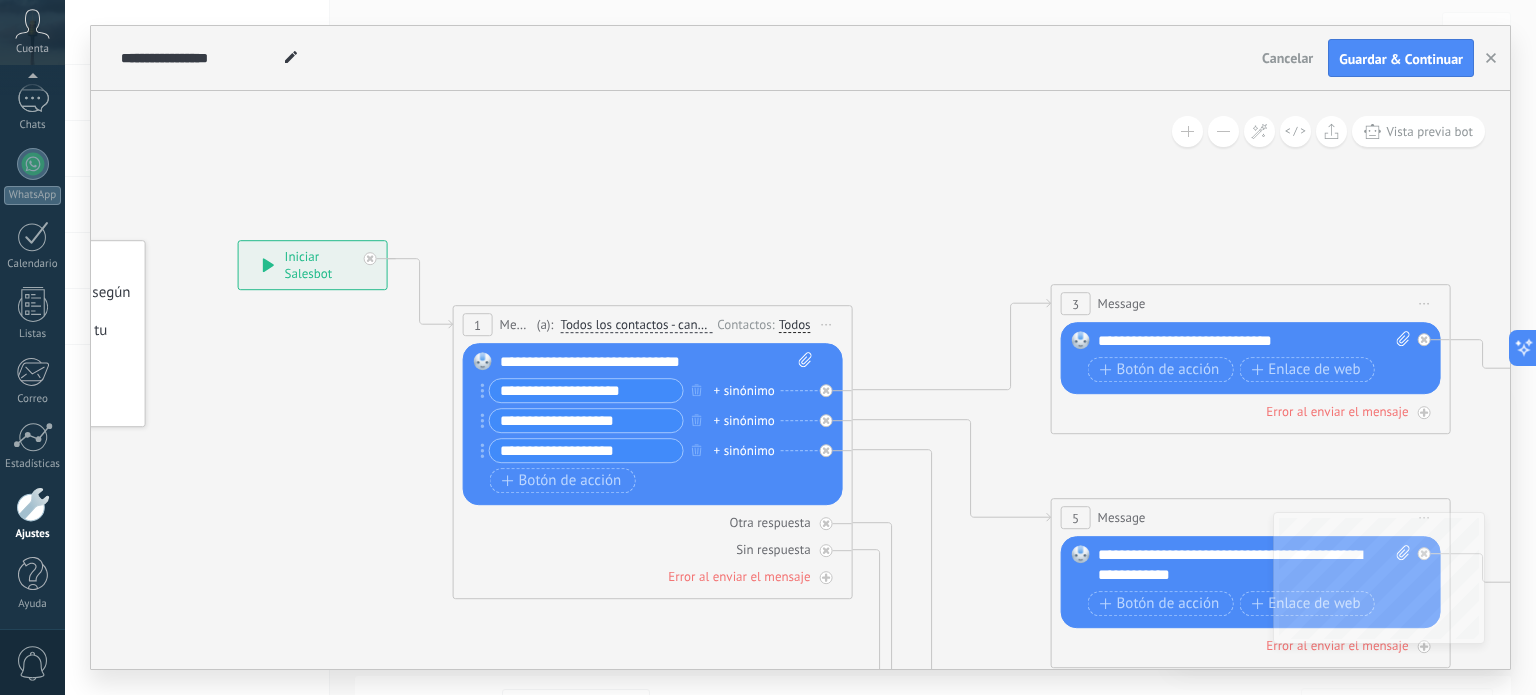 click 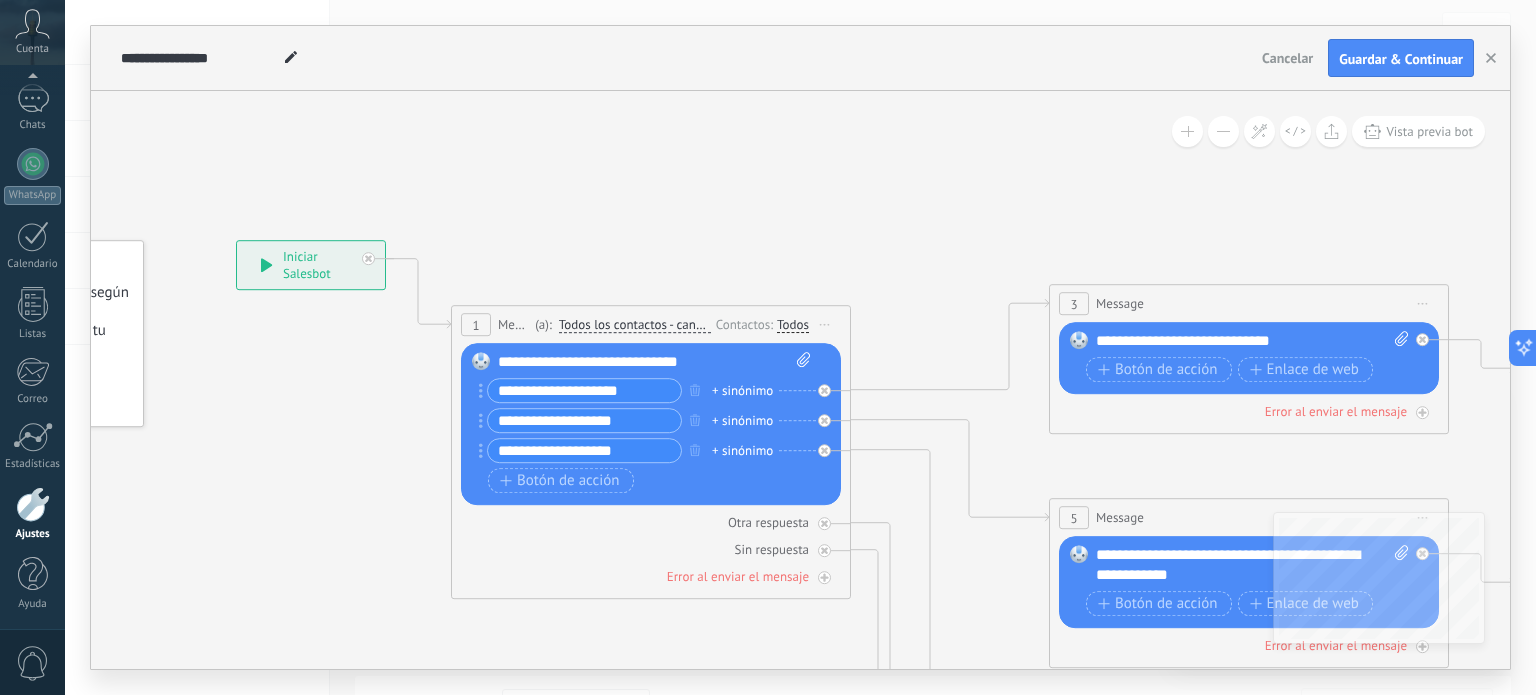 click on "**********" at bounding box center [584, 390] 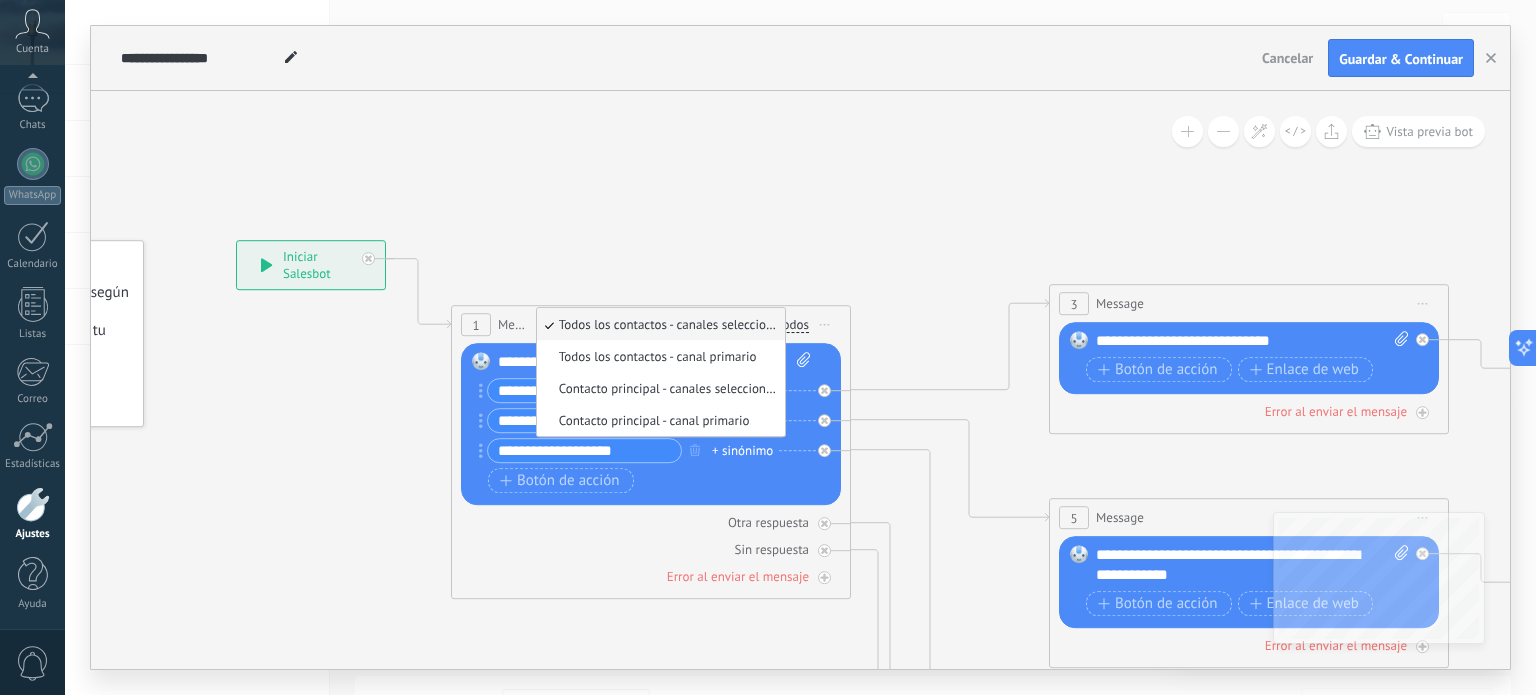 click on "Todos los contactos - canales seleccionados" at bounding box center [658, 324] 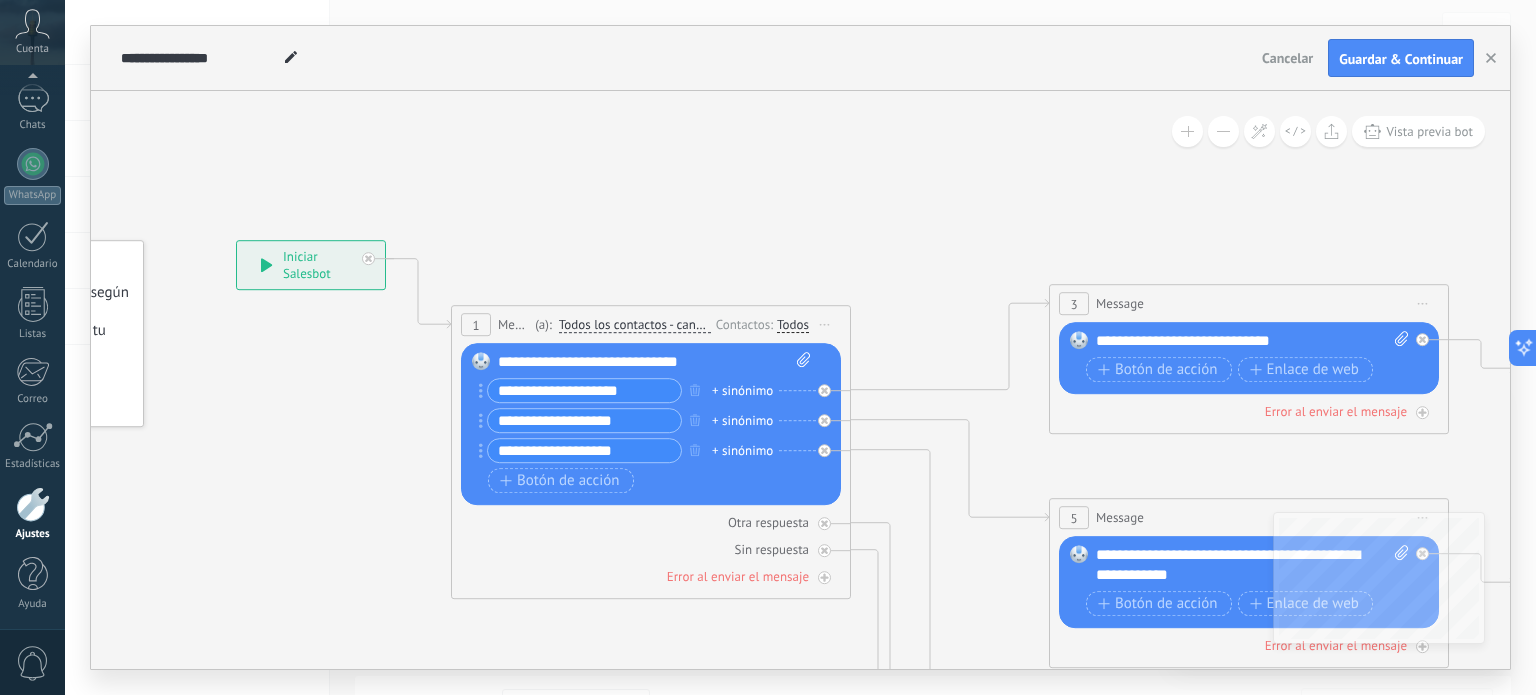 click on "**********" at bounding box center [584, 390] 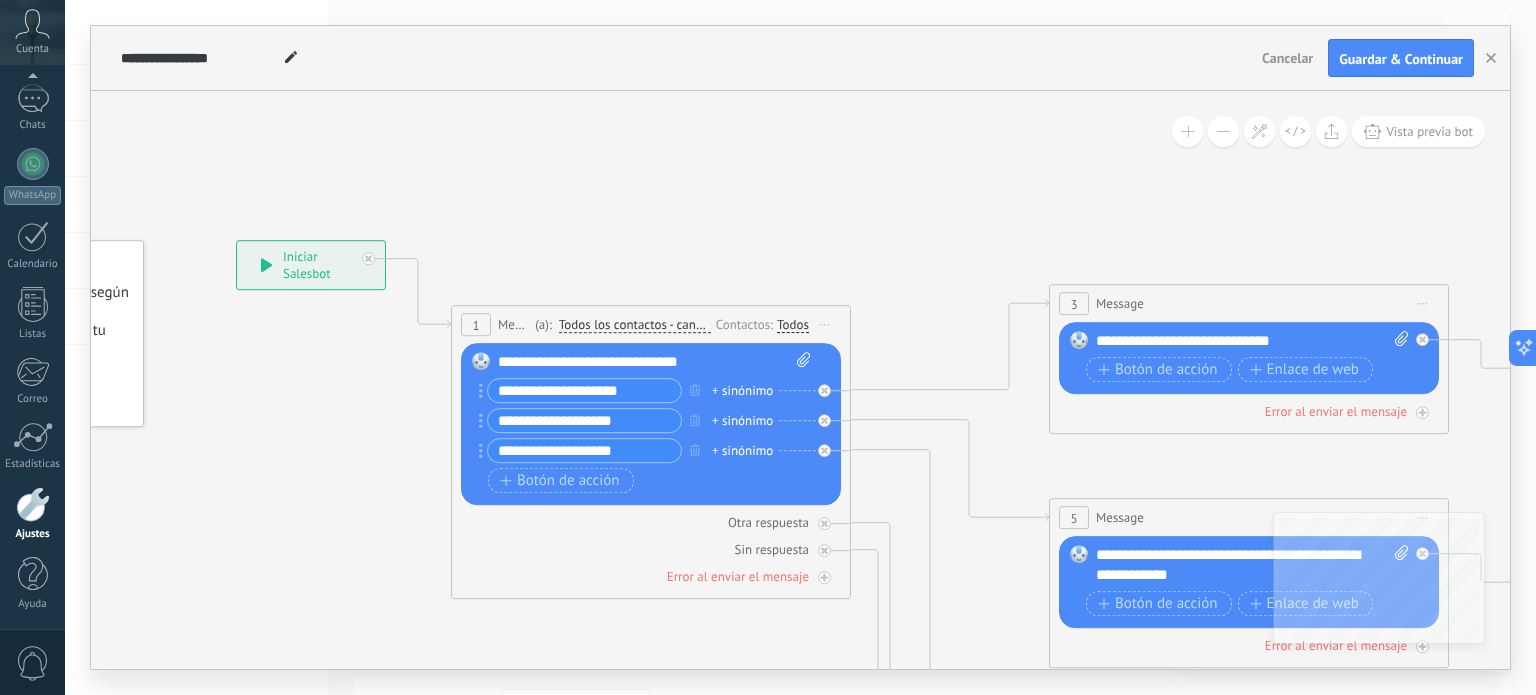 drag, startPoint x: 652, startPoint y: 390, endPoint x: 559, endPoint y: 402, distance: 93.770996 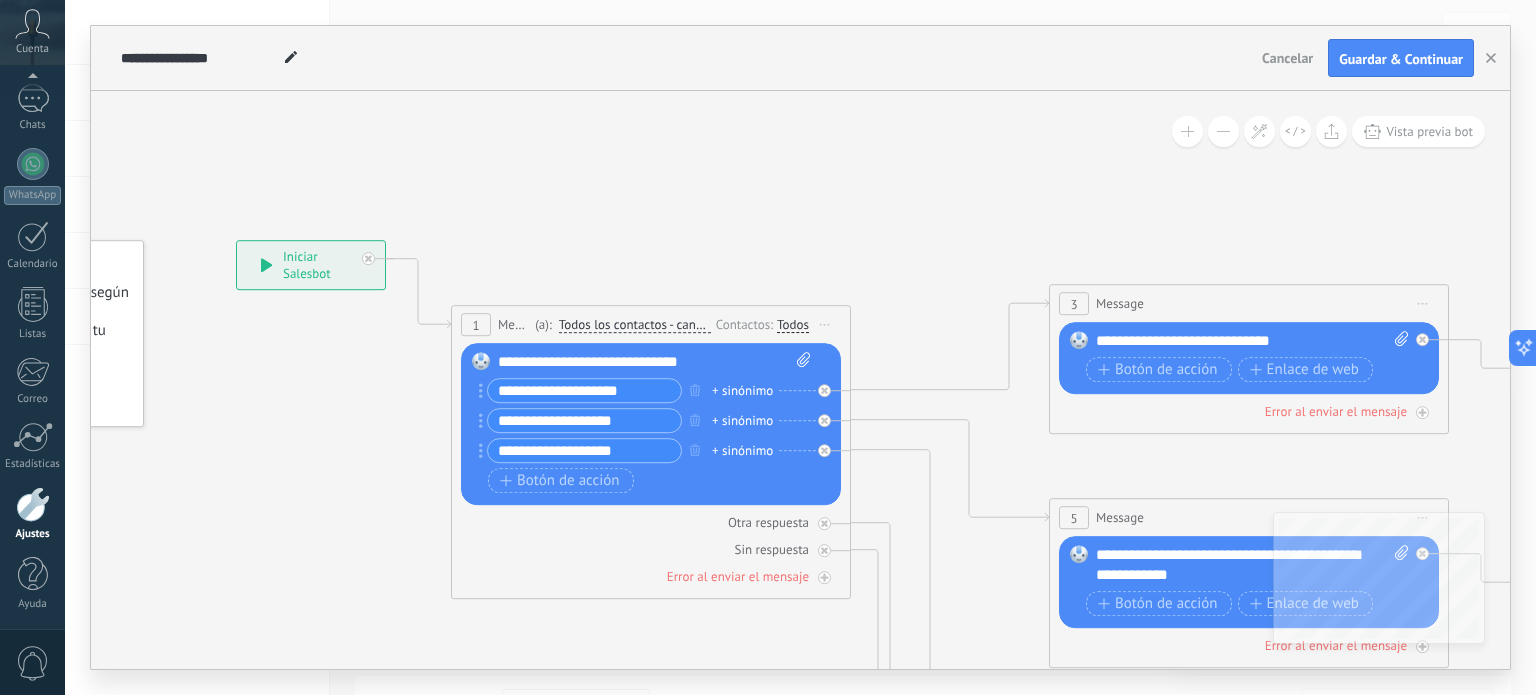 click on "**********" at bounding box center (584, 390) 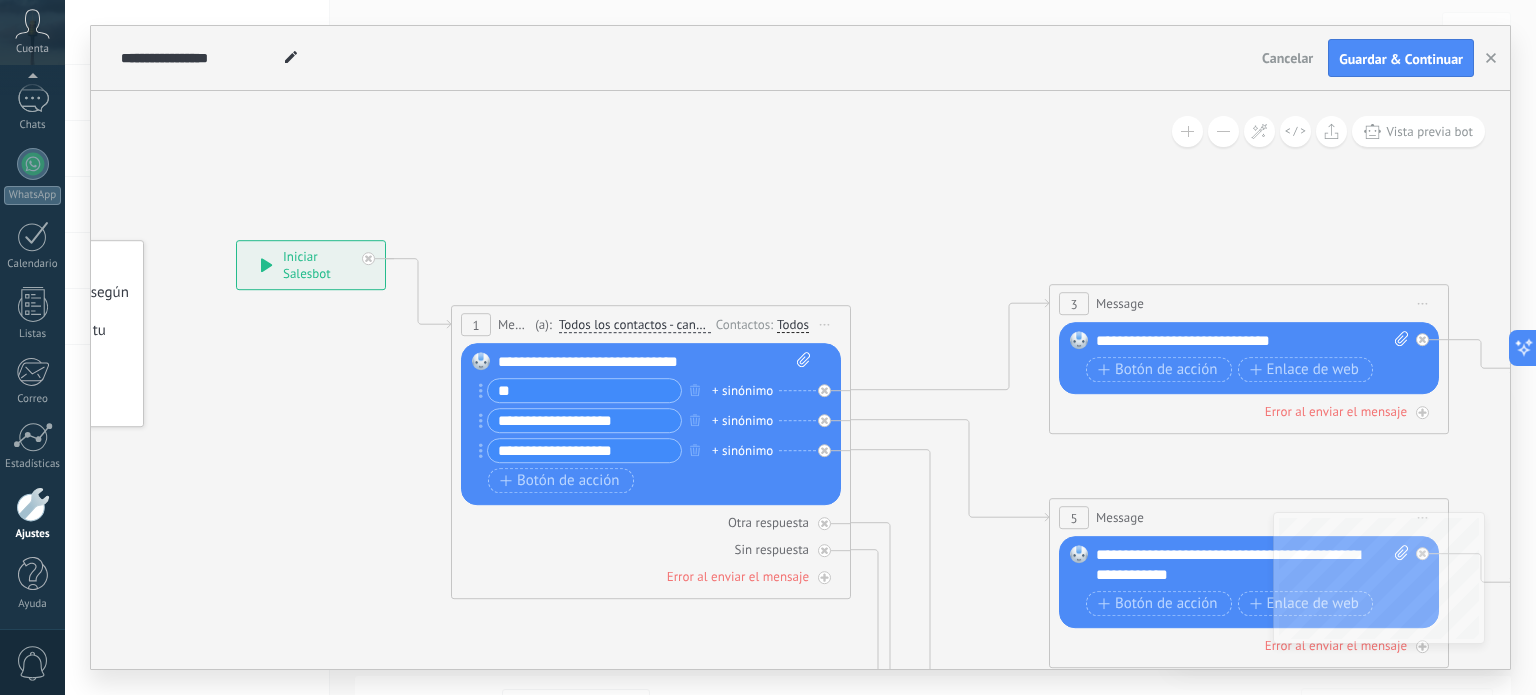 type on "*" 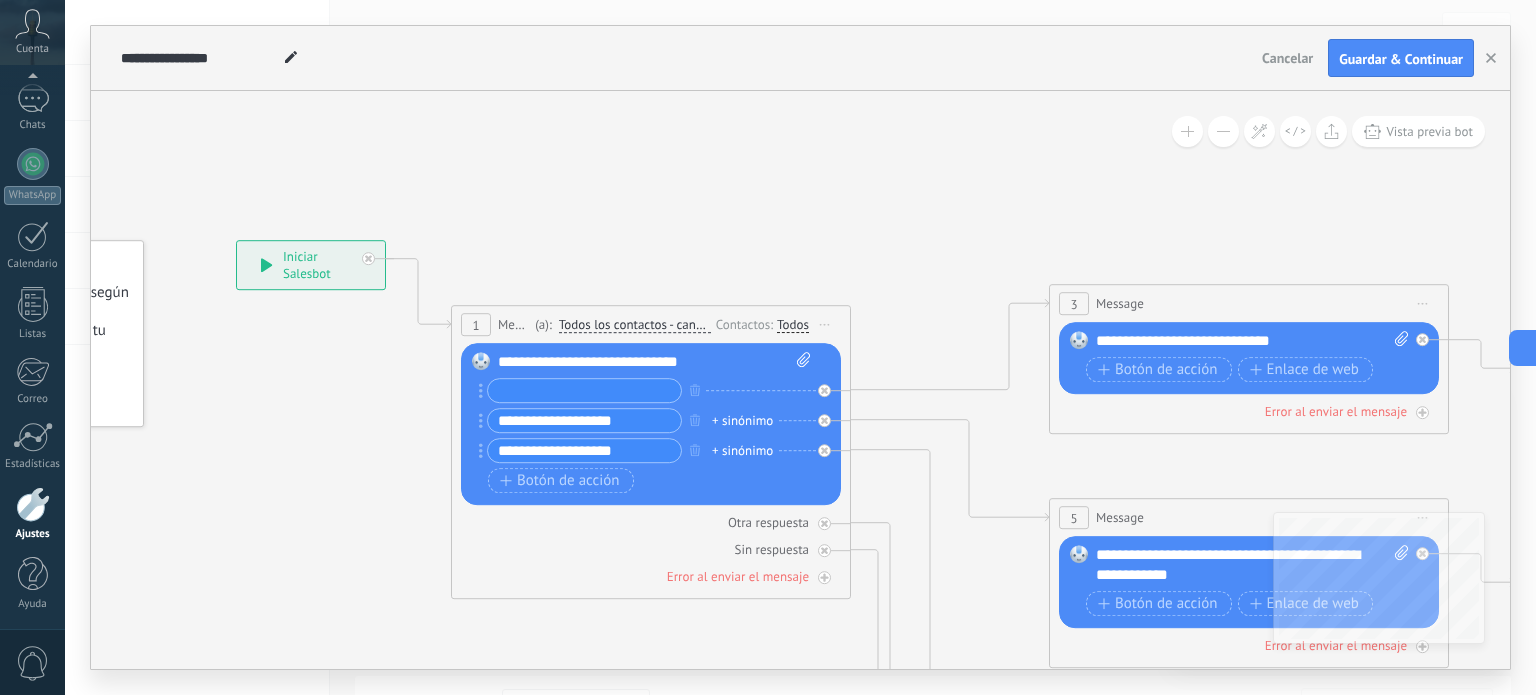 type on "*" 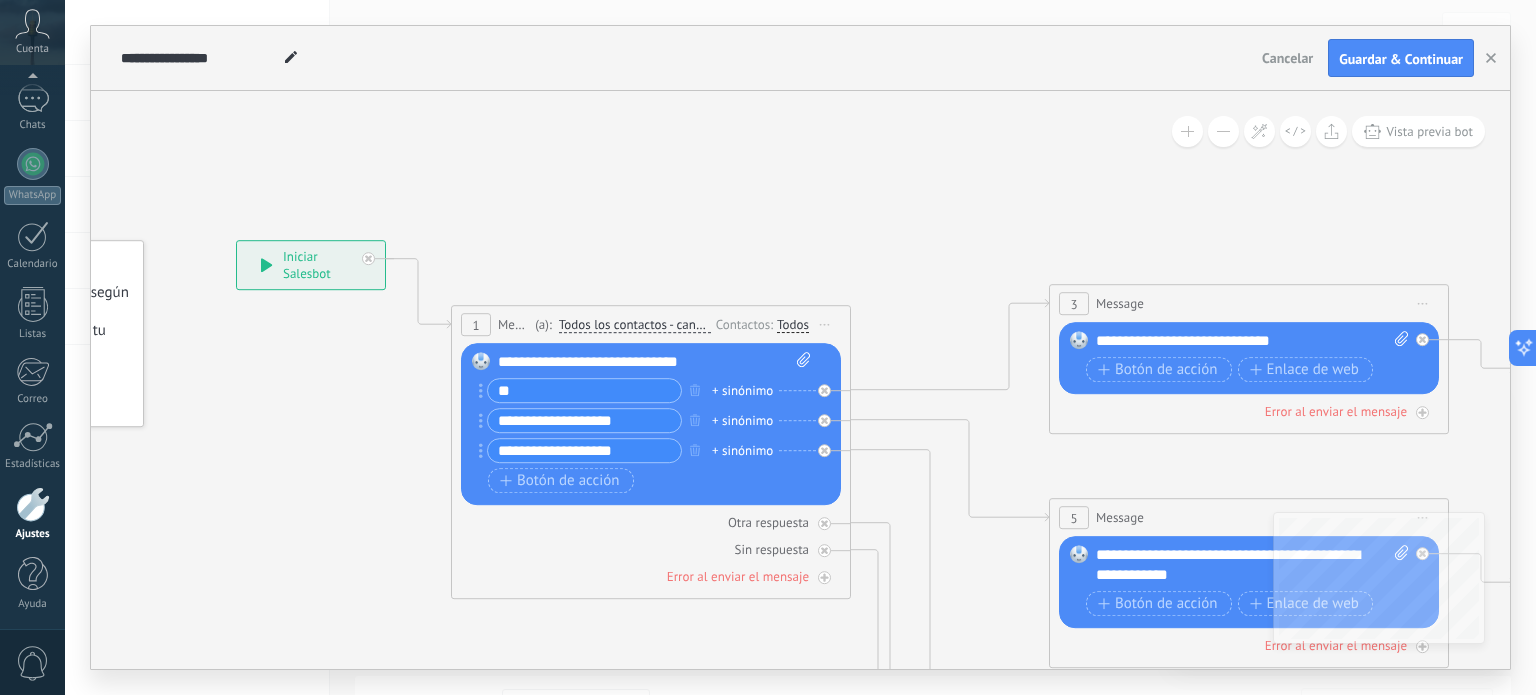 type on "*" 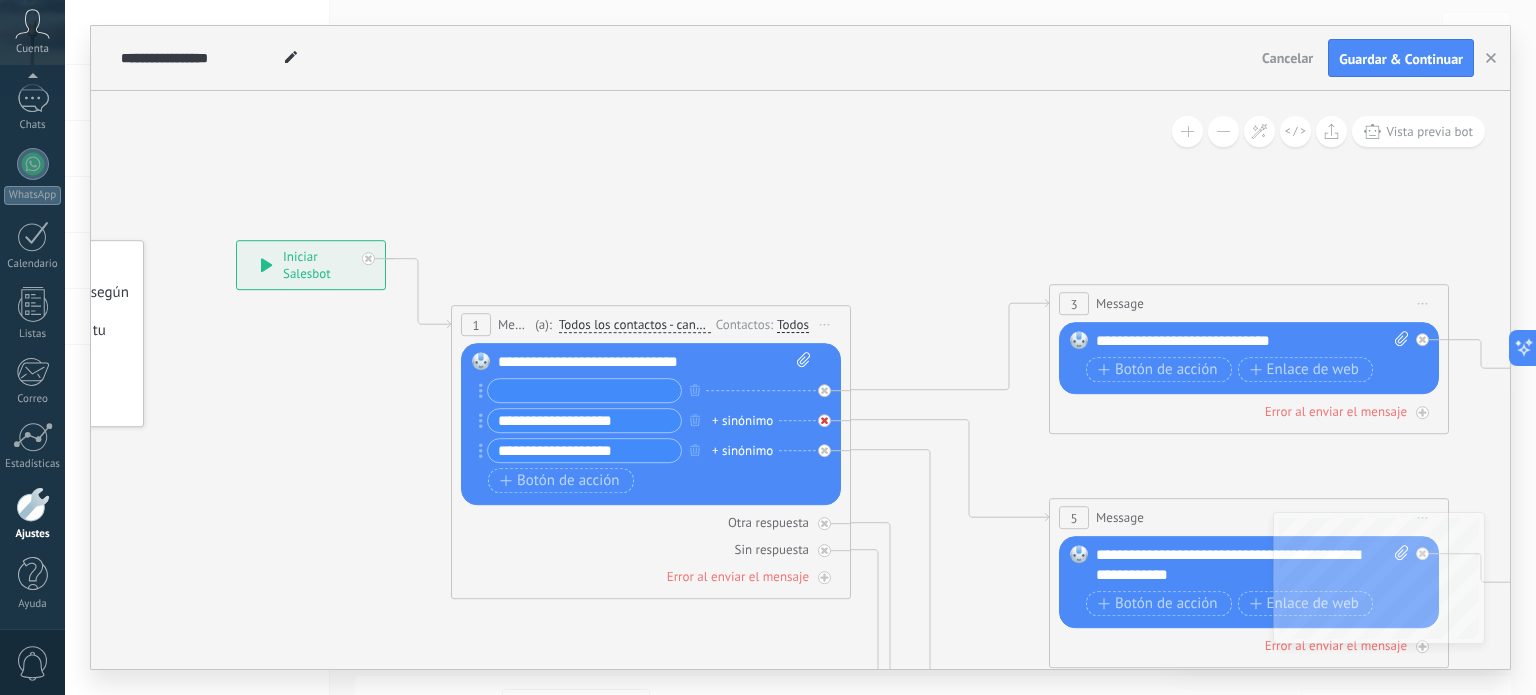 click at bounding box center (829, 415) 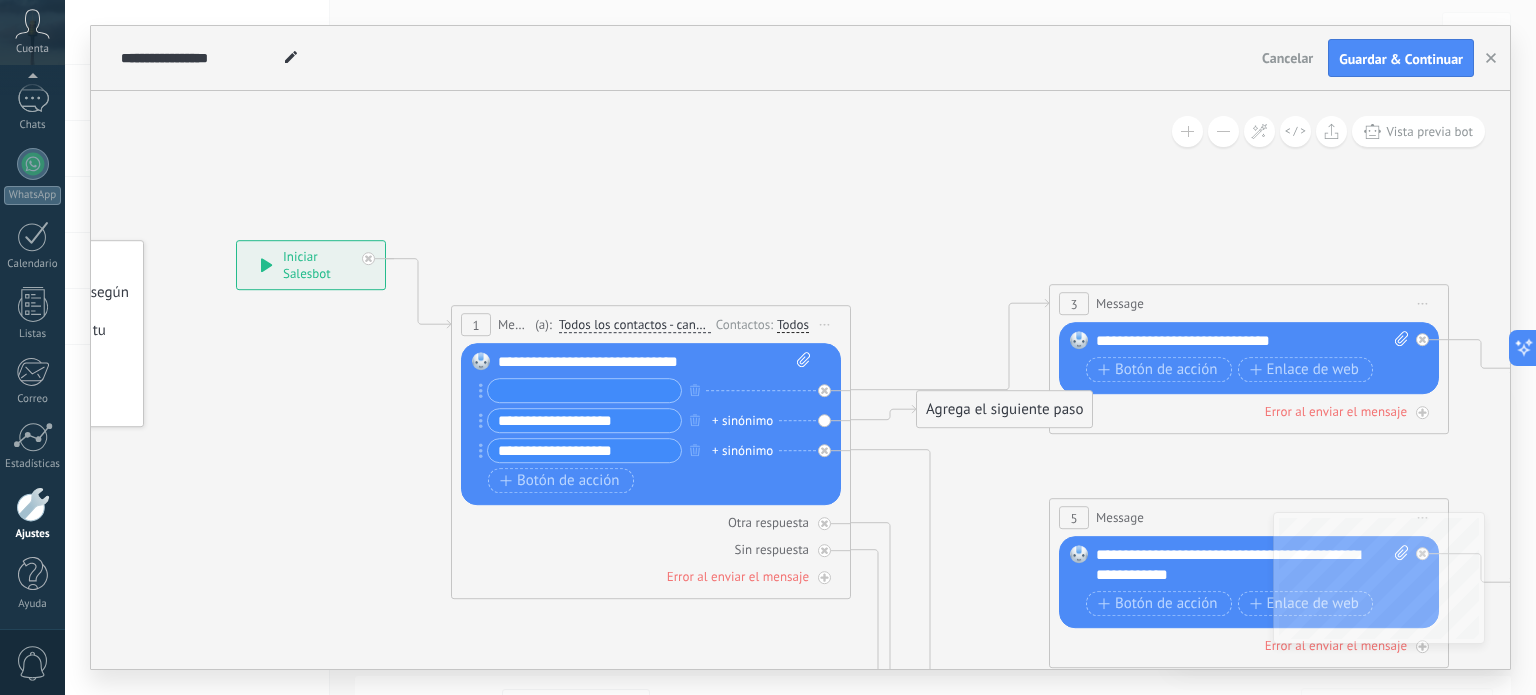 click on "Reemplazar
Quitar
Convertir a mensaje de voz
Arrastre la imagen aquí para adjuntarla.
Añadir imagen
Subir
Arrastrar y soltar
Archivo no encontrado
Escribe tu mensaje..." at bounding box center (651, 424) 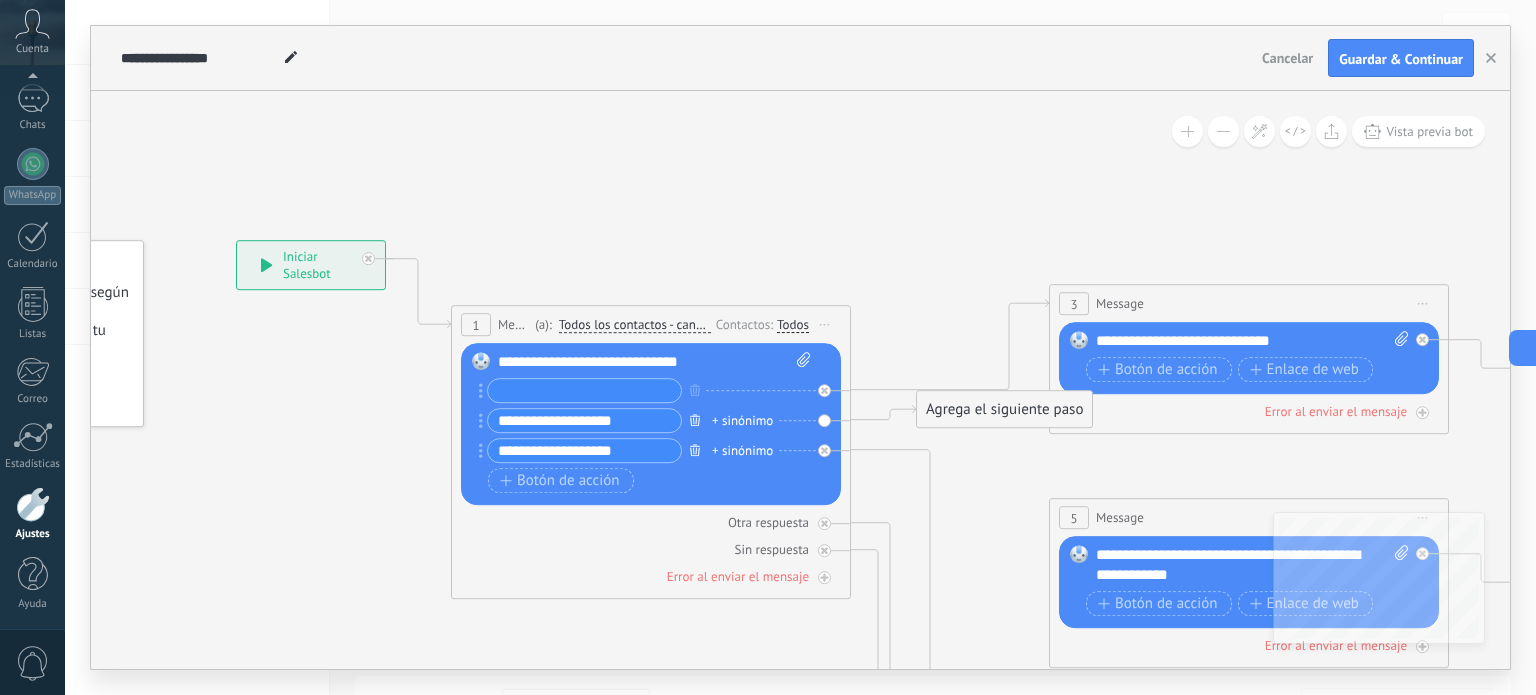 click 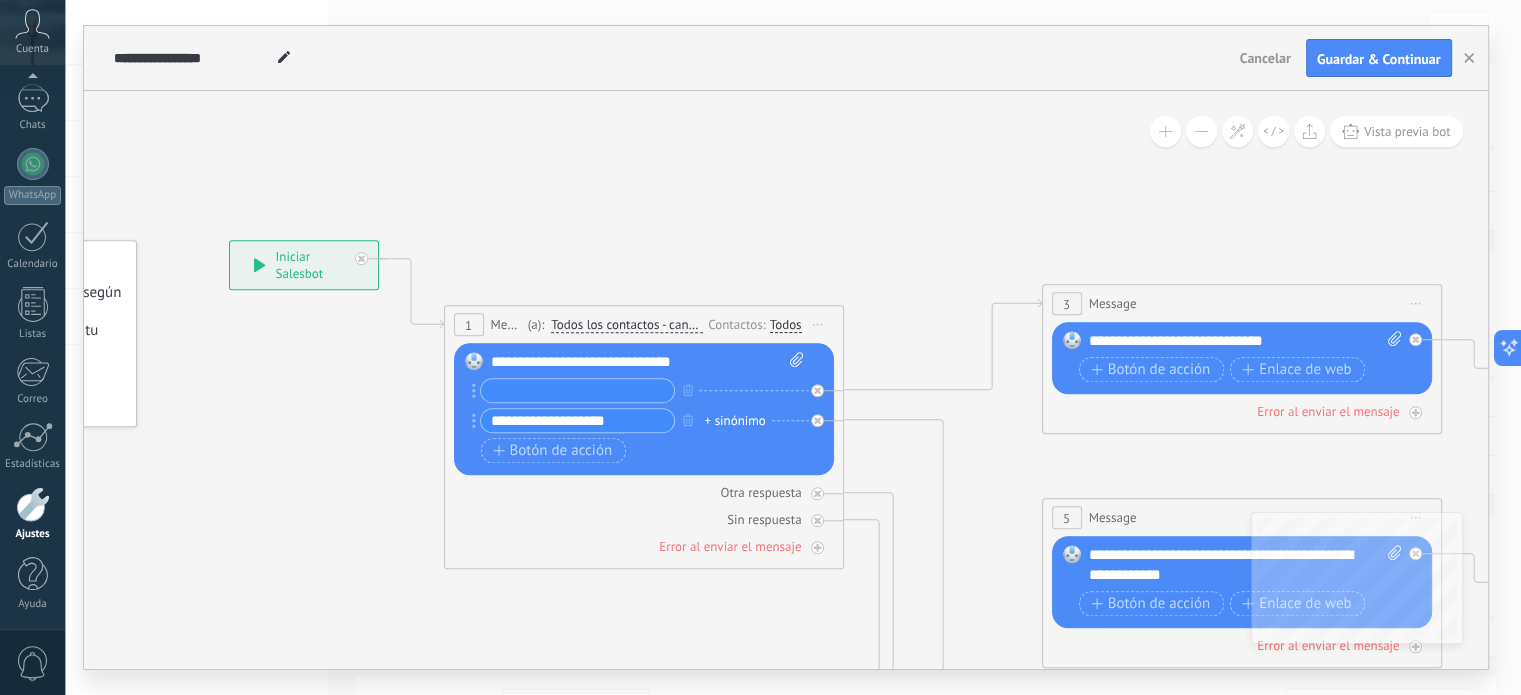 click at bounding box center [577, 390] 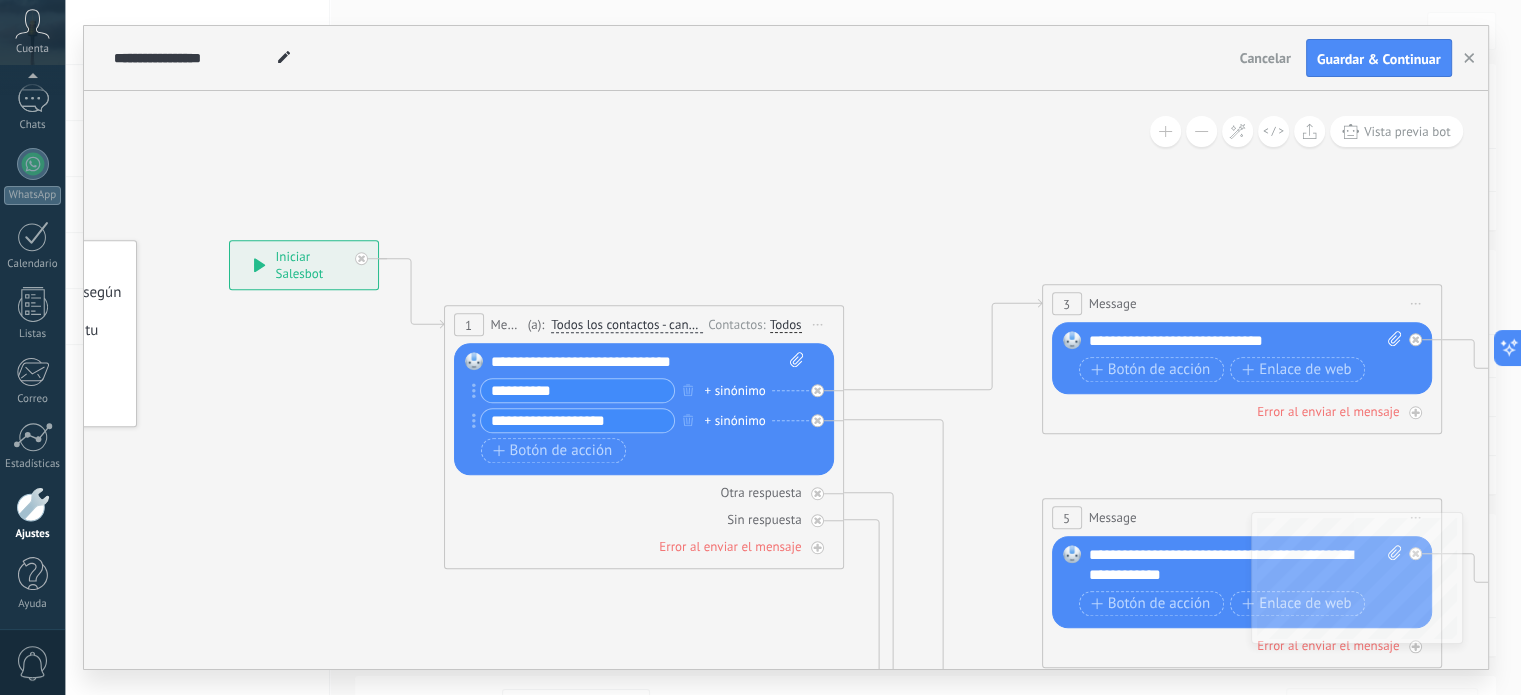 type on "**********" 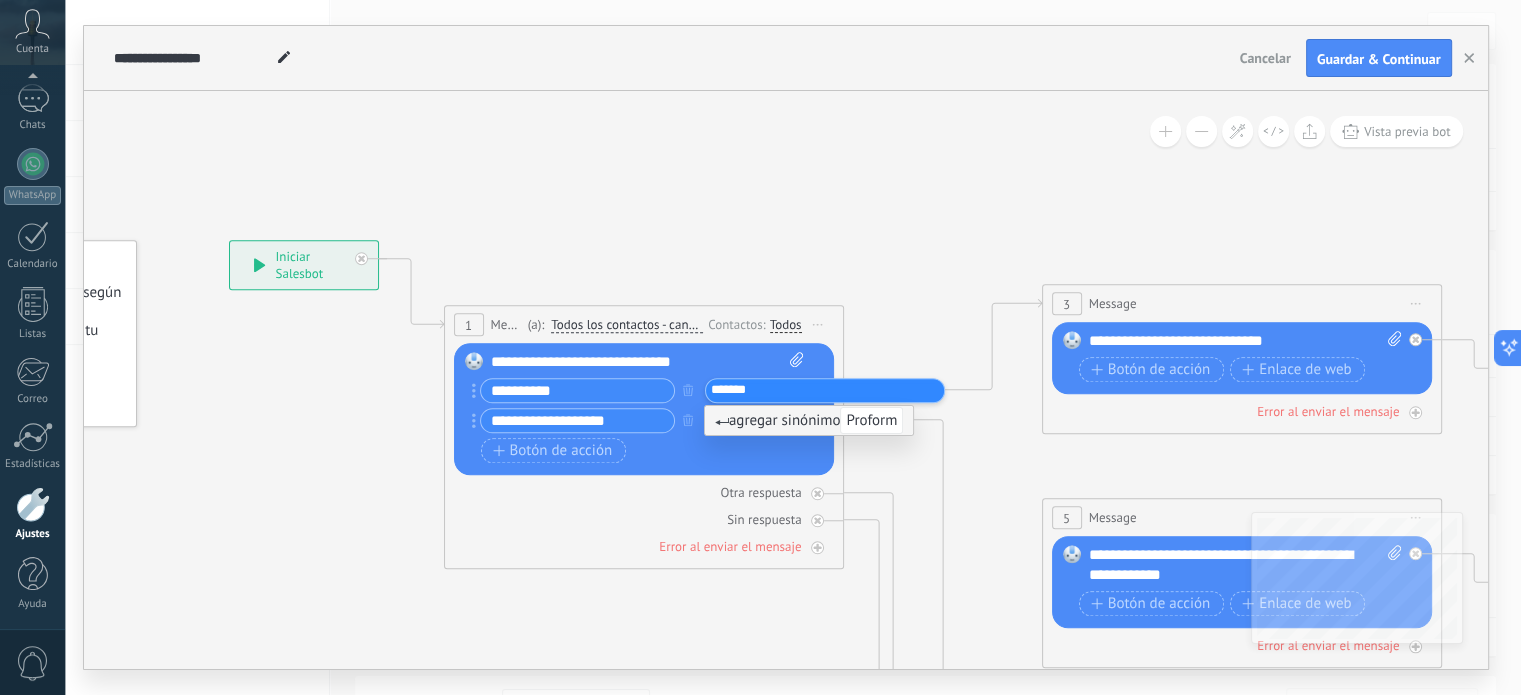 type on "********" 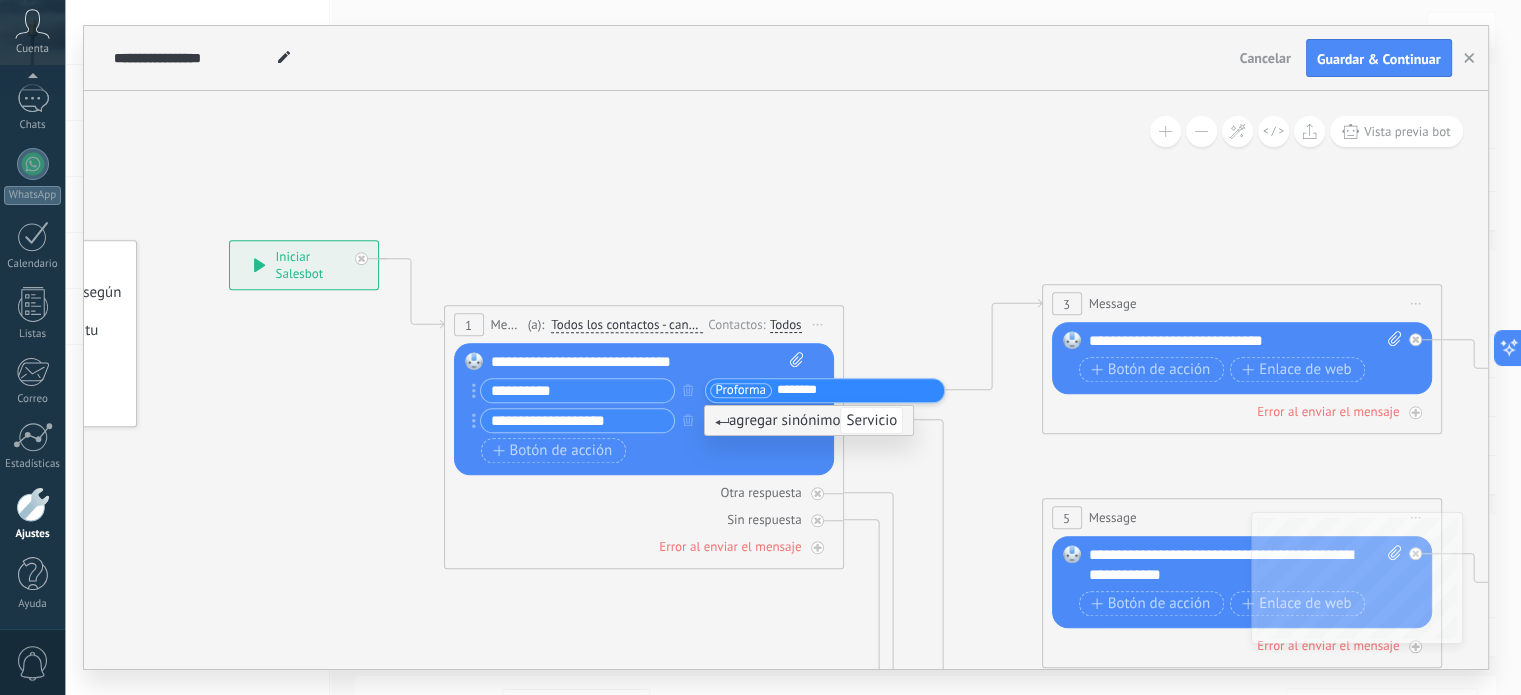 type on "********" 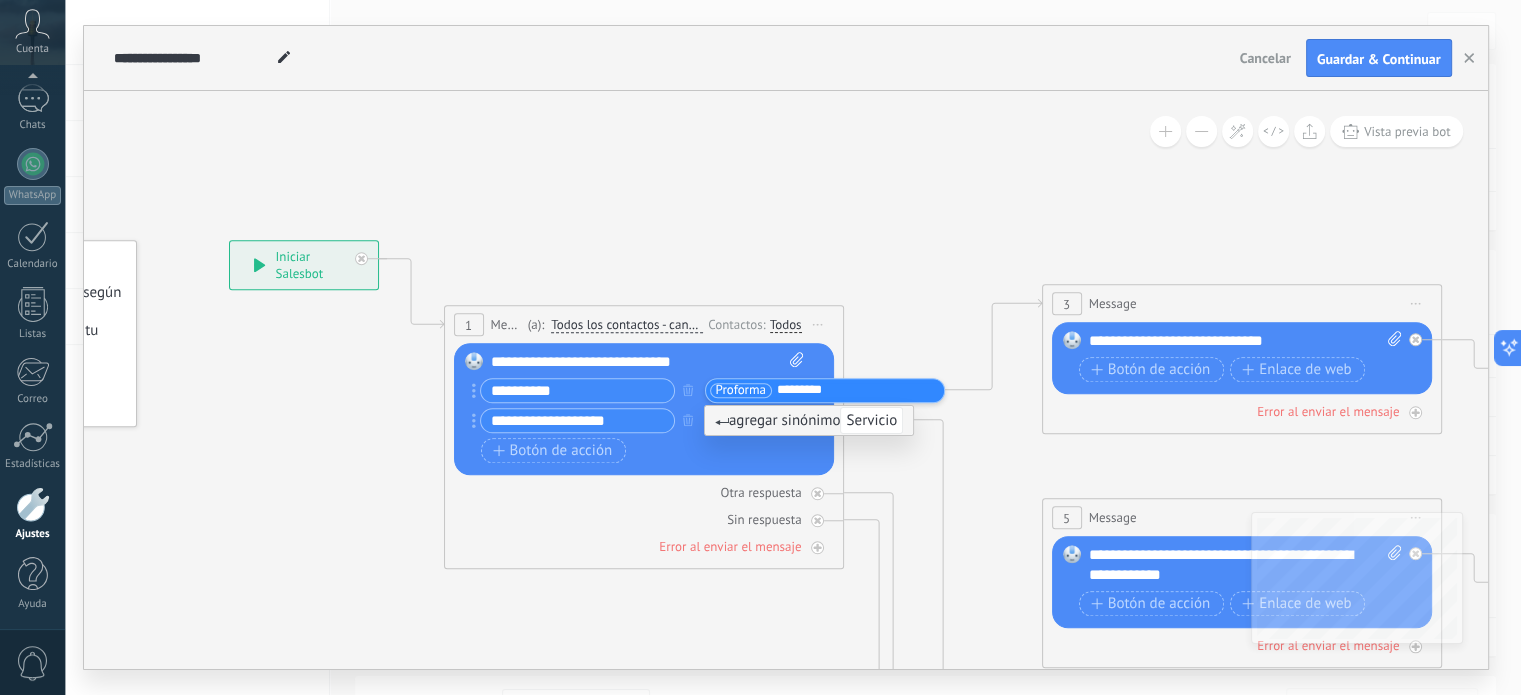 type 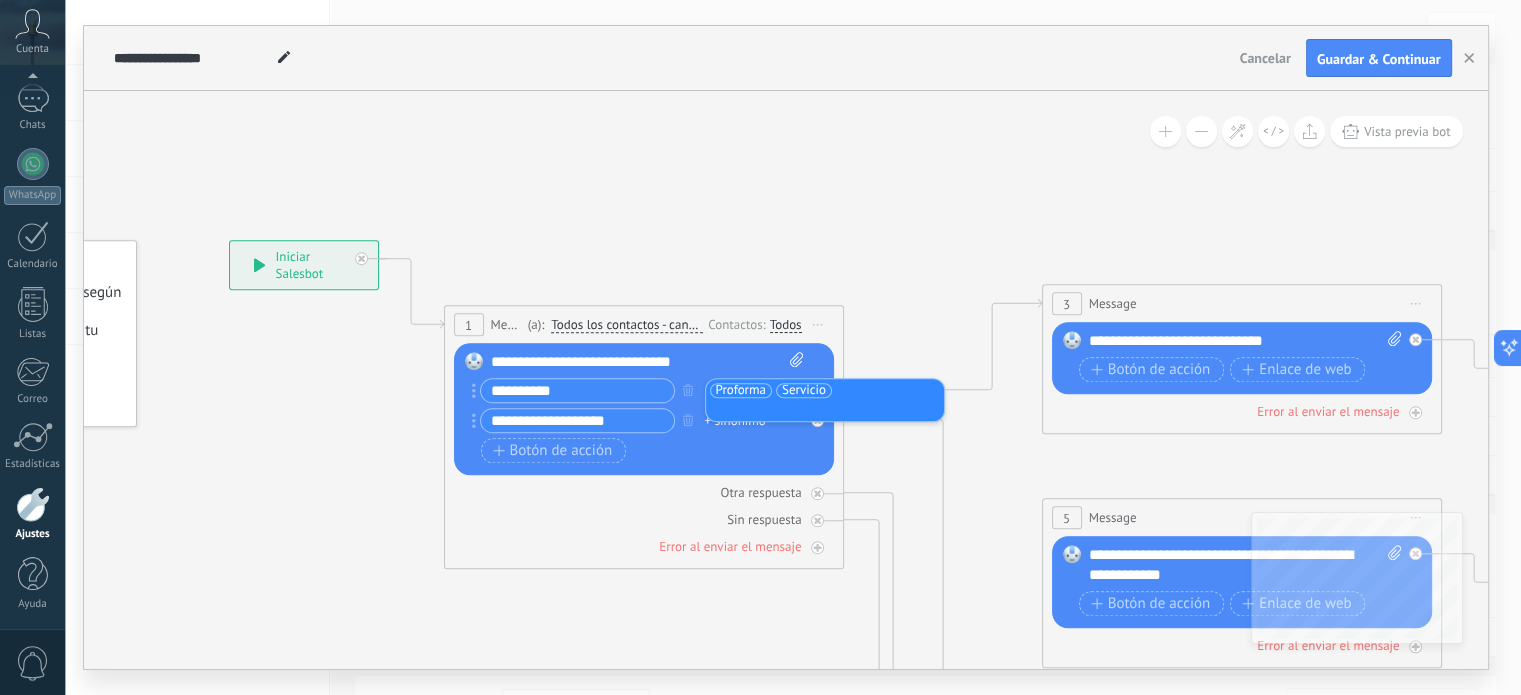 click on "Reemplazar
Quitar
Convertir a mensaje de voz
Arrastre la imagen aquí para adjuntarla.
Añadir imagen
Subir
Arrastrar y soltar
Archivo no encontrado
Escribe tu mensaje..." at bounding box center (644, 409) 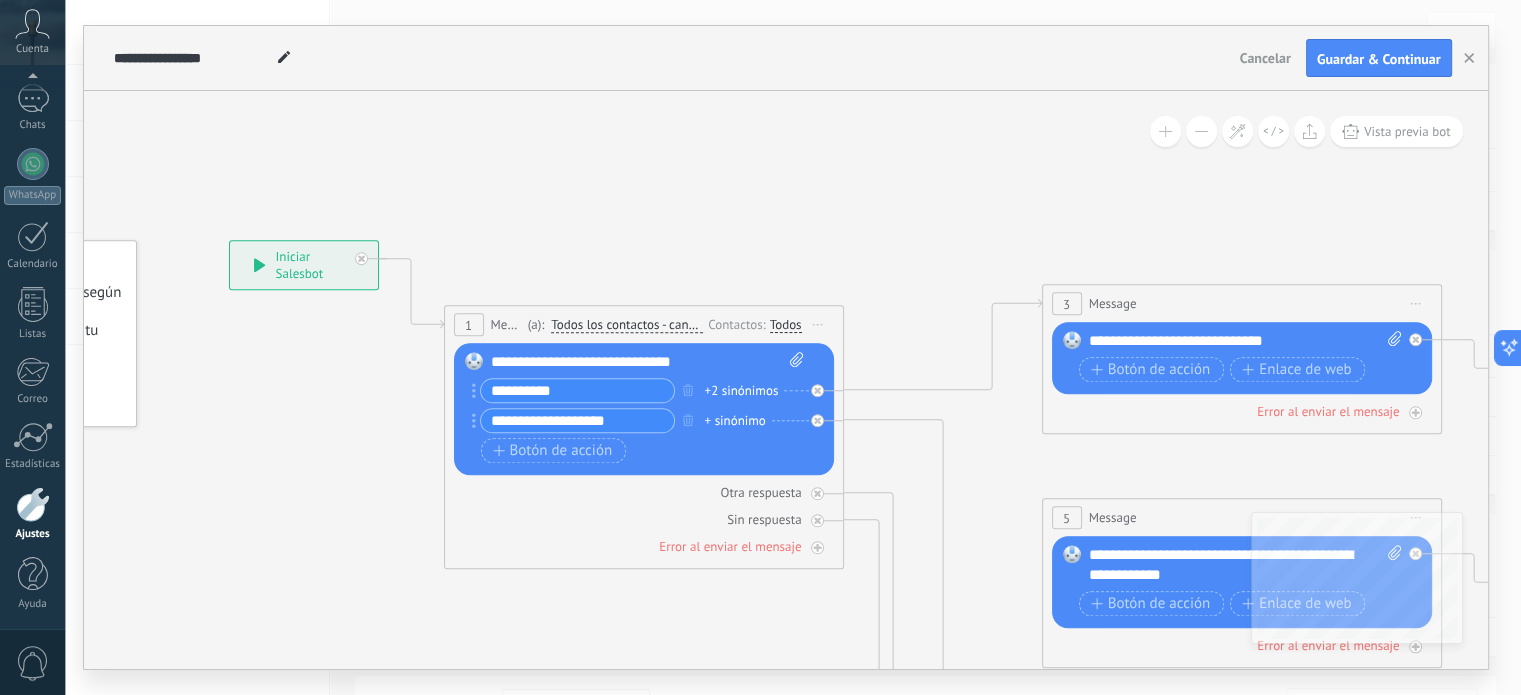 click on "+ sinónimo" at bounding box center [735, 421] 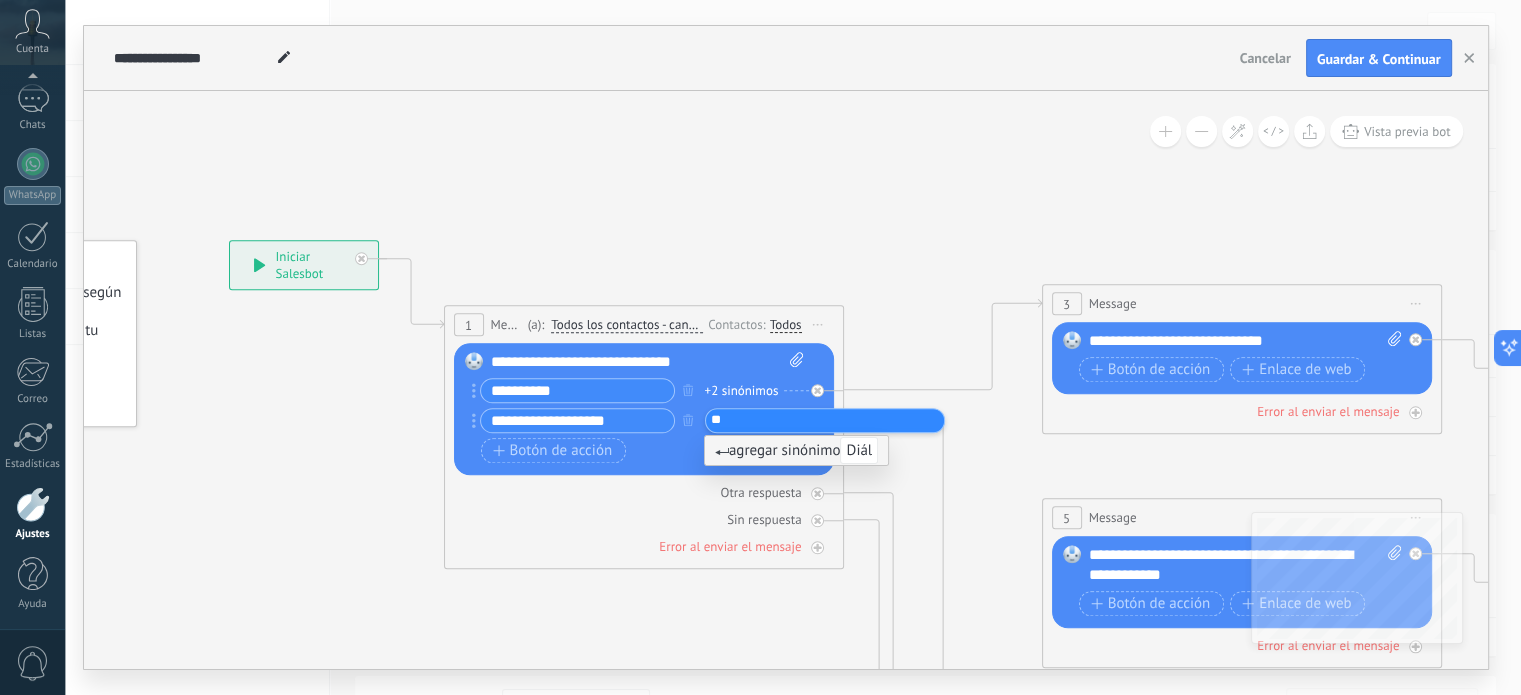 type on "*" 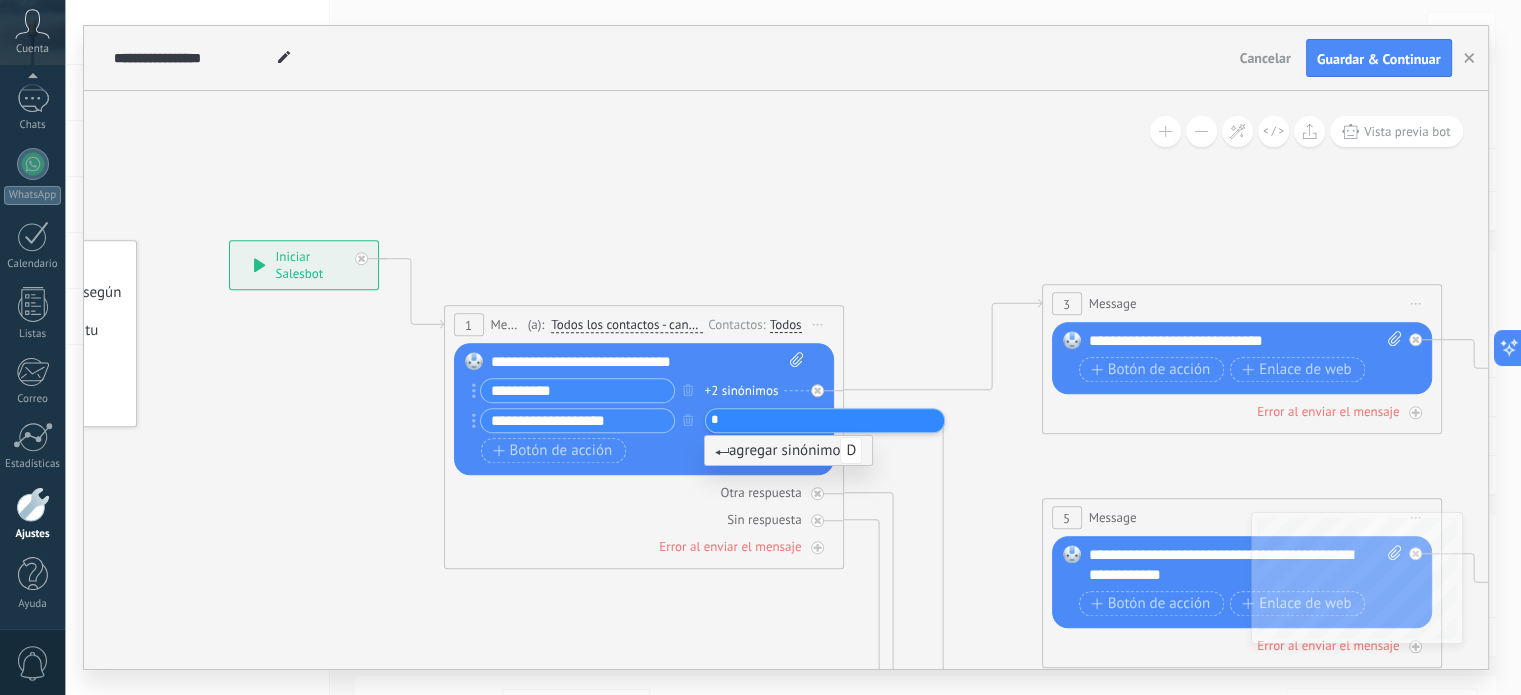 type 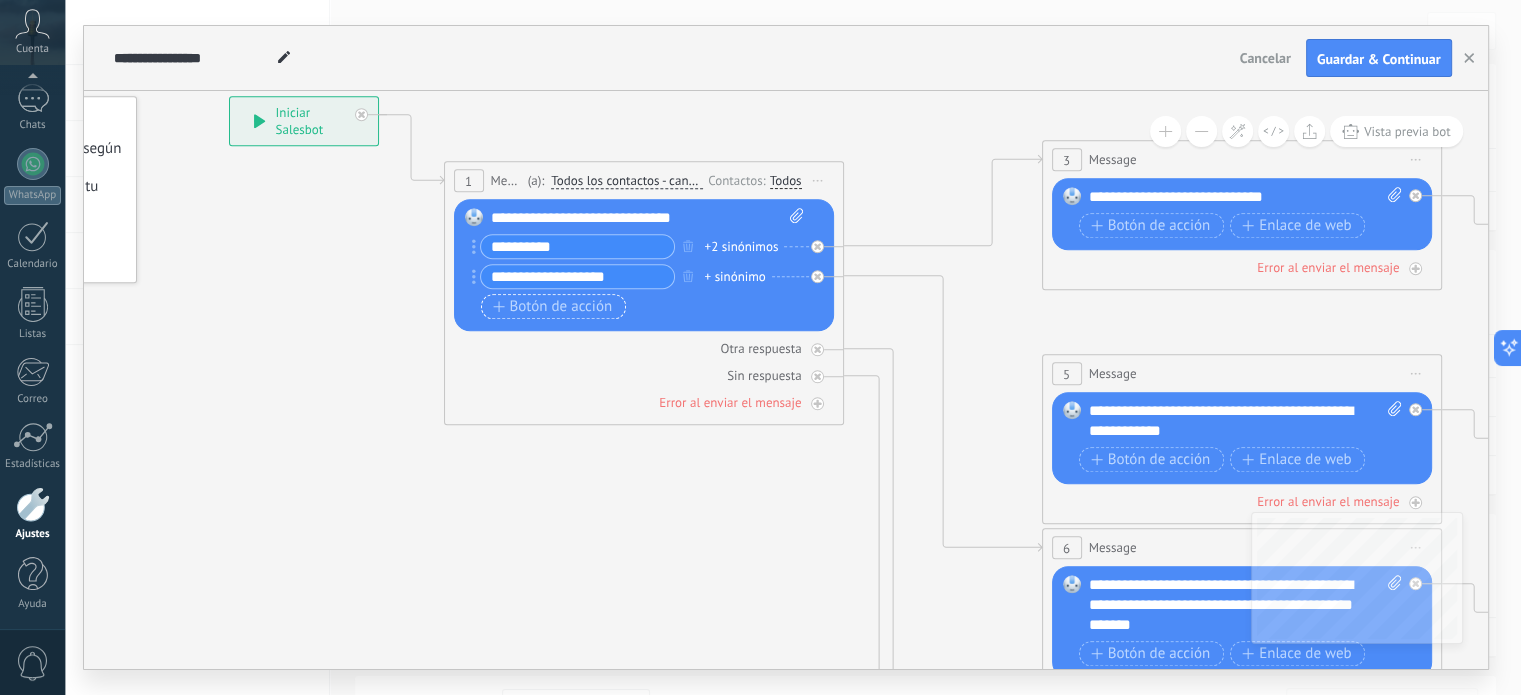 click on "Botón de acción" at bounding box center [553, 307] 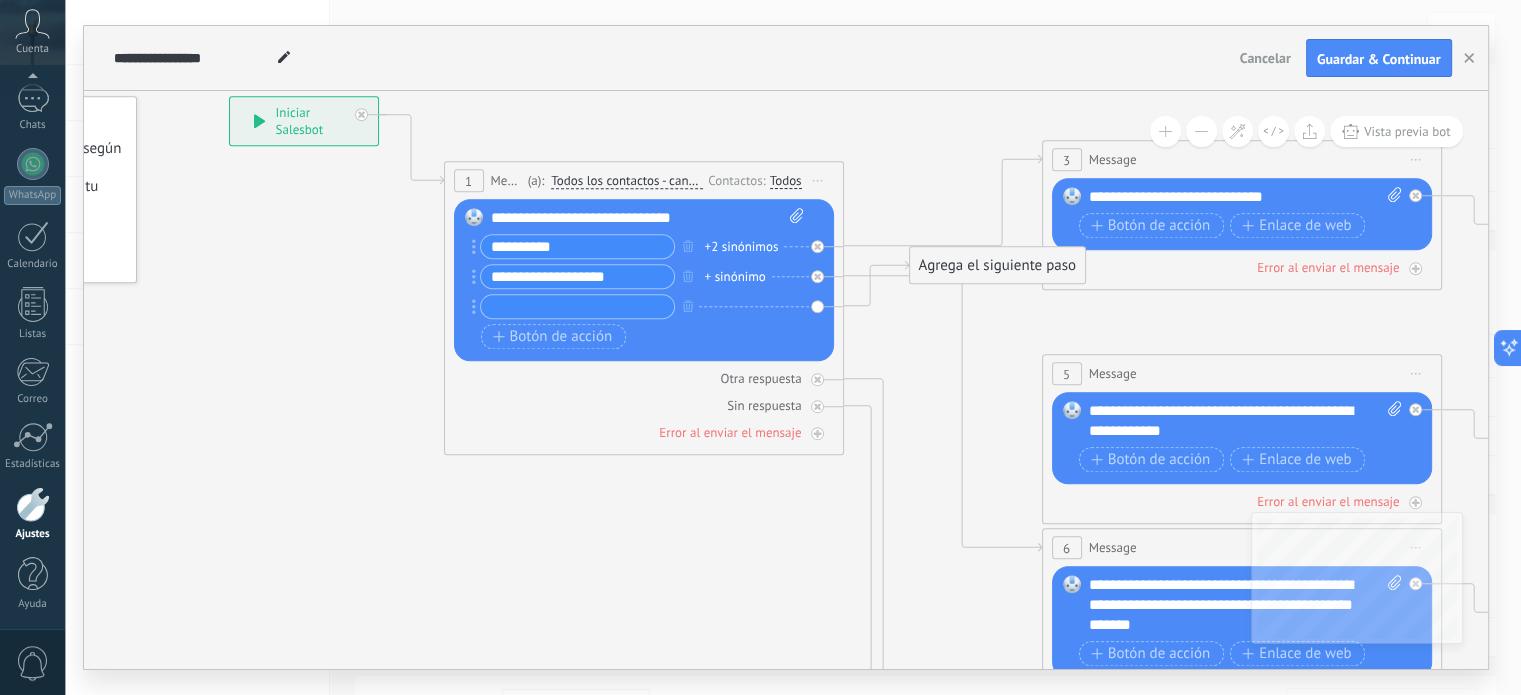 click at bounding box center (577, 306) 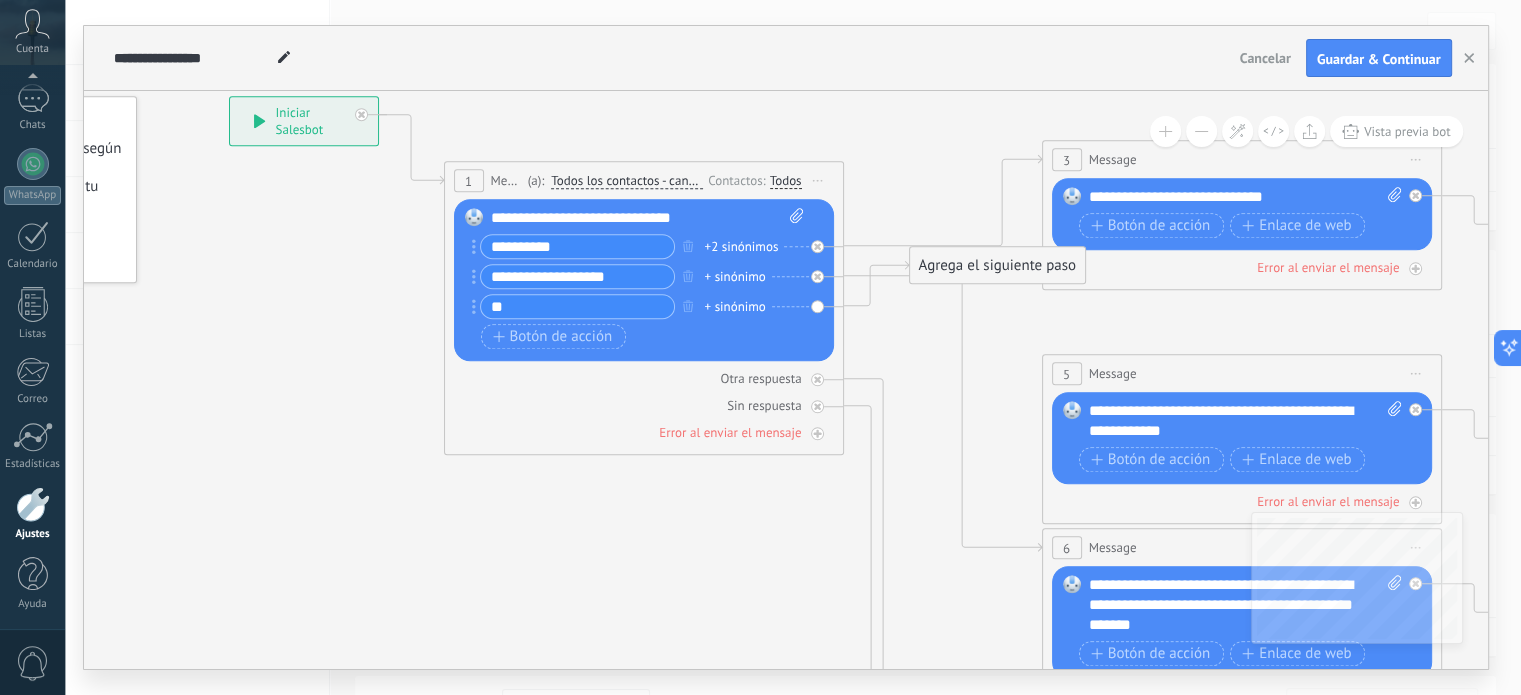 type on "*" 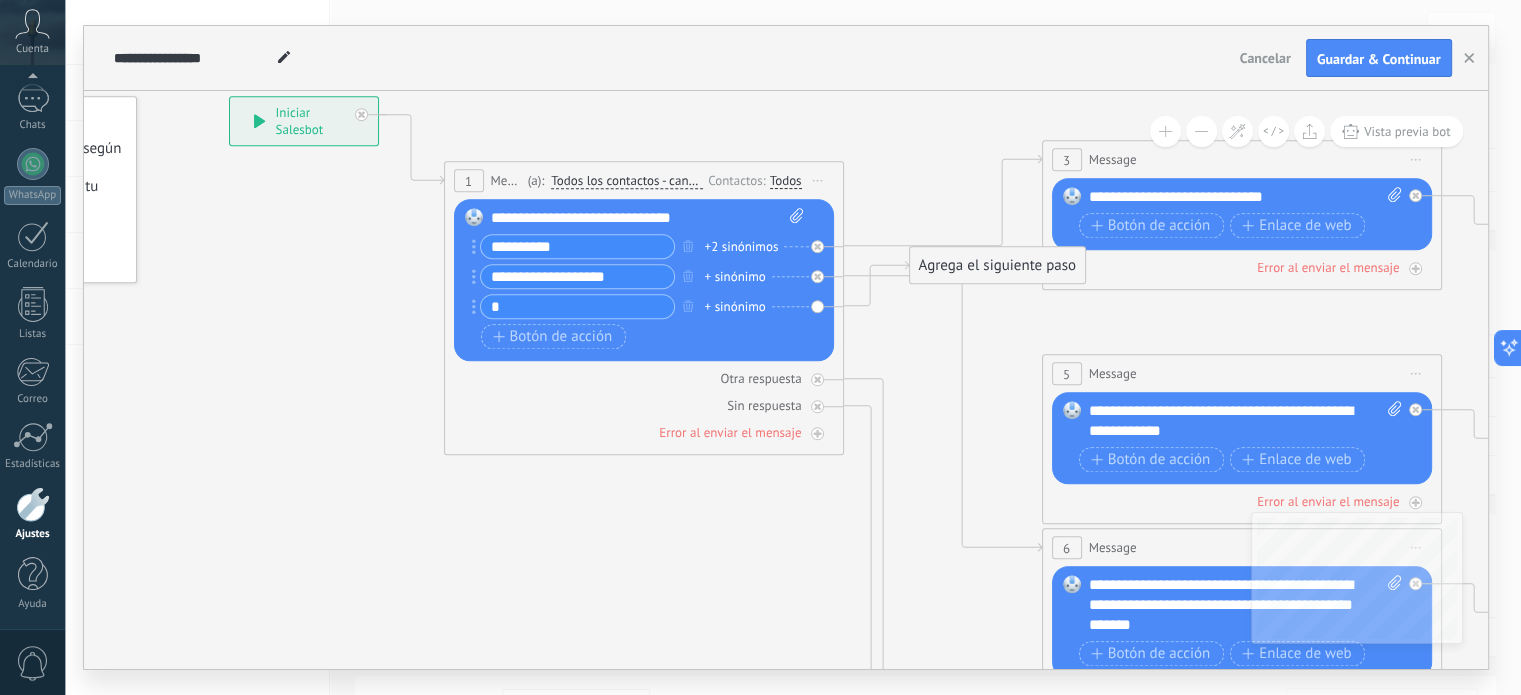 type 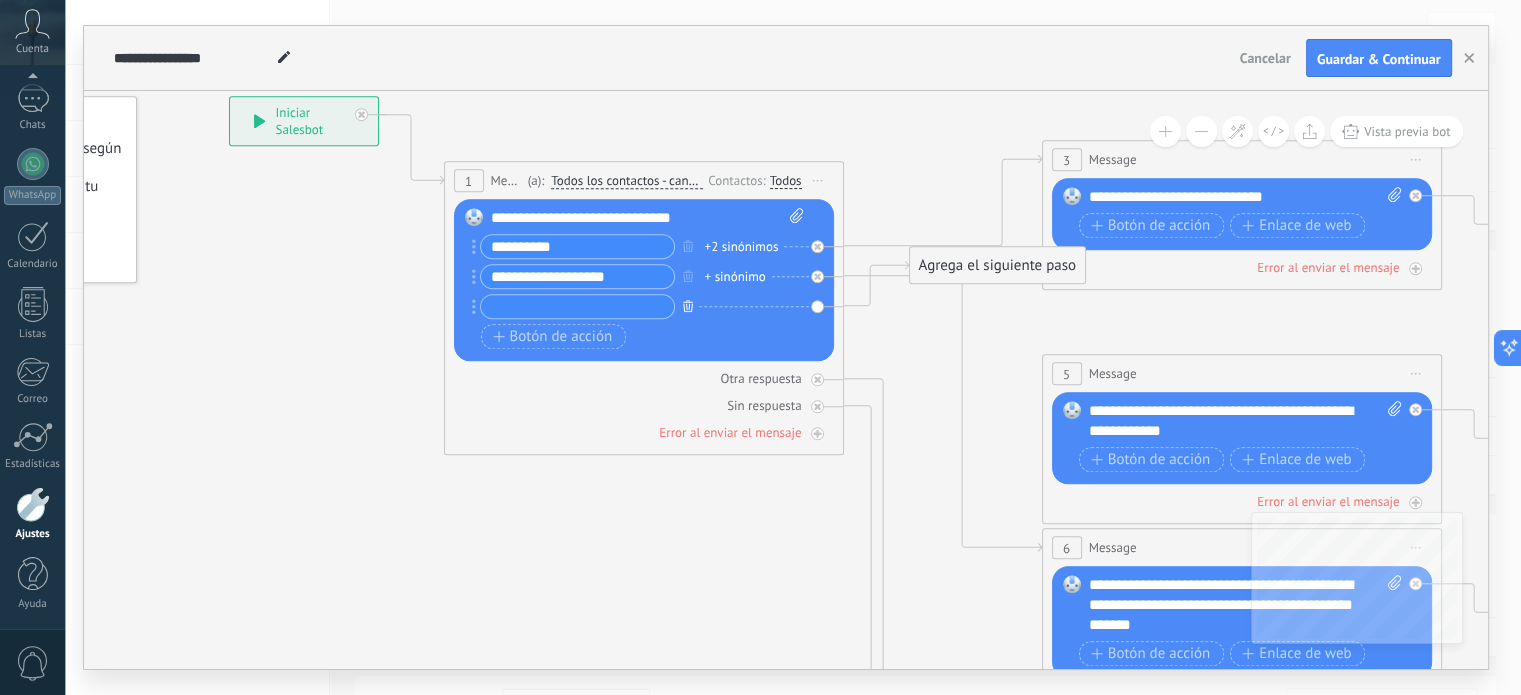 click at bounding box center [688, 305] 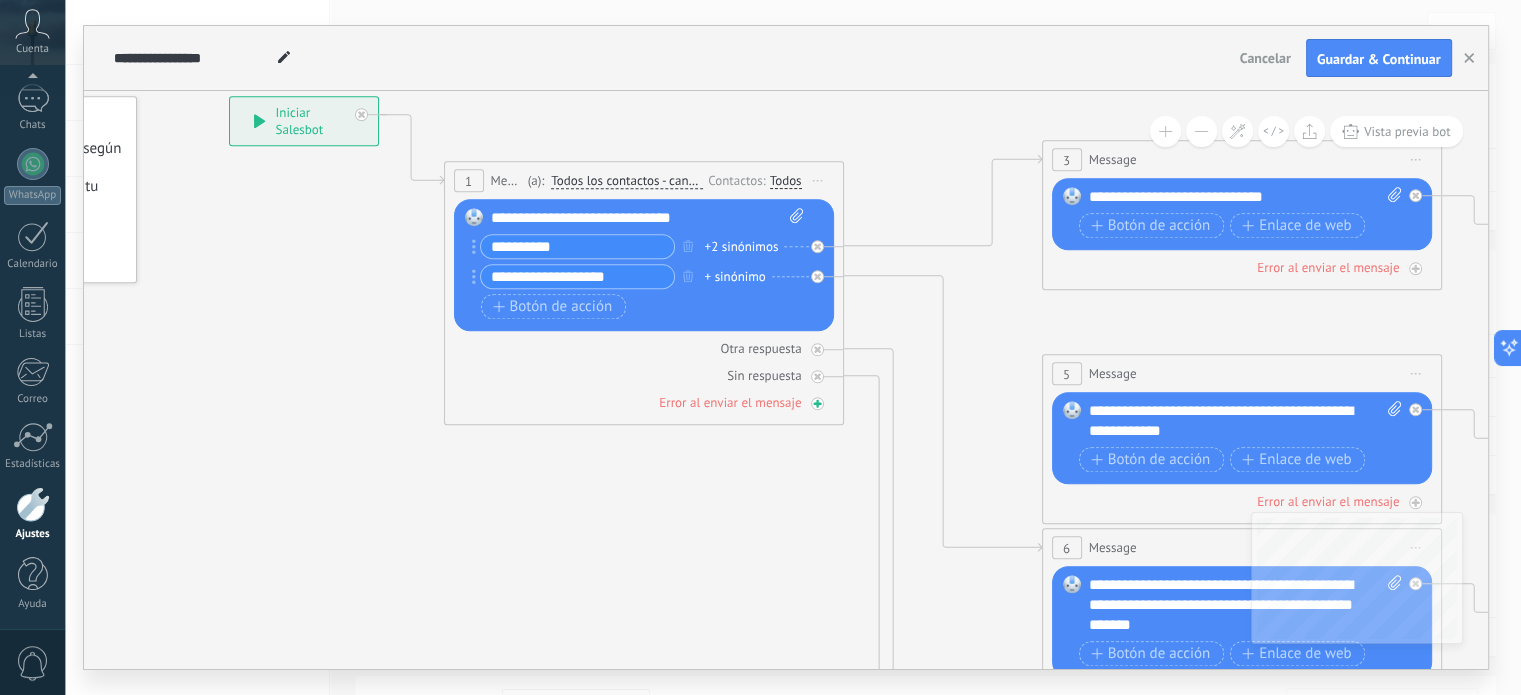 click on "Error al enviar el mensaje" at bounding box center [730, 402] 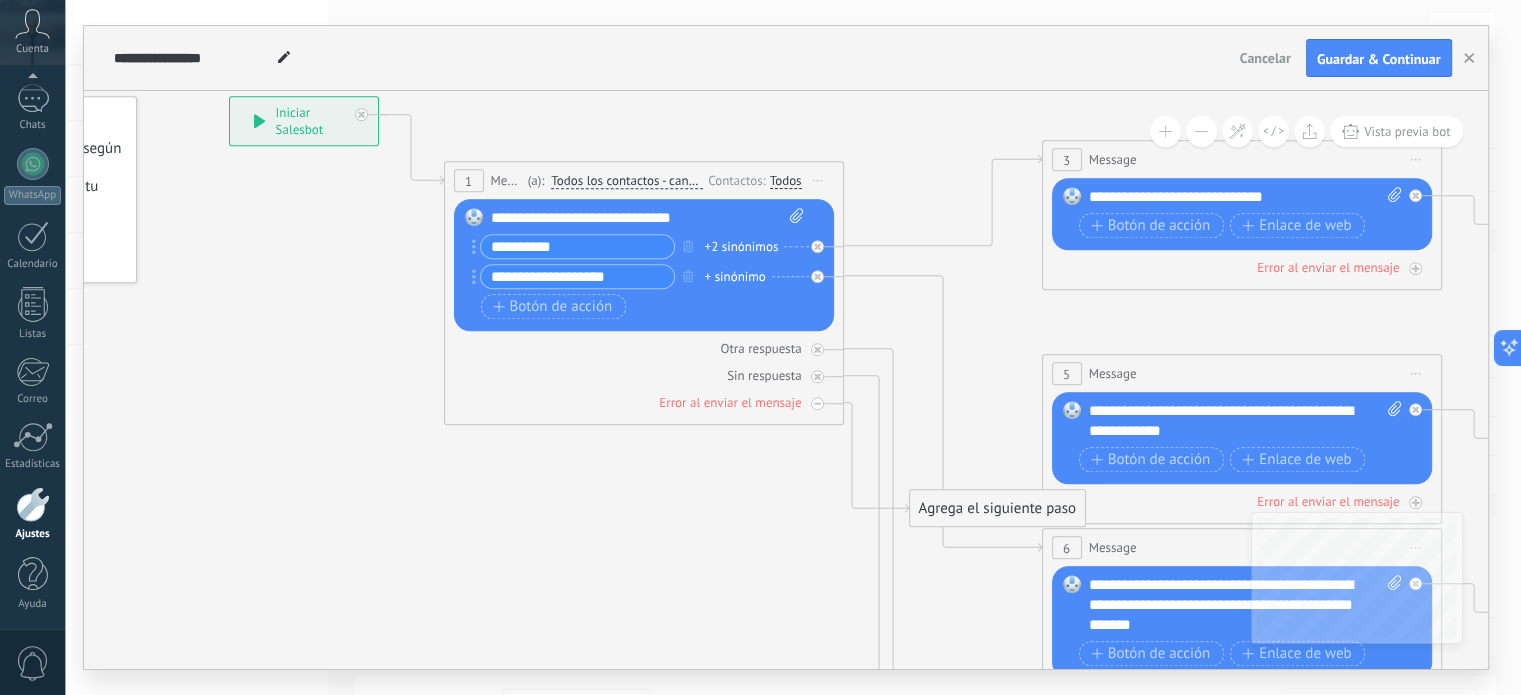 click on "Agrega el siguiente paso" at bounding box center (997, 508) 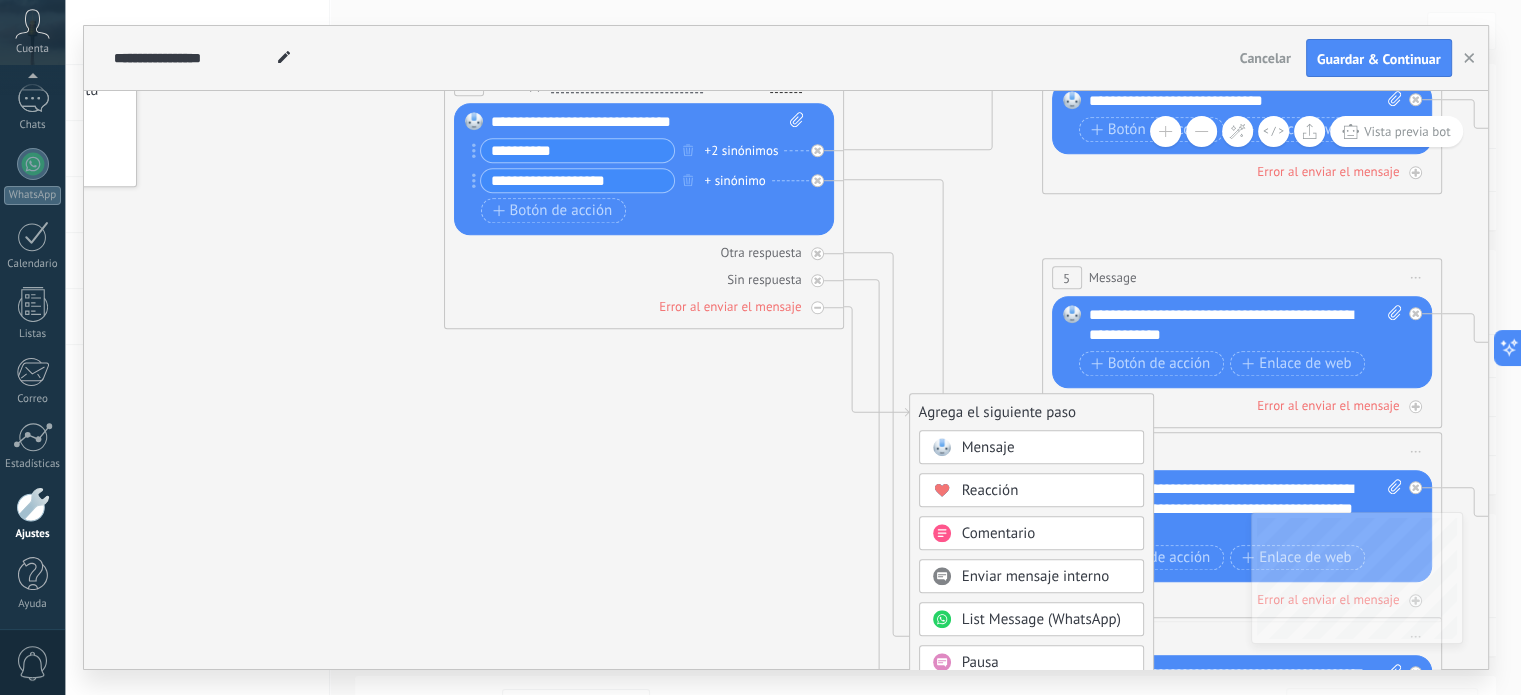 click on "Reacción" at bounding box center [990, 490] 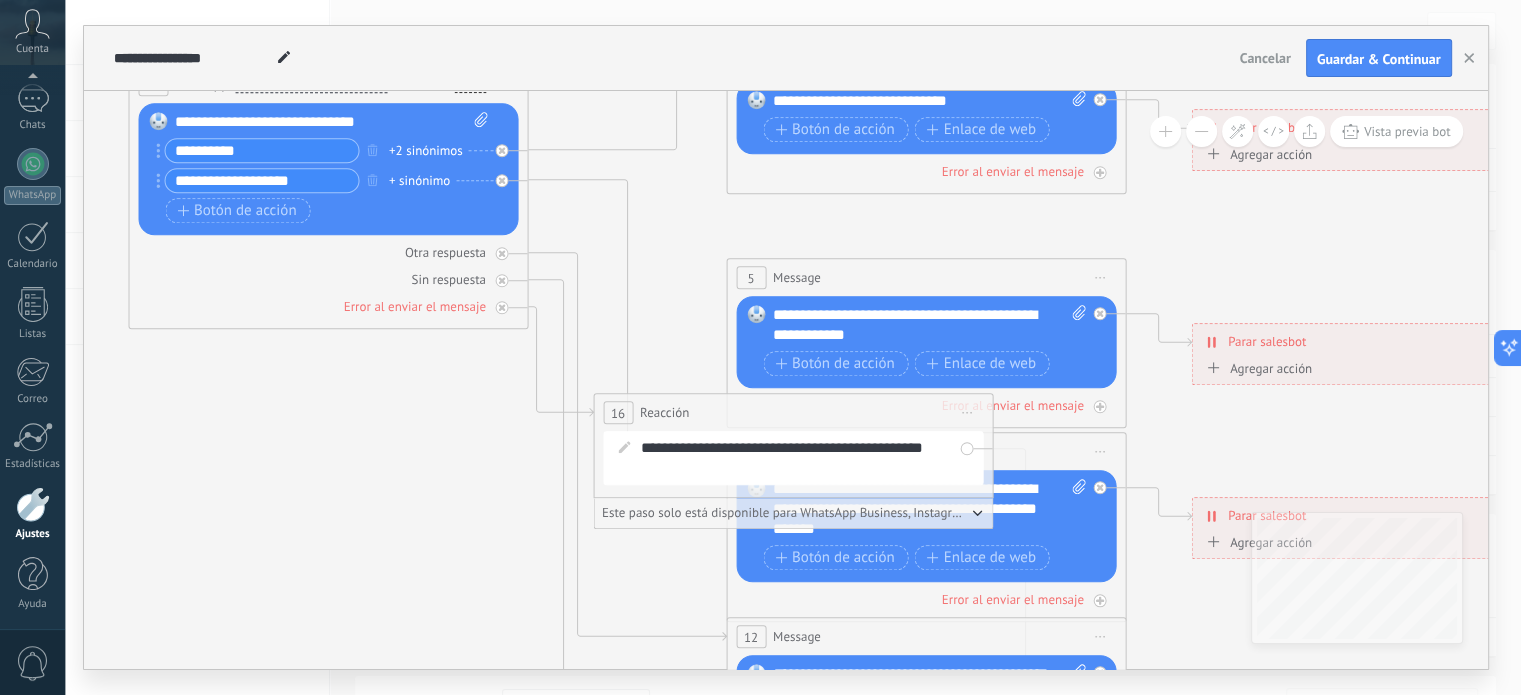 click on "Iniciar vista previa aquí
Cambiar nombre
Duplicar
[GEOGRAPHIC_DATA]" at bounding box center (967, 412) 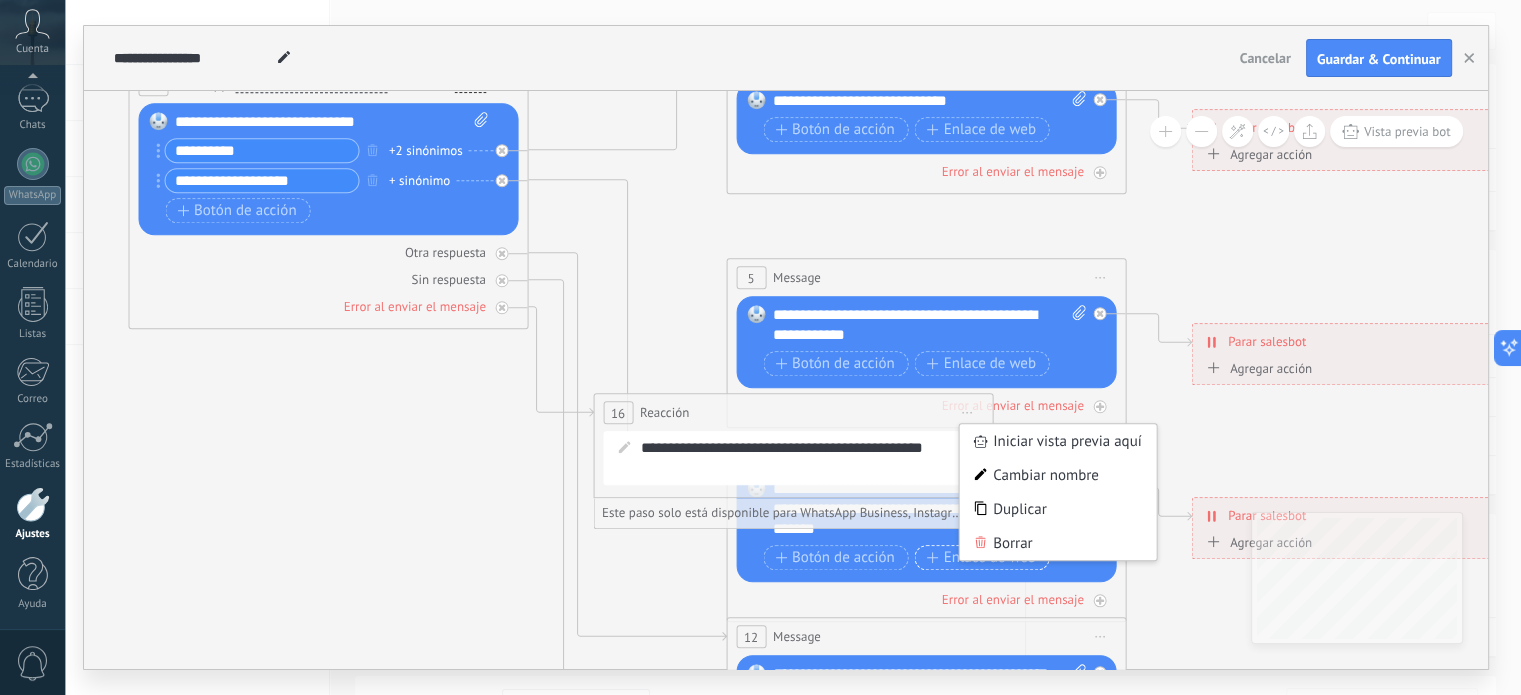 click on "Borrar" at bounding box center (1058, 543) 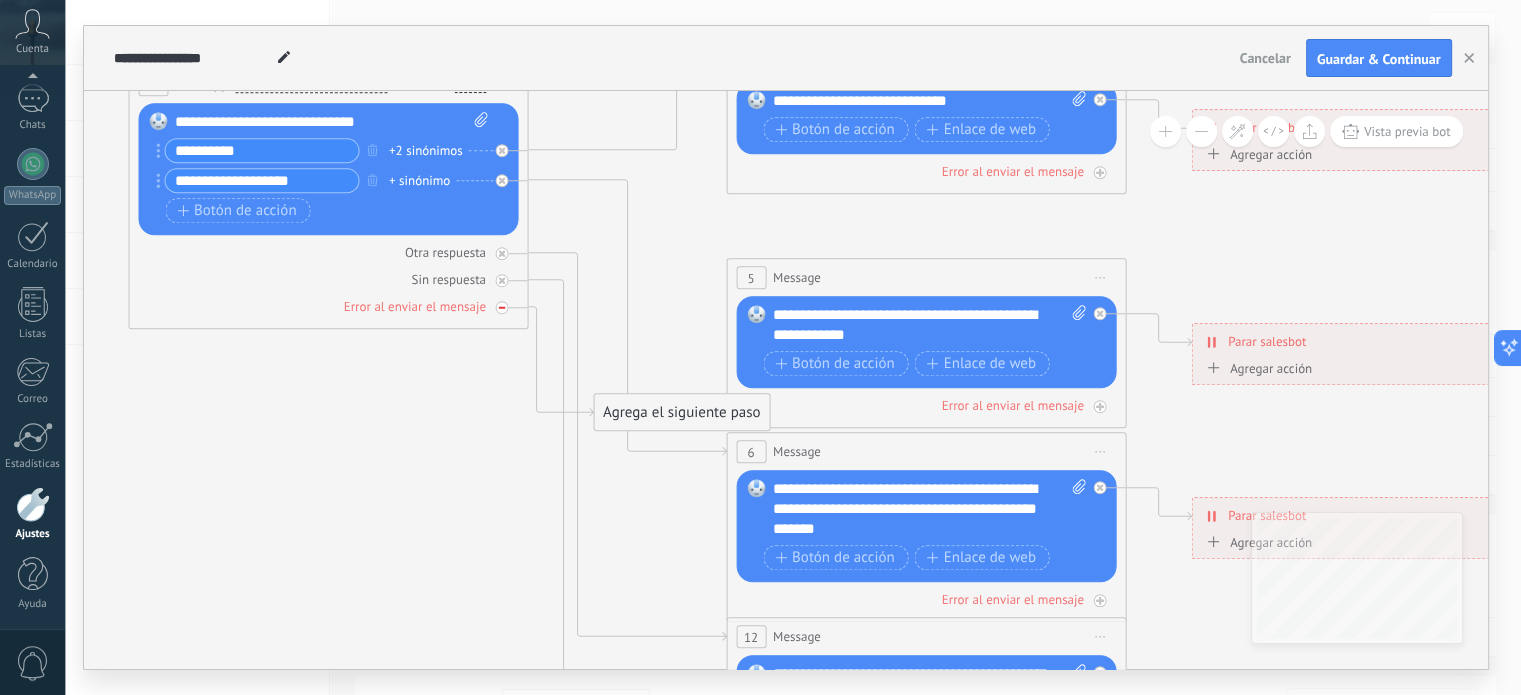 click 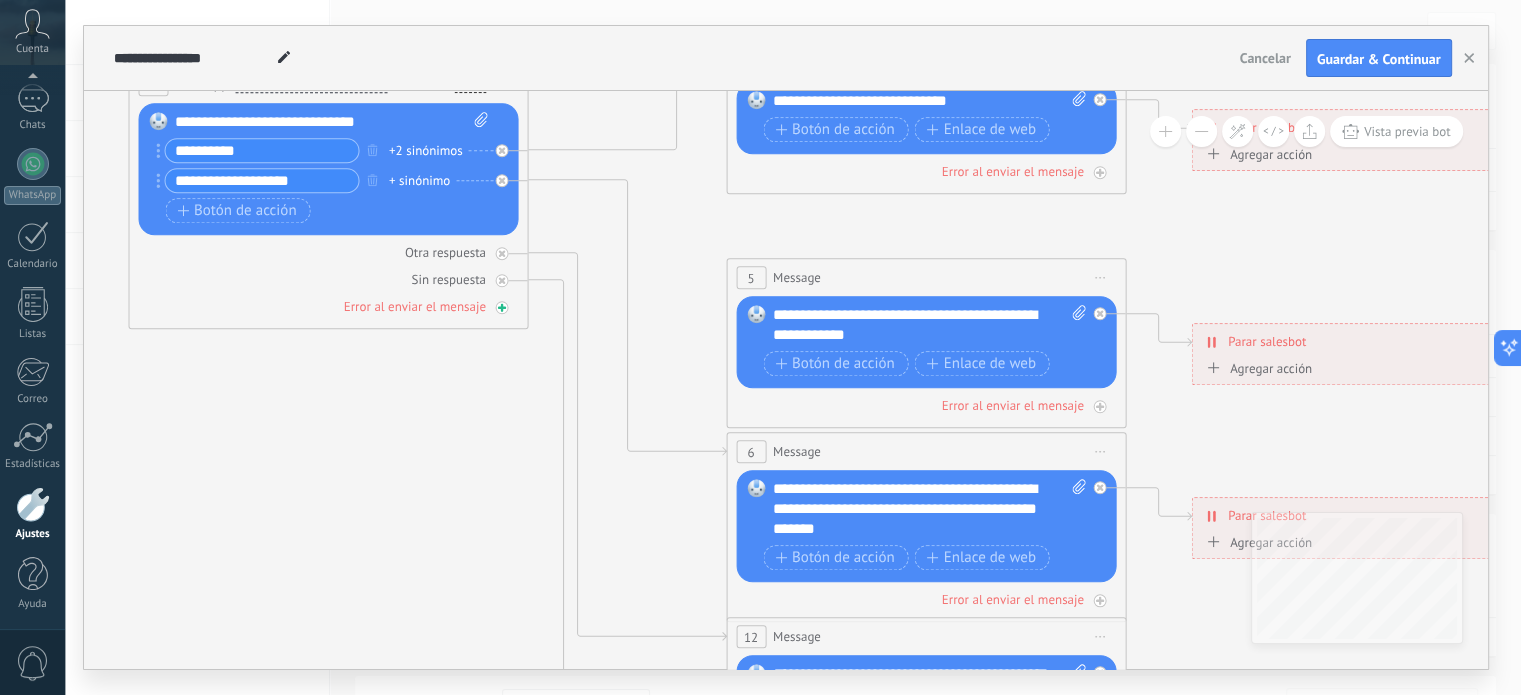 click on "Error al enviar el mensaje" at bounding box center [415, 306] 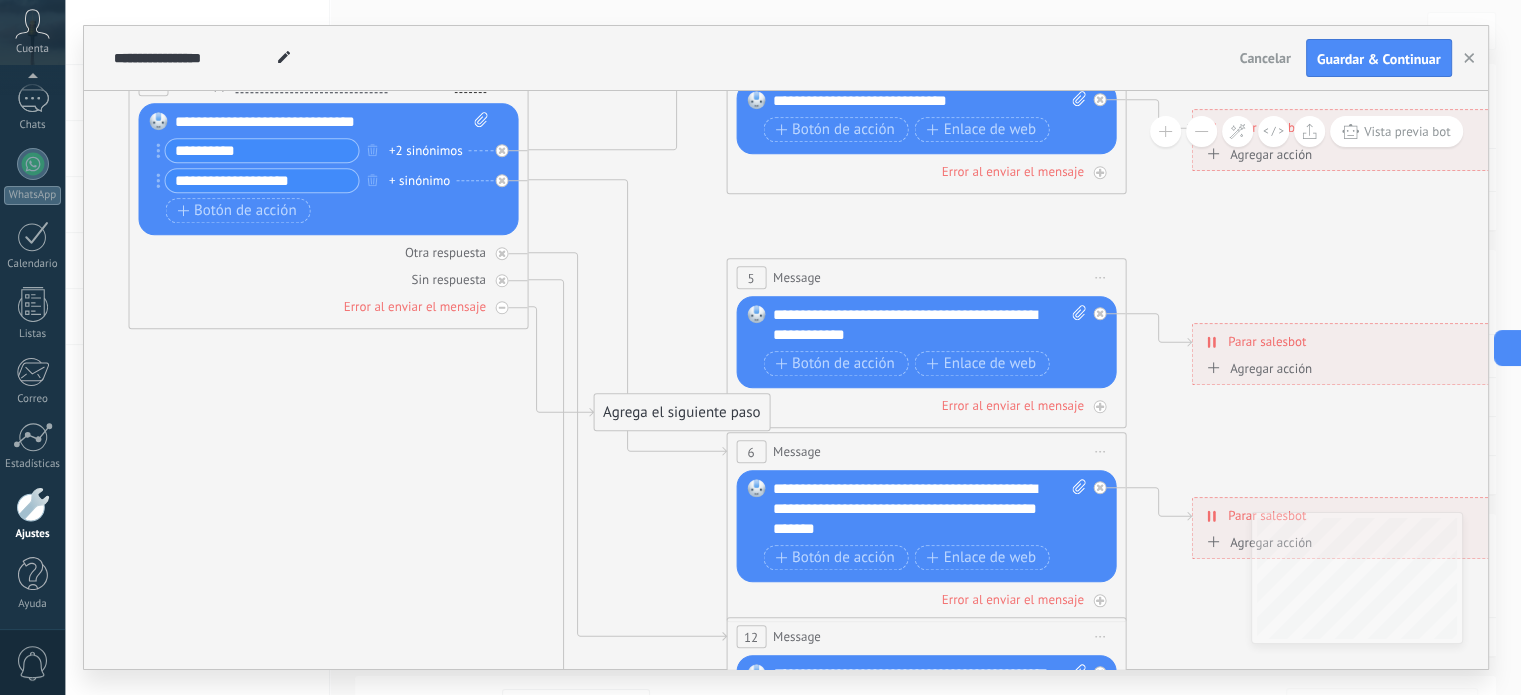 click on "Error al enviar el mensaje" at bounding box center (415, 306) 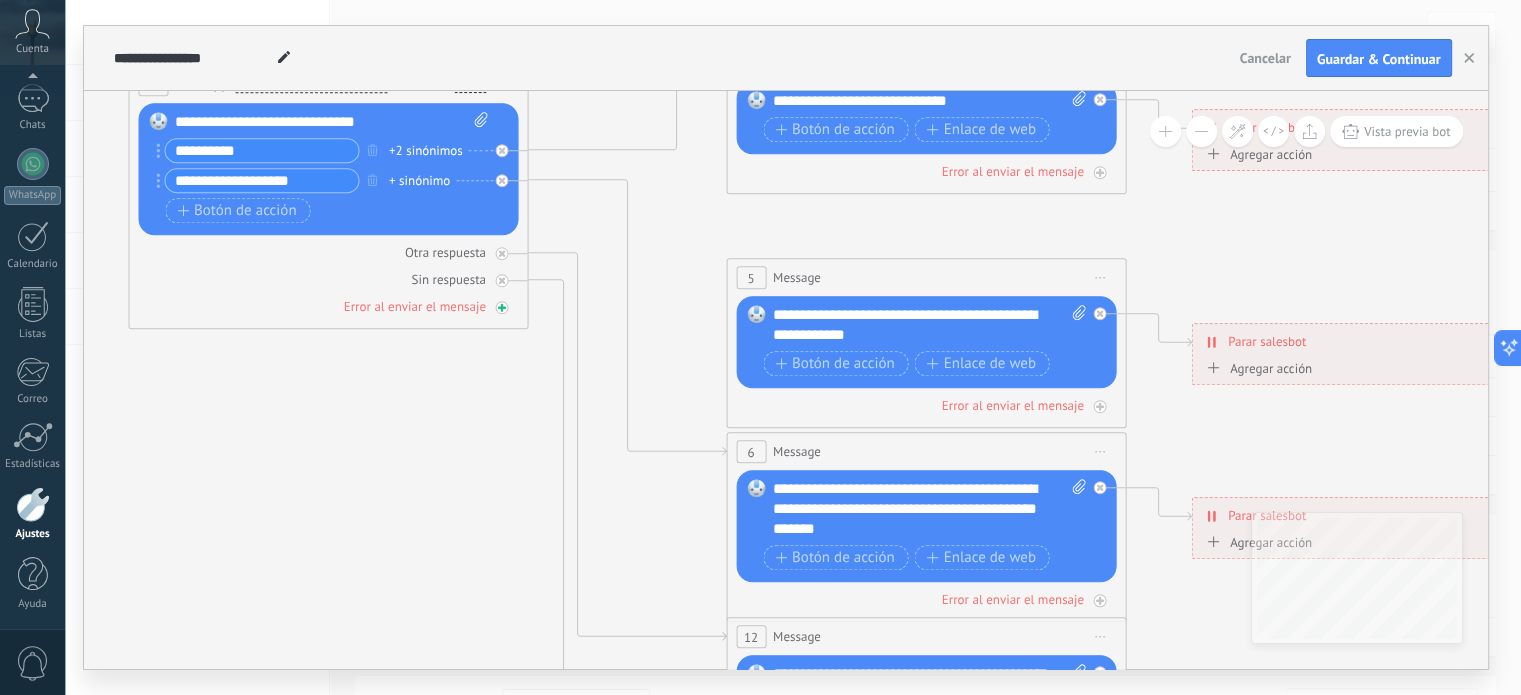 click on "Error al enviar el mensaje" at bounding box center (415, 306) 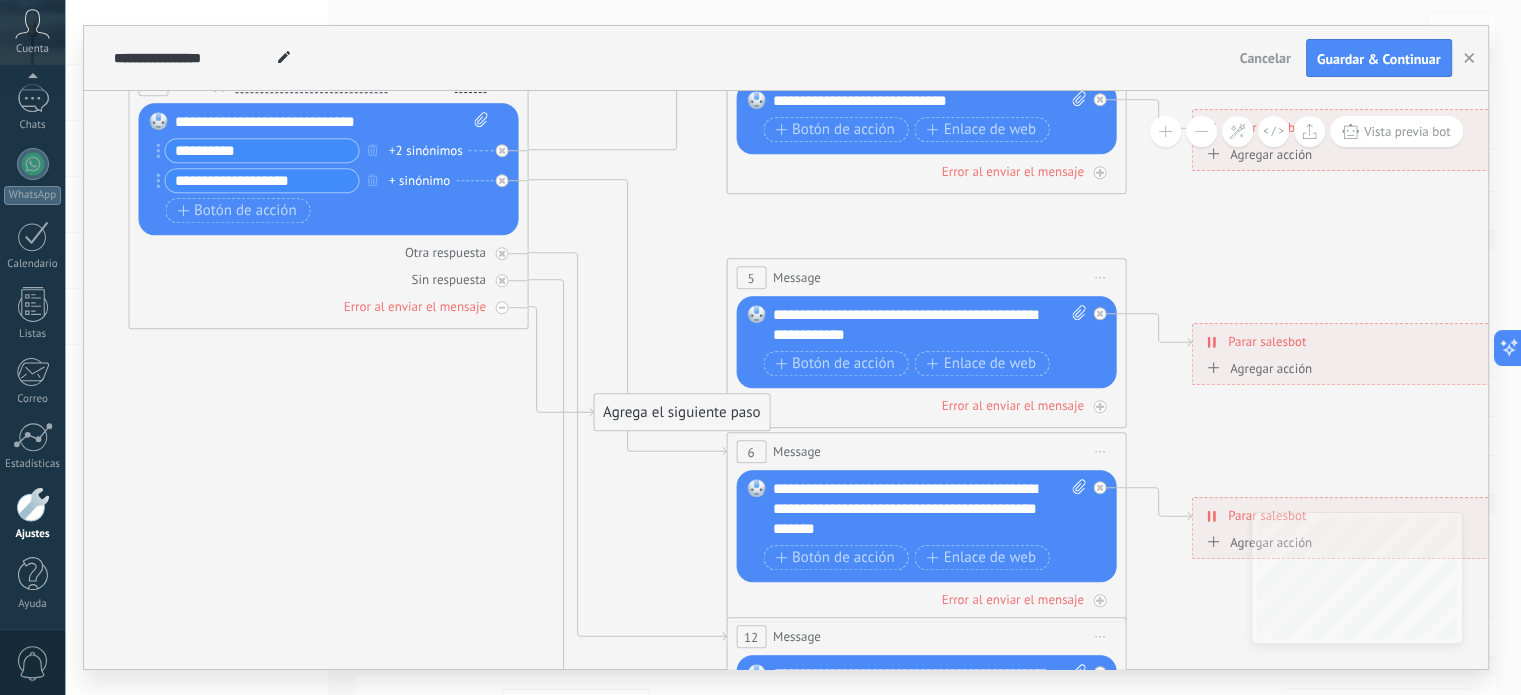 click on "Error al enviar el mensaje" at bounding box center [415, 306] 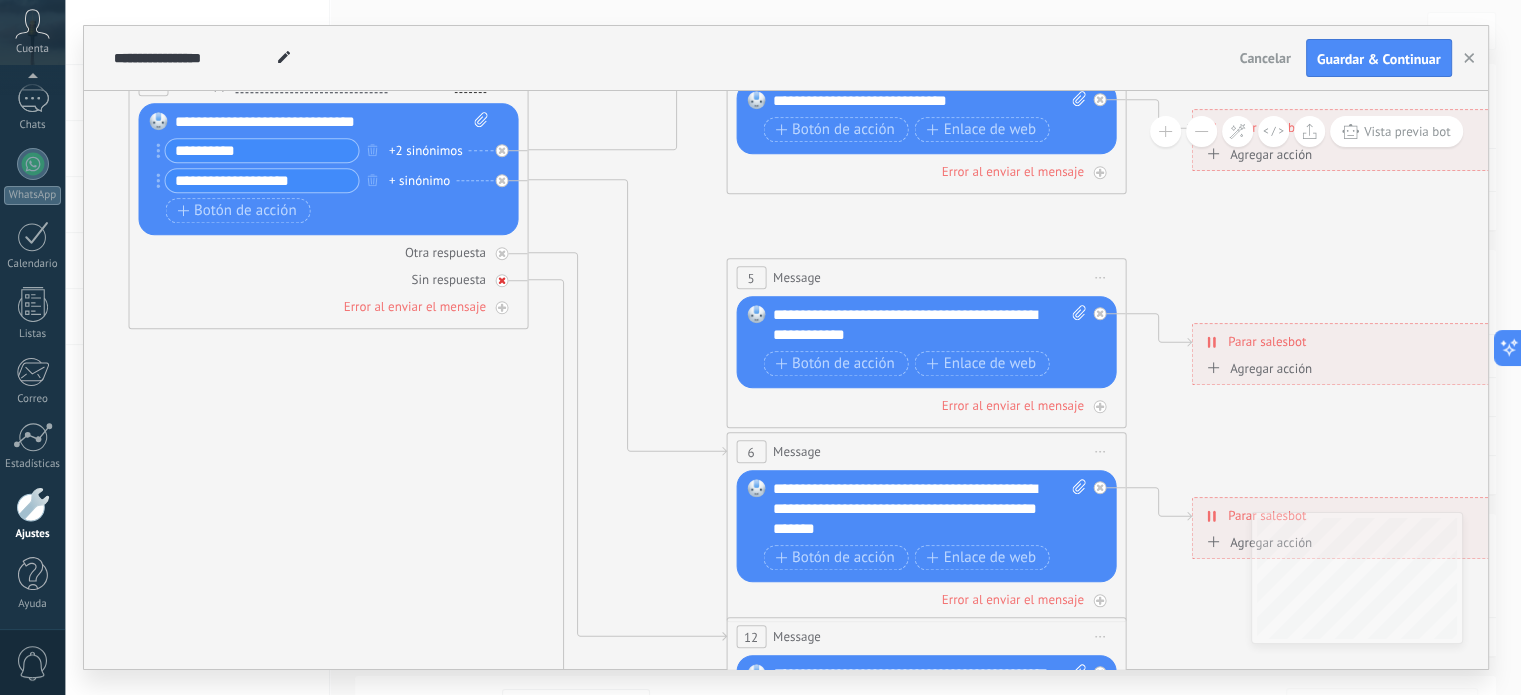 click on "Sin respuesta" at bounding box center [449, 279] 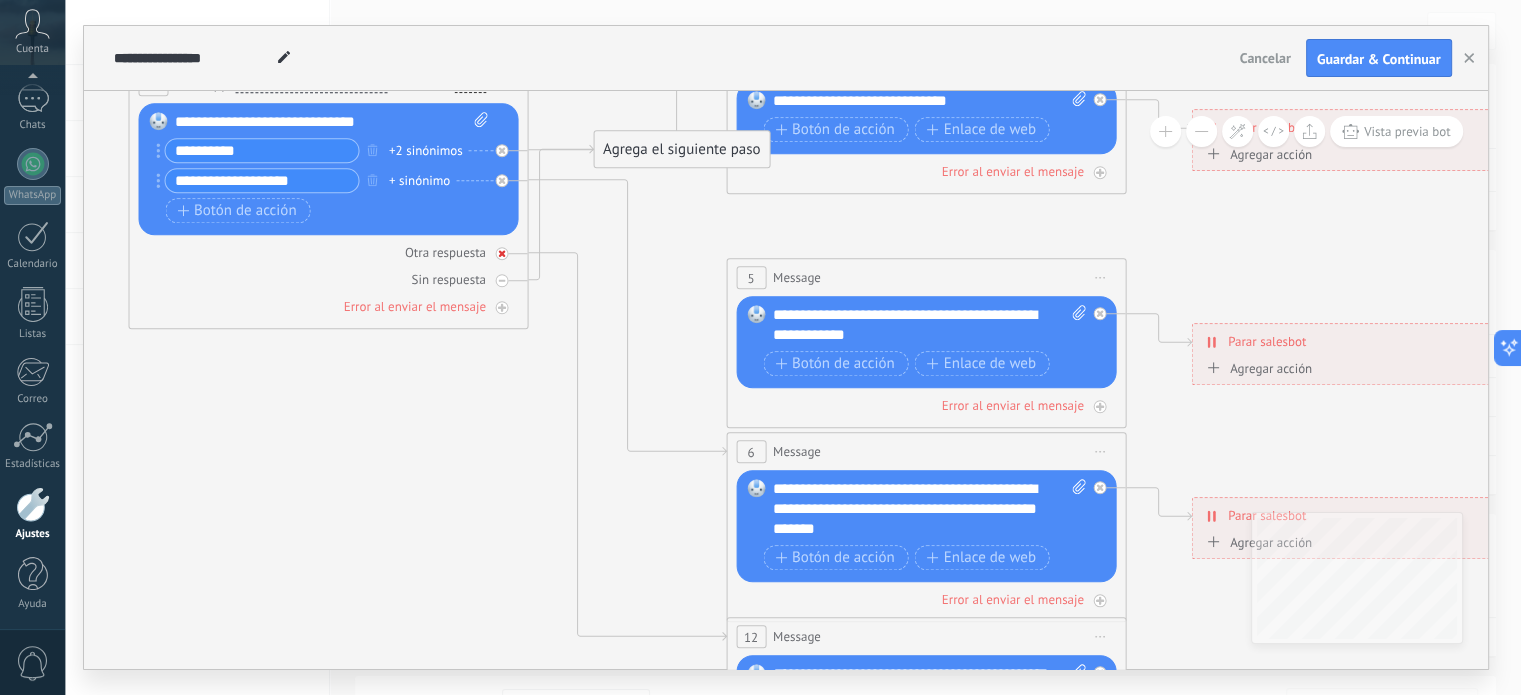 click on "Otra respuesta" at bounding box center (445, 252) 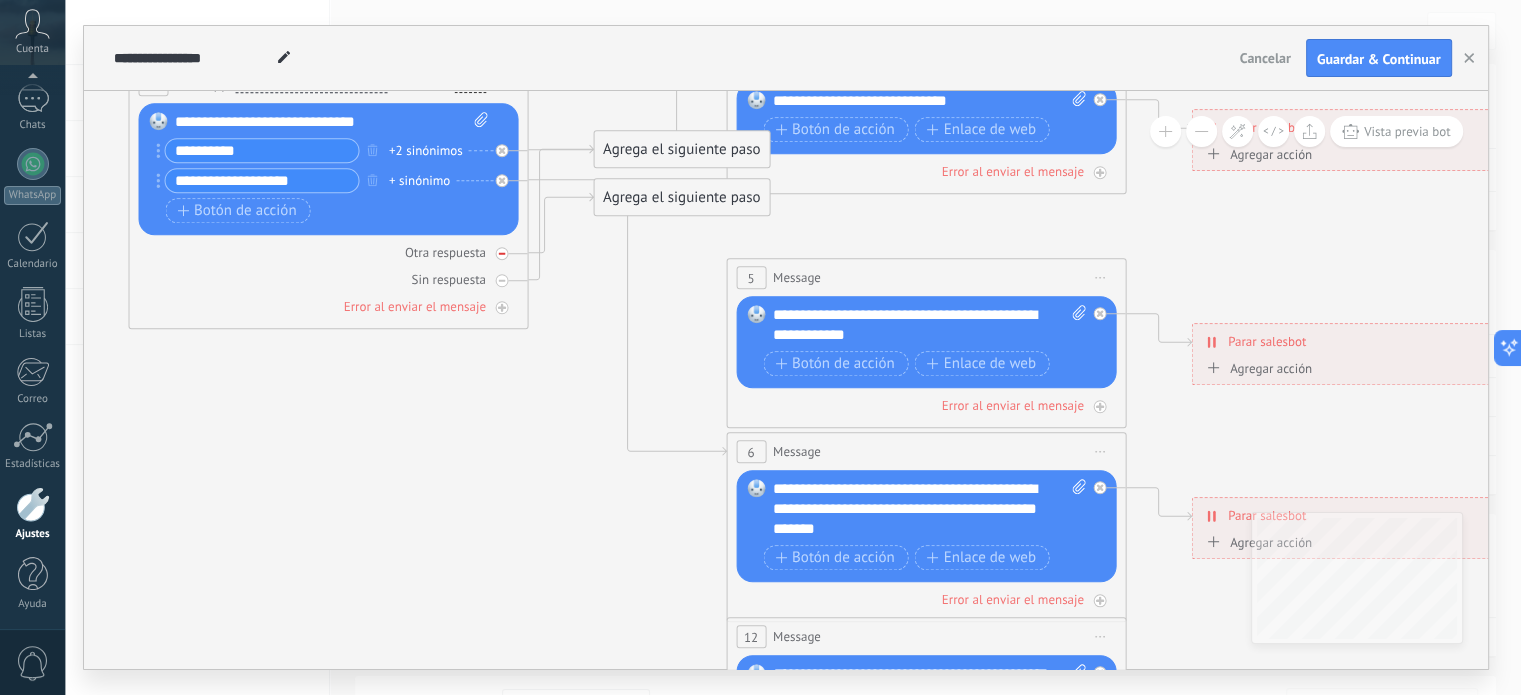 click 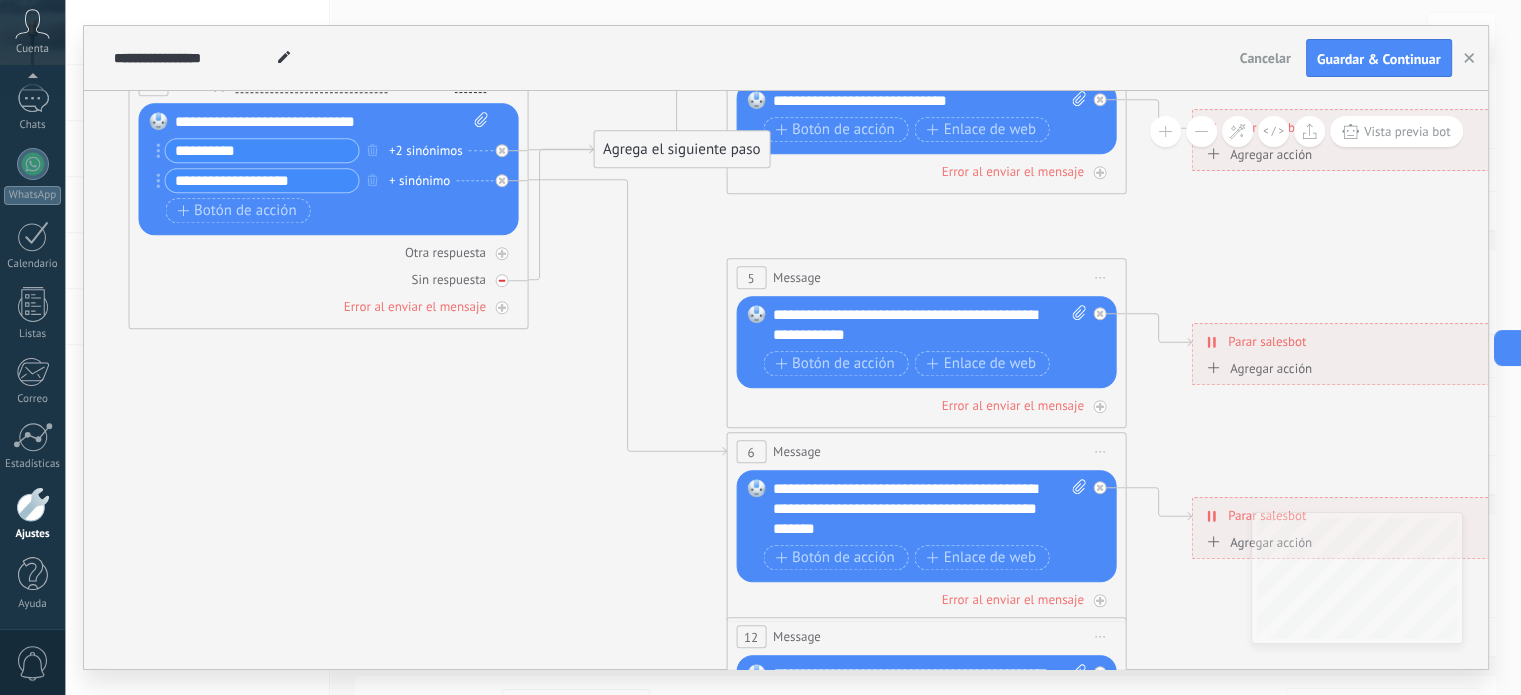 click 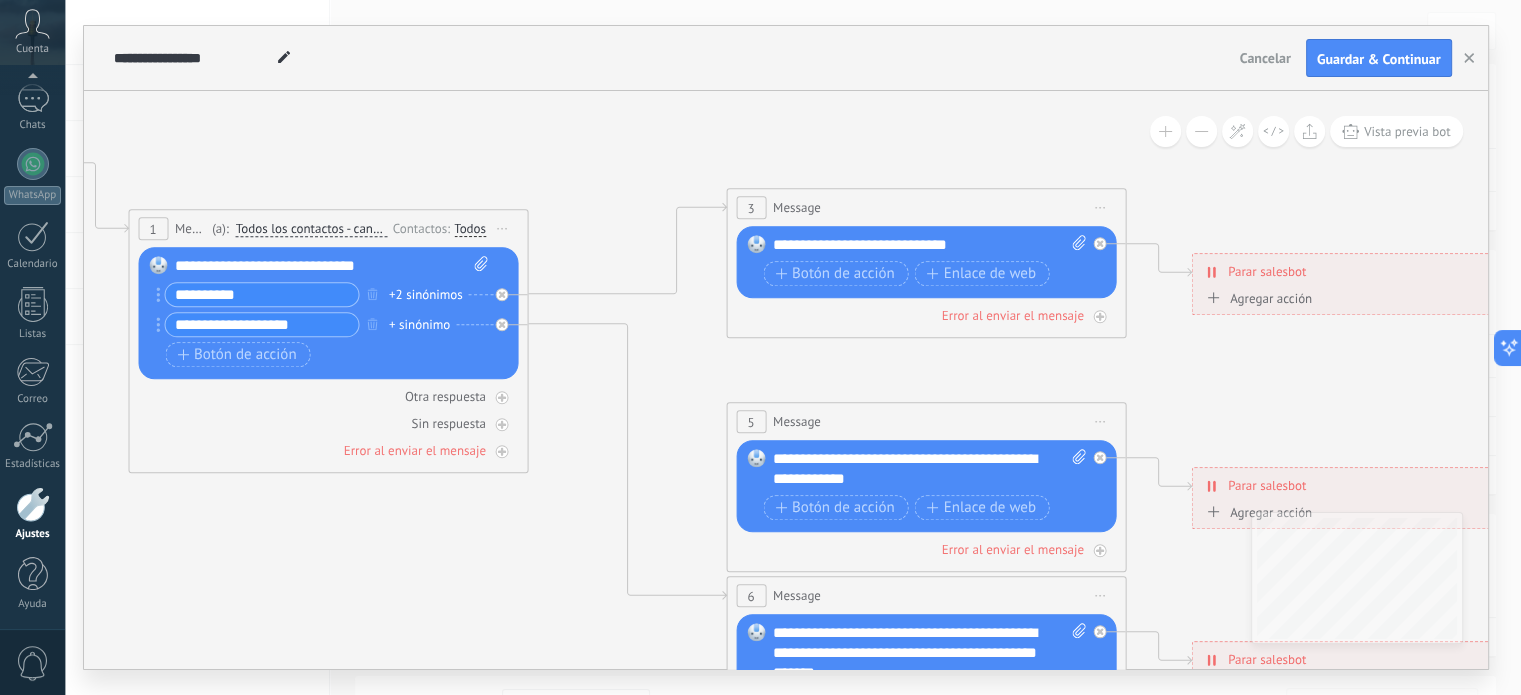 click on "+ sinónimo" at bounding box center (419, 325) 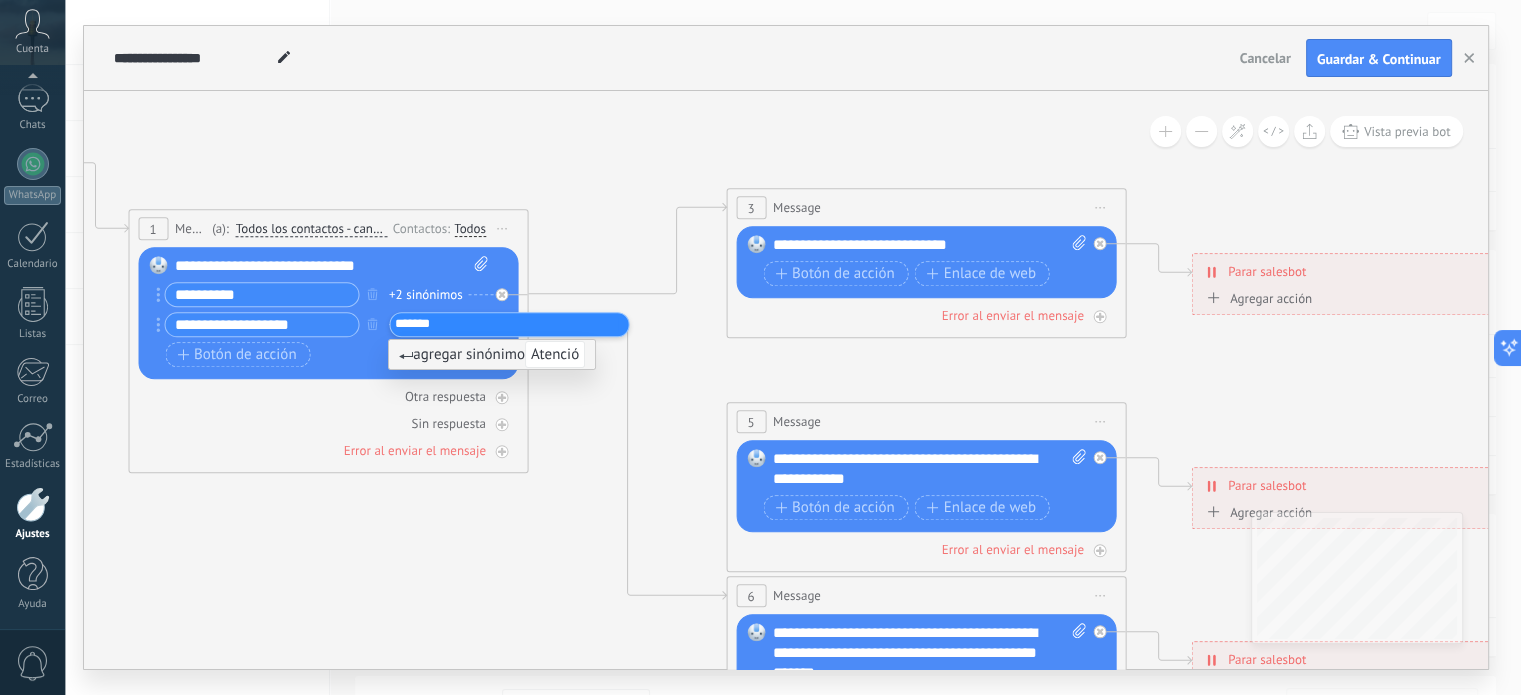 type on "********" 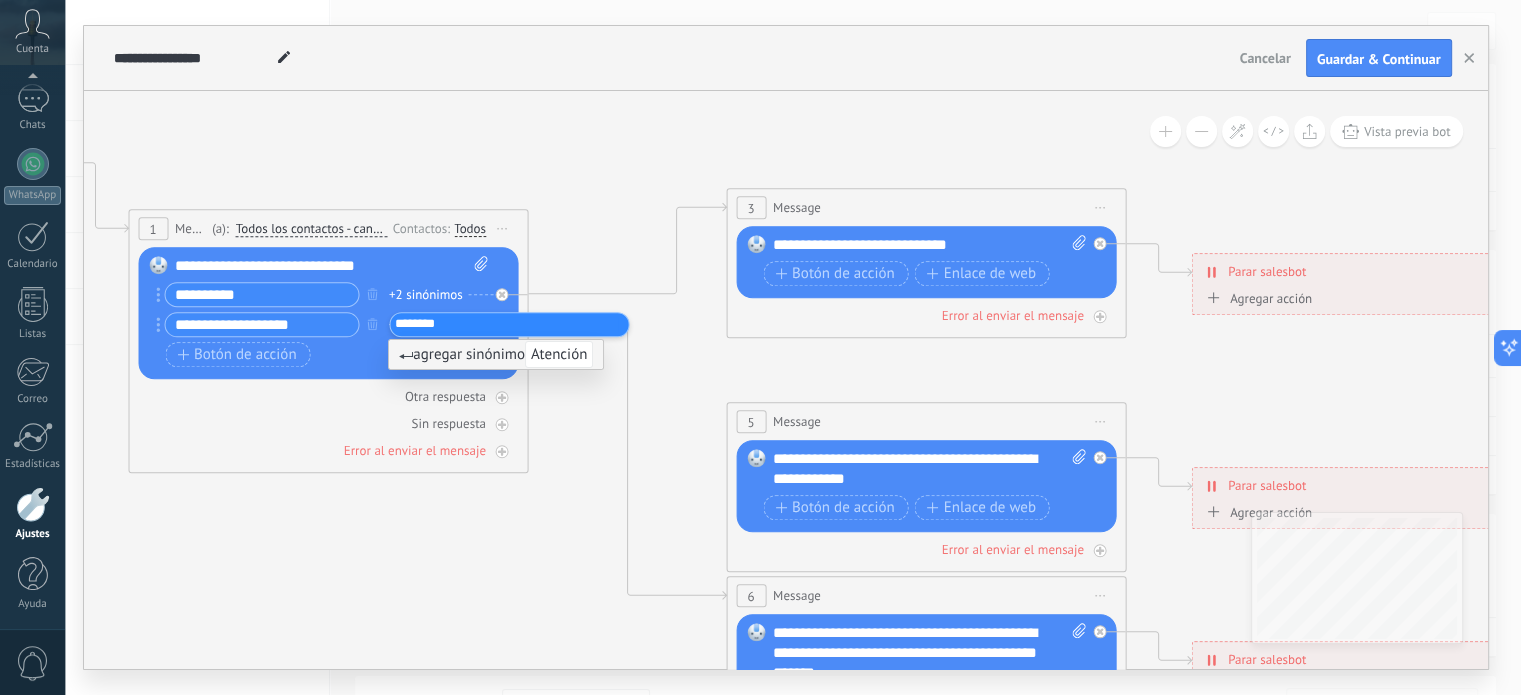 type 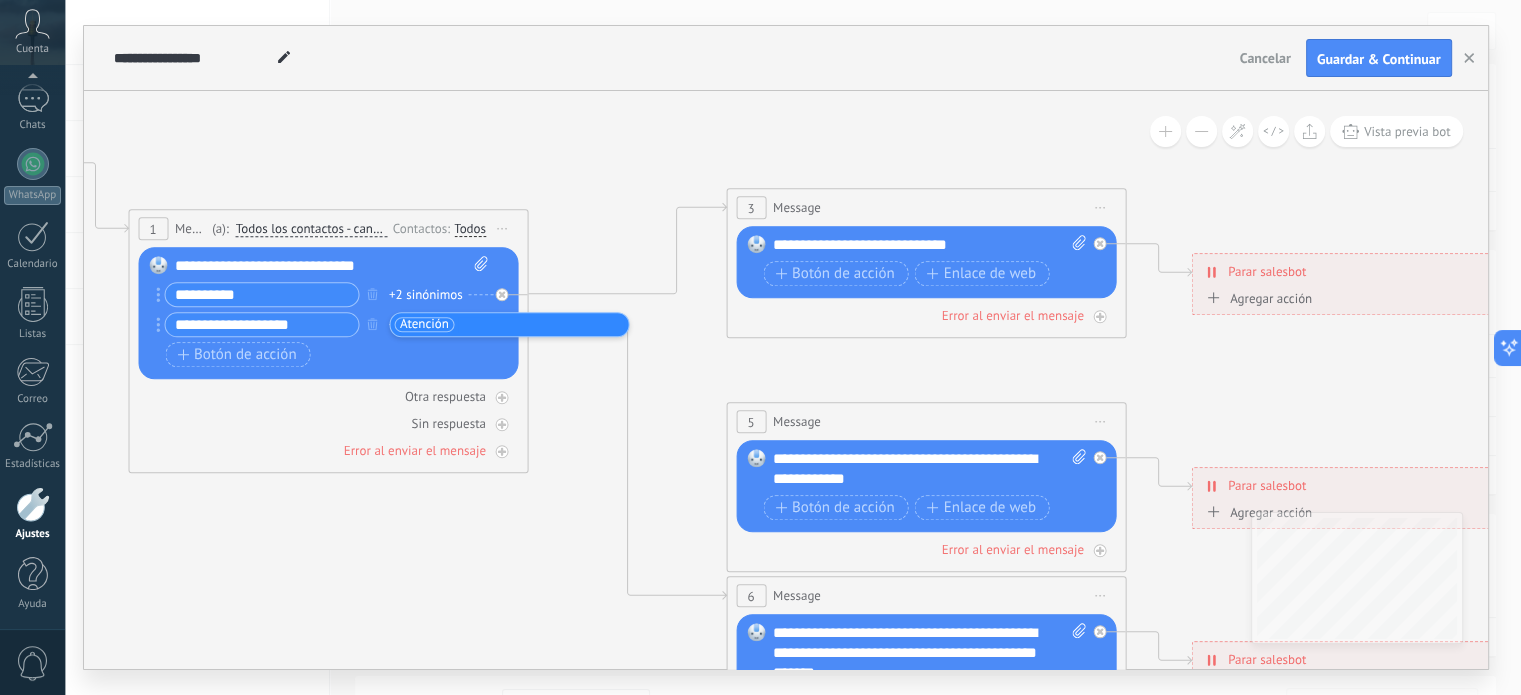 click 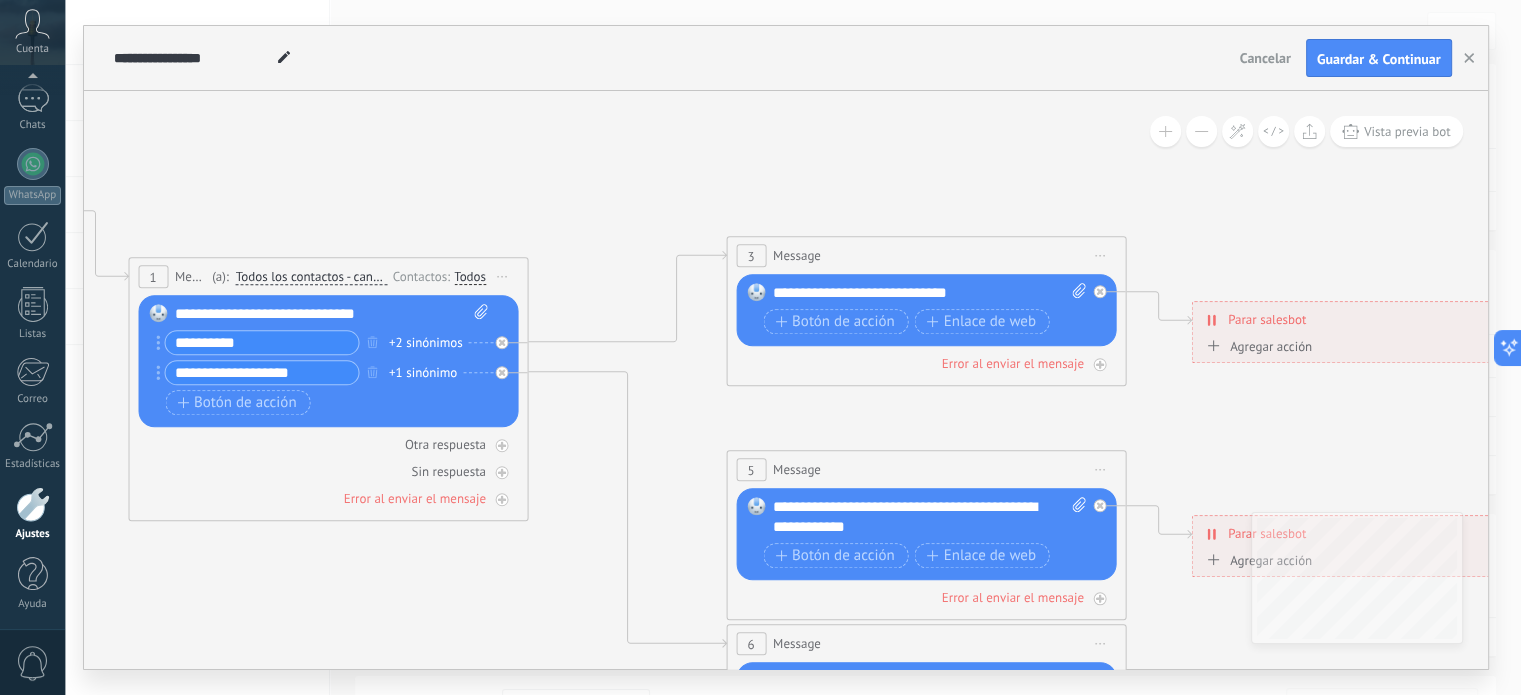 click on "**********" at bounding box center [930, 293] 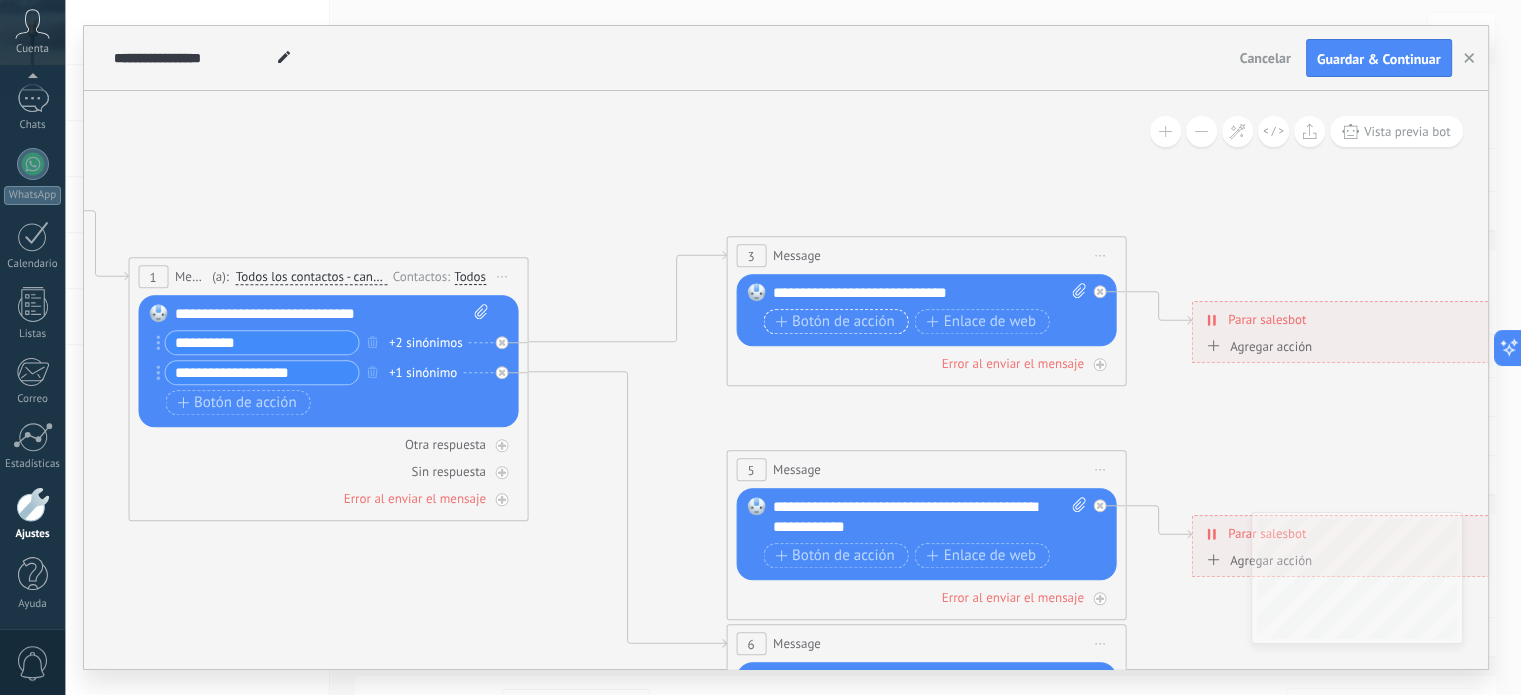 click on "Botón de acción" at bounding box center [835, 322] 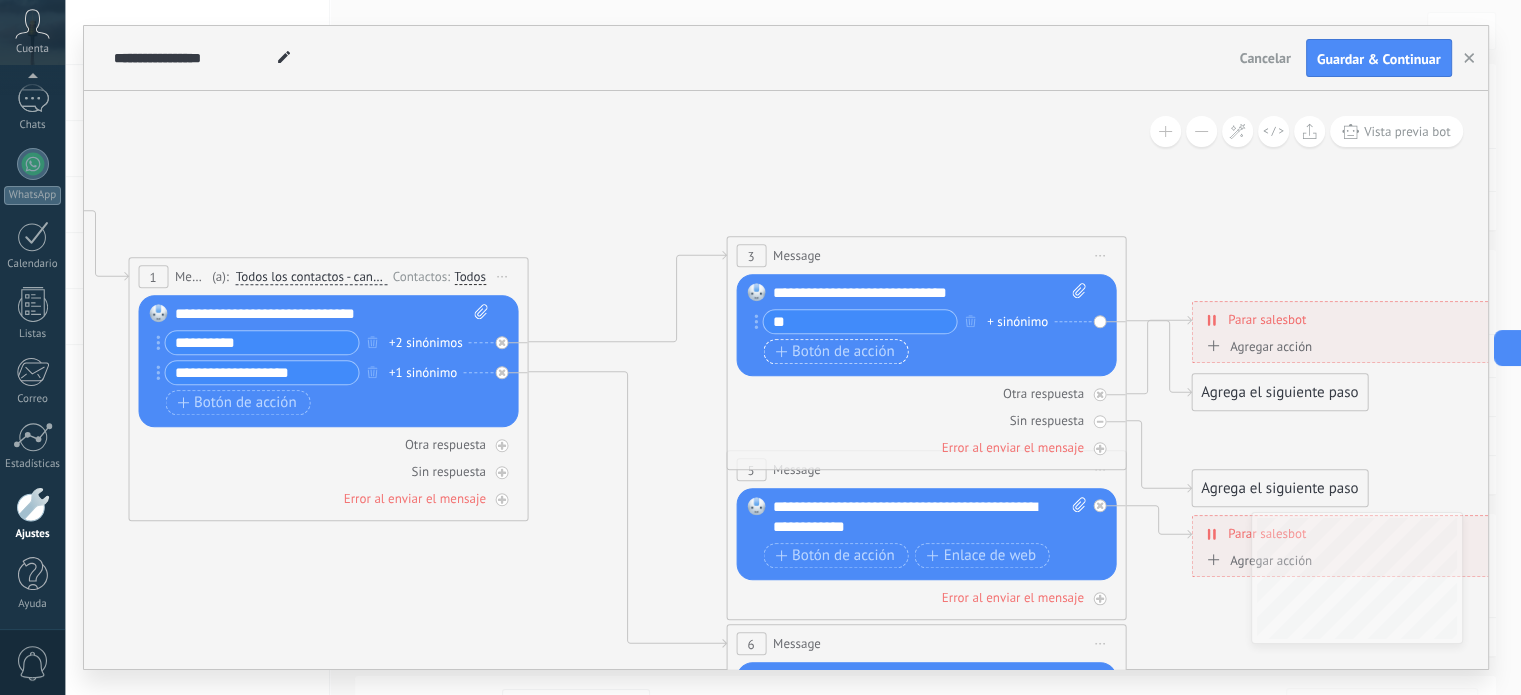 type on "*" 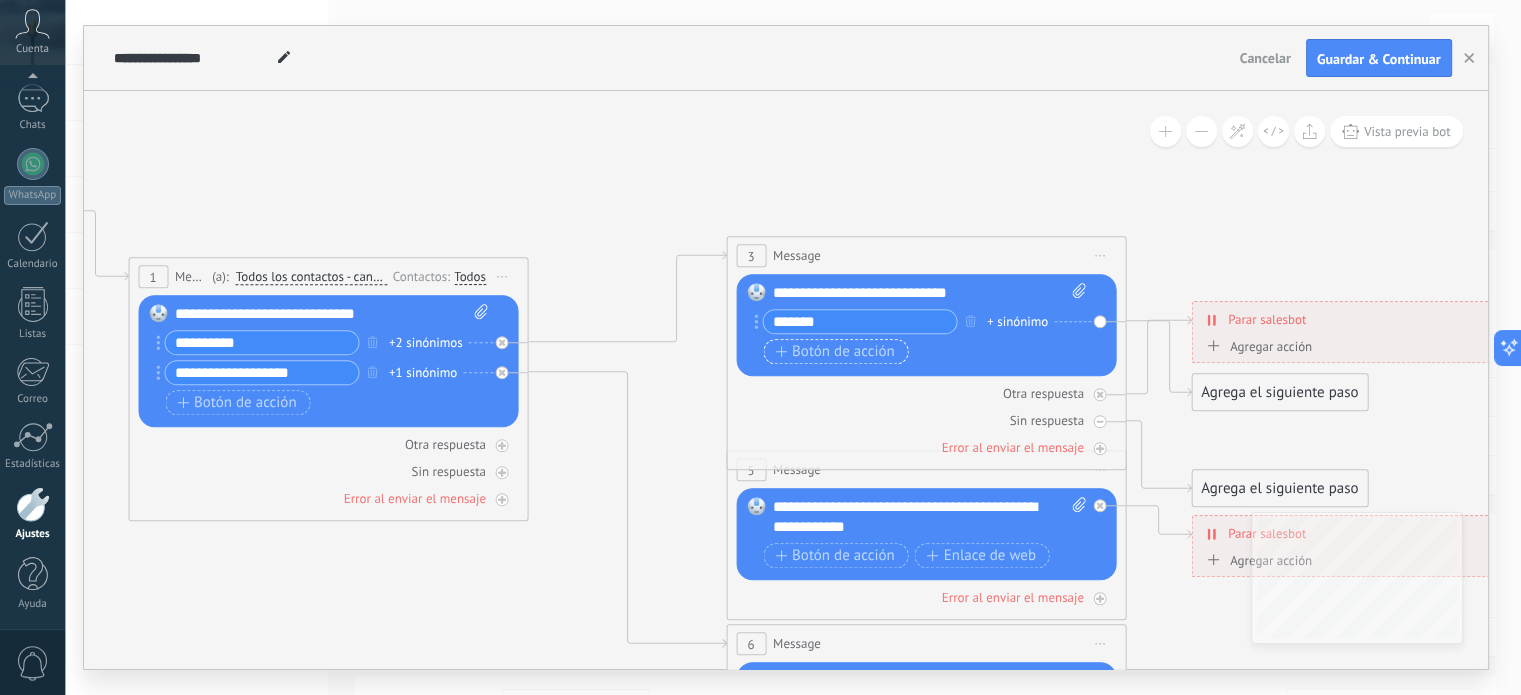 type on "*******" 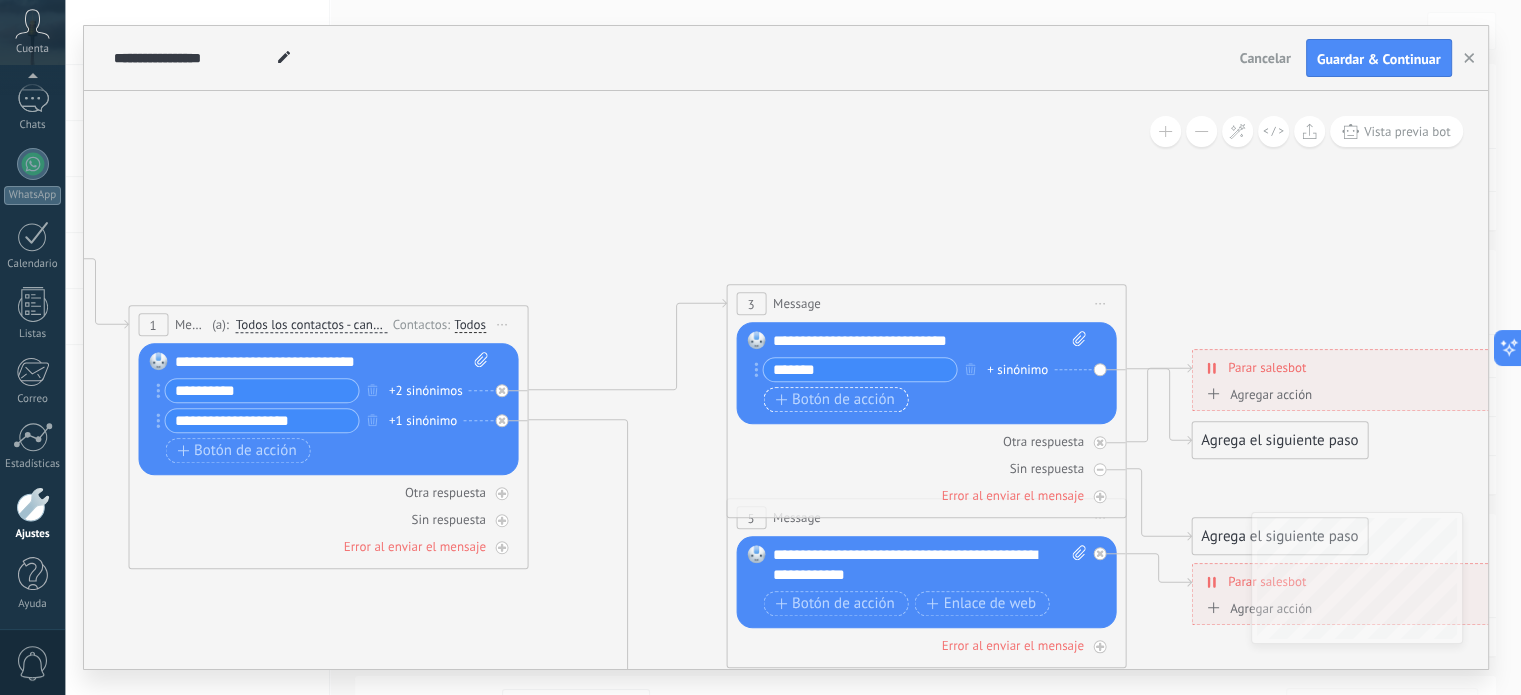 click on "Botón de acción" at bounding box center (835, 400) 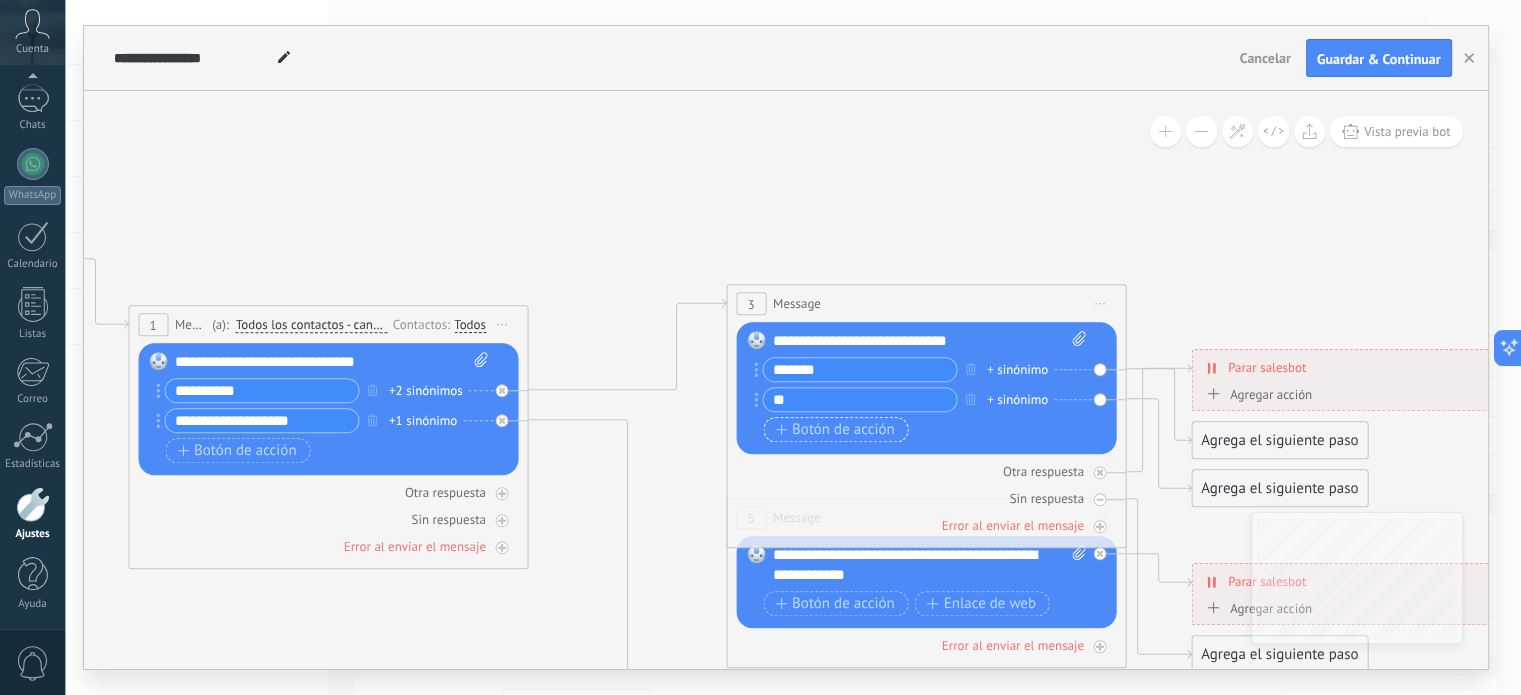 type on "*" 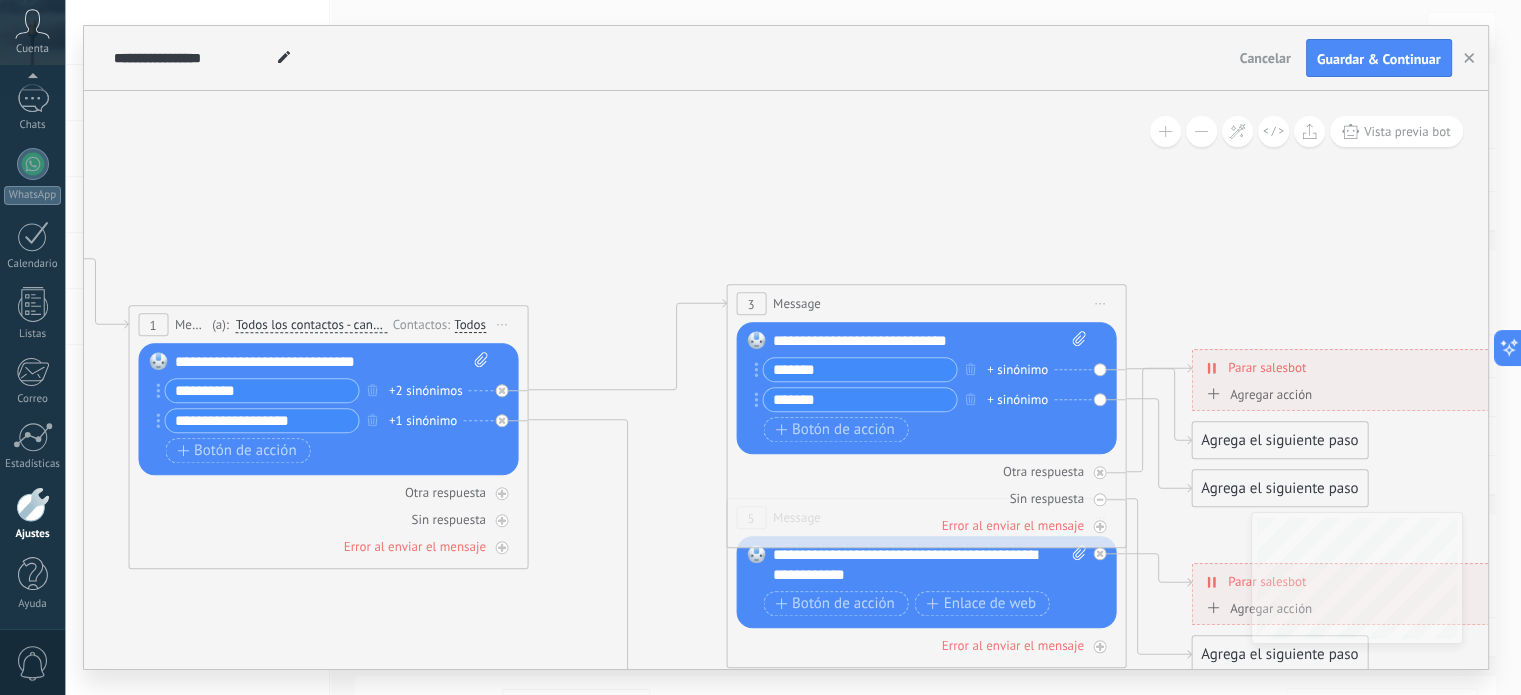 type on "*******" 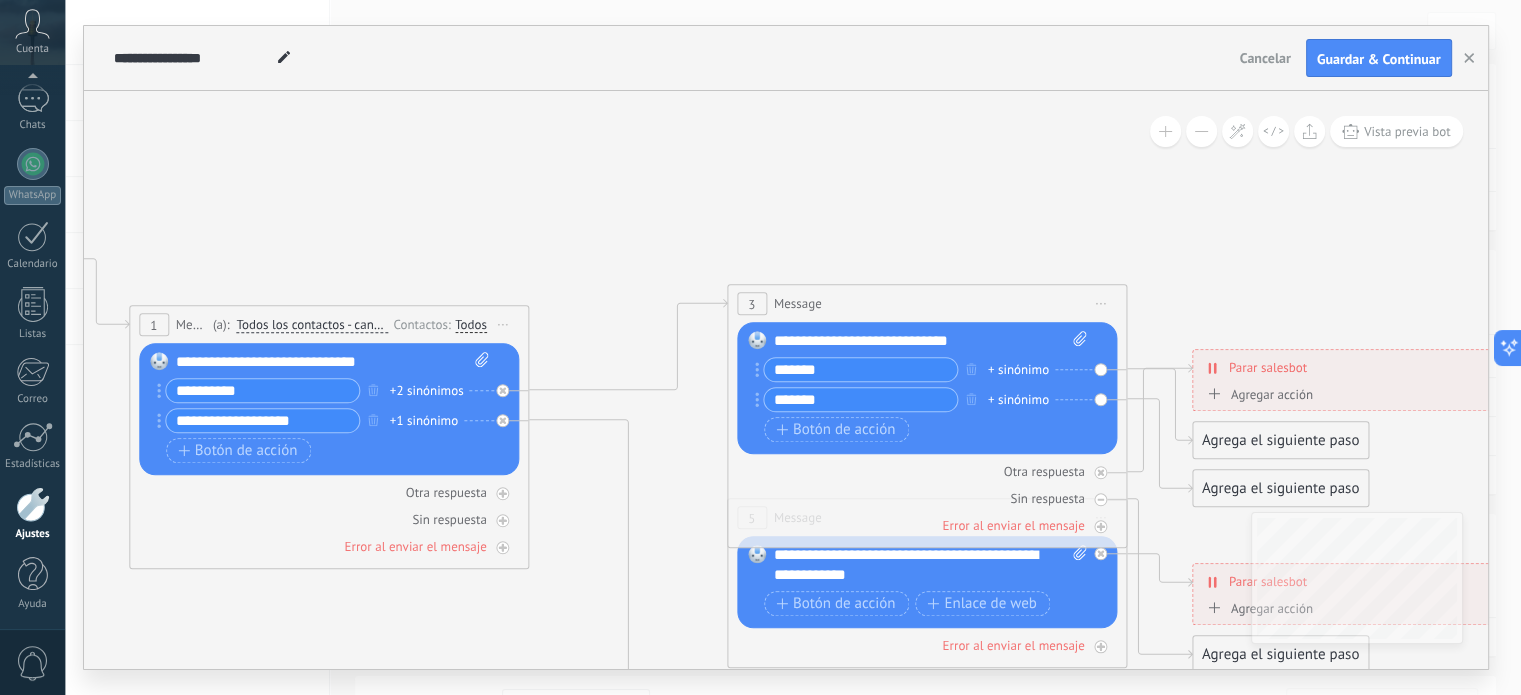 click 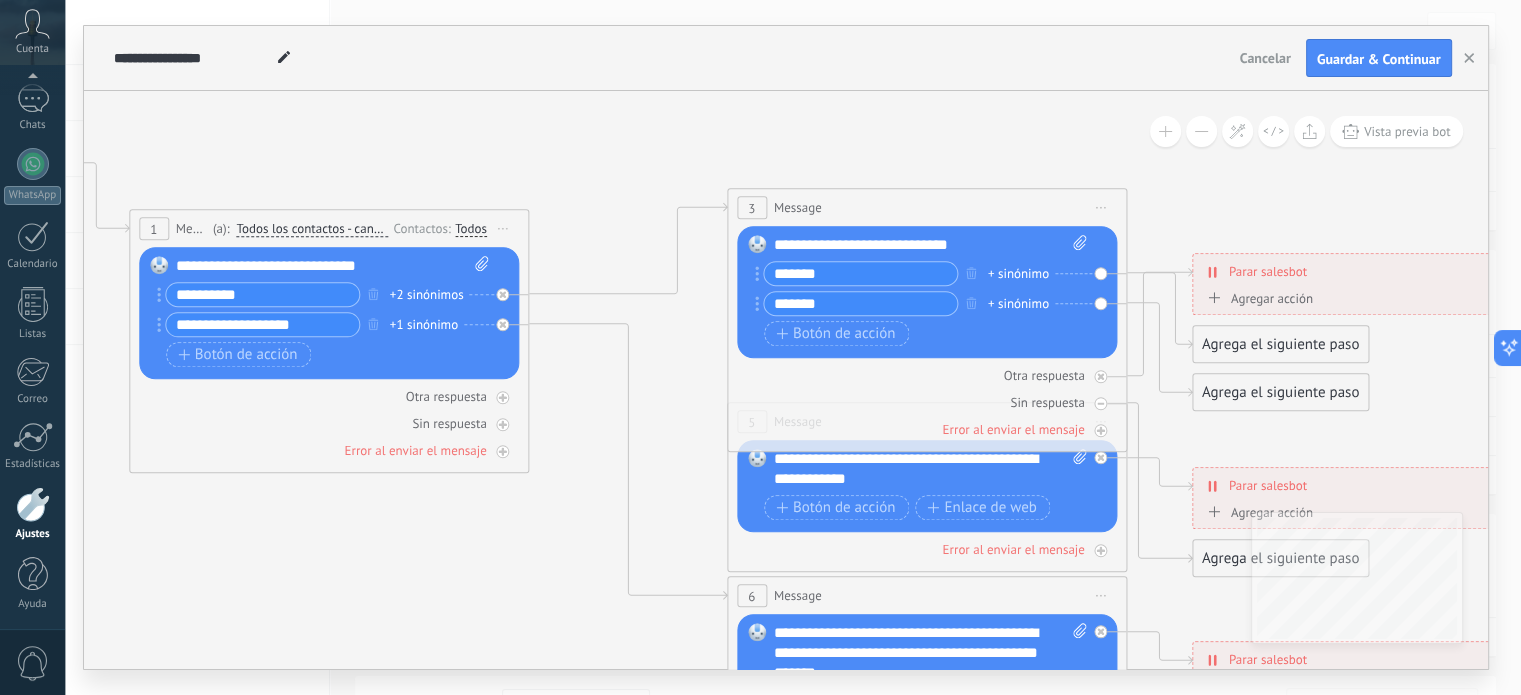click 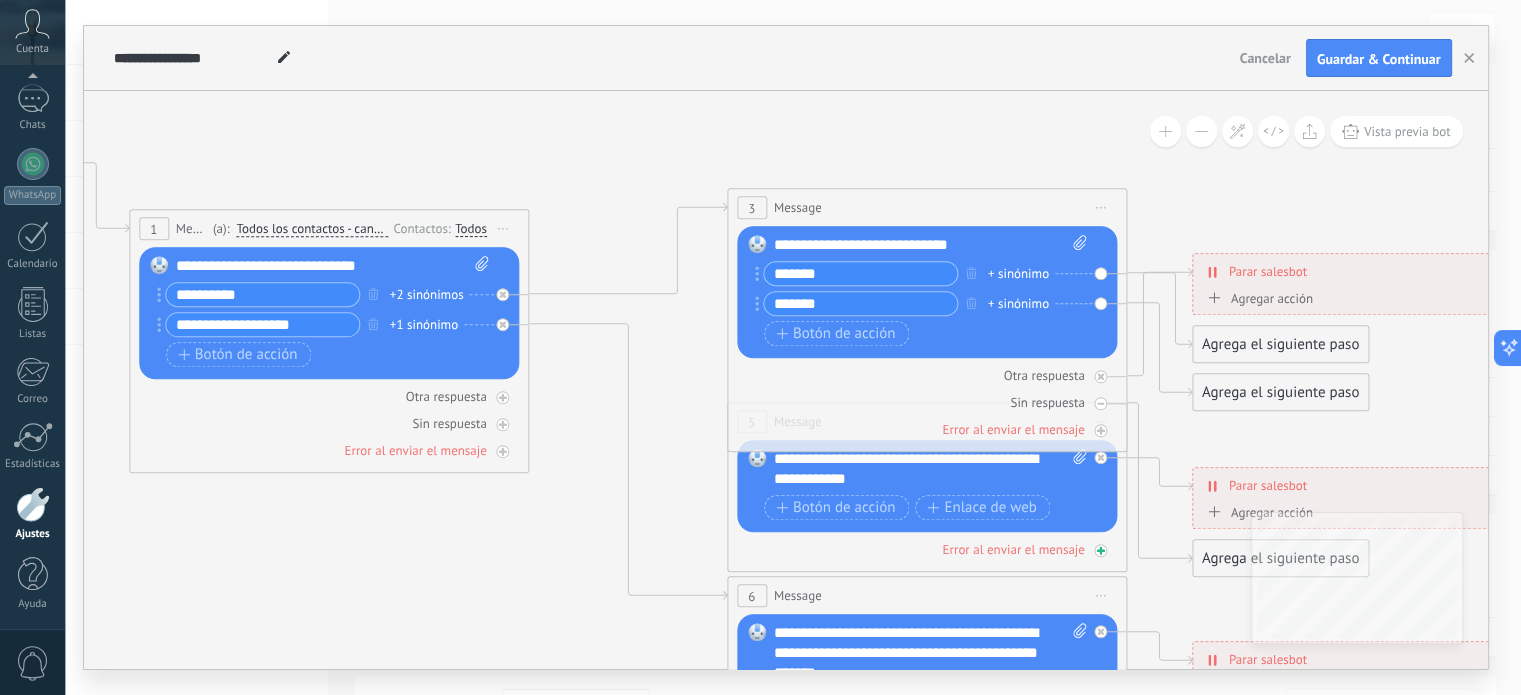 click on "Error al enviar el mensaje" at bounding box center [927, 549] 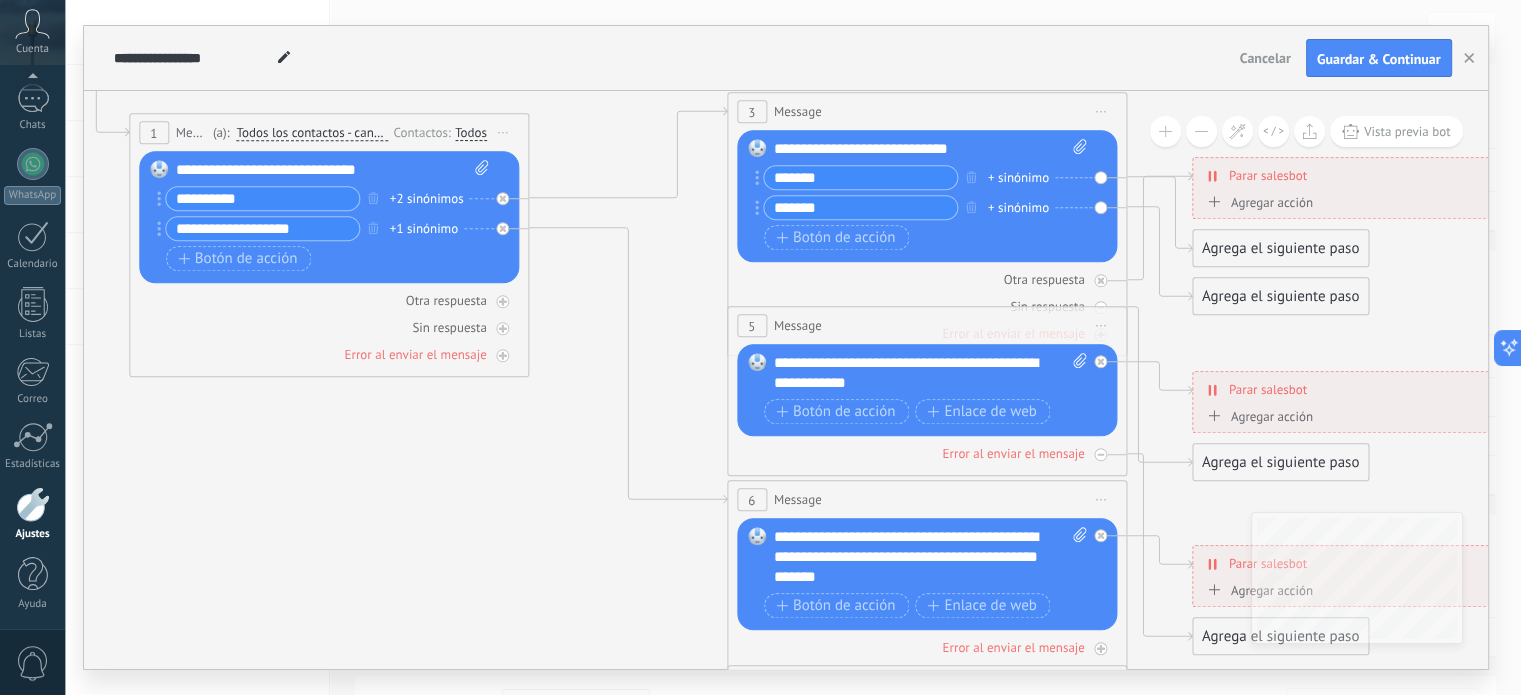 click on "Iniciar vista previa aquí
Cambiar nombre
Duplicar
[GEOGRAPHIC_DATA]" at bounding box center (1101, 325) 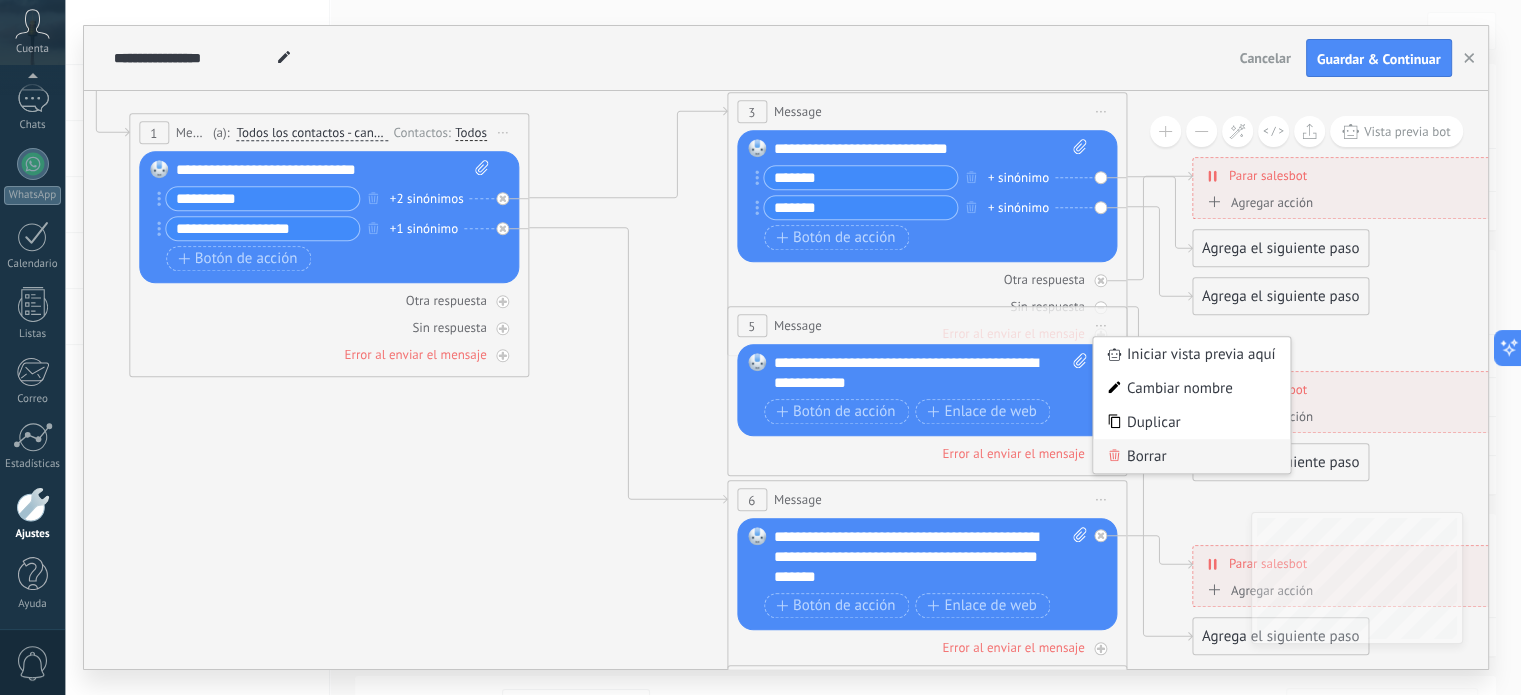 click on "Borrar" at bounding box center [1192, 456] 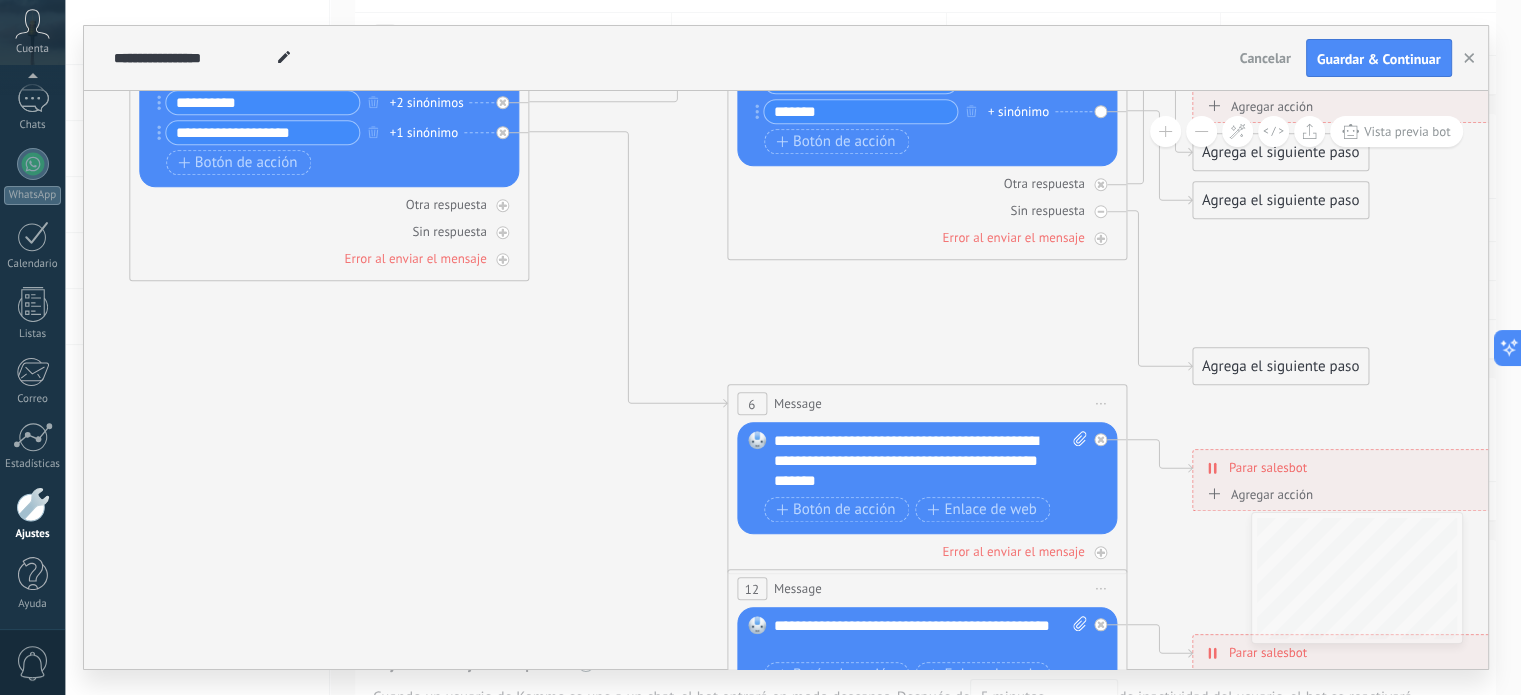 scroll, scrollTop: 400, scrollLeft: 0, axis: vertical 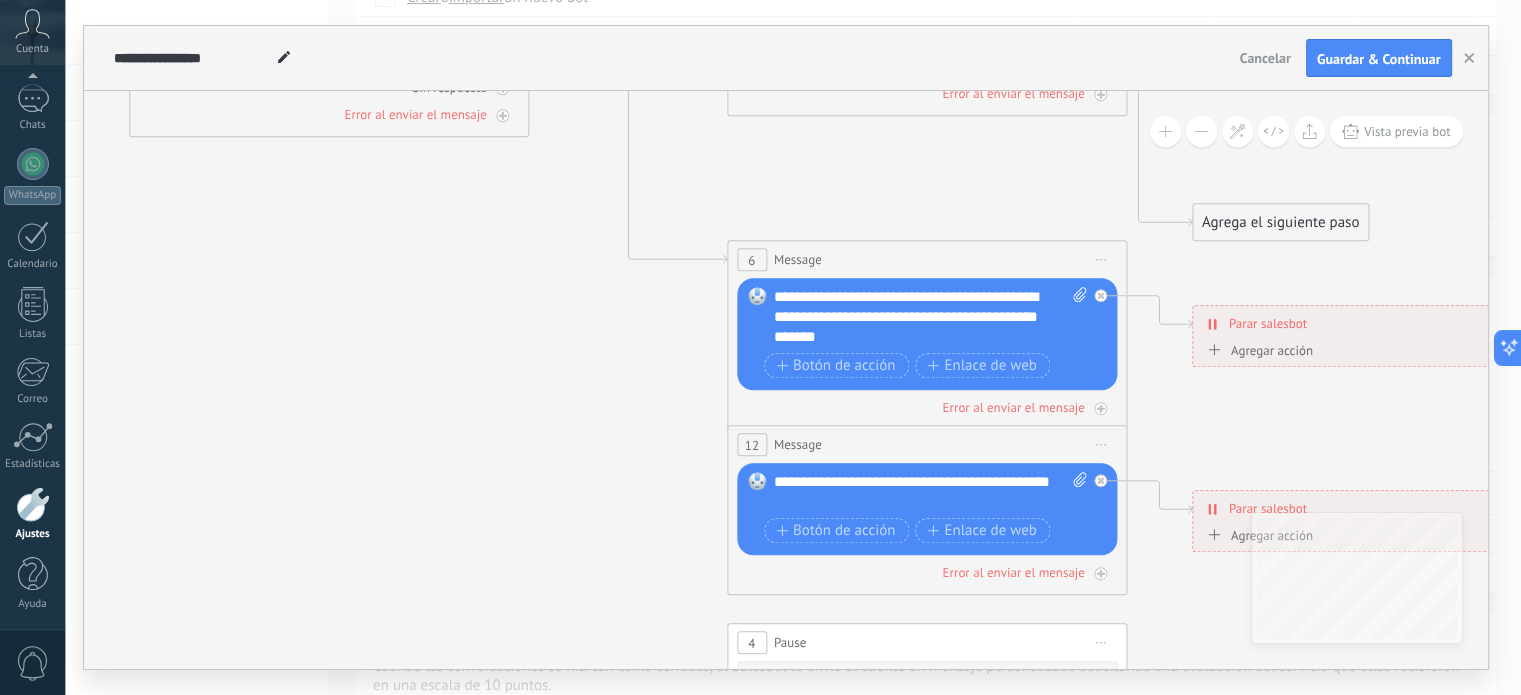 click on "Iniciar vista previa aquí
Cambiar nombre
Duplicar
[GEOGRAPHIC_DATA]" at bounding box center [1101, 444] 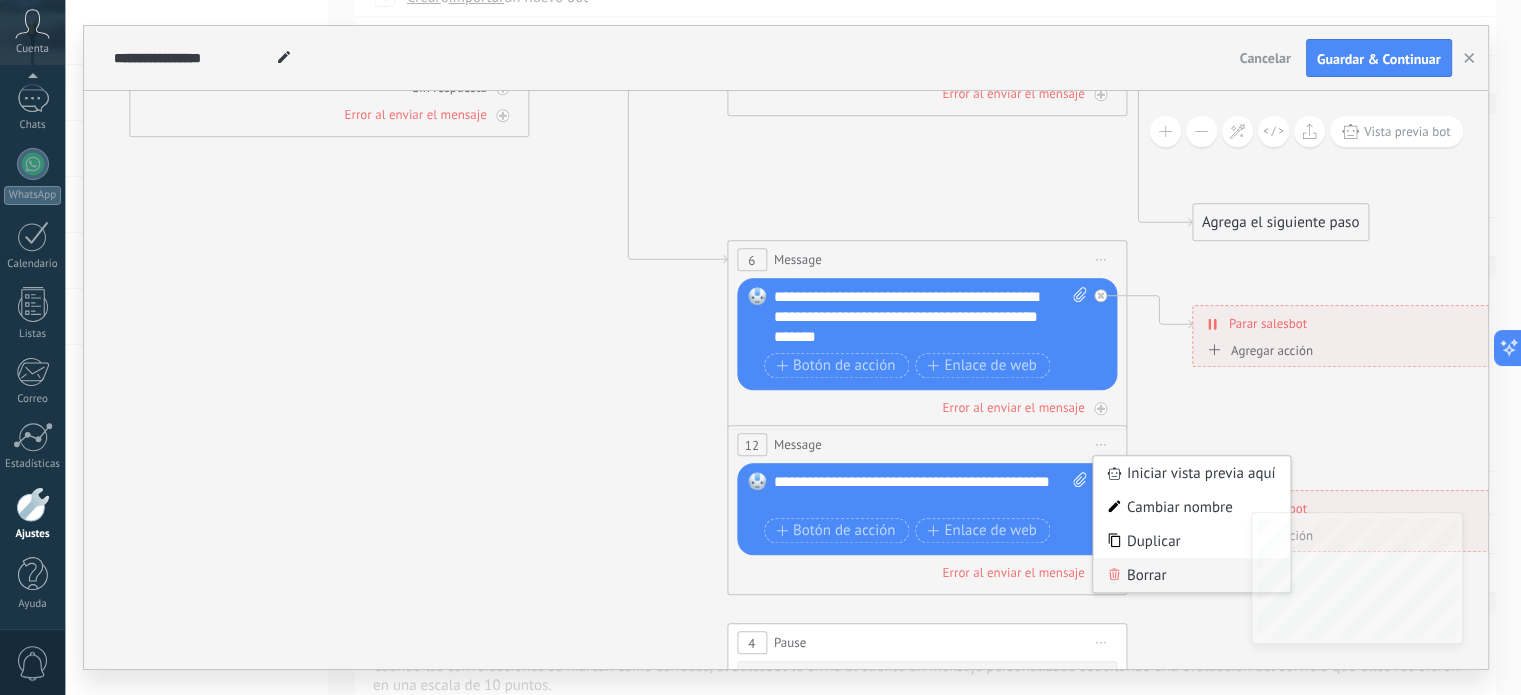 click on "Borrar" at bounding box center (1192, 575) 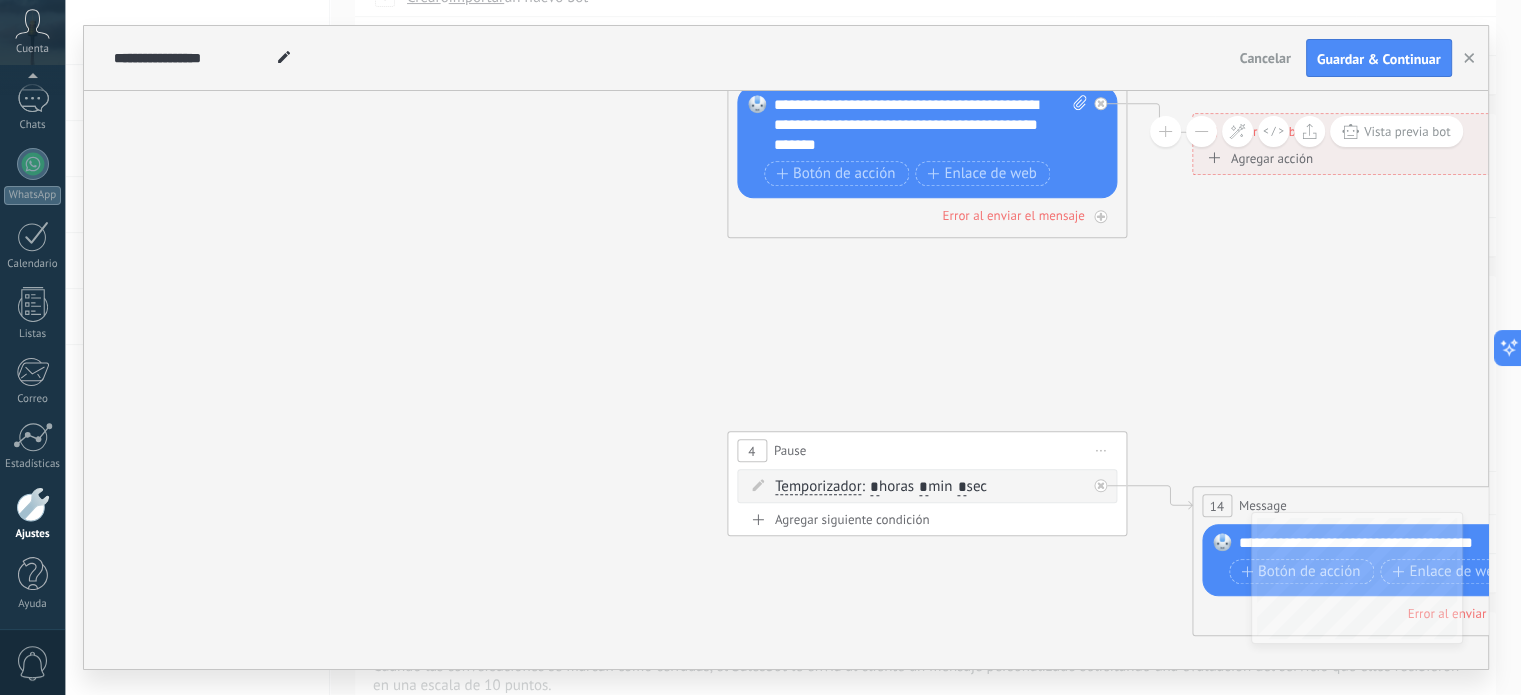 click 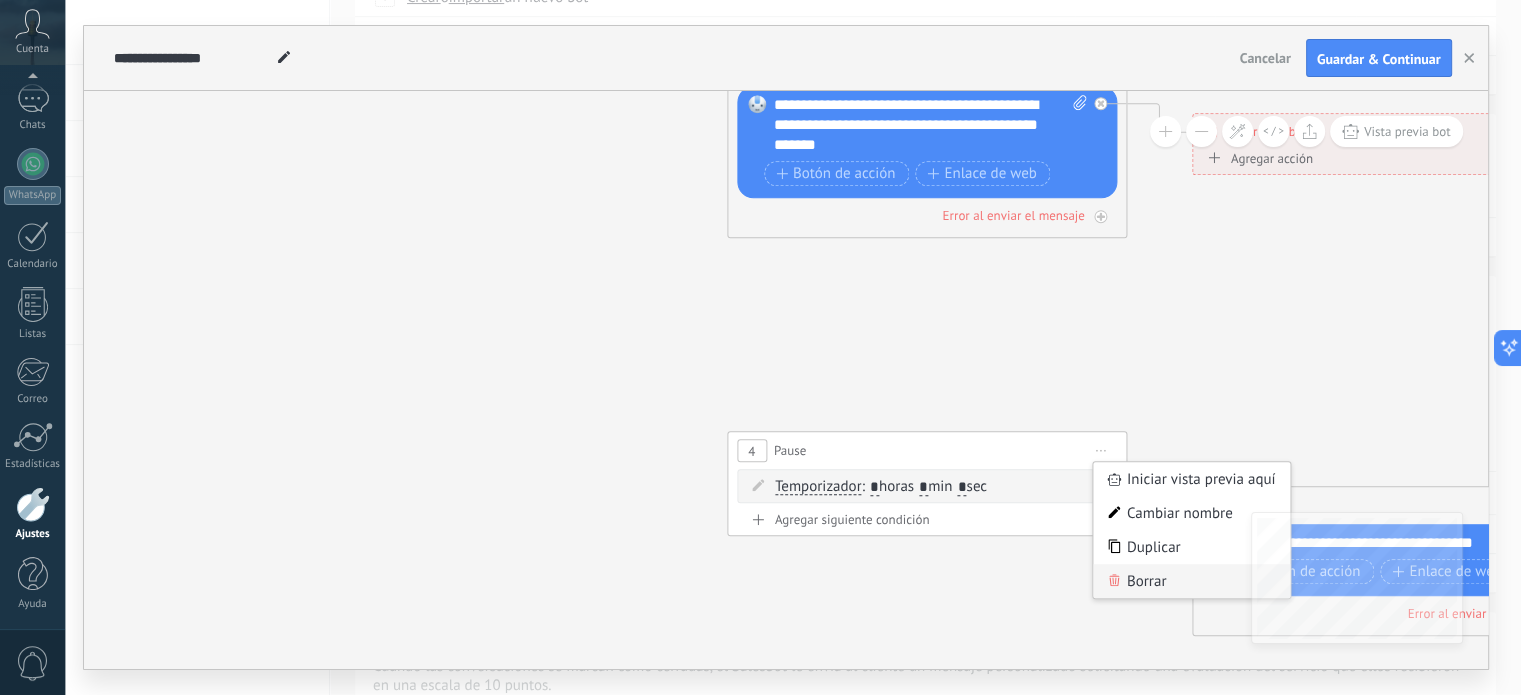 click 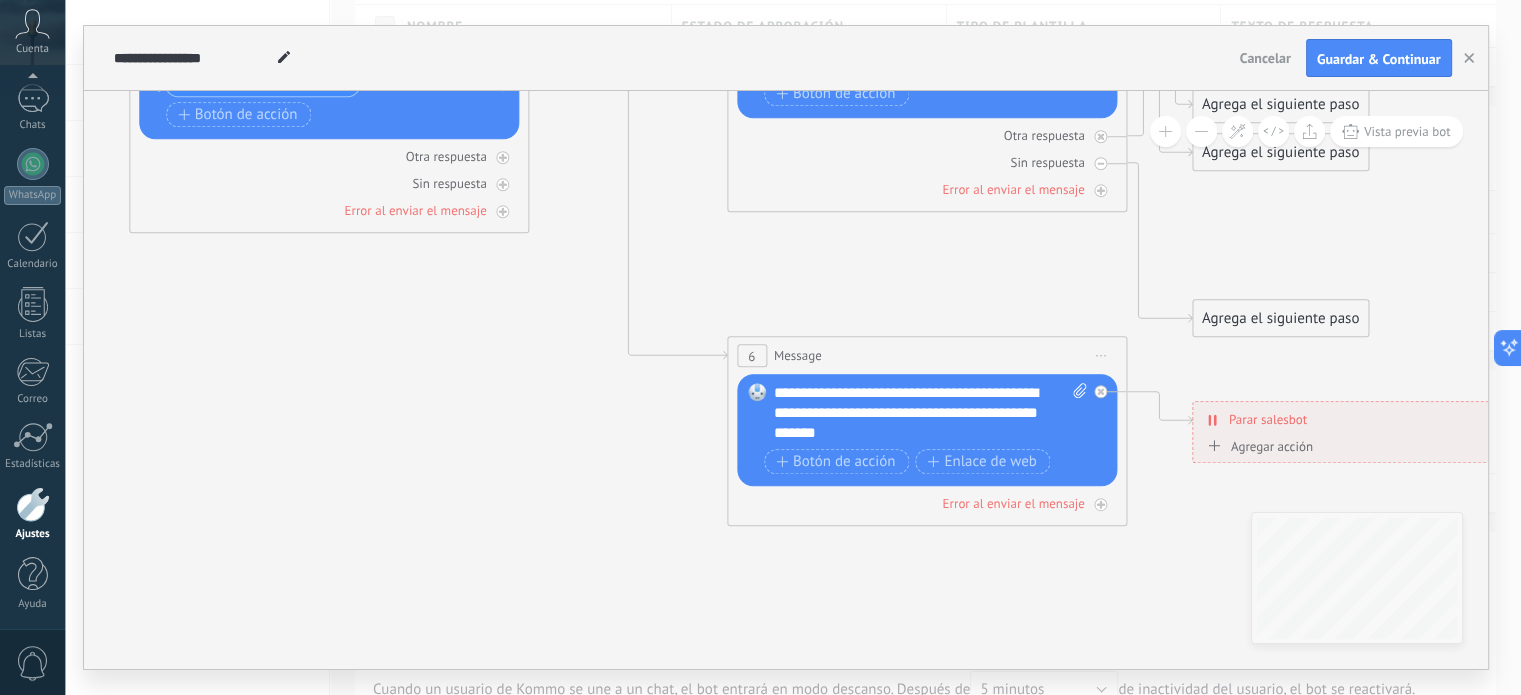 scroll, scrollTop: 100, scrollLeft: 0, axis: vertical 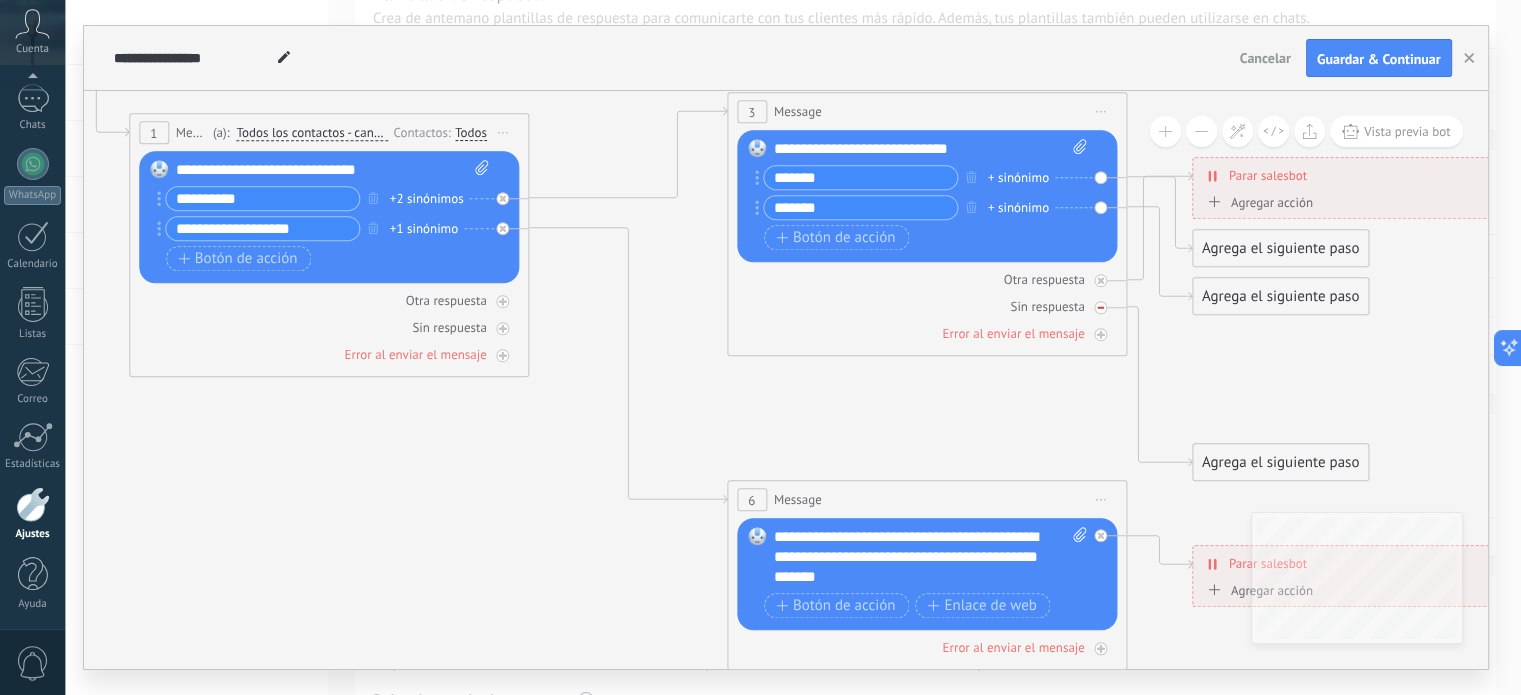 click 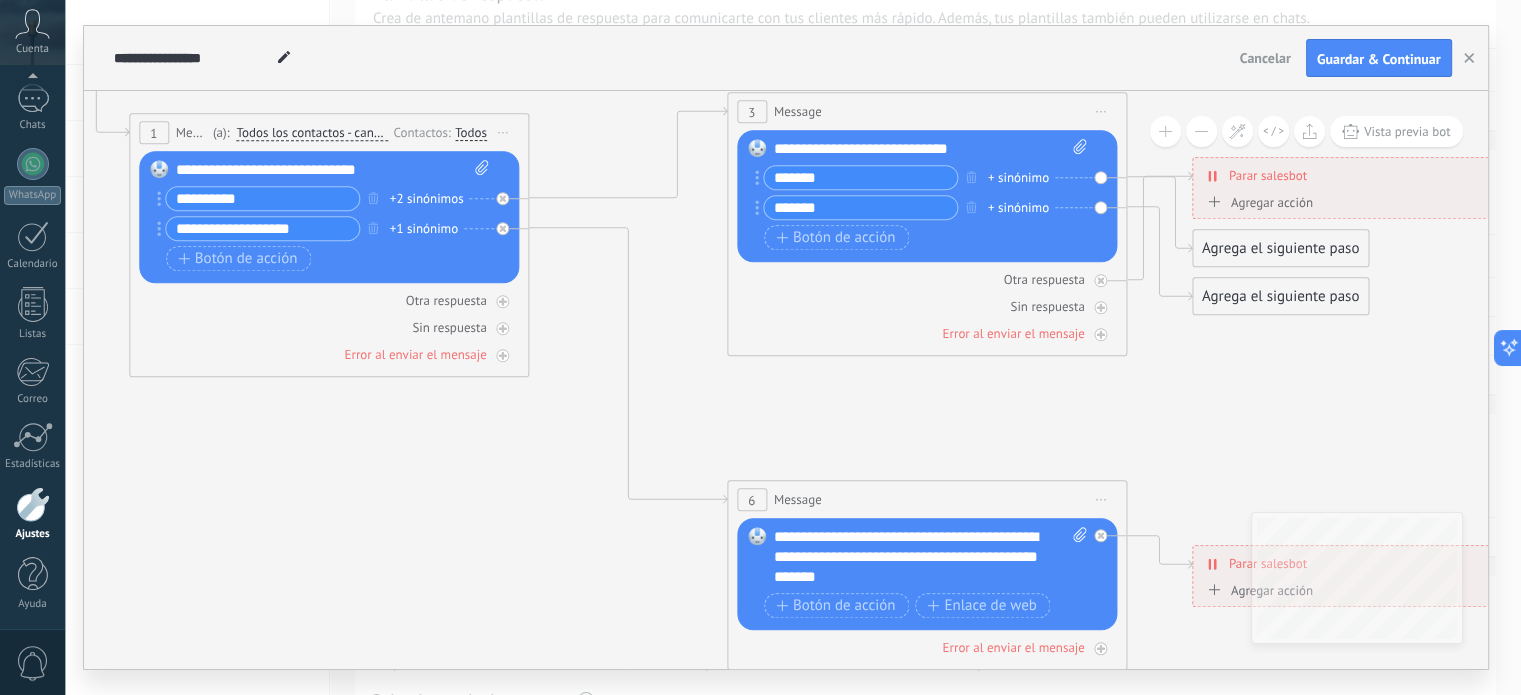 click on "Reemplazar
Quitar
Convertir a mensaje de voz
Arrastre la imagen aquí para adjuntarla.
Añadir imagen
Subir
Arrastrar y soltar
Archivo no encontrado
Escribe tu mensaje..." at bounding box center [927, 196] 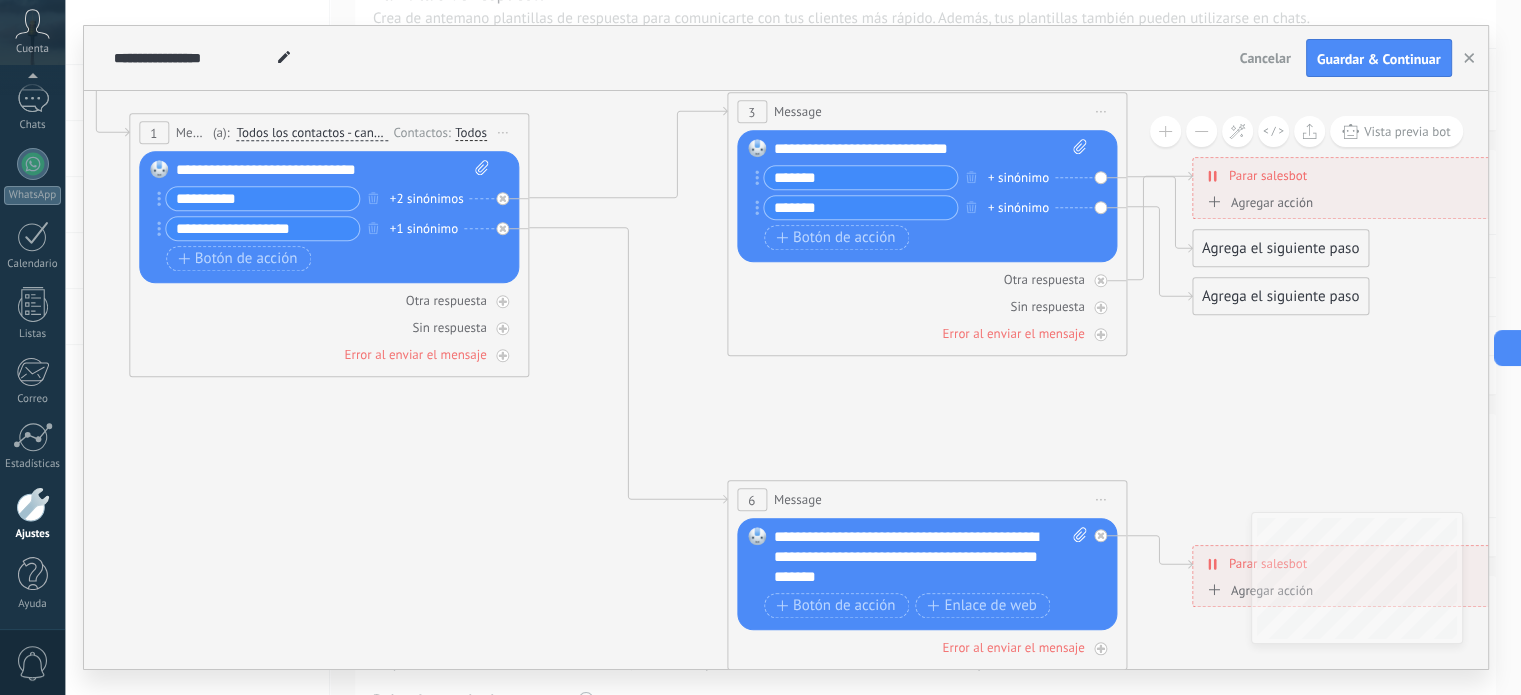 click on "Reemplazar
Quitar
Convertir a mensaje de voz
Arrastre la imagen aquí para adjuntarla.
Añadir imagen
Subir
Arrastrar y soltar
Archivo no encontrado
Escribe tu mensaje..." at bounding box center [927, 196] 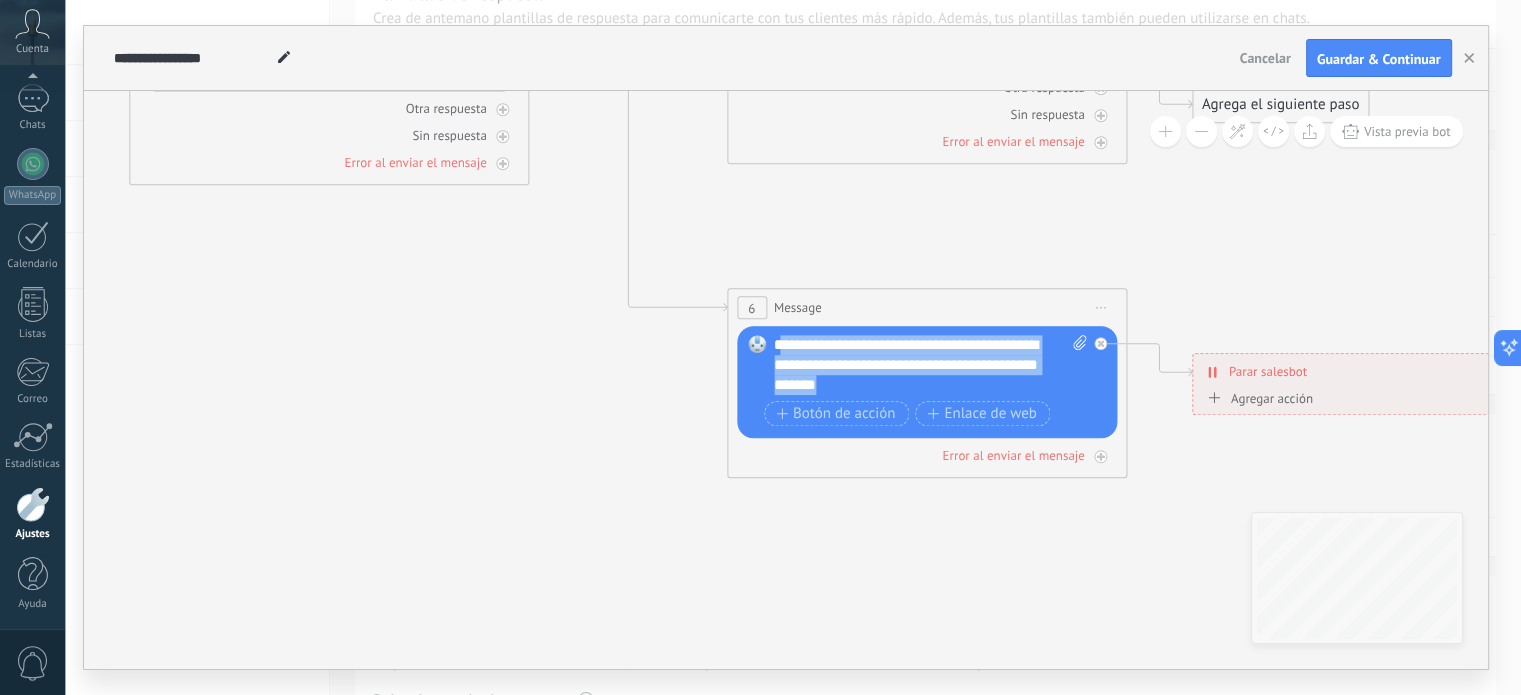 drag, startPoint x: 940, startPoint y: 383, endPoint x: 786, endPoint y: 353, distance: 156.89487 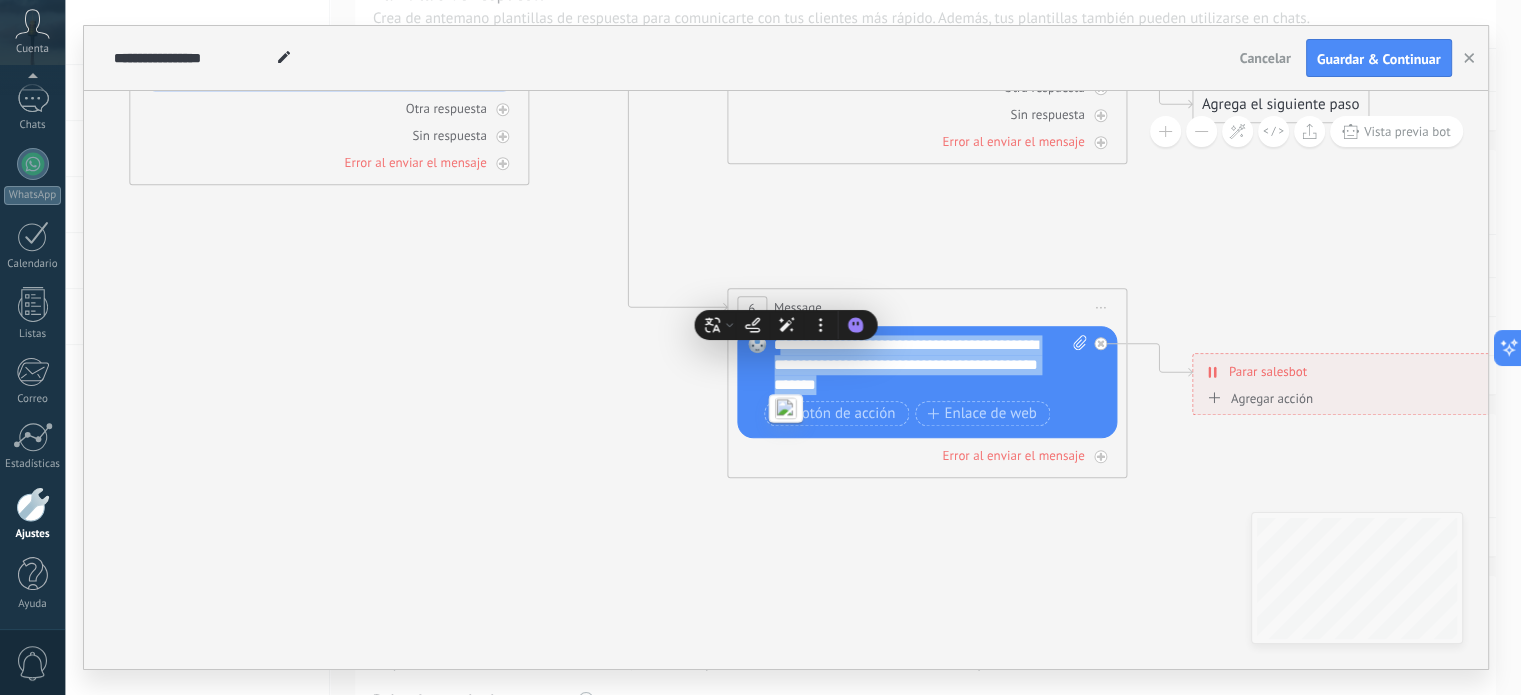 type 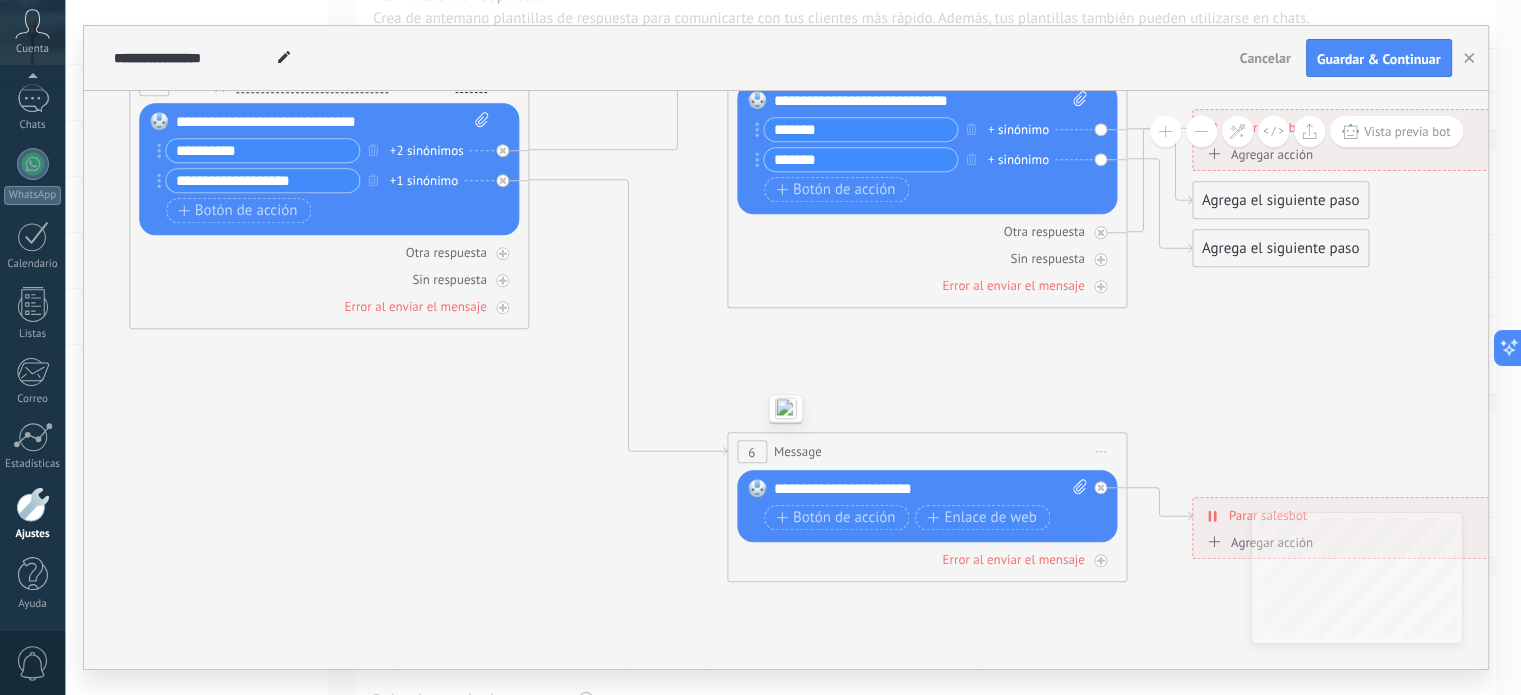 click 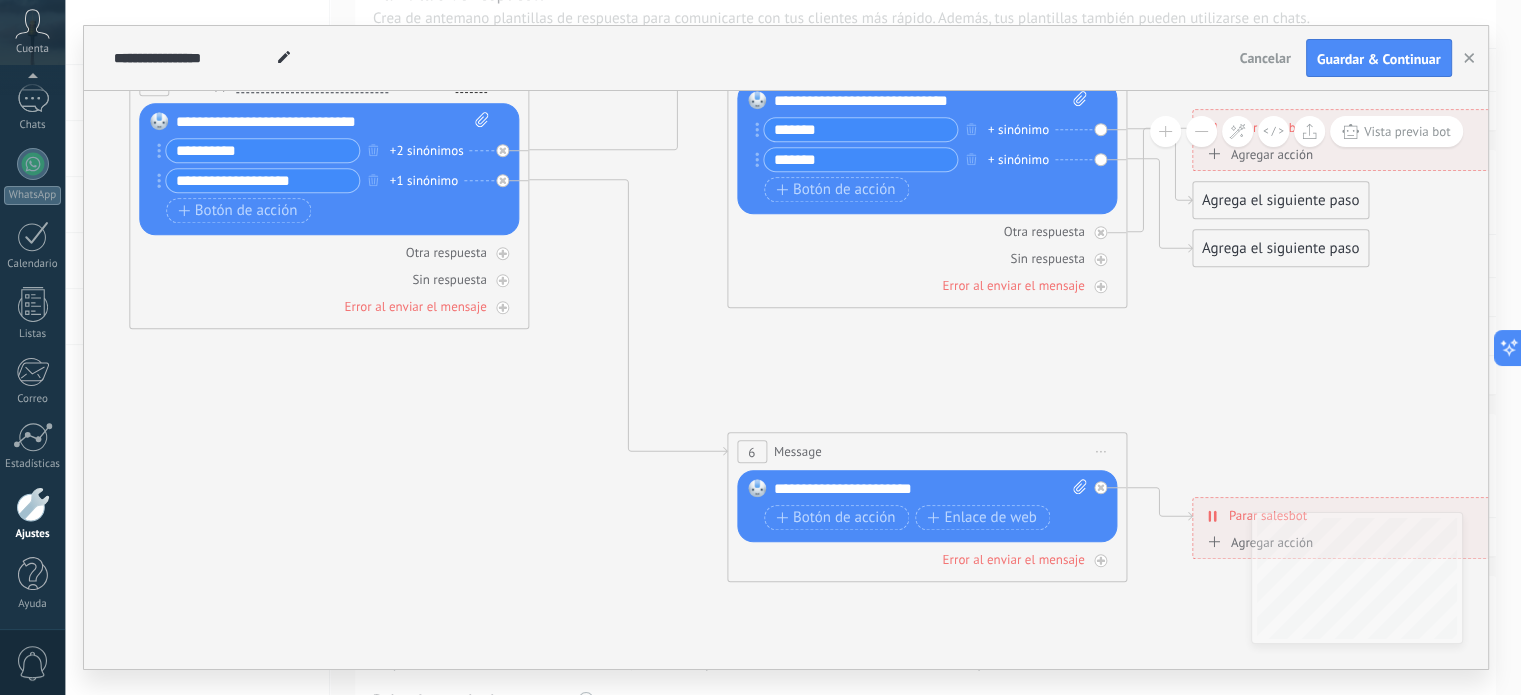 click 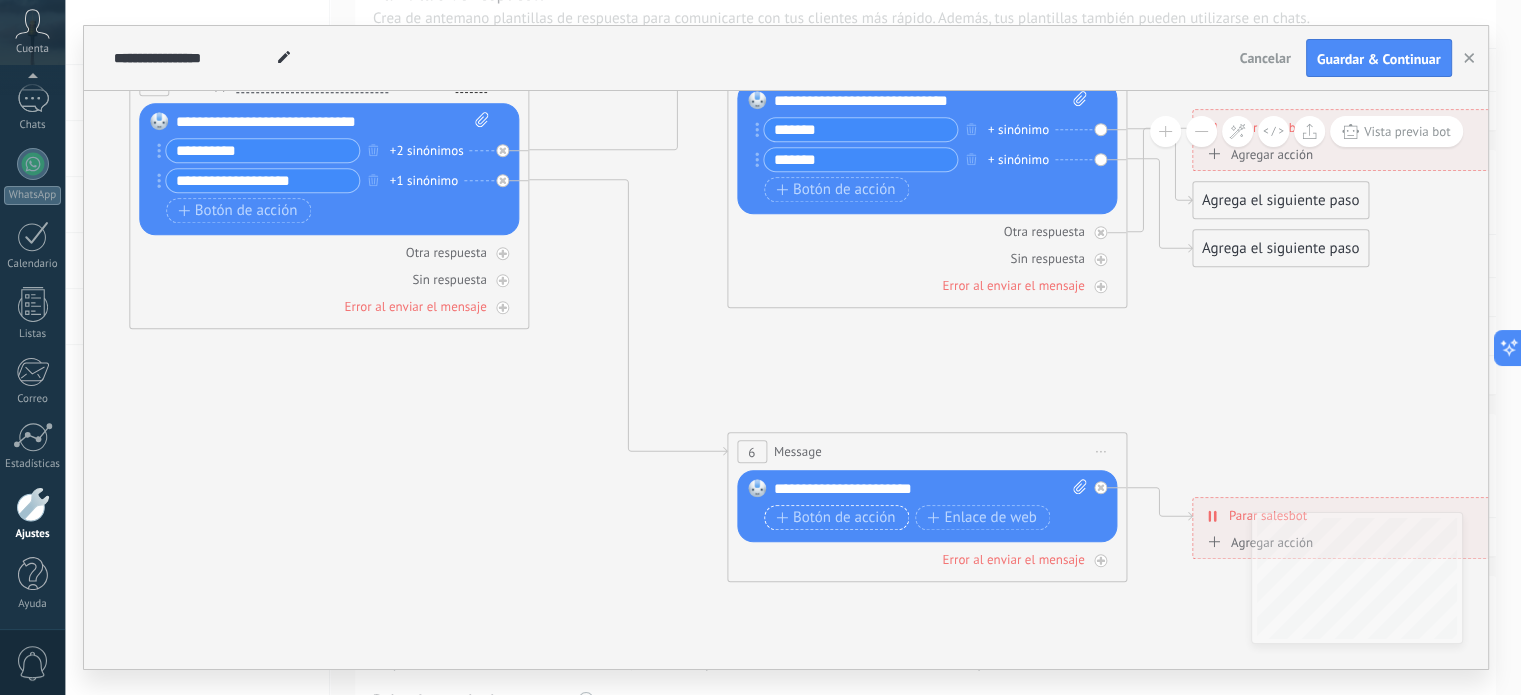 click on "Botón de acción" at bounding box center [836, 518] 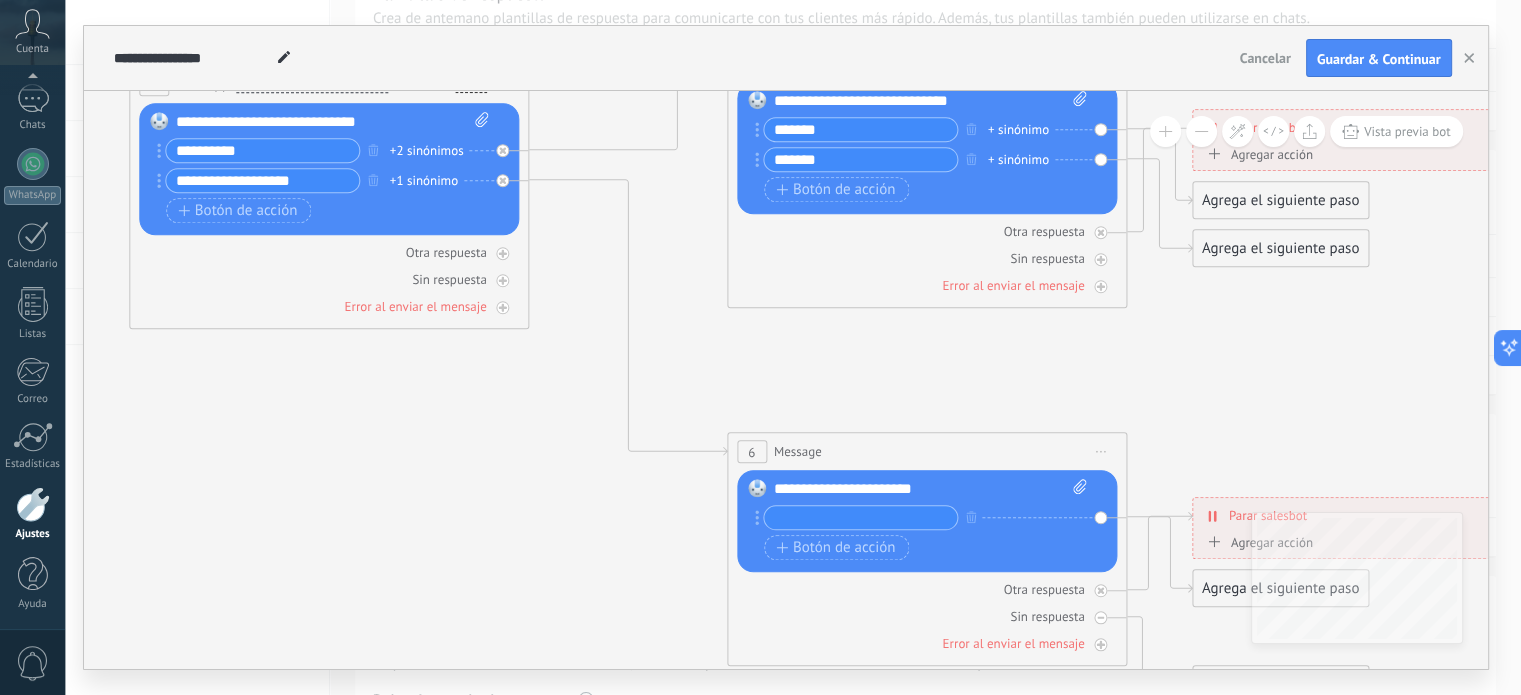click on "Reemplazar
Quitar
Convertir a mensaje de voz
Arrastre la imagen aquí para adjuntarla.
Añadir imagen
Subir
Arrastrar y soltar
Archivo no encontrado
Escribe tu mensaje..." at bounding box center (927, 521) 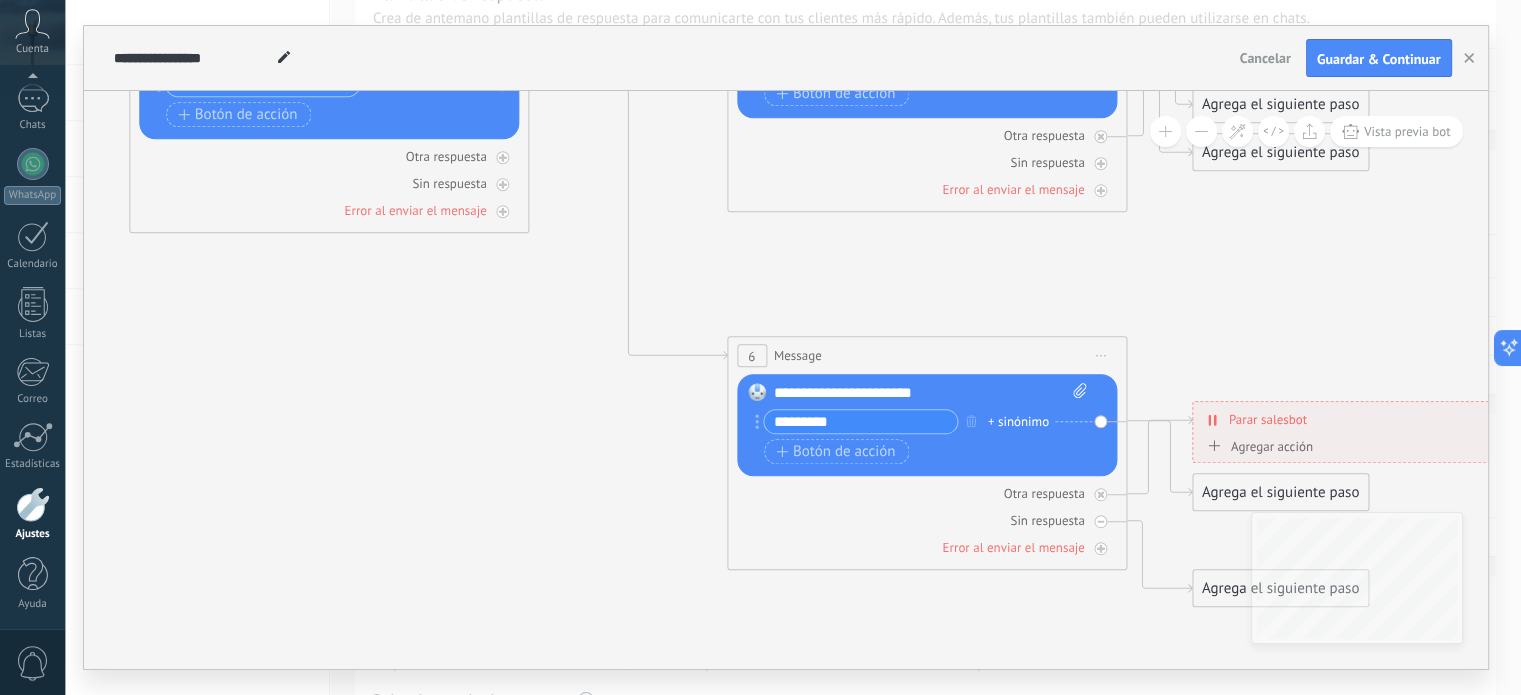 type on "*********" 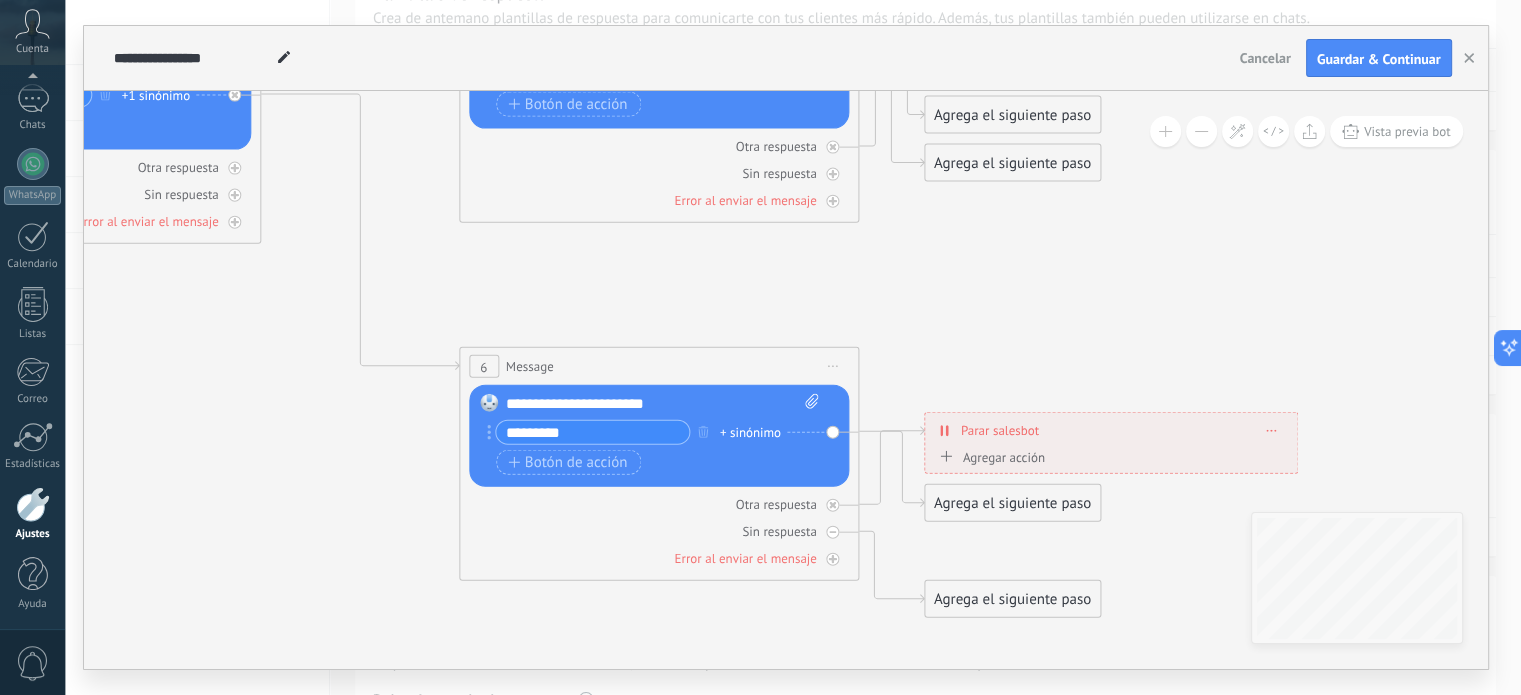 drag, startPoint x: 1363, startPoint y: 282, endPoint x: 1045, endPoint y: 280, distance: 318.0063 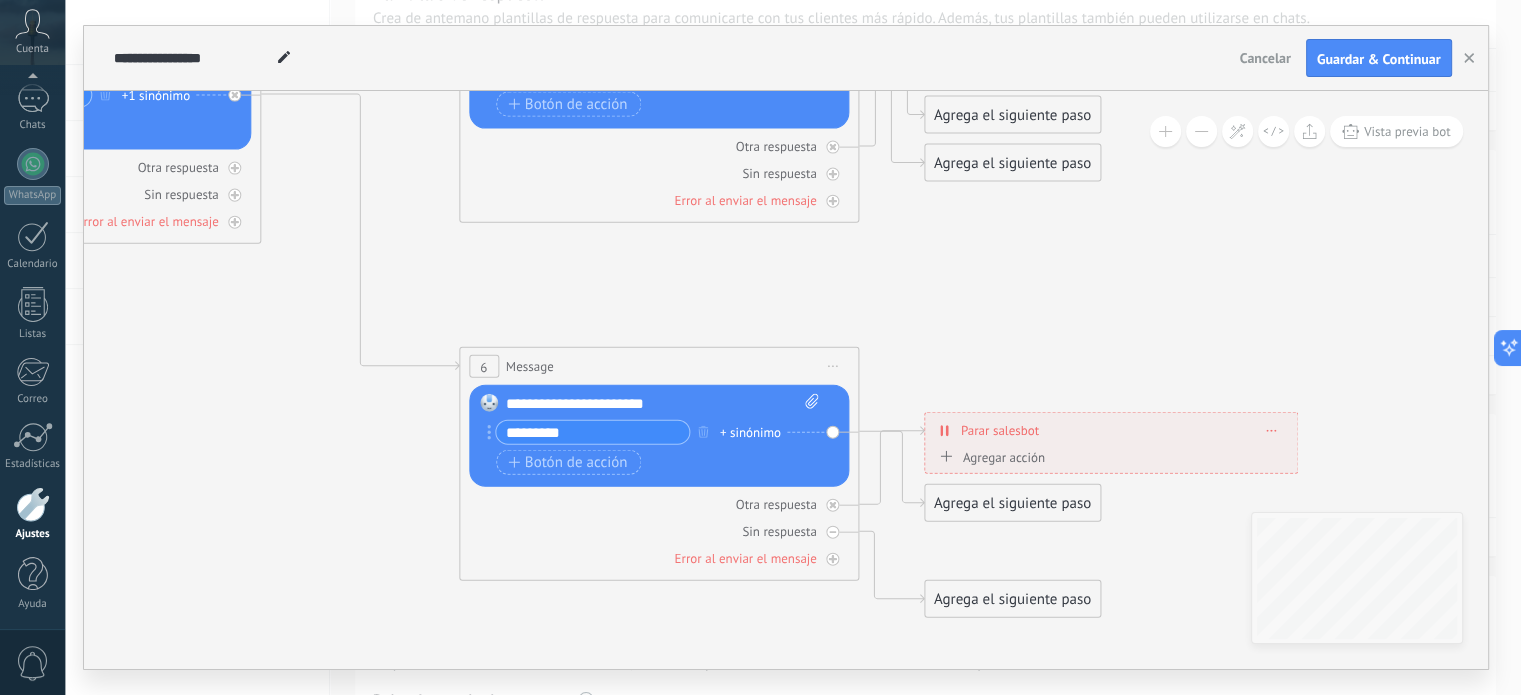click 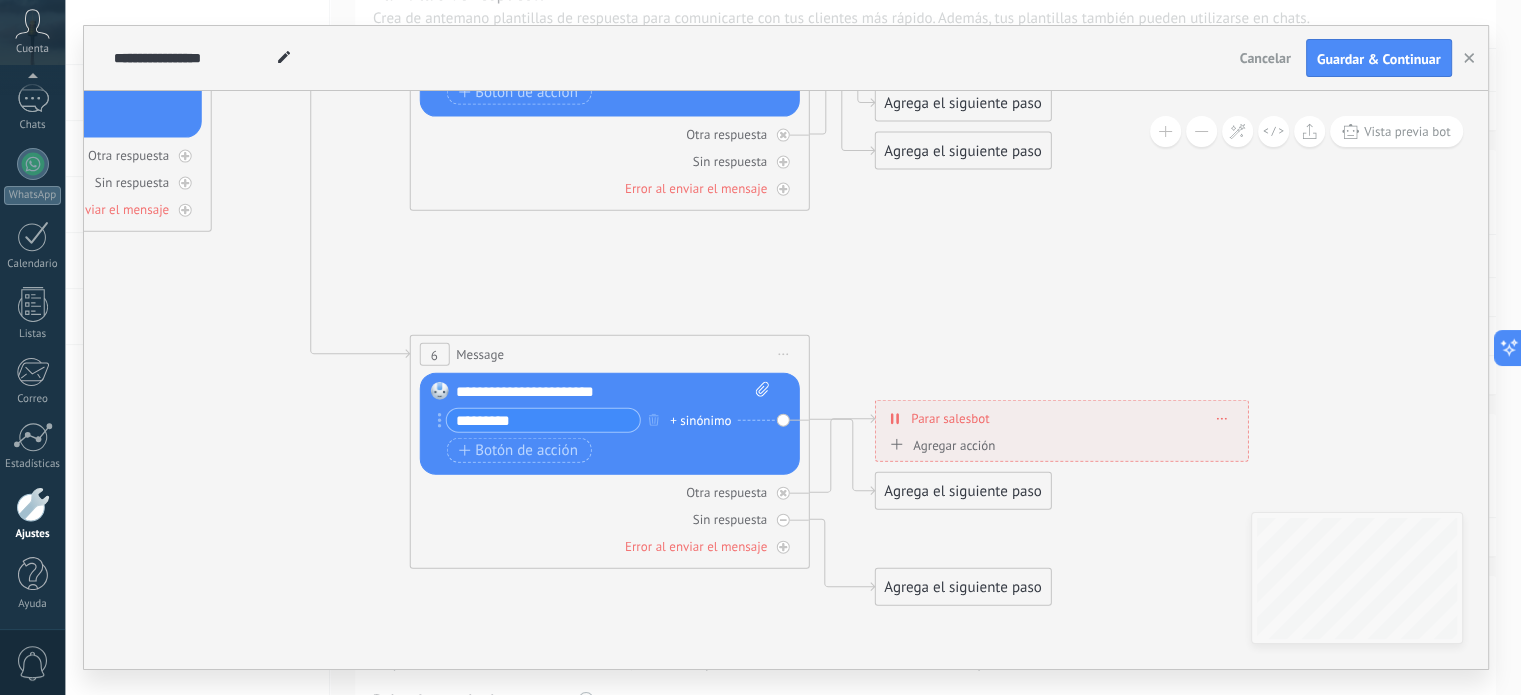 click on "Reemplazar
Quitar
Convertir a mensaje de voz
Arrastre la imagen aquí para adjuntarla.
Añadir imagen
Subir
Arrastrar y soltar
Archivo no encontrado
Escribe tu mensaje..." at bounding box center [609, 424] 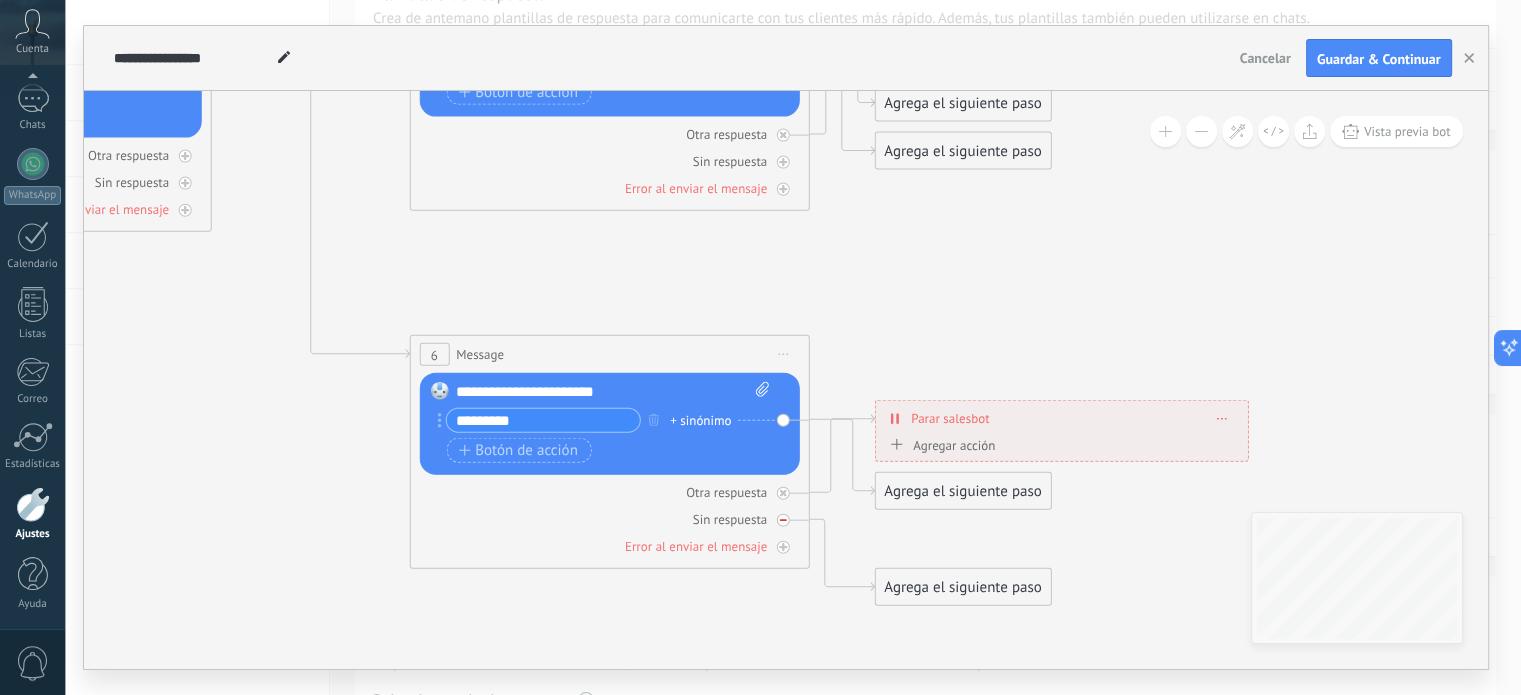 click 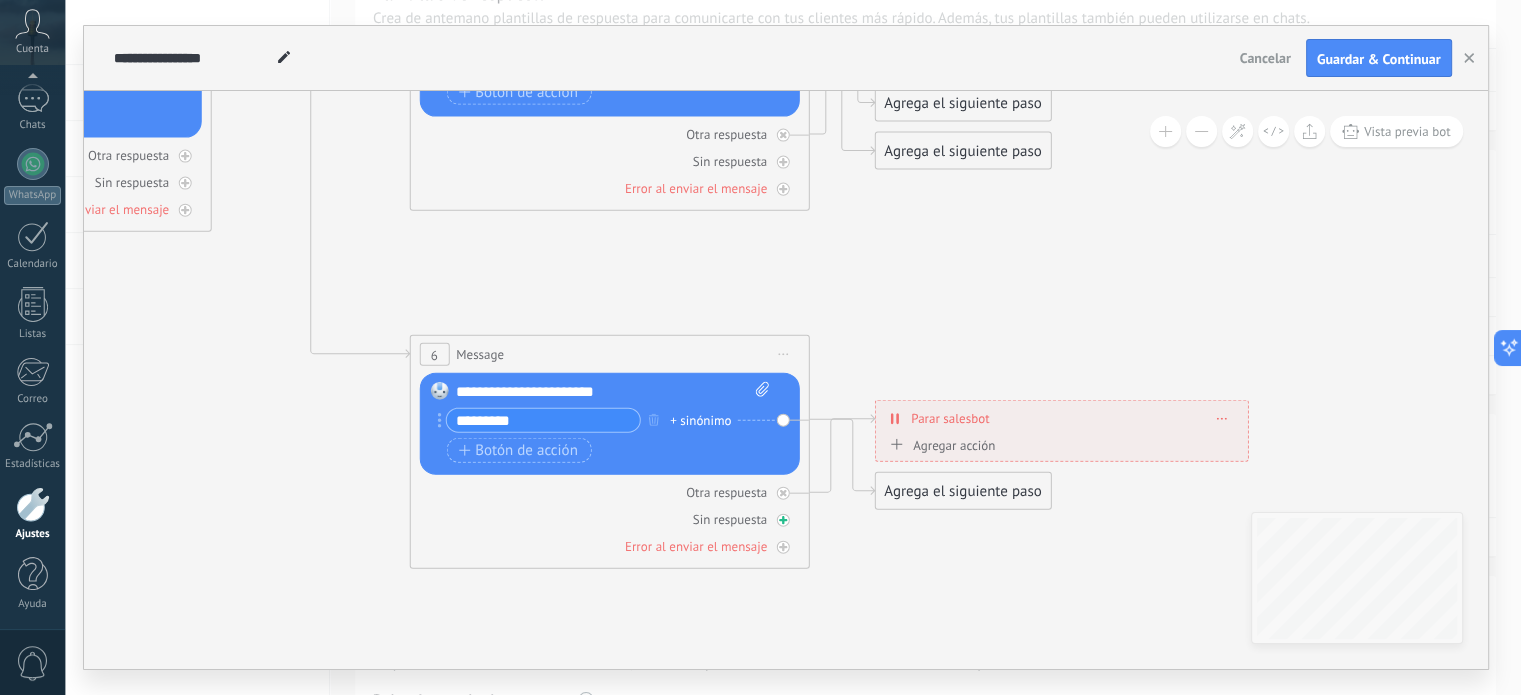 click 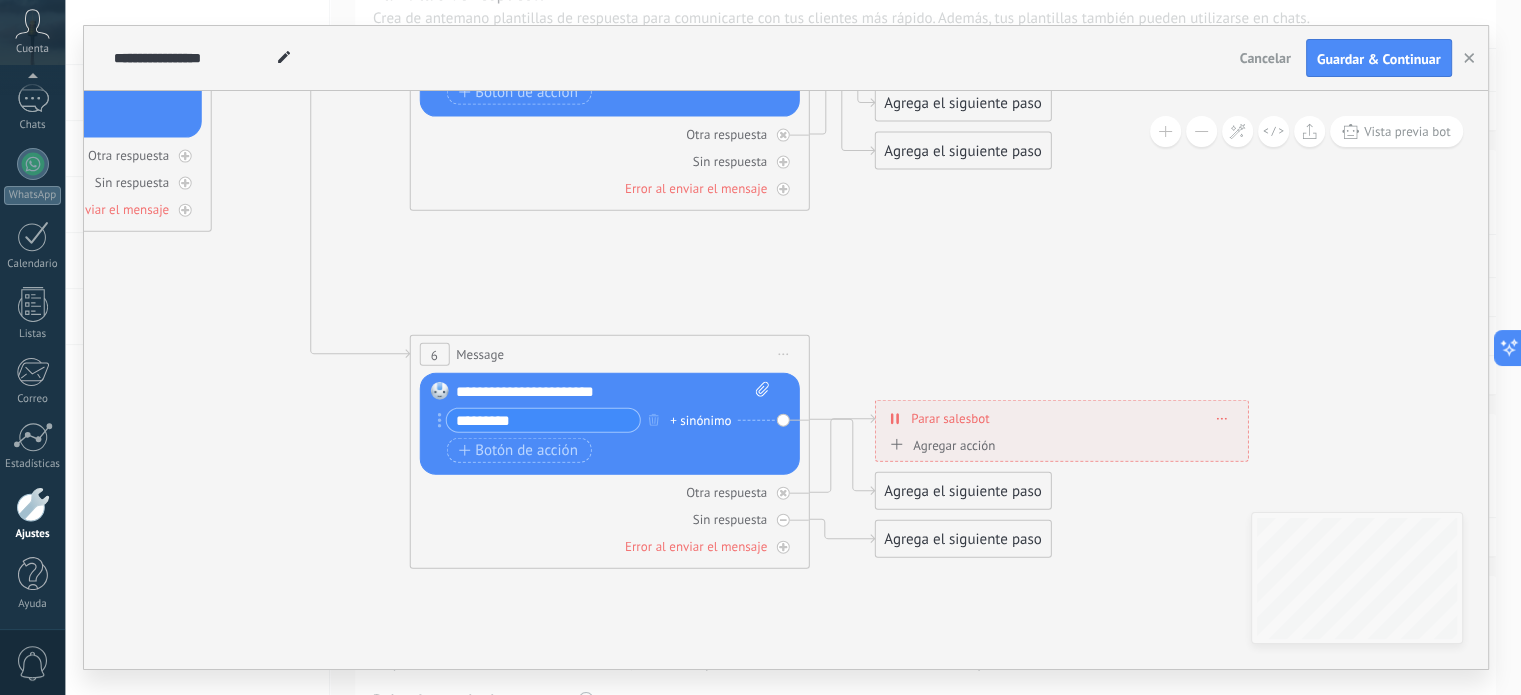 click on "Agrega el siguiente paso" at bounding box center [962, 539] 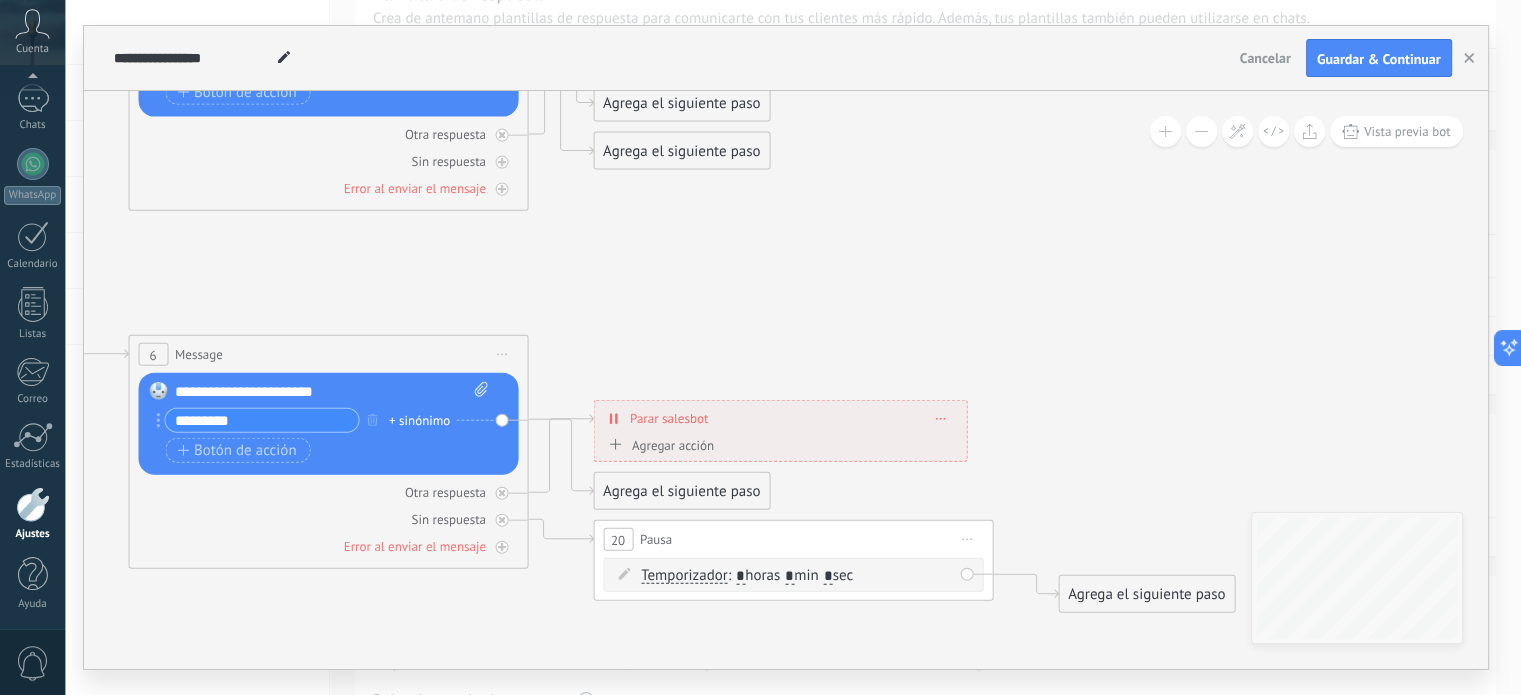 click on ":
*  horas
*  min  *  sec" at bounding box center [790, 575] 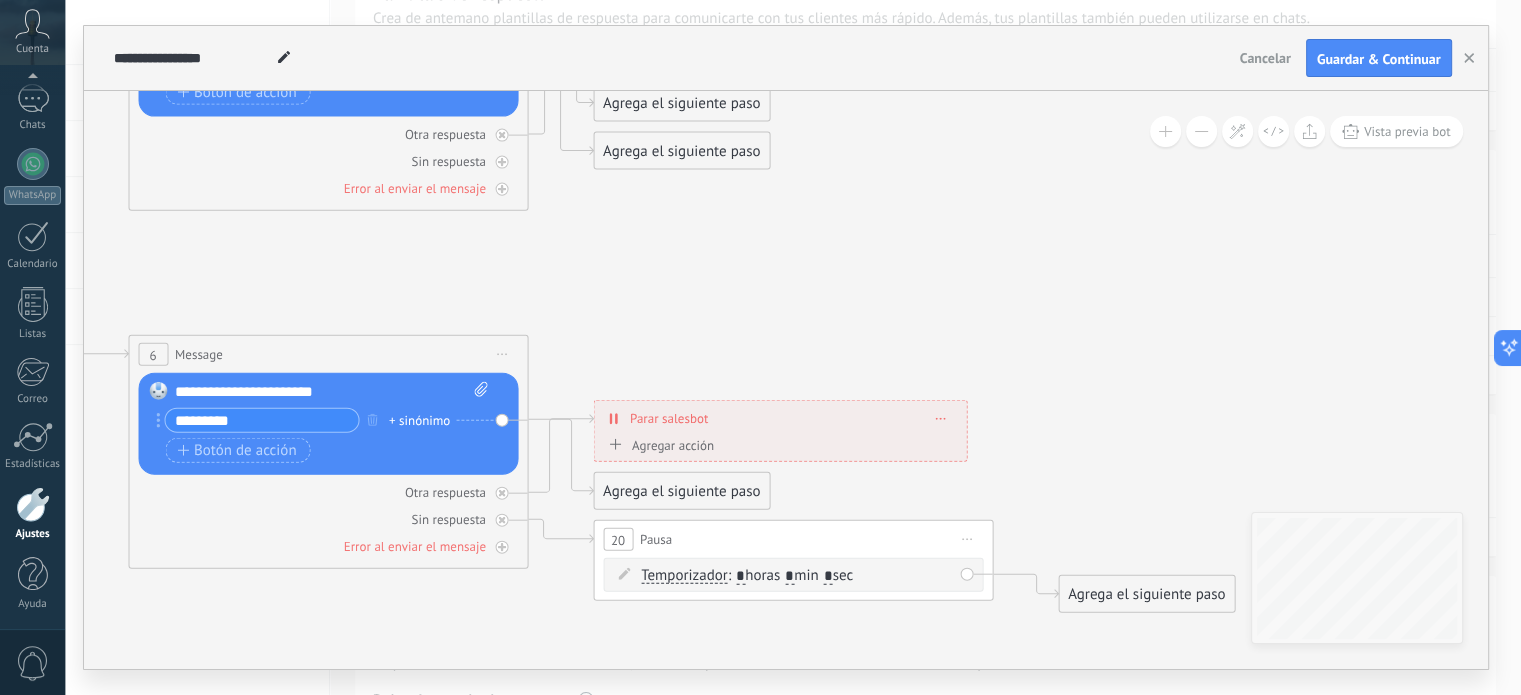 click on "*" at bounding box center (740, 576) 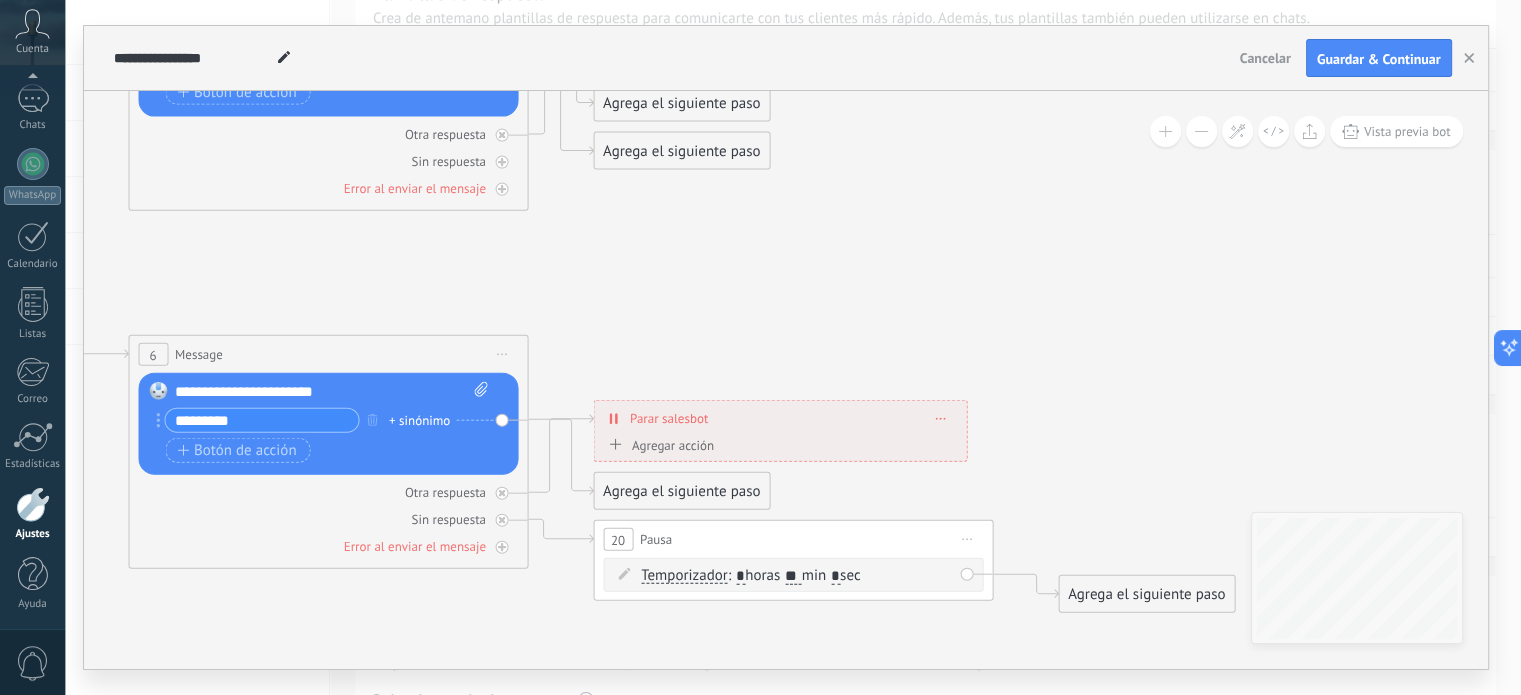 type on "*" 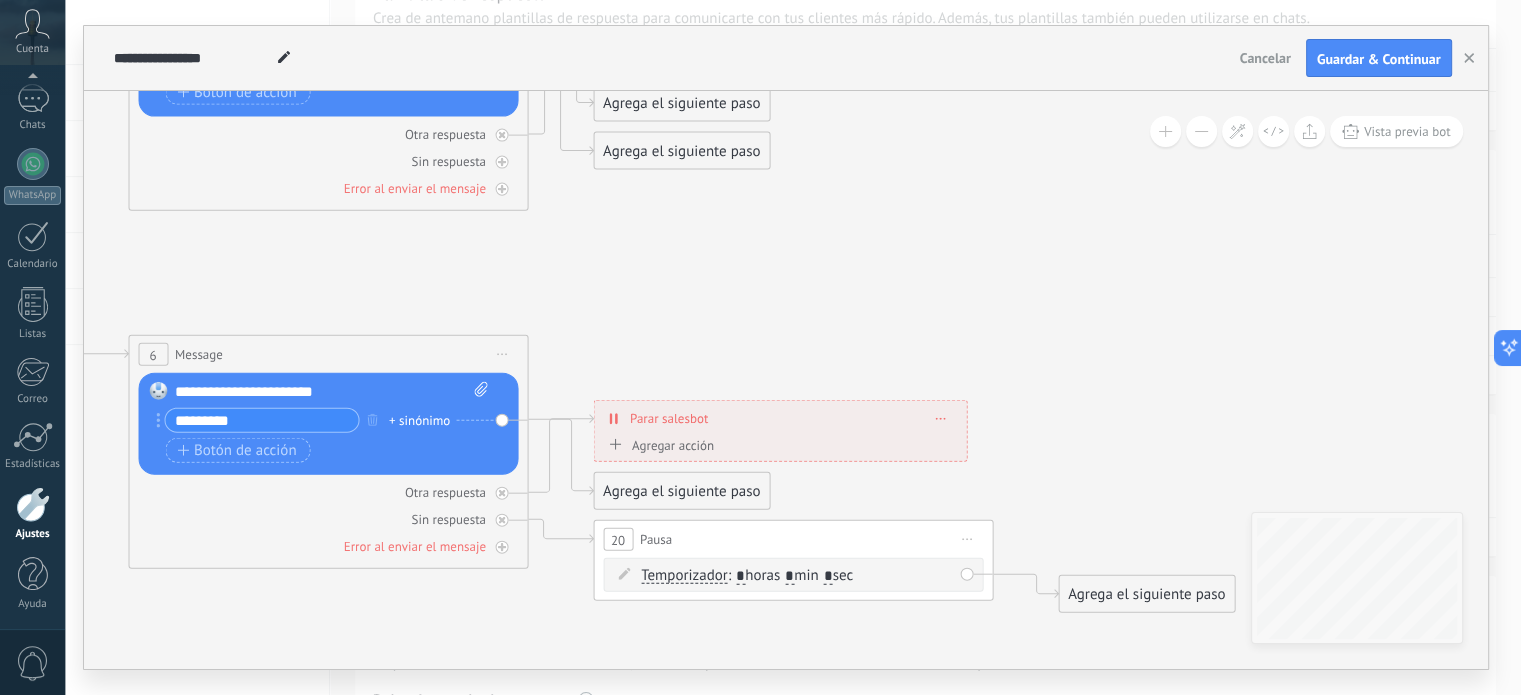 type on "*" 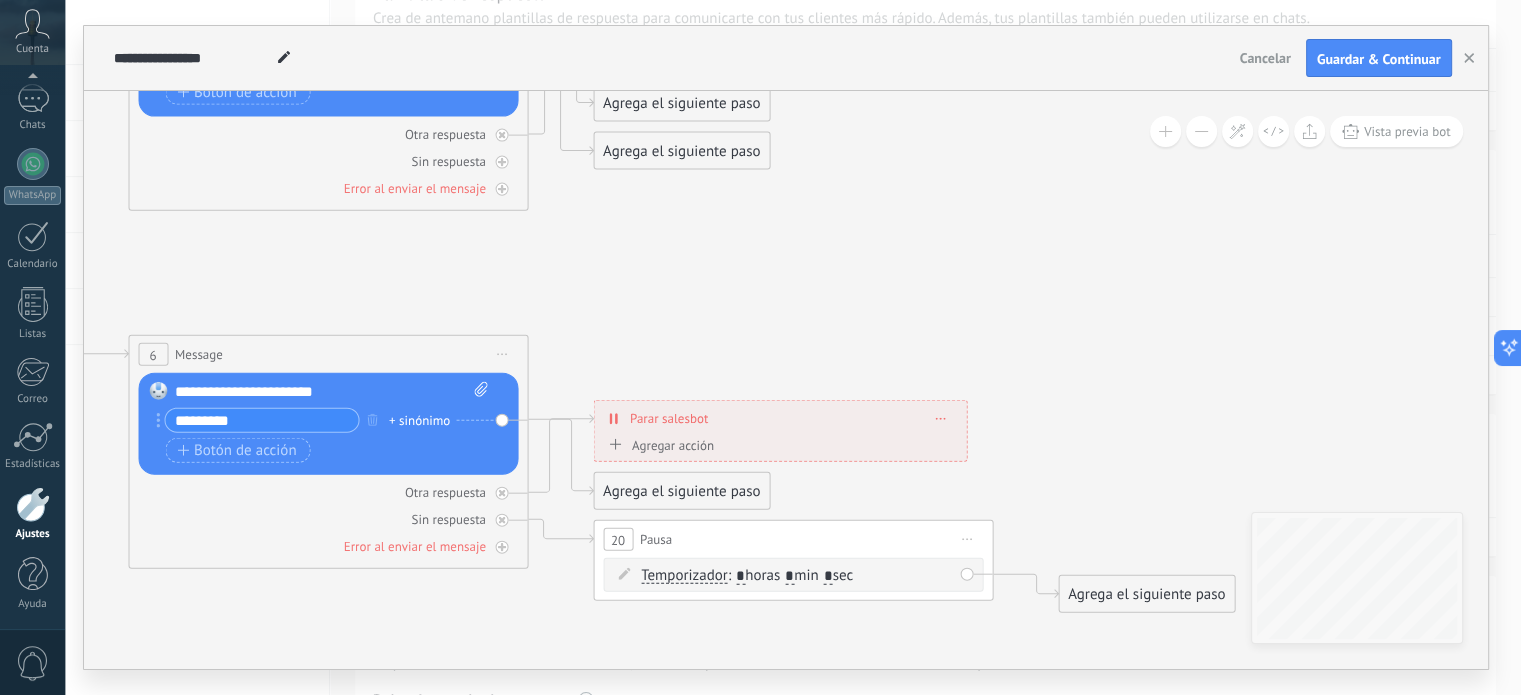 click 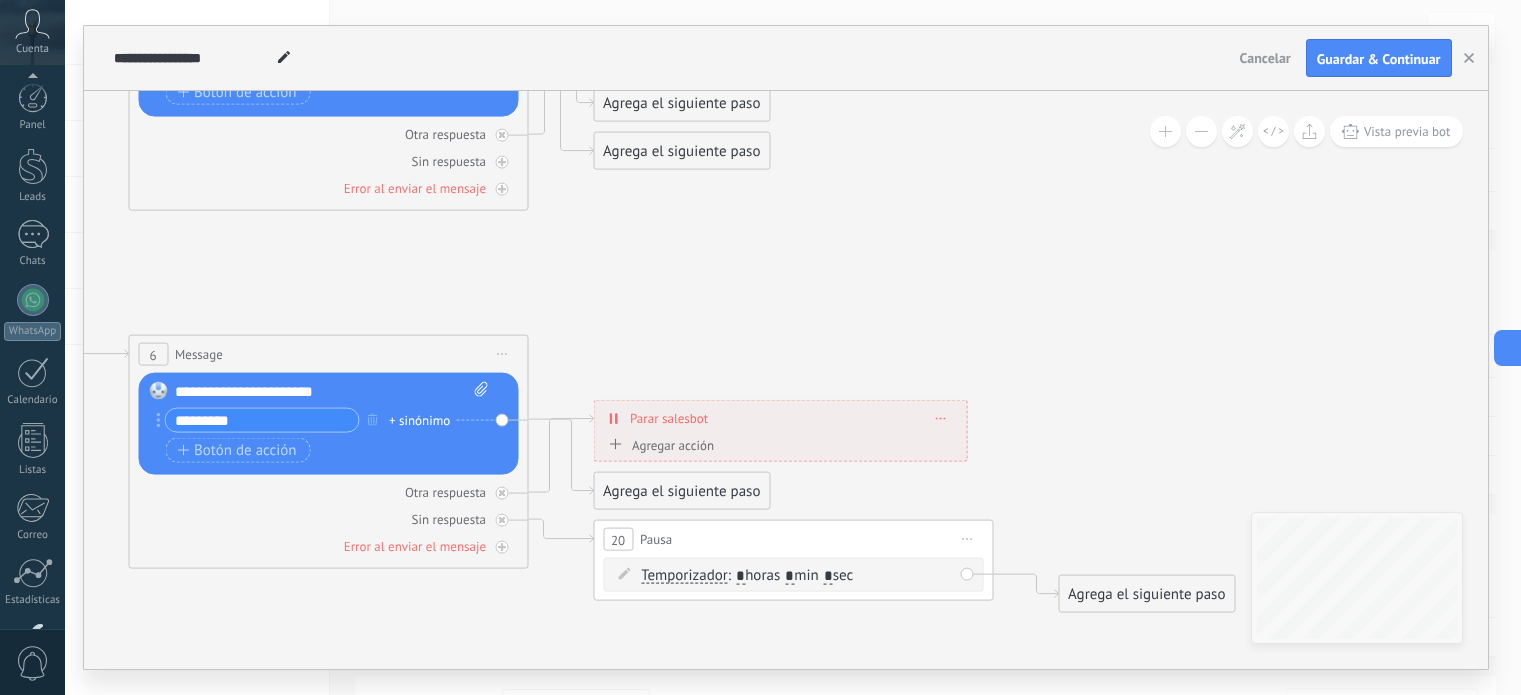 scroll, scrollTop: 100, scrollLeft: 0, axis: vertical 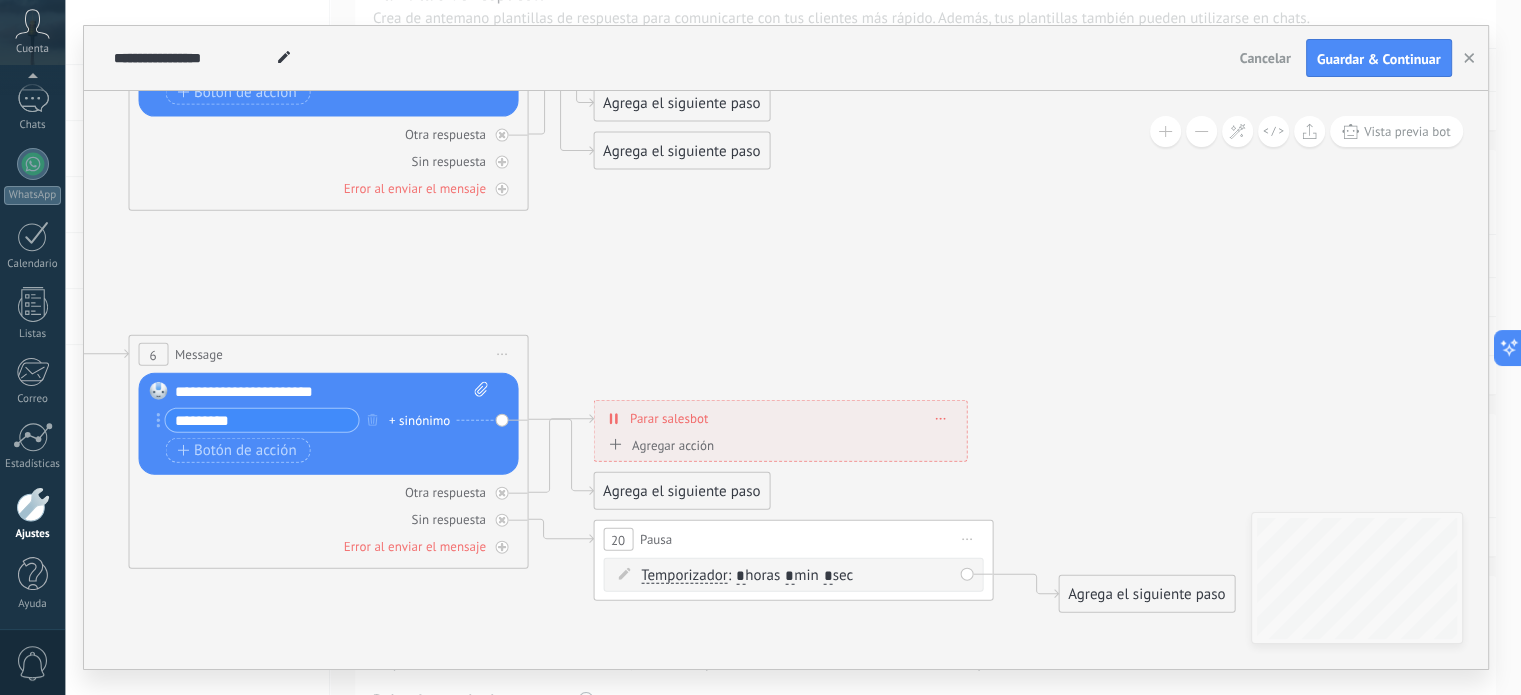 click at bounding box center [940, 418] 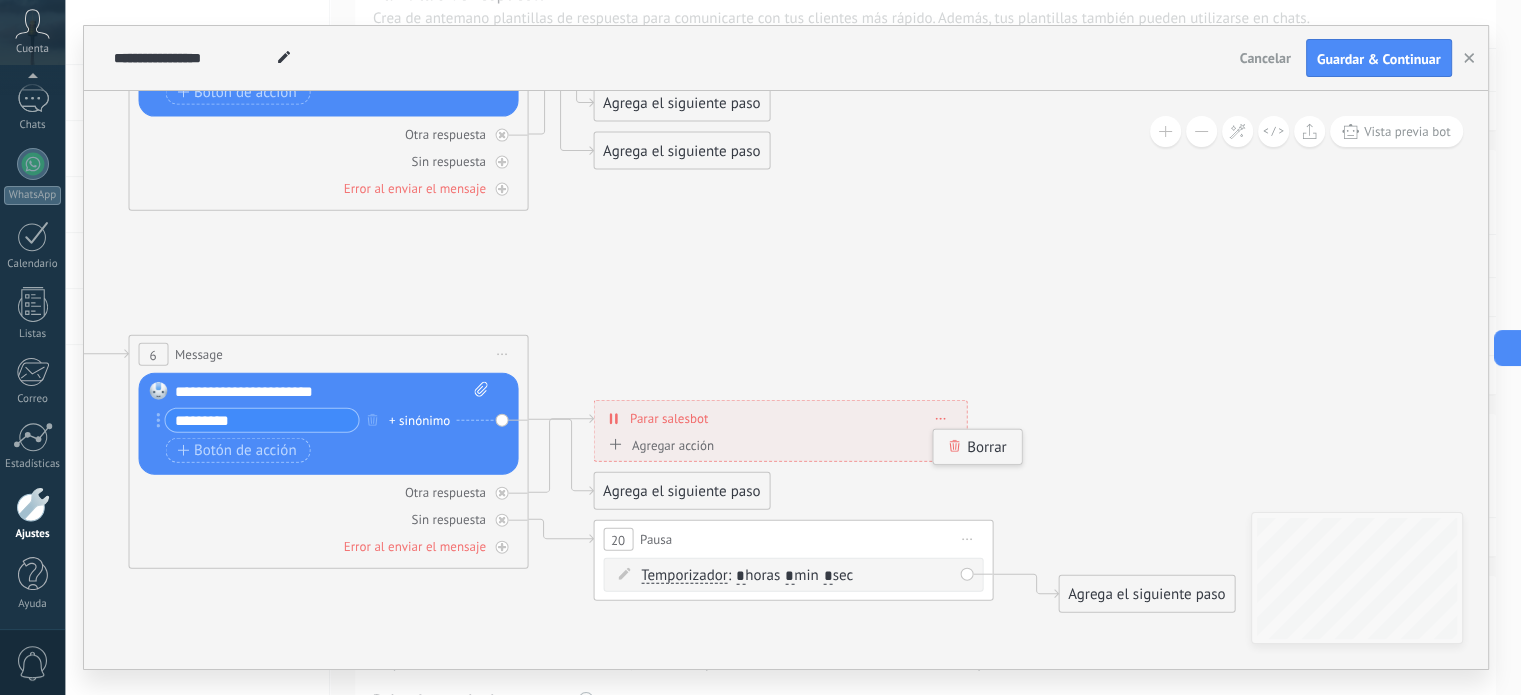click 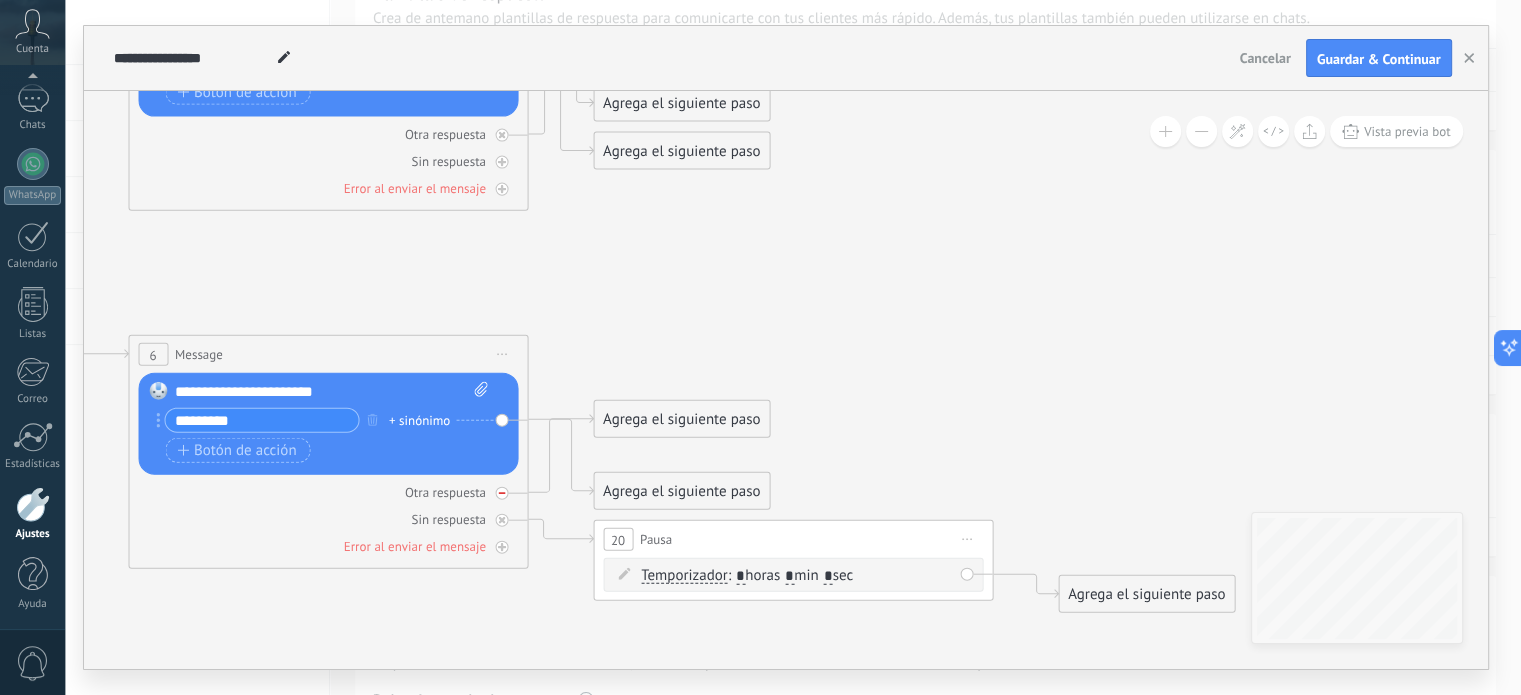 click at bounding box center [501, 493] 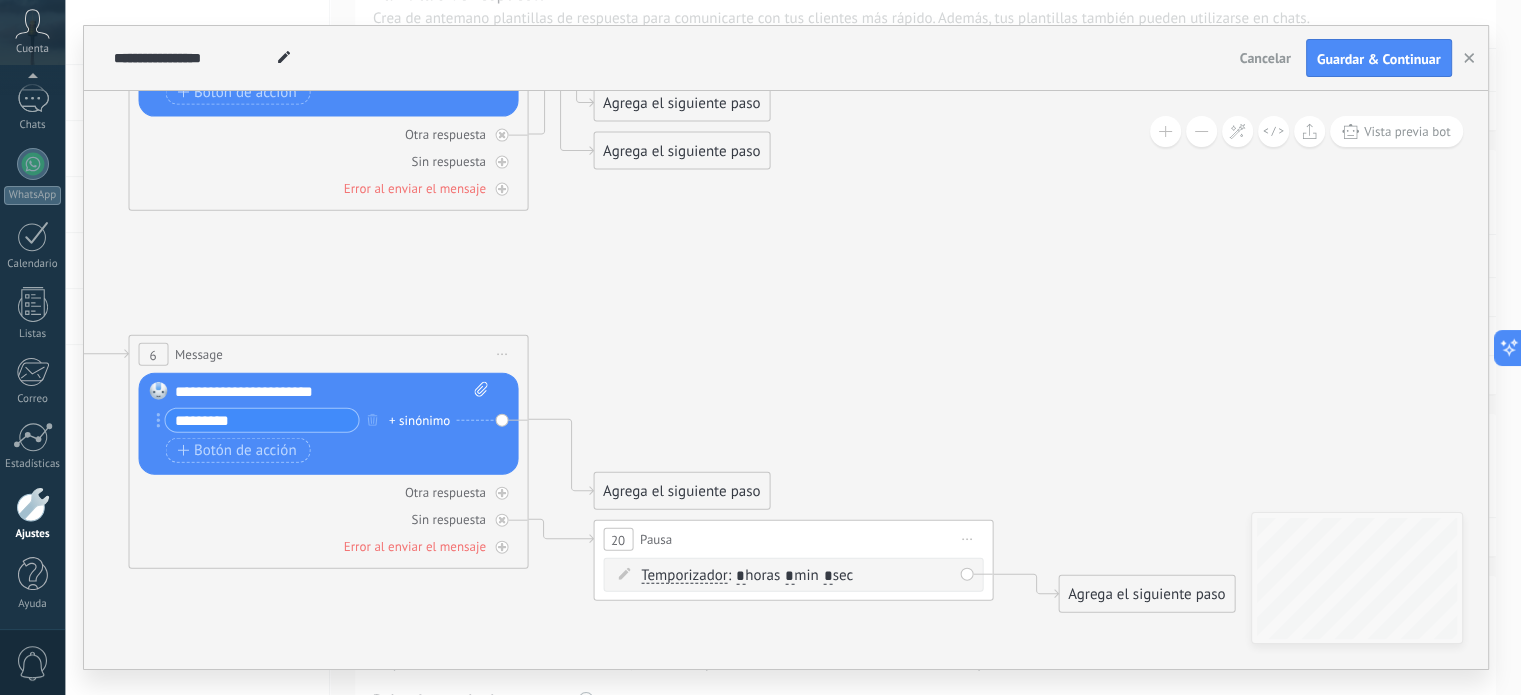 click on "Agrega el siguiente paso" at bounding box center [1146, 594] 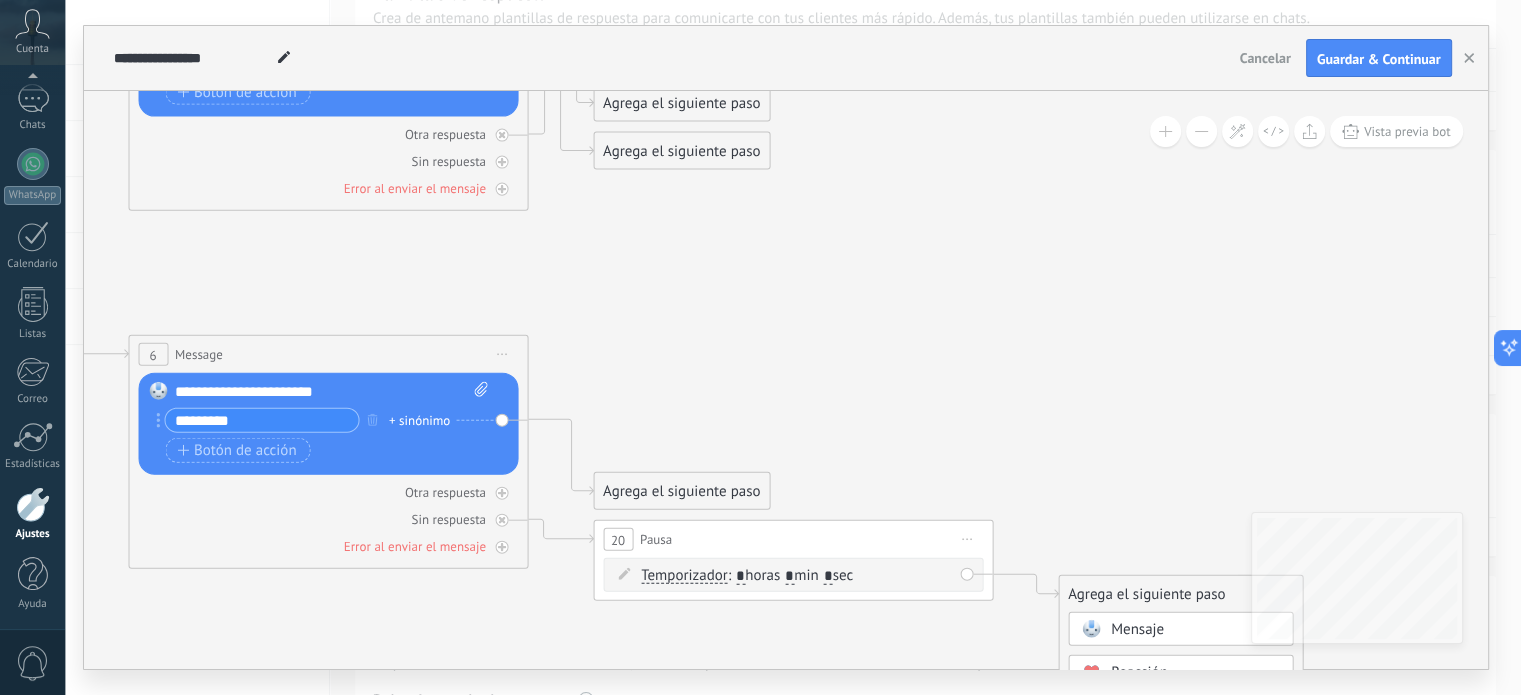 click on "Mensaje" at bounding box center [1137, 629] 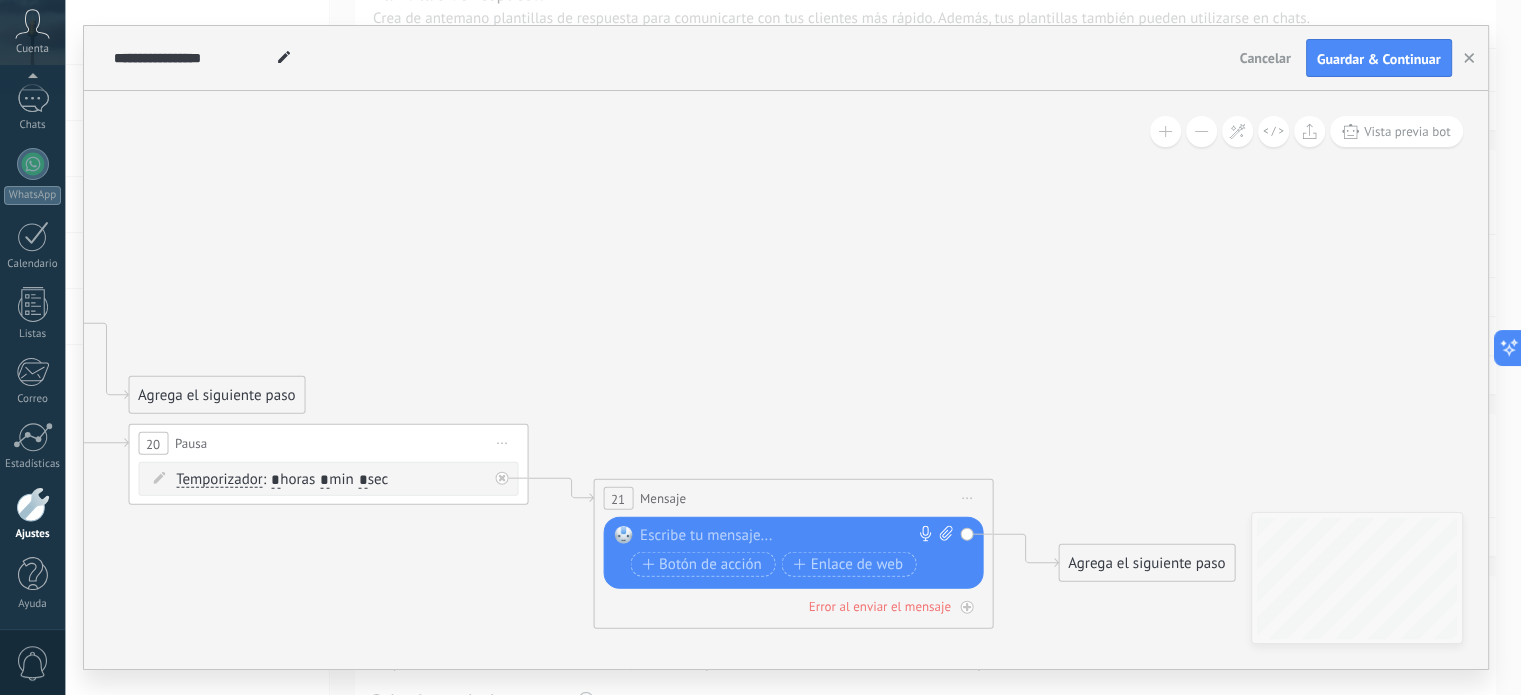 click at bounding box center (788, 536) 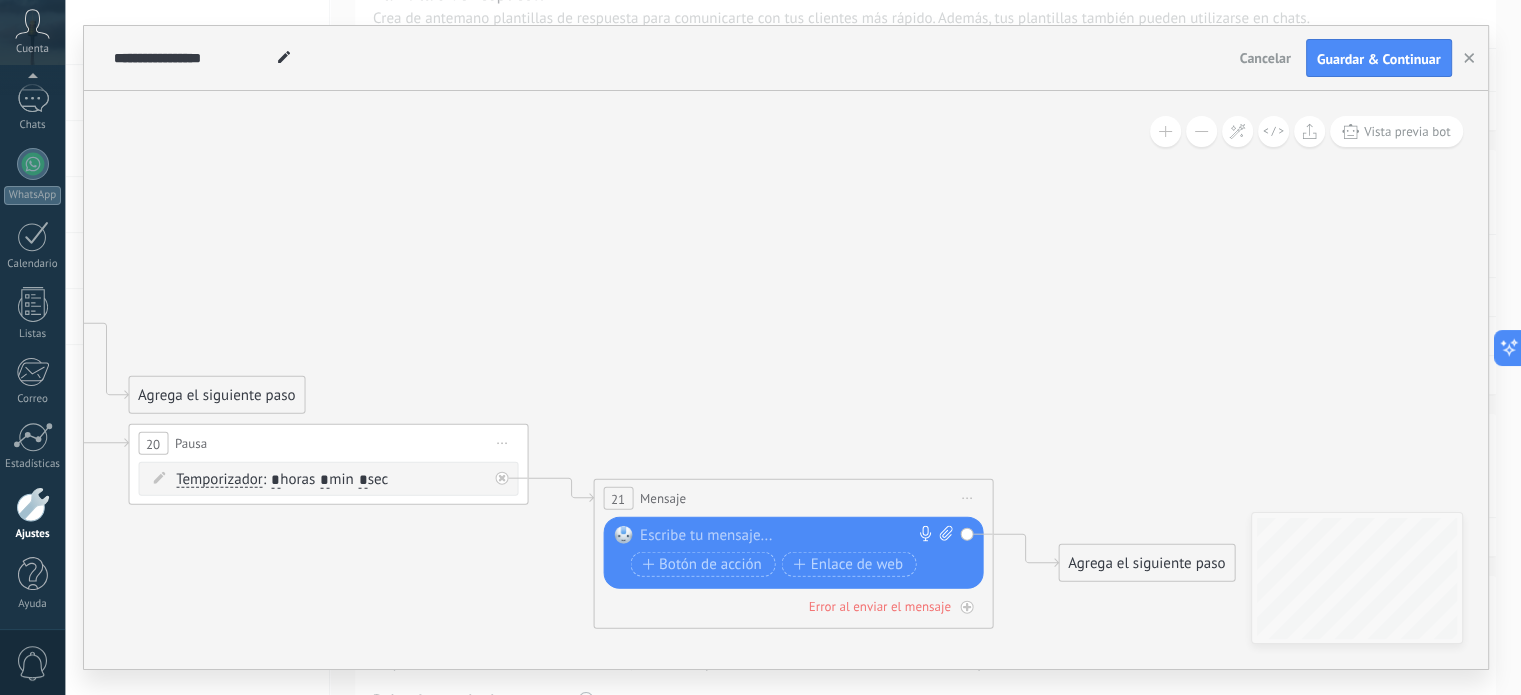 type 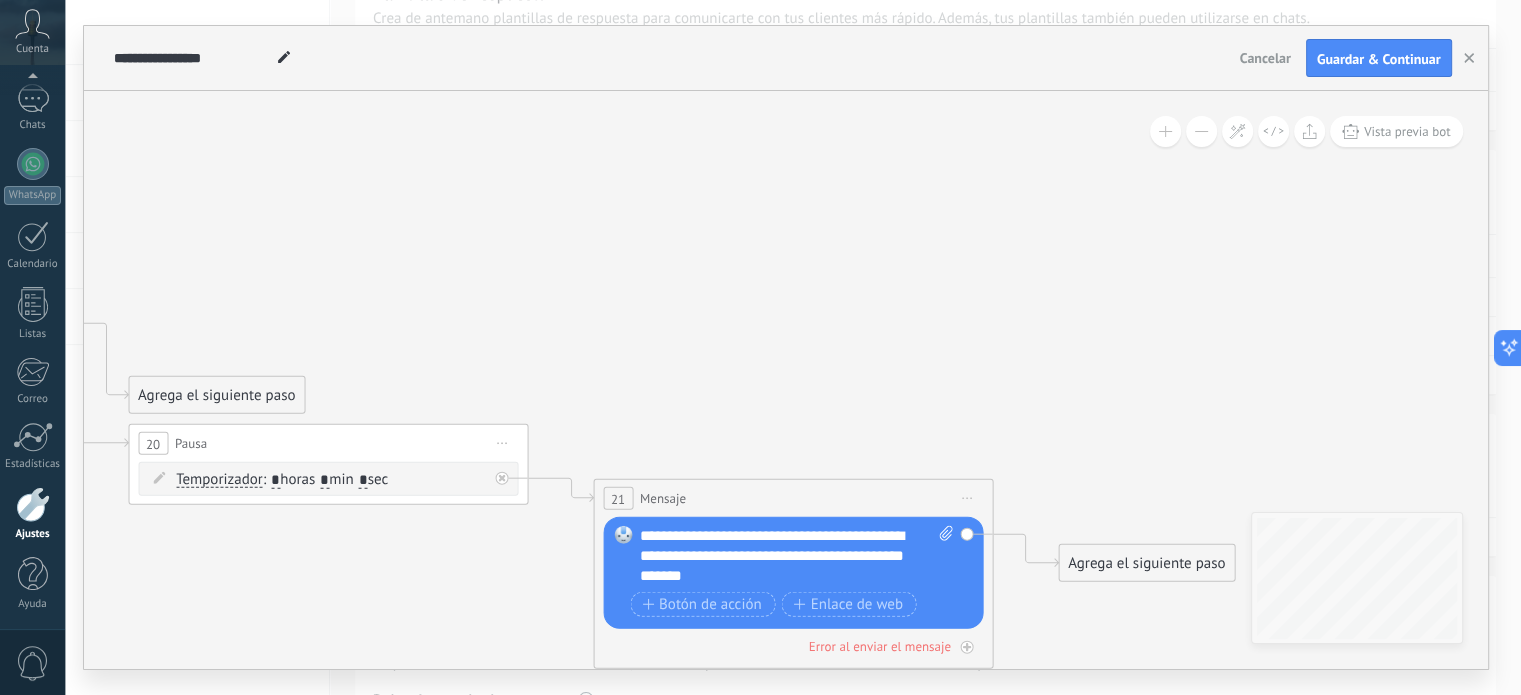 click on "**********" at bounding box center [797, 556] 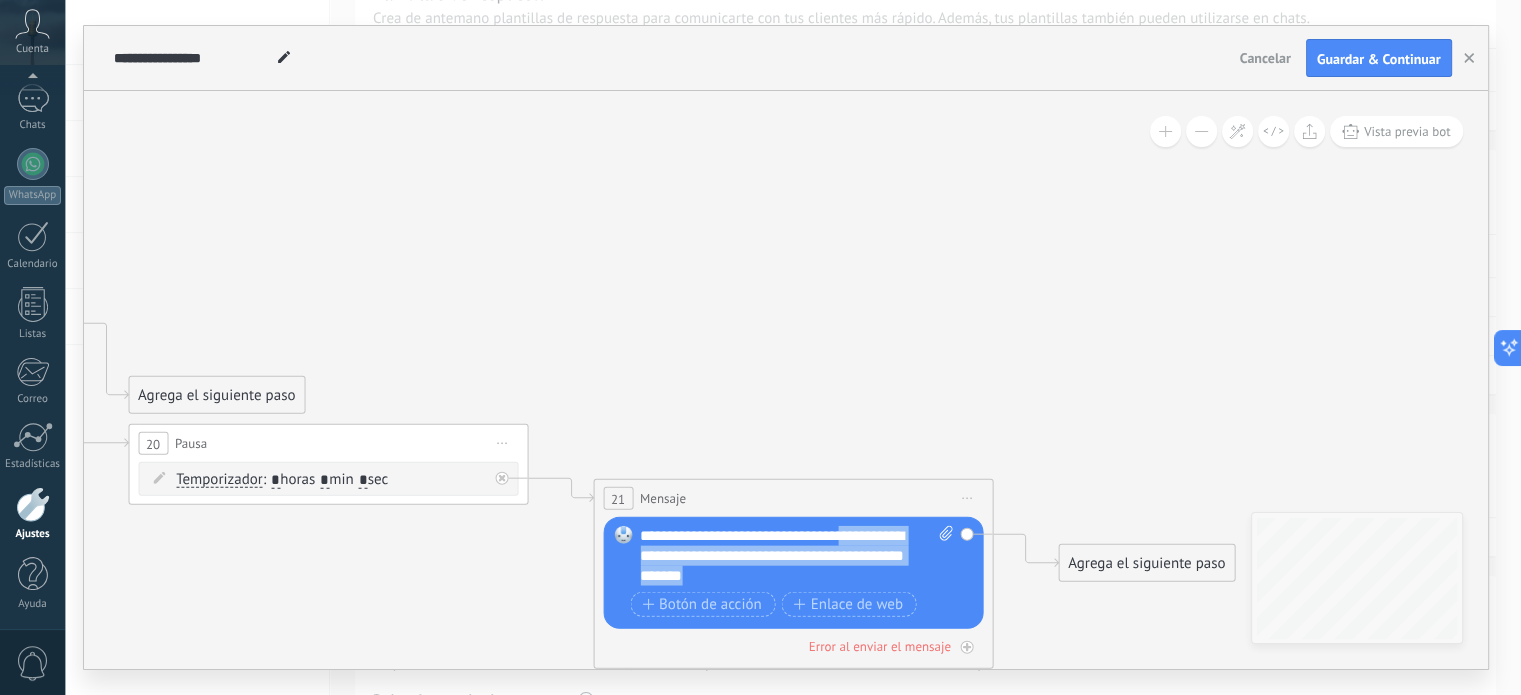 drag, startPoint x: 826, startPoint y: 573, endPoint x: 837, endPoint y: 533, distance: 41.484936 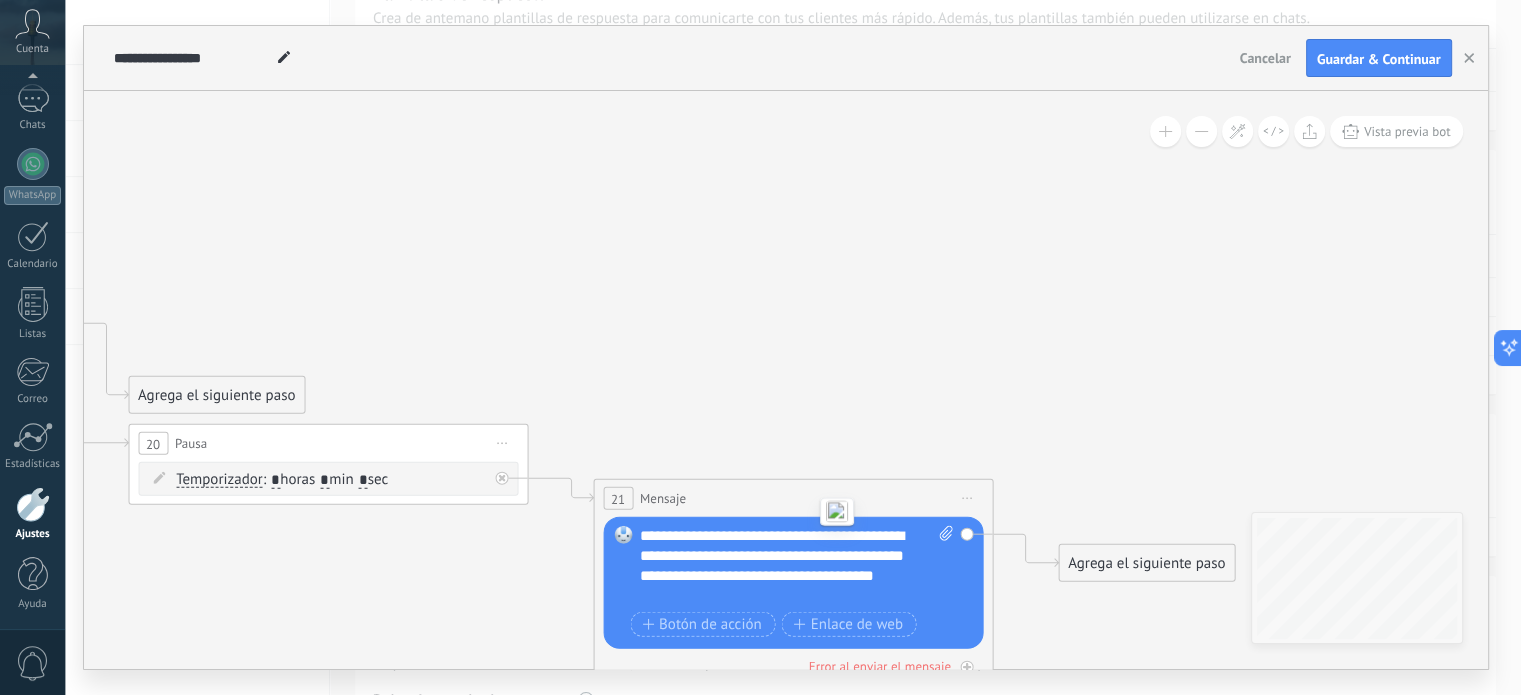 click on "**********" at bounding box center [797, 566] 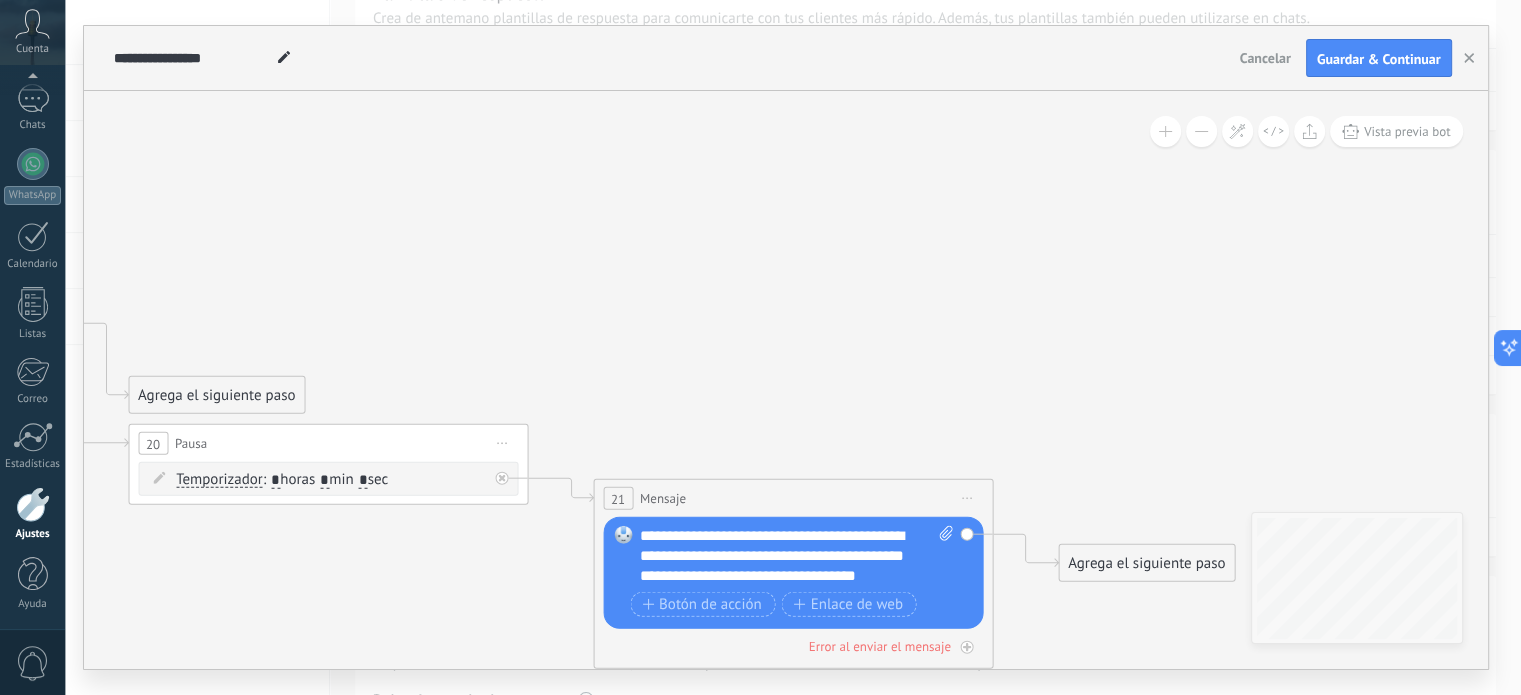 click 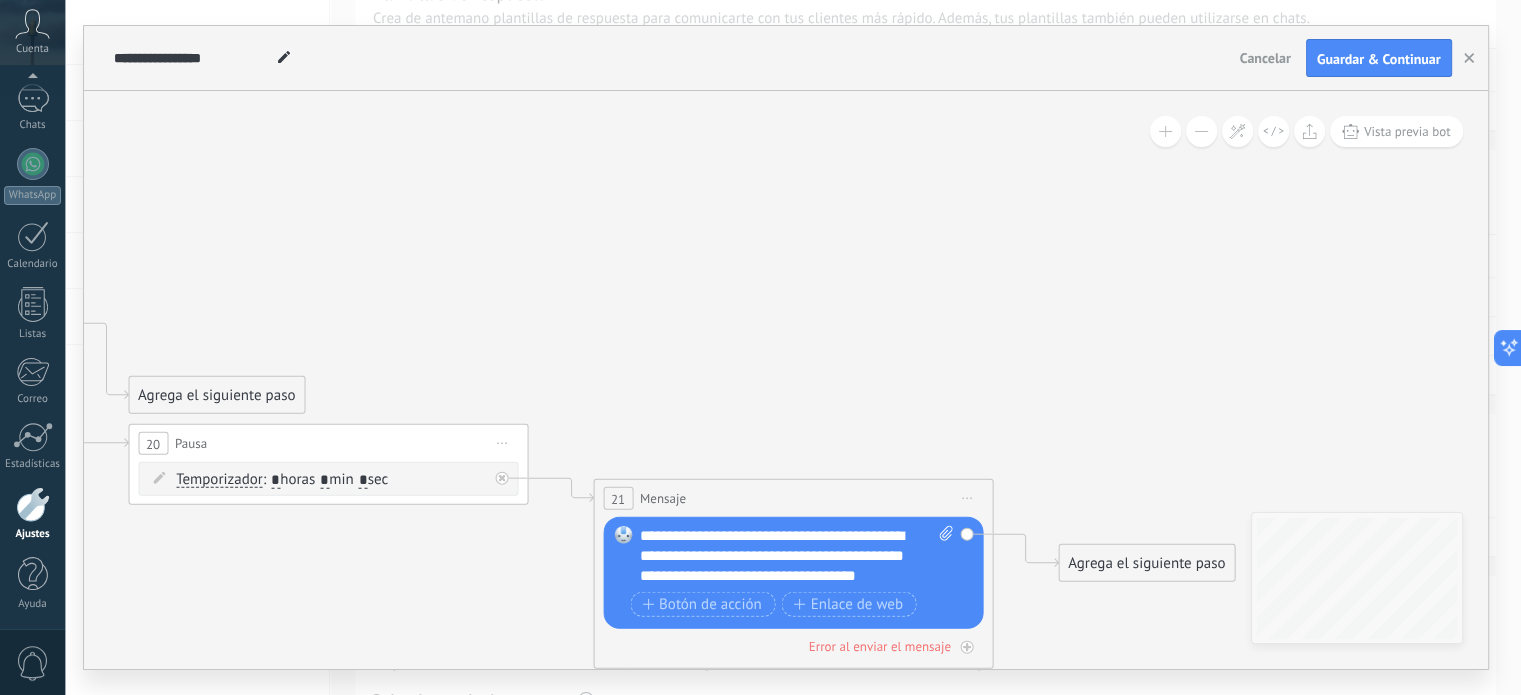 click on "Reemplazar
Quitar
Convertir a mensaje de voz
Arrastre la imagen aquí para adjuntarla.
Añadir imagen
Subir
Arrastrar y soltar
Archivo no encontrado
Escribe tu mensaje..." at bounding box center [793, 573] 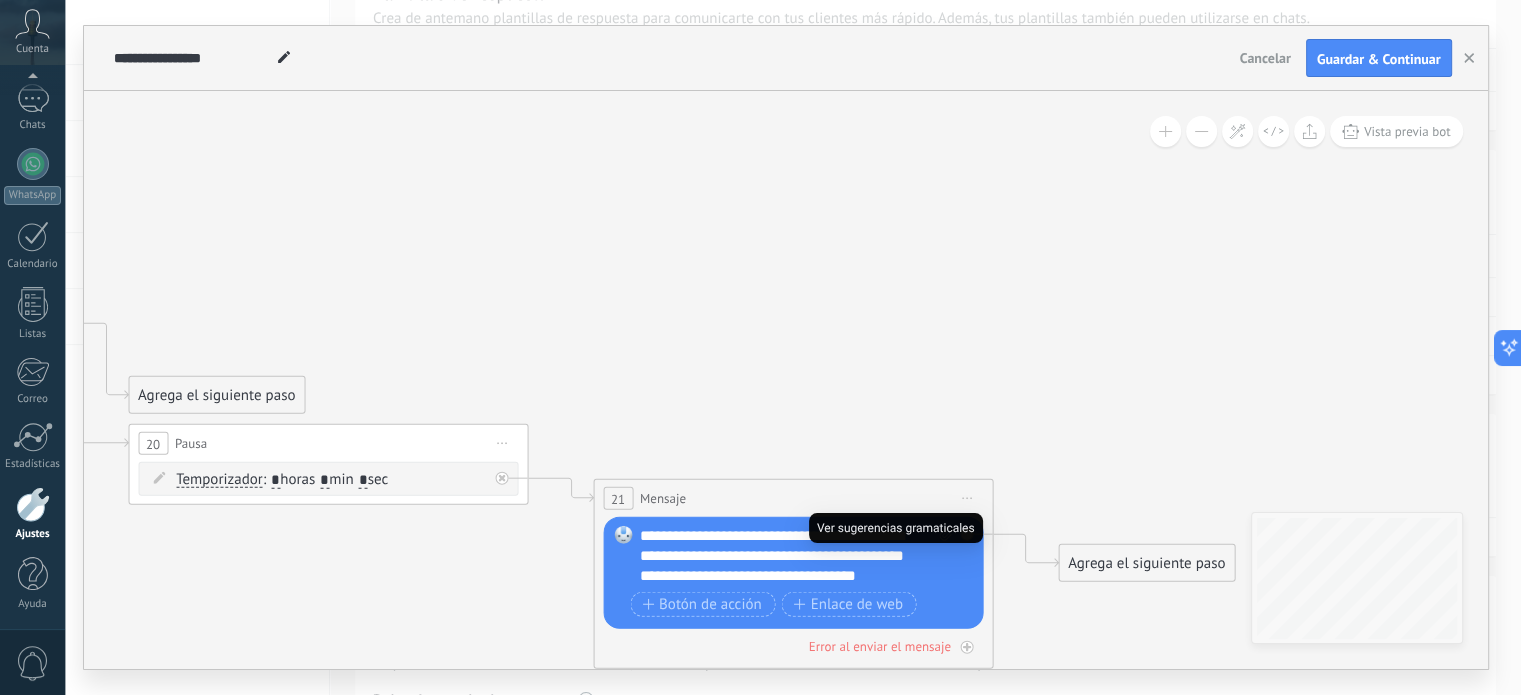 click at bounding box center (640, 526) 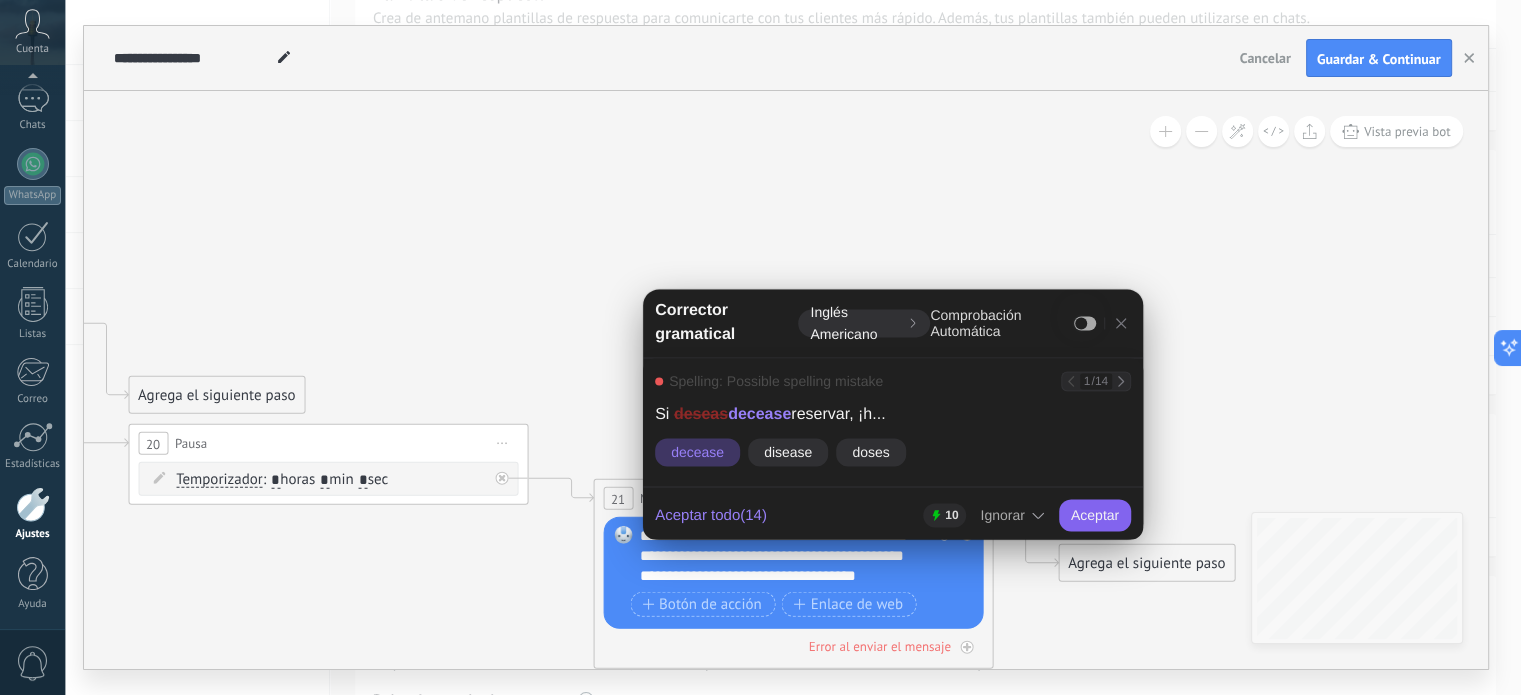 click 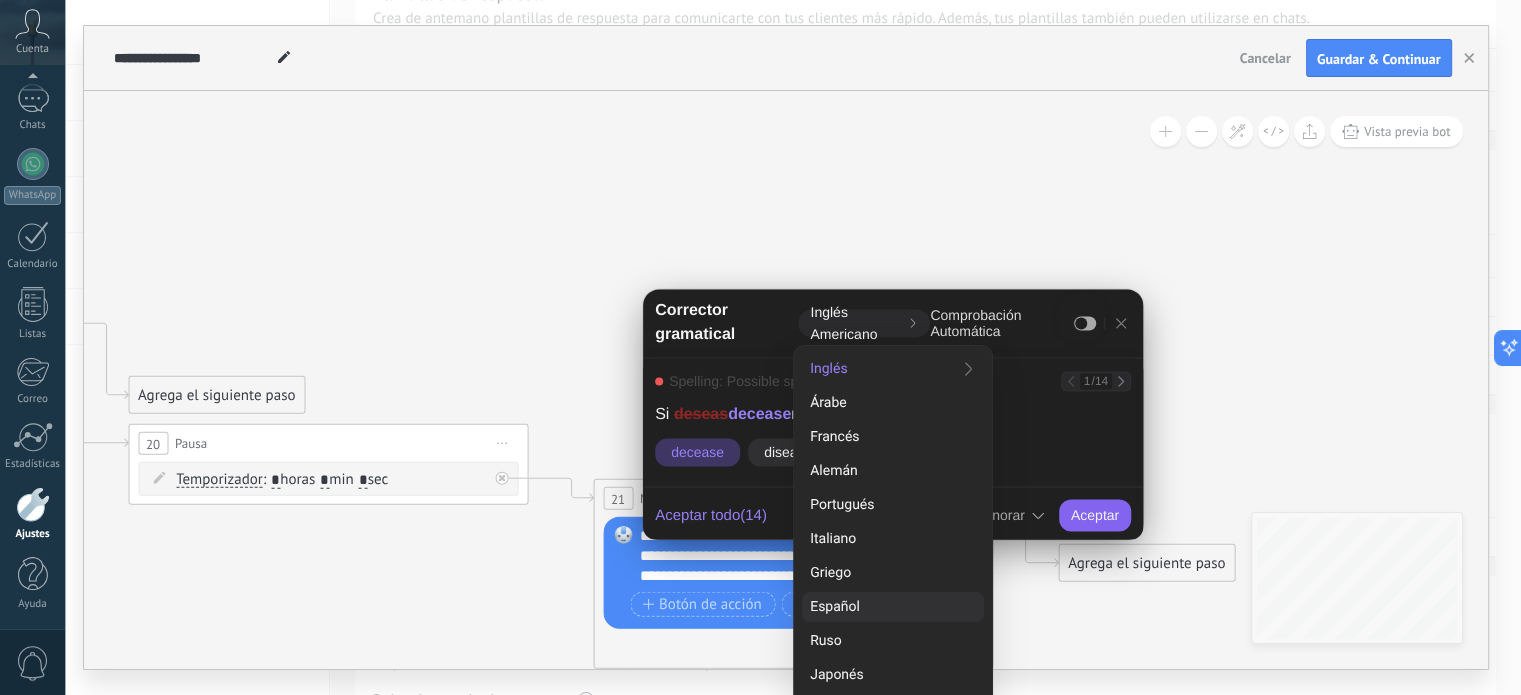 click on "Español" at bounding box center [893, 607] 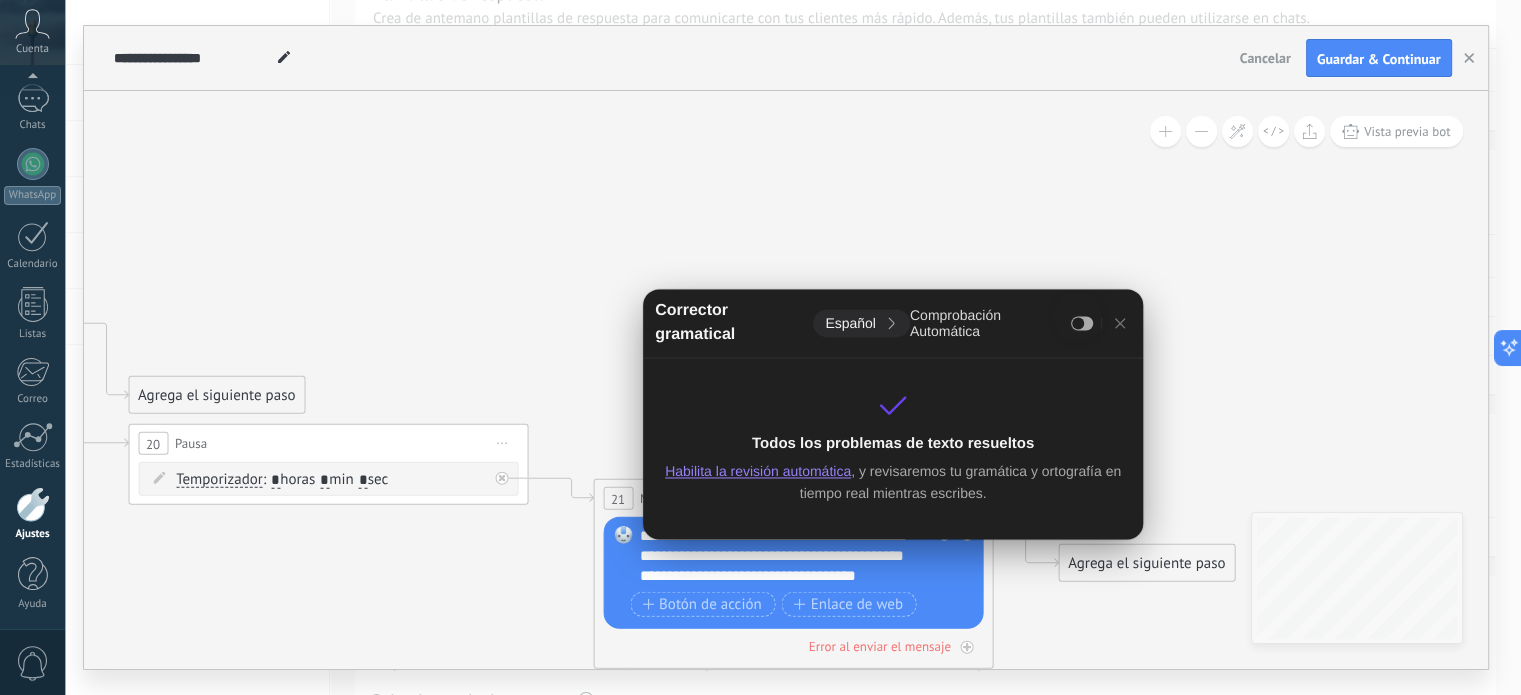 click 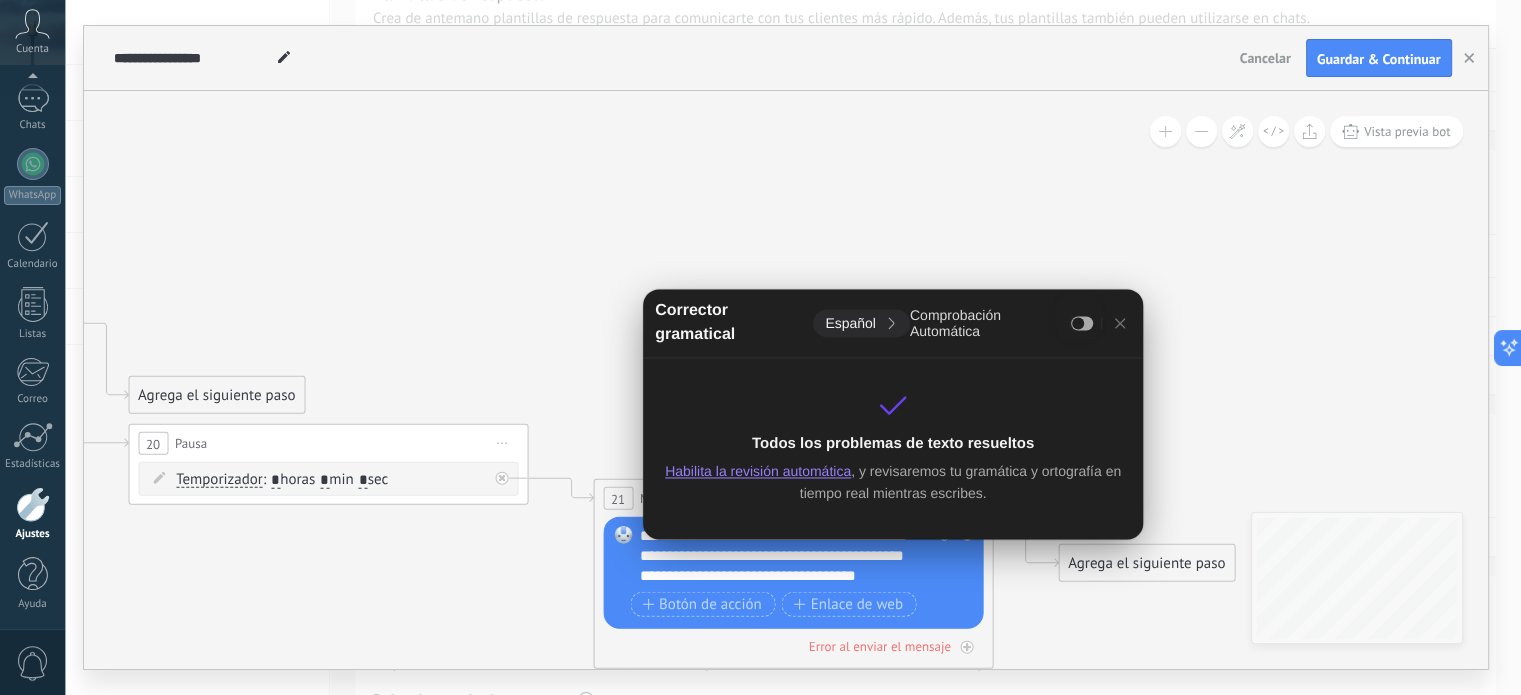 click 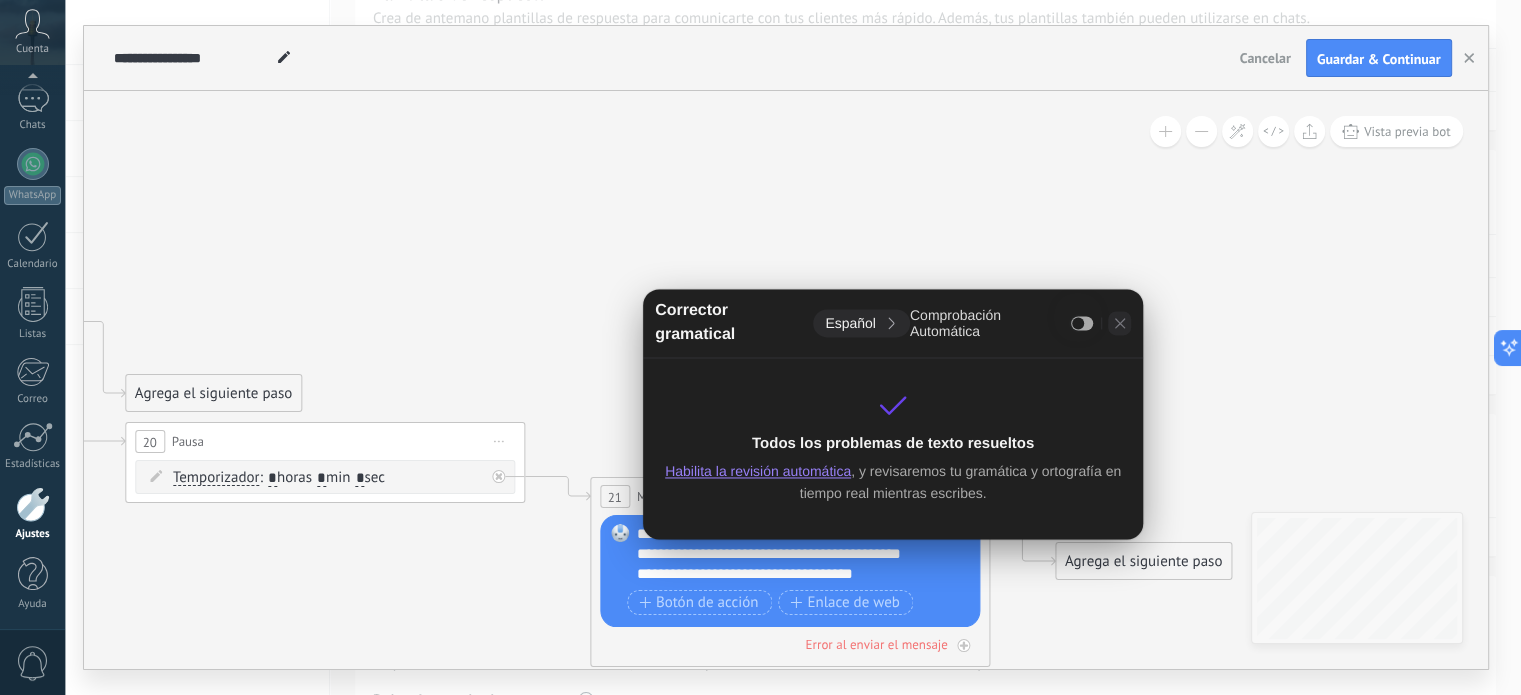 click 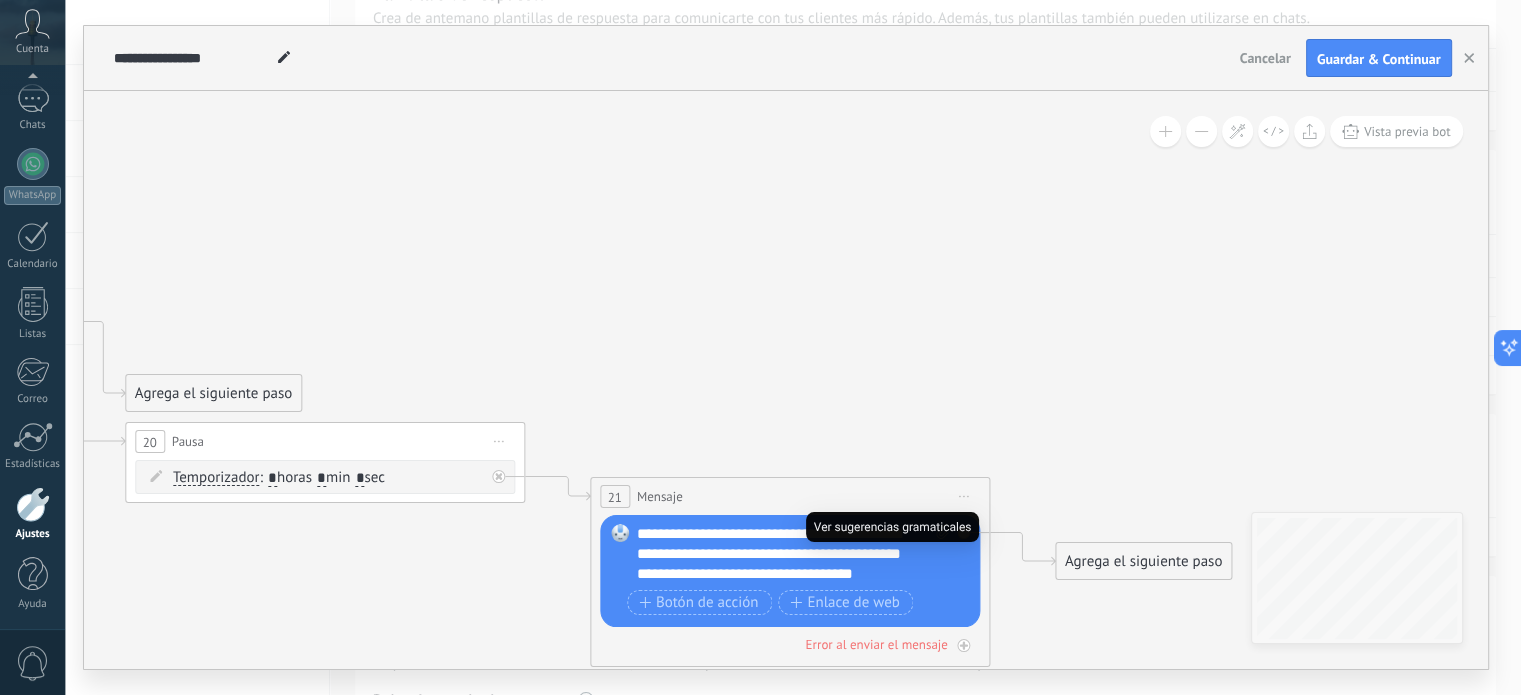 click at bounding box center (637, 524) 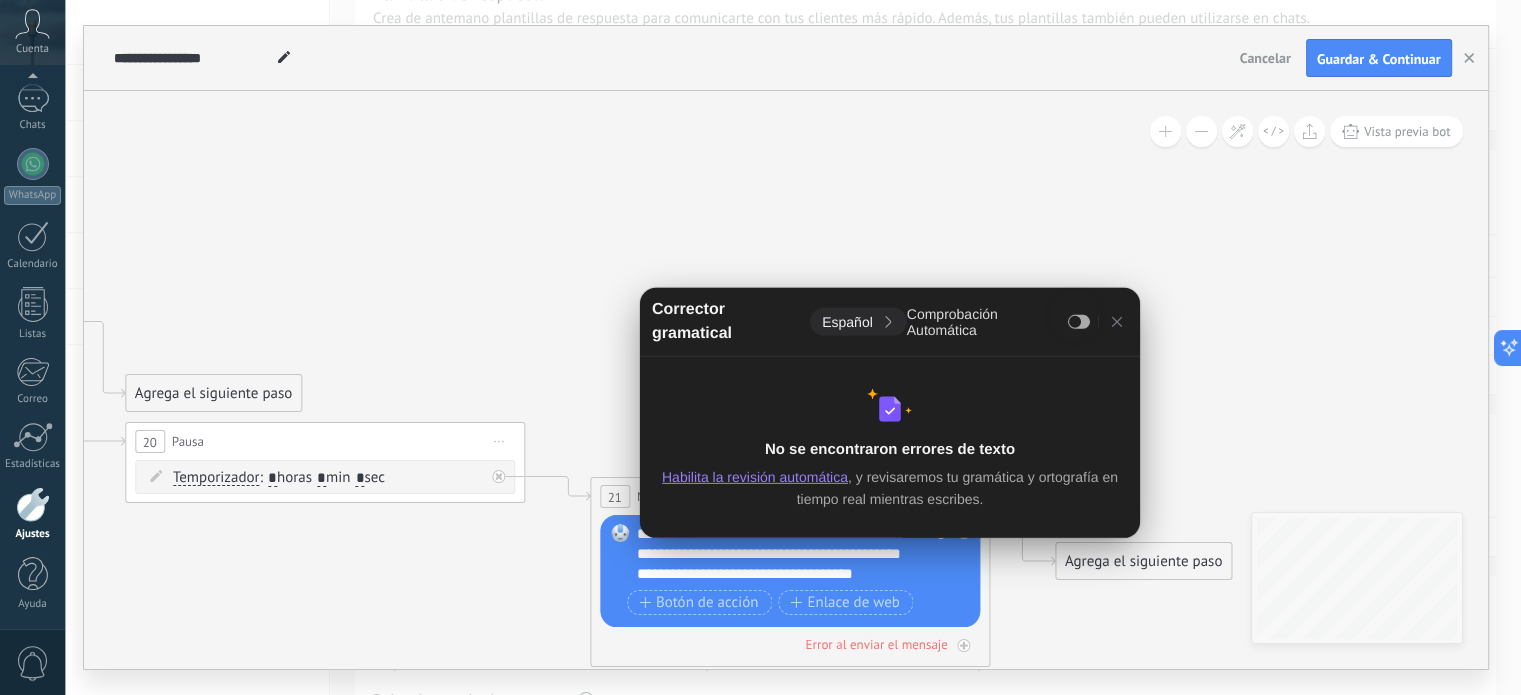 click 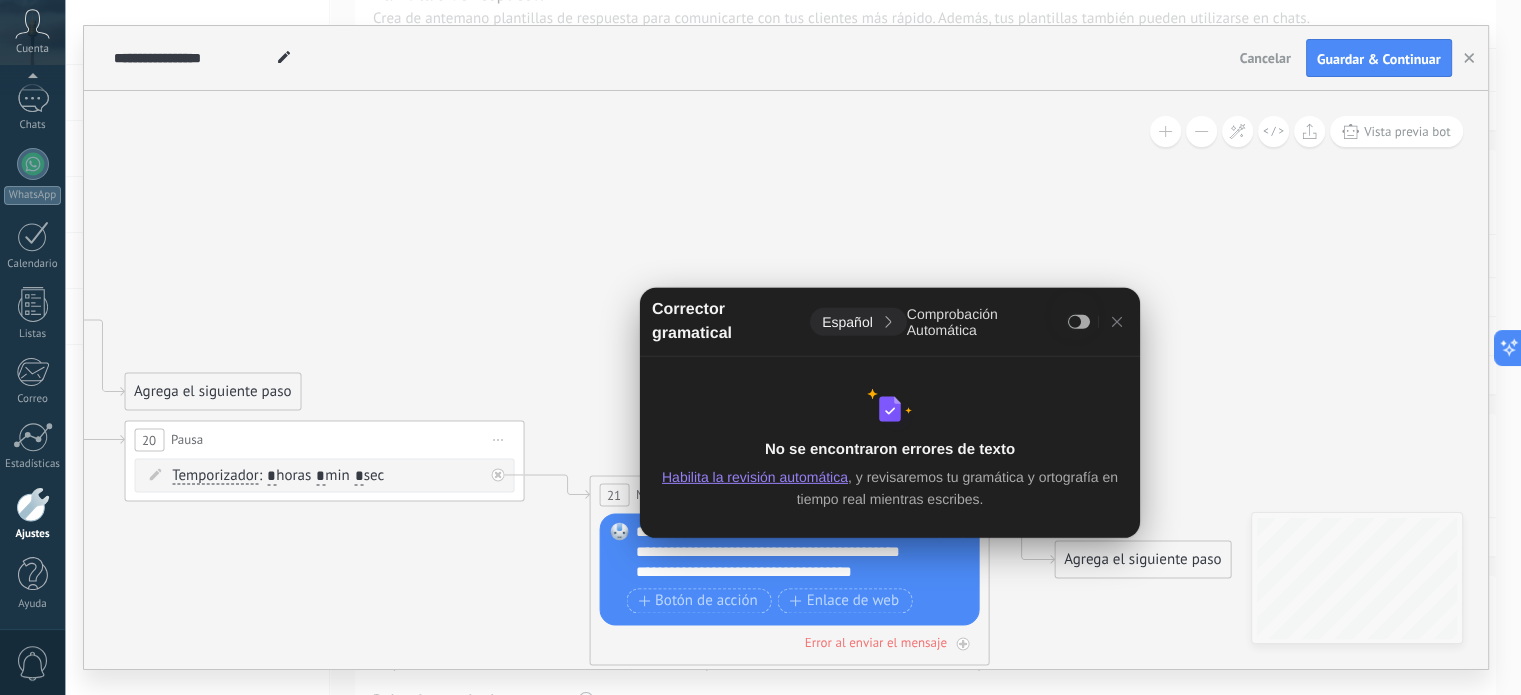 click on "**********" at bounding box center [793, 553] 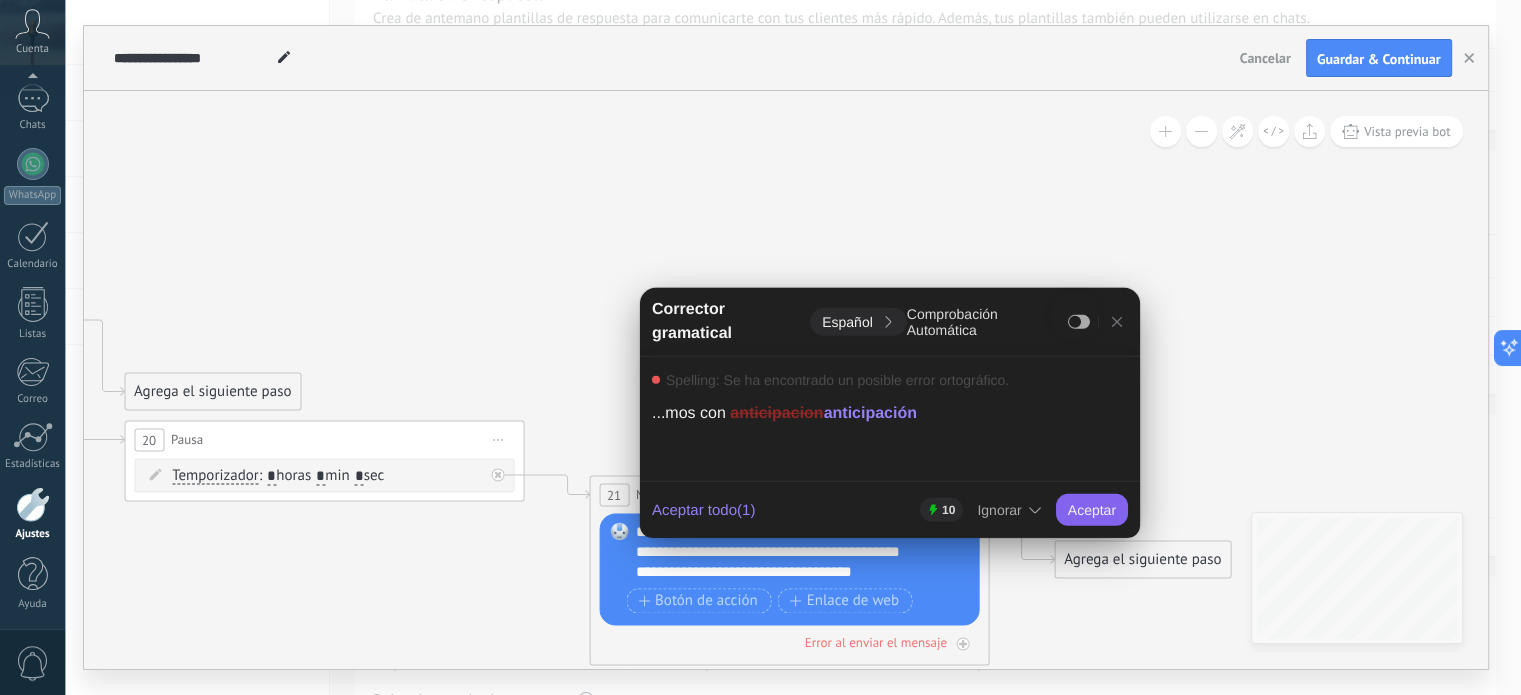 click 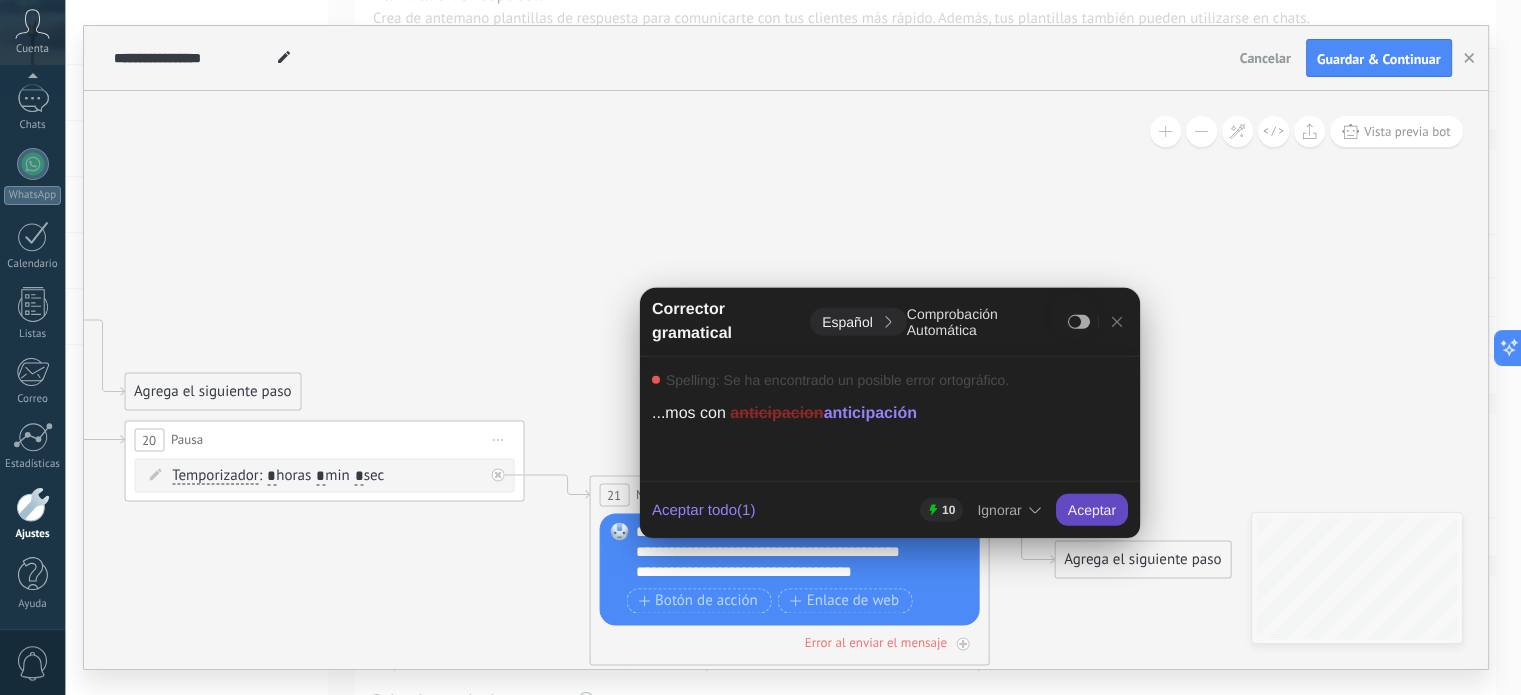 click on "Aceptar" at bounding box center (1092, 510) 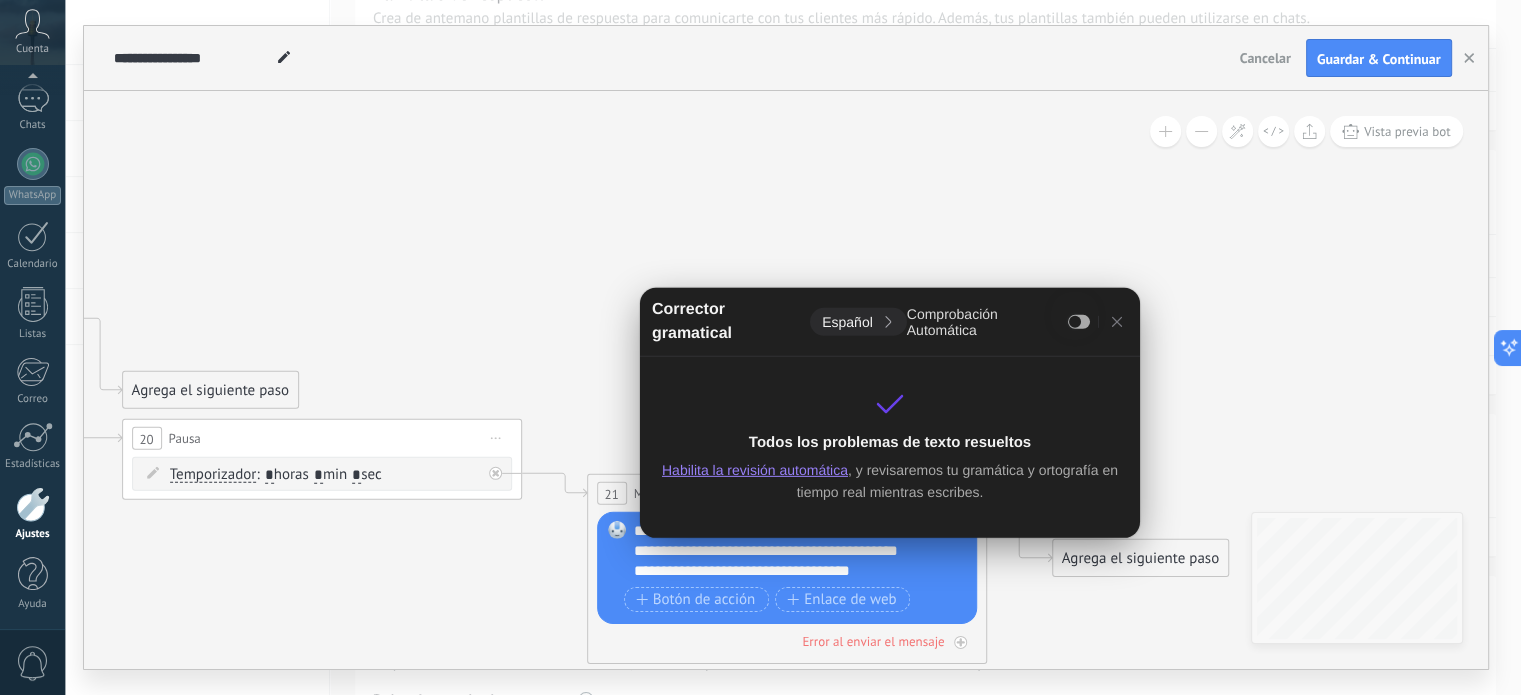 click 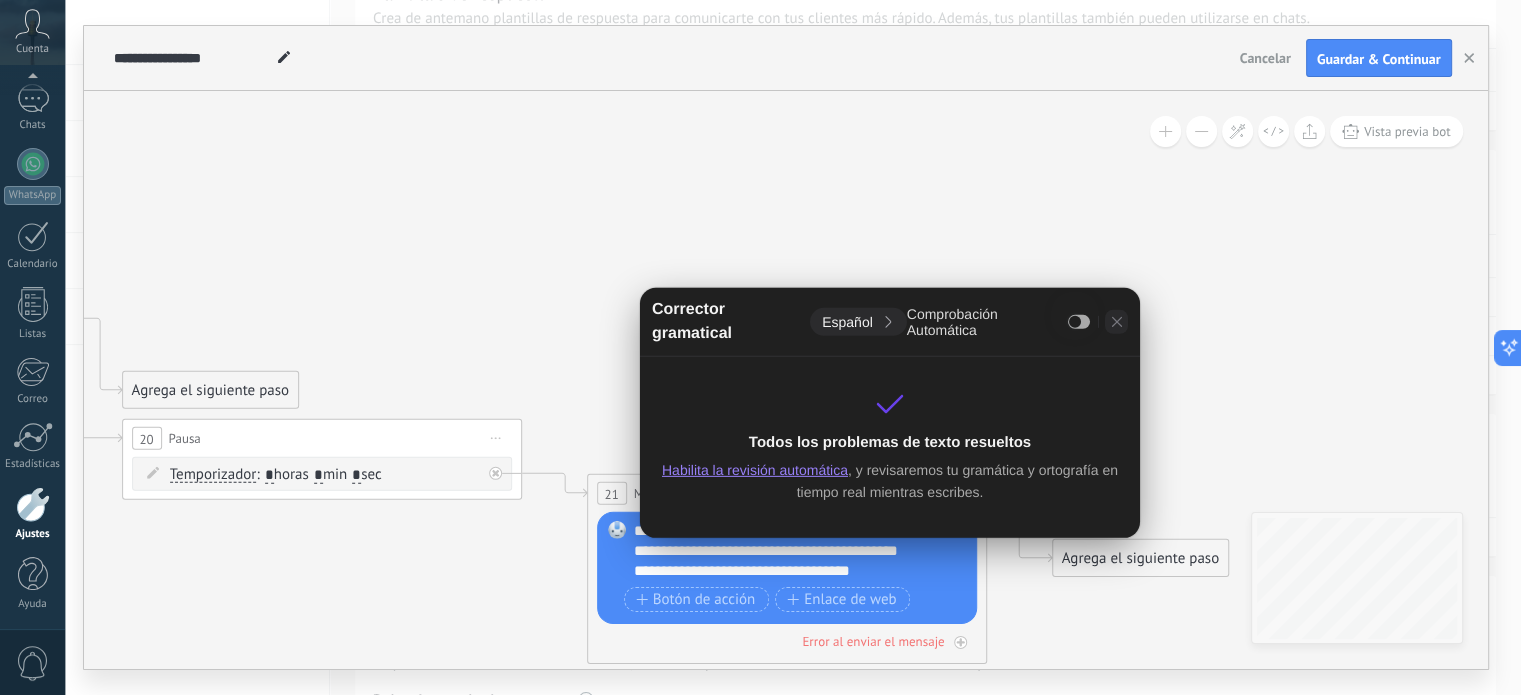 click at bounding box center [1116, 322] 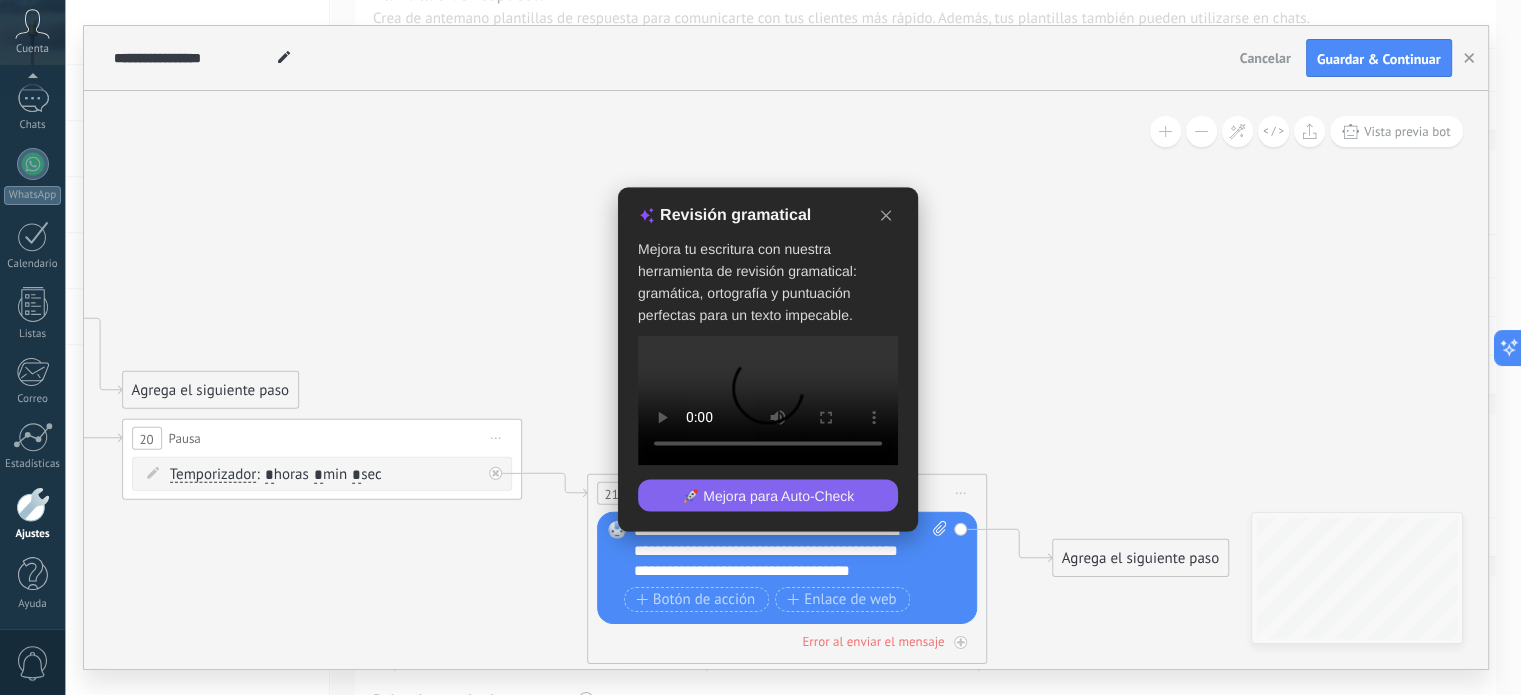 click on "Reemplazar
Quitar
Convertir a mensaje de voz
Arrastre la imagen aquí para adjuntarla.
Añadir imagen
Subir
Arrastrar y soltar
Archivo no encontrado
Escribe tu mensaje..." at bounding box center (787, 568) 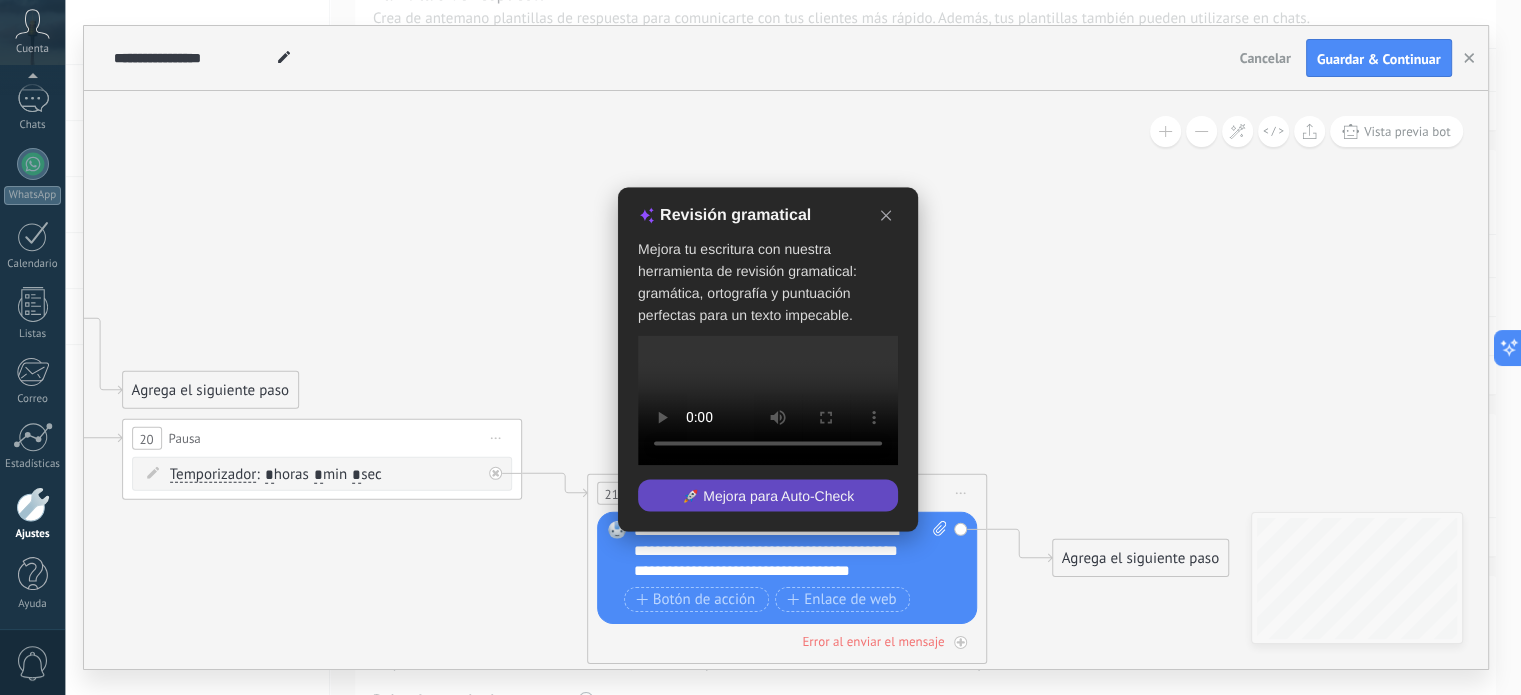 click on "🚀 Mejora para Auto-Check" at bounding box center [768, 496] 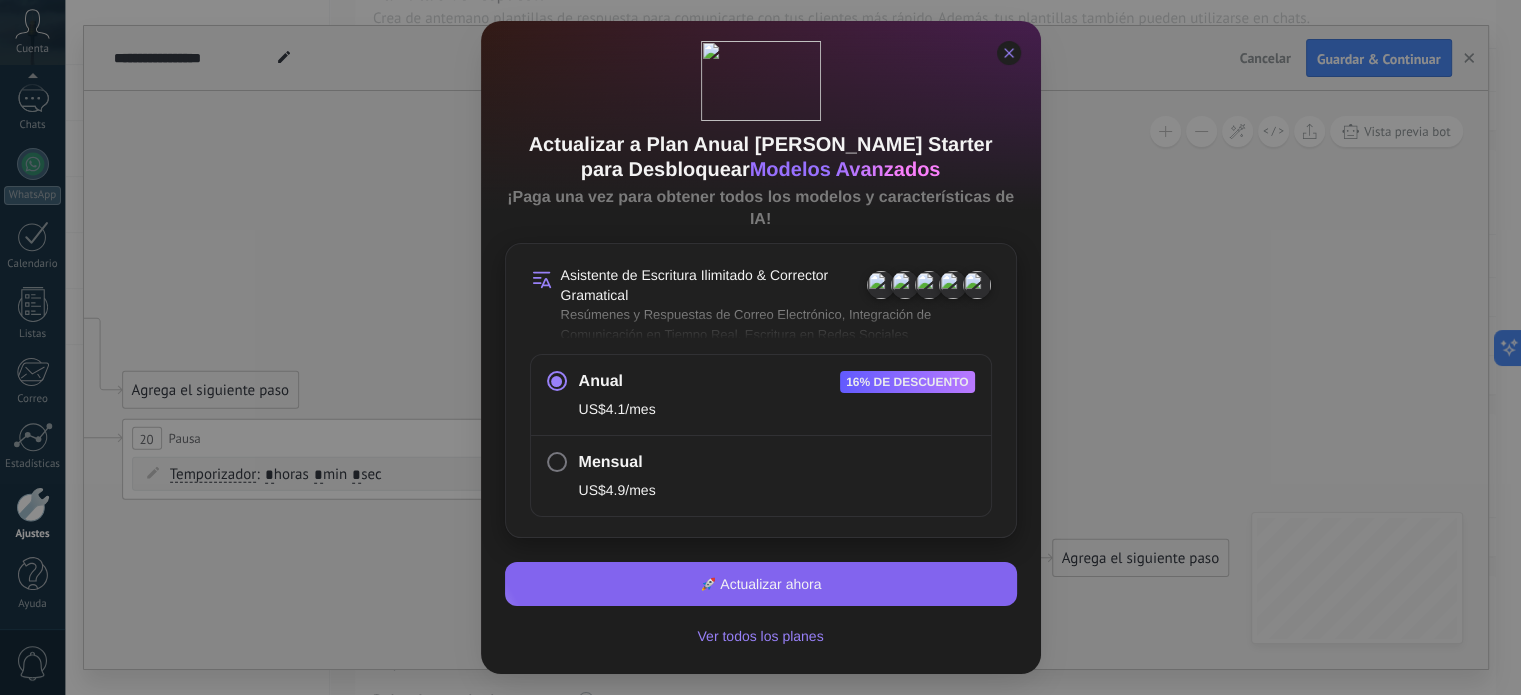 click 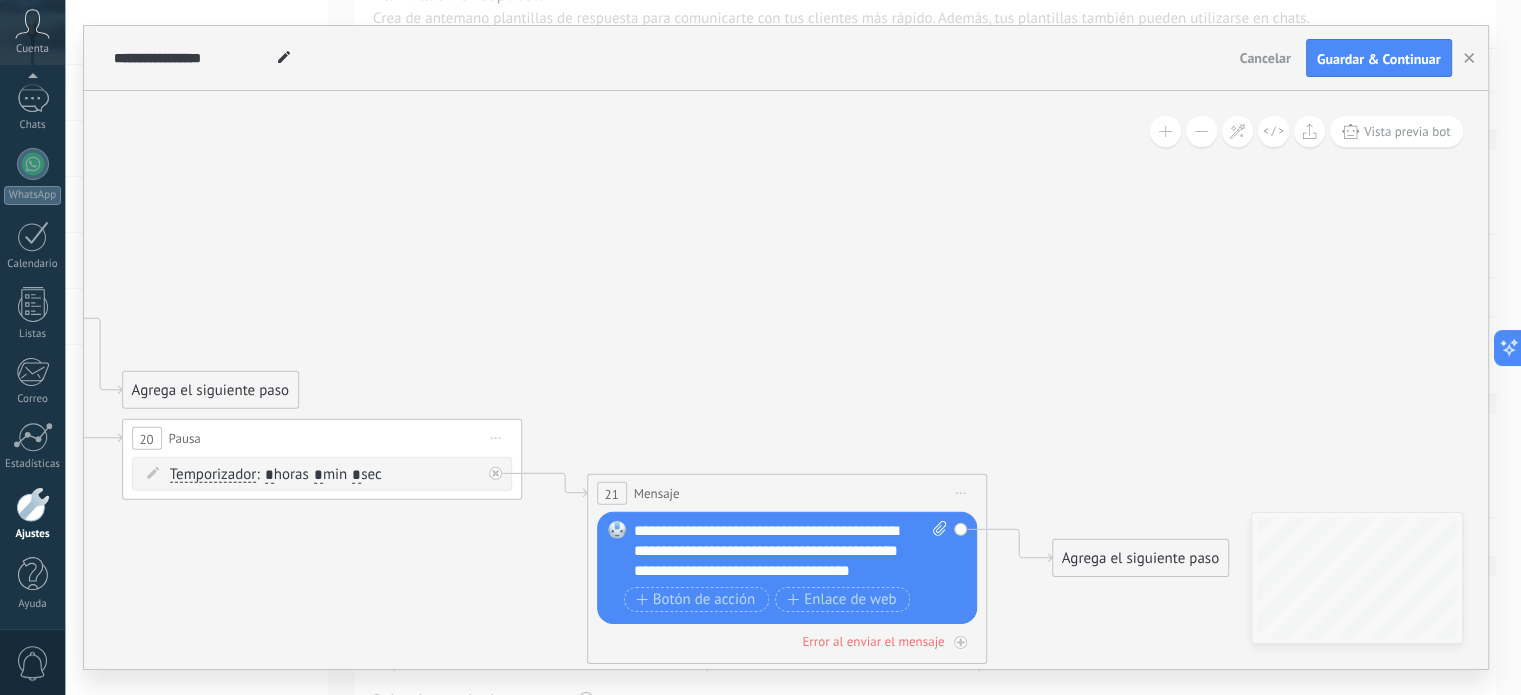 click on "Reemplazar
Quitar
Convertir a mensaje de voz
Arrastre la imagen aquí para adjuntarla.
Añadir imagen
Subir
Arrastrar y soltar
Archivo no encontrado
Escribe tu mensaje..." at bounding box center [787, 568] 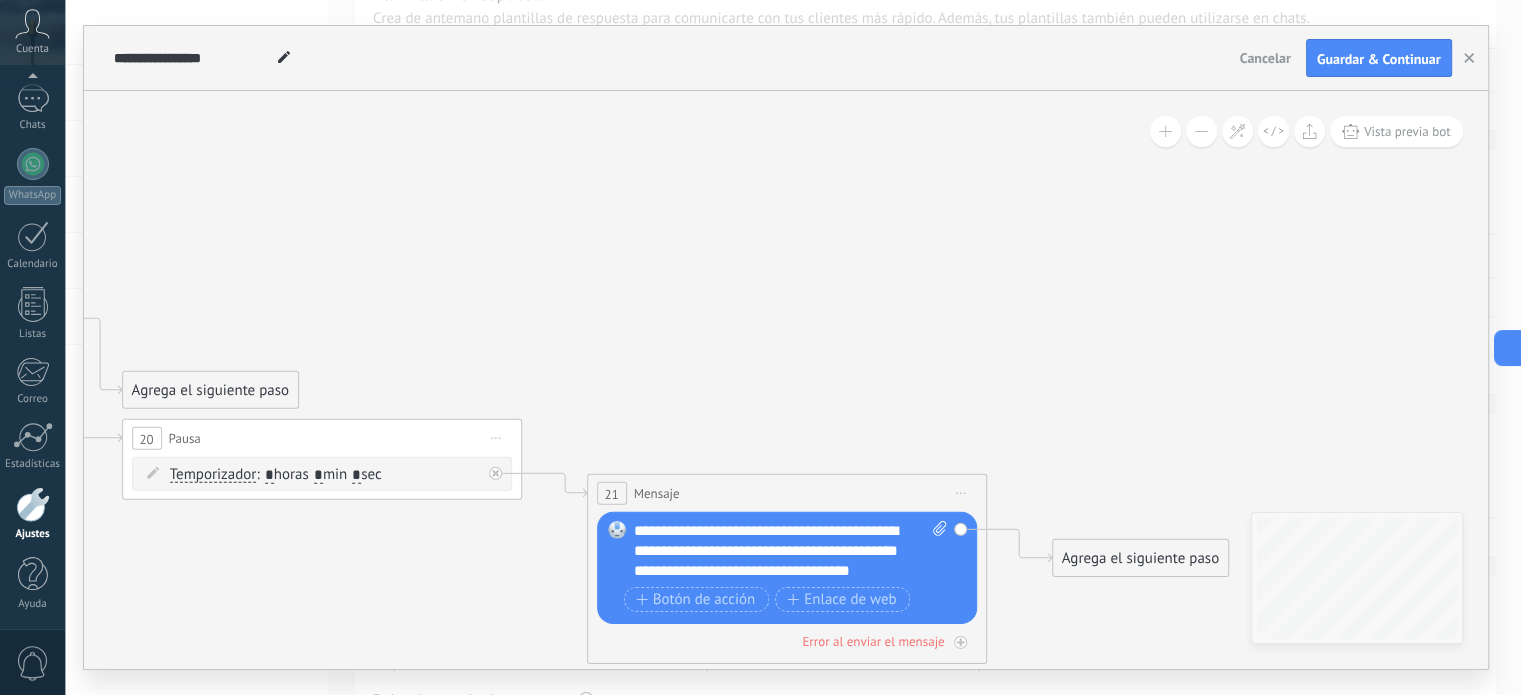 click on "Reemplazar
Quitar
Convertir a mensaje de voz
Arrastre la imagen aquí para adjuntarla.
Añadir imagen
Subir
Arrastrar y soltar
Archivo no encontrado
Escribe tu mensaje..." at bounding box center (787, 568) 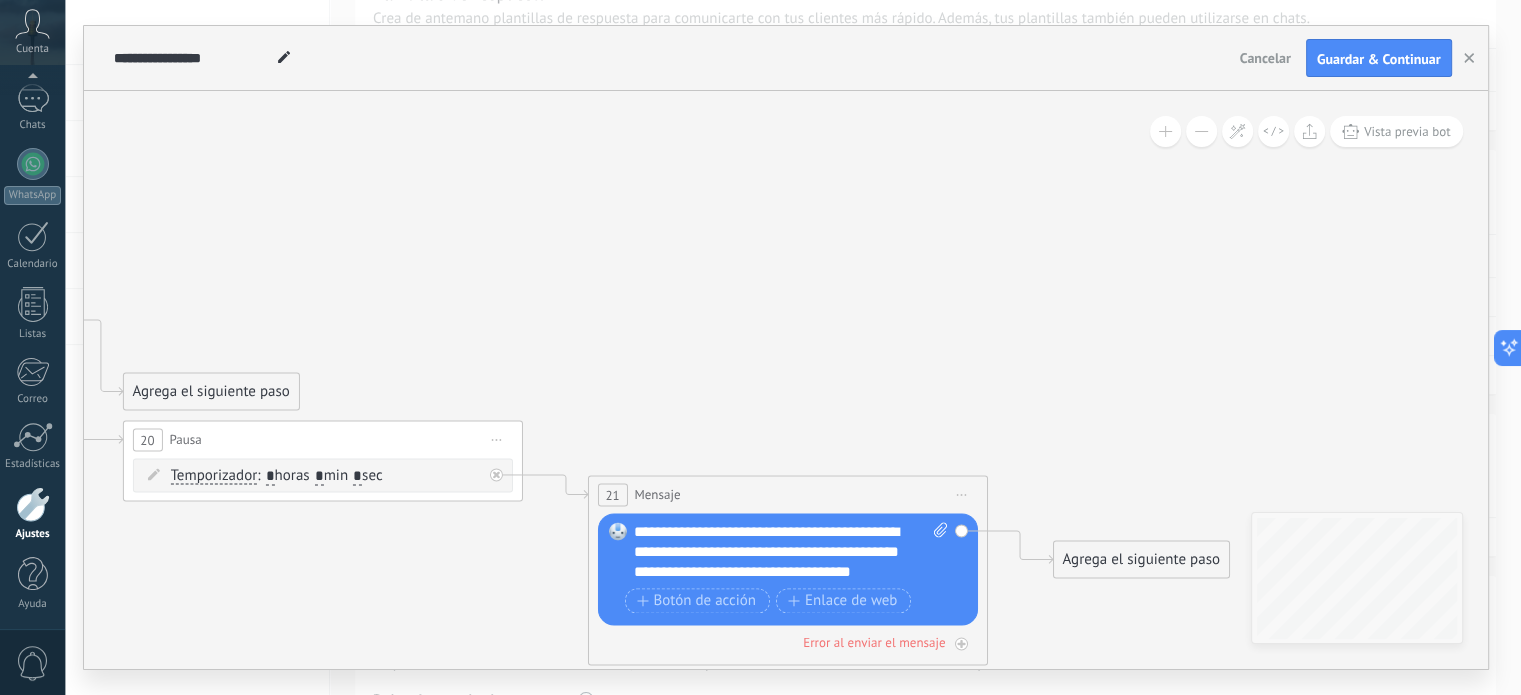drag, startPoint x: 1106, startPoint y: 562, endPoint x: 977, endPoint y: 364, distance: 236.31546 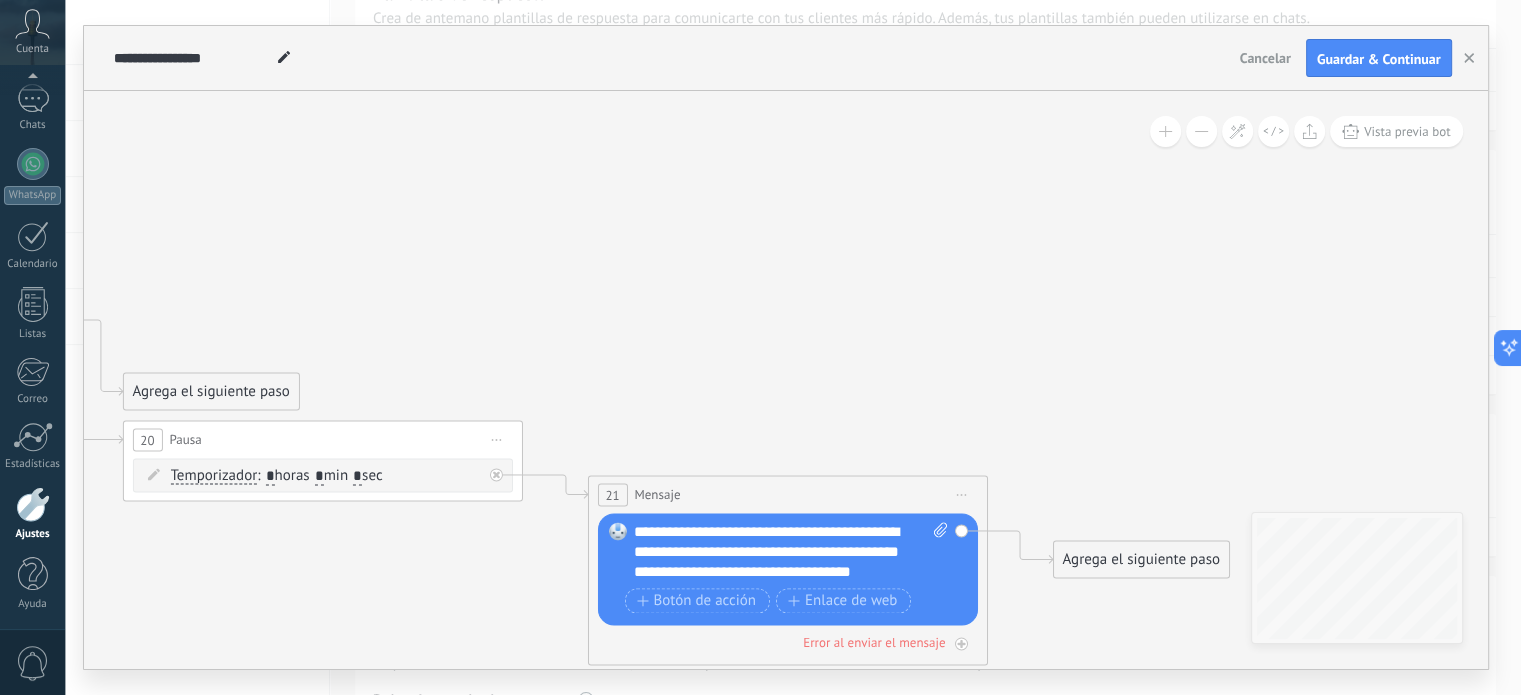 click 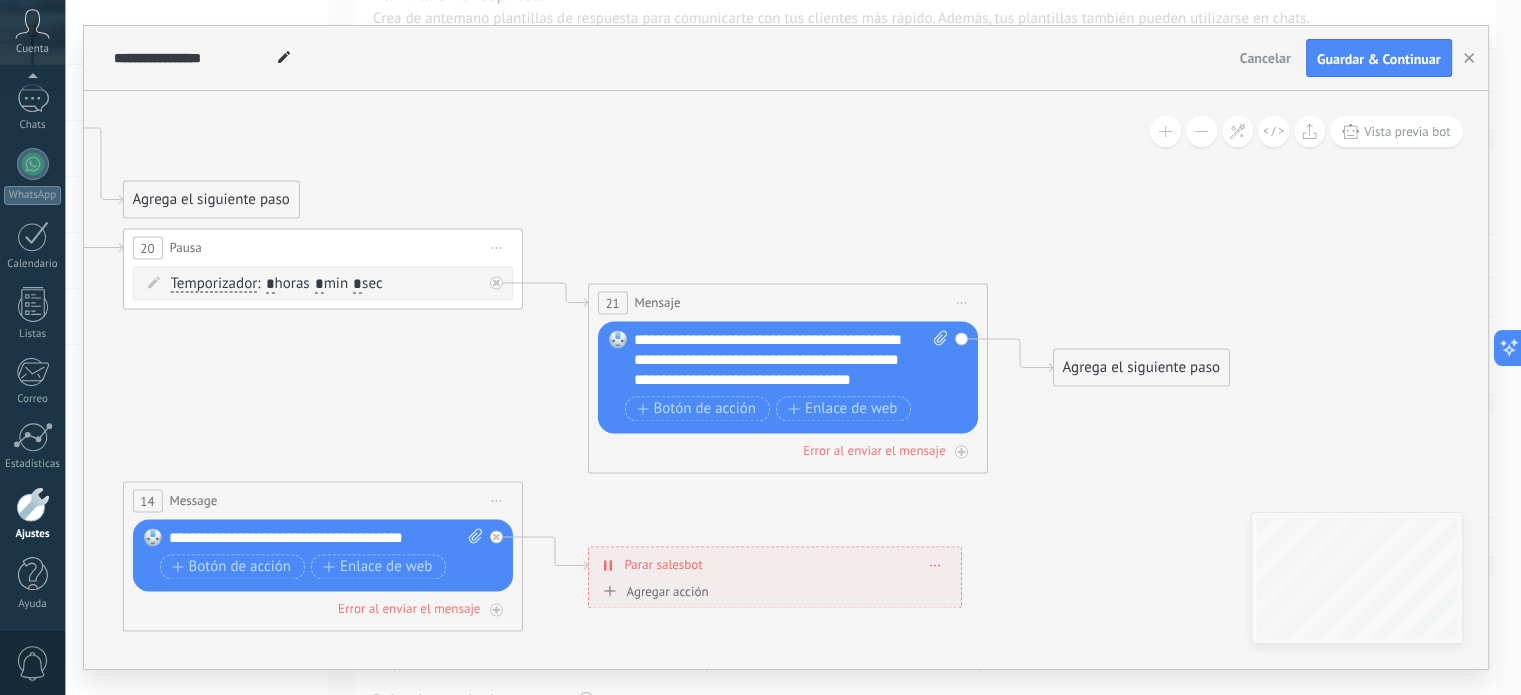 click 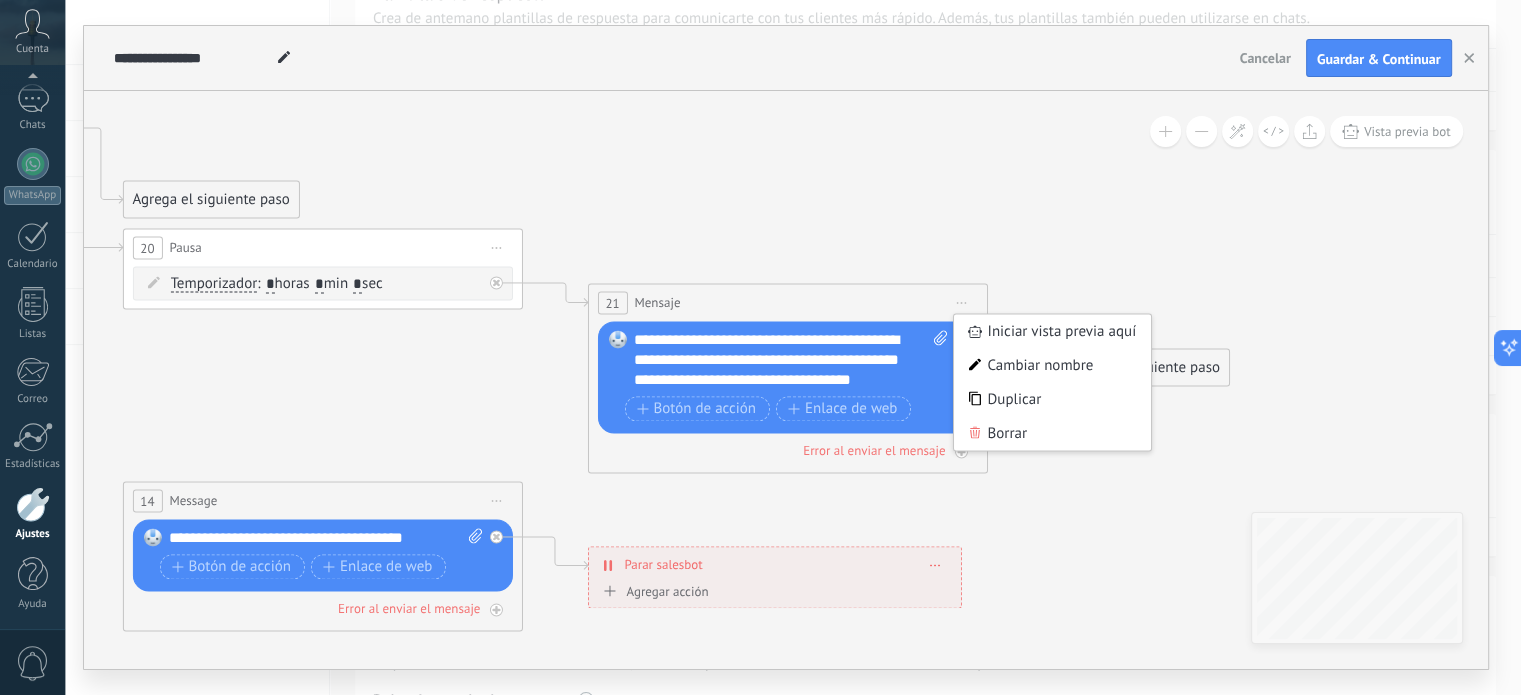 click 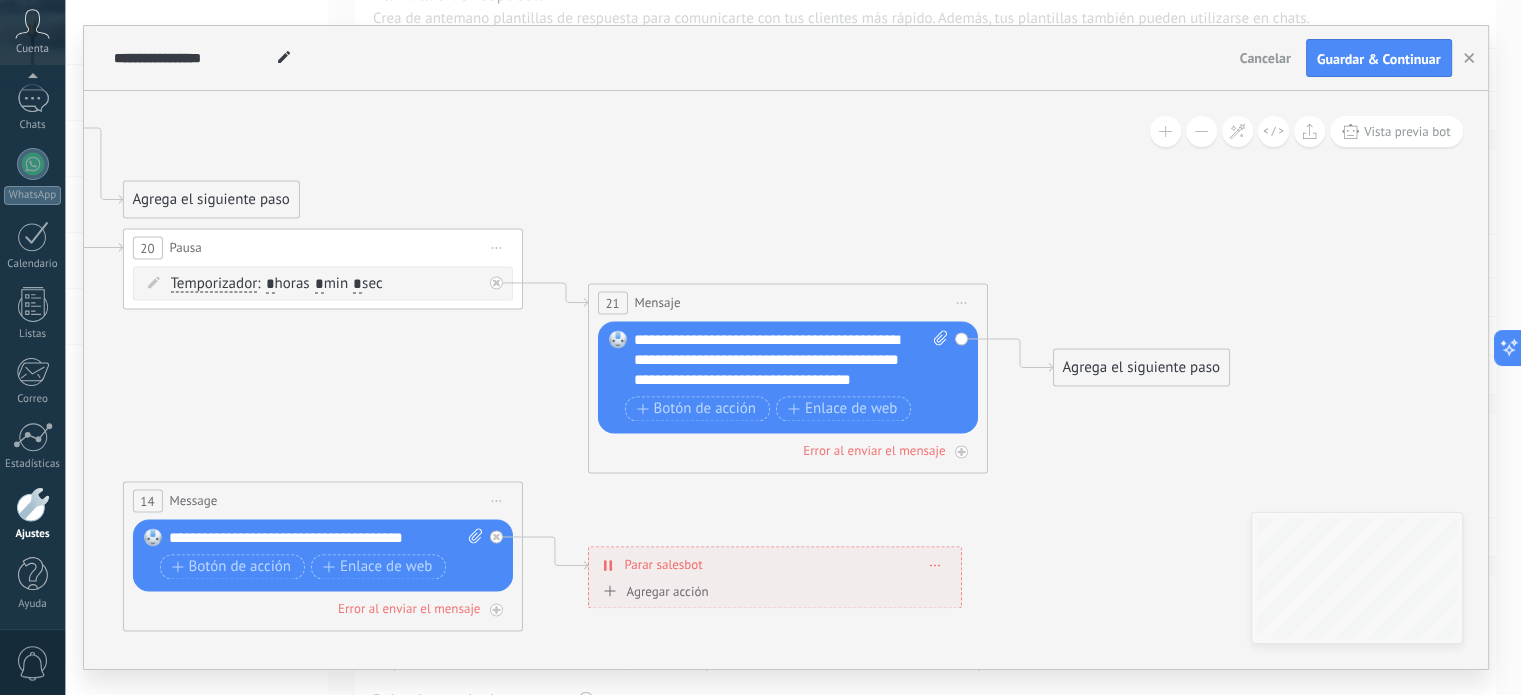 click on "Reemplazar
Quitar
Convertir a mensaje de voz
Arrastre la imagen aquí para adjuntarla.
Añadir imagen
Subir
Arrastrar y soltar
Archivo no encontrado
Escribe tu mensaje..." at bounding box center (787, 378) 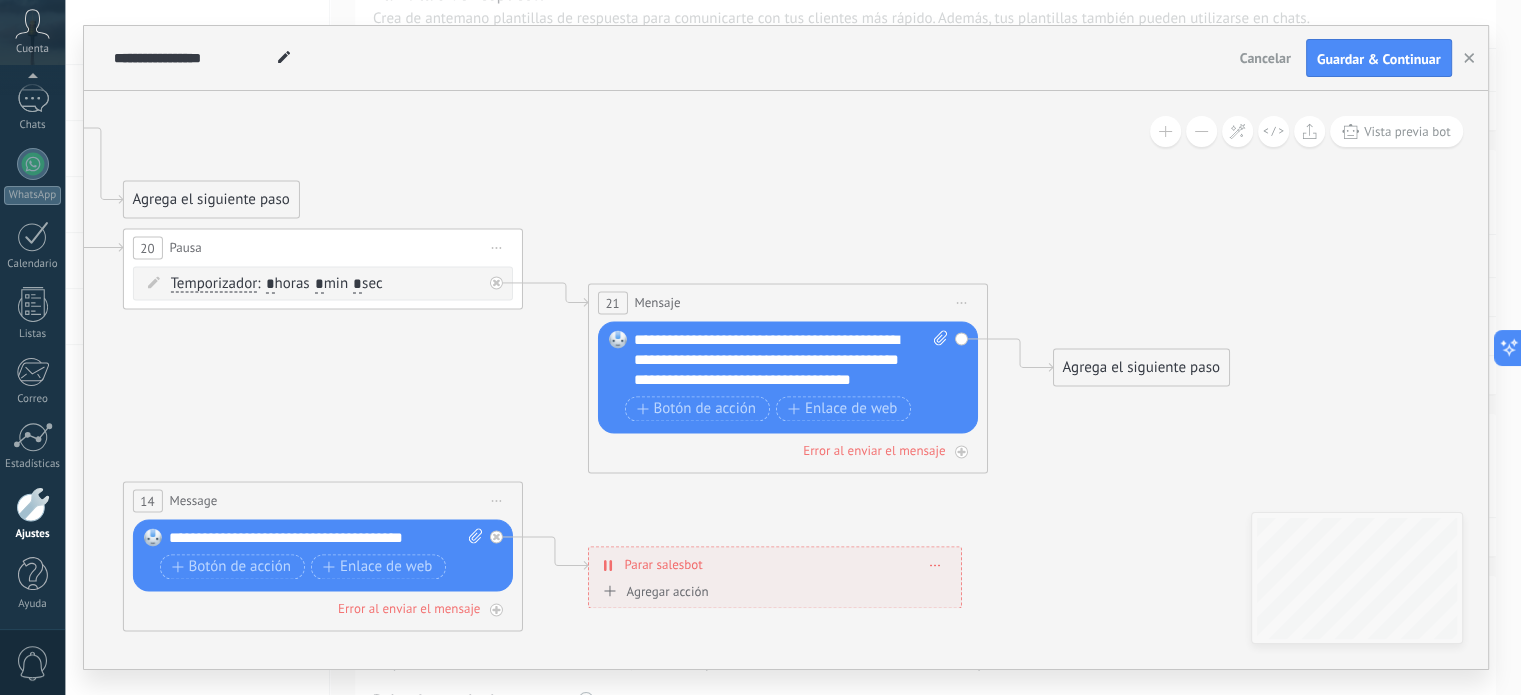 click on "Agregar acción" at bounding box center [652, 591] 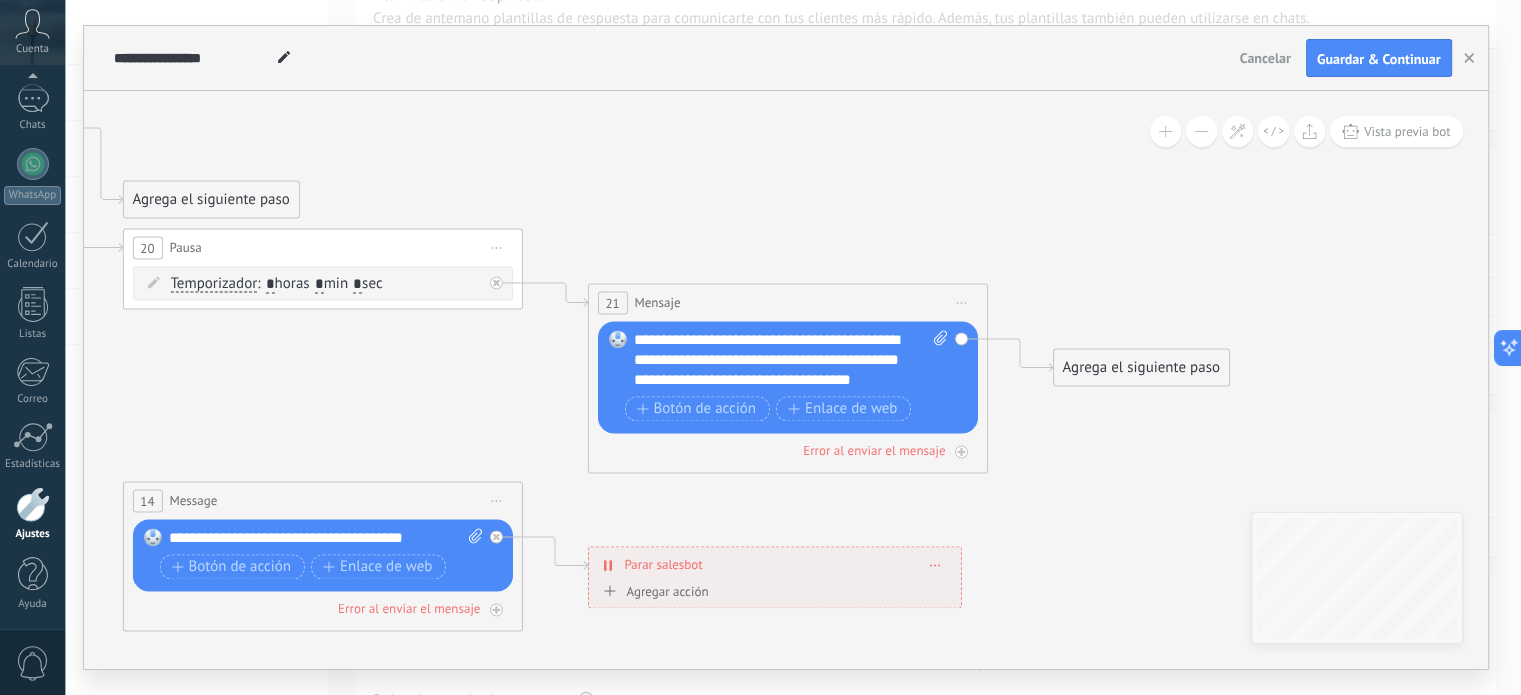 click on "Conversación marcada como cerrada" at bounding box center (712, 592) 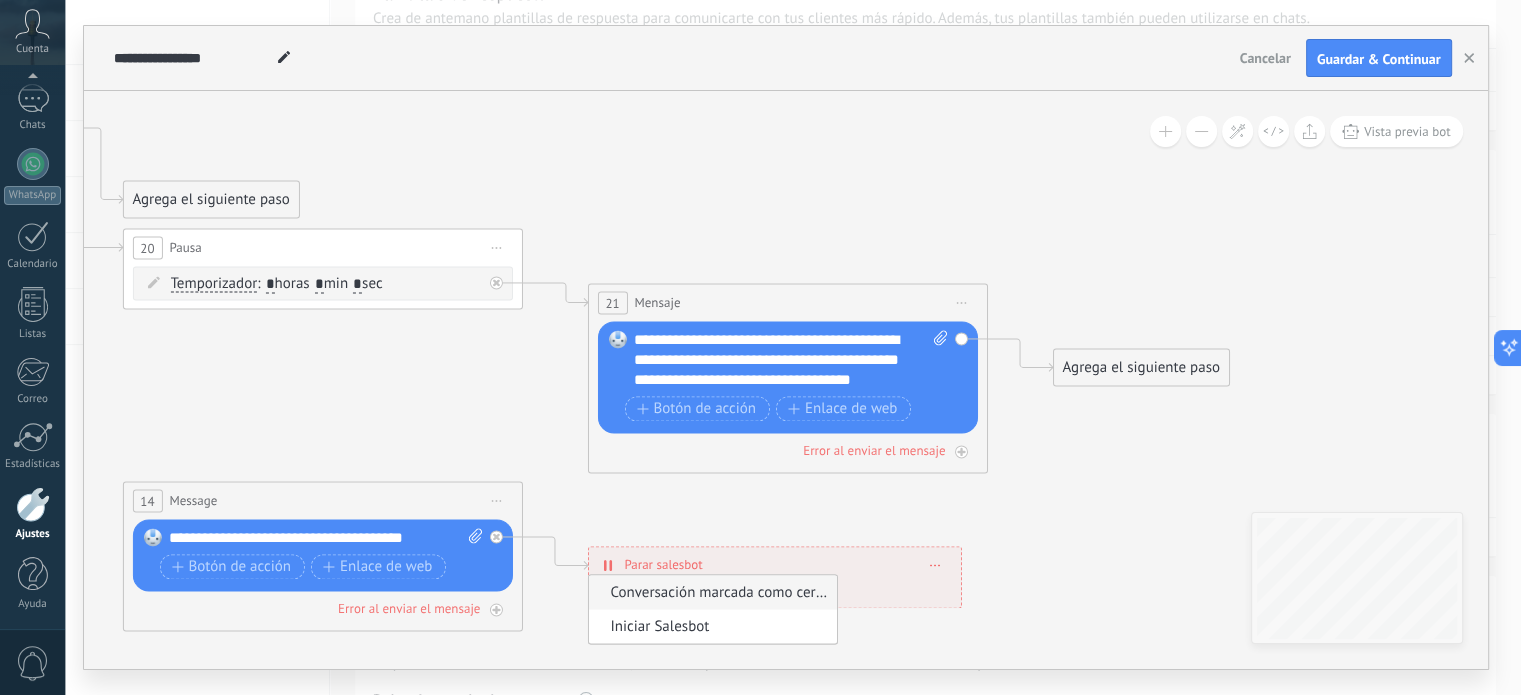 click on "Conversación marcada como cerrada" at bounding box center (709, 592) 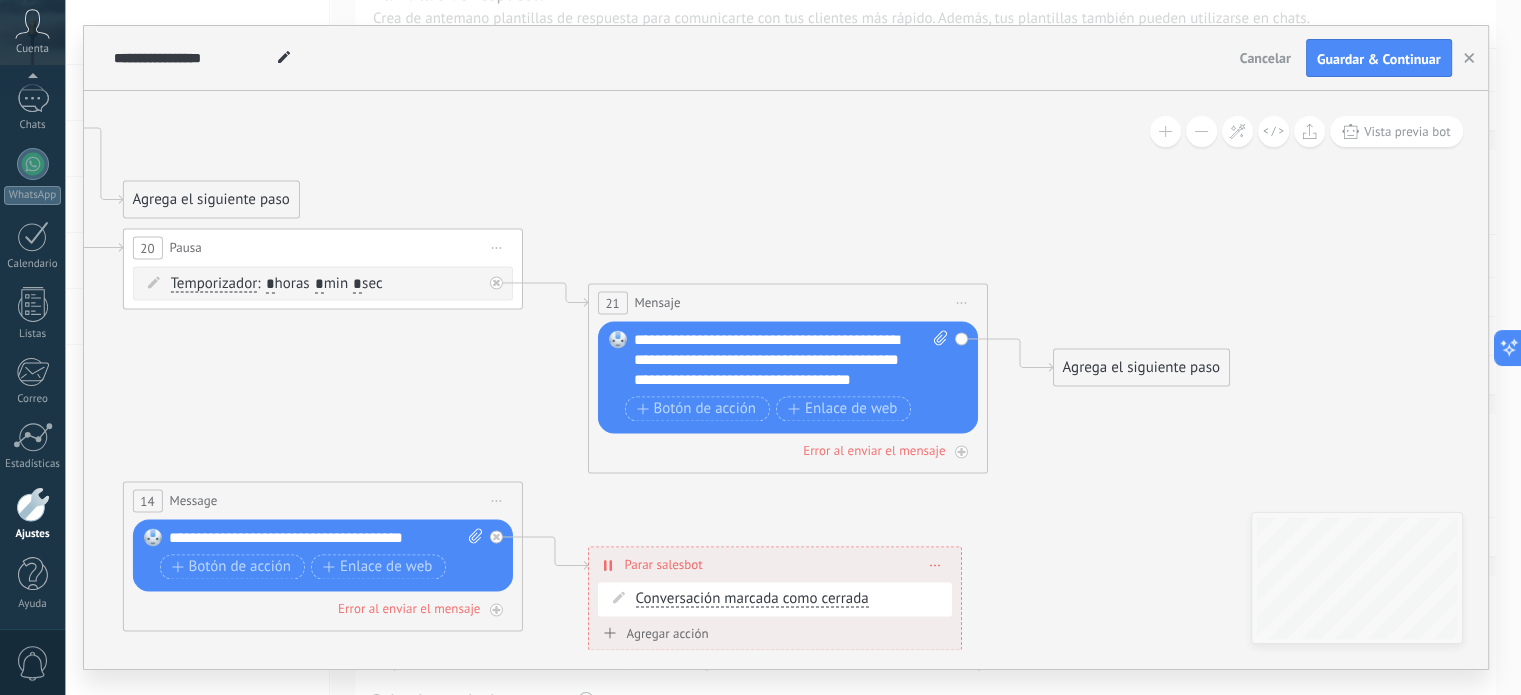 click 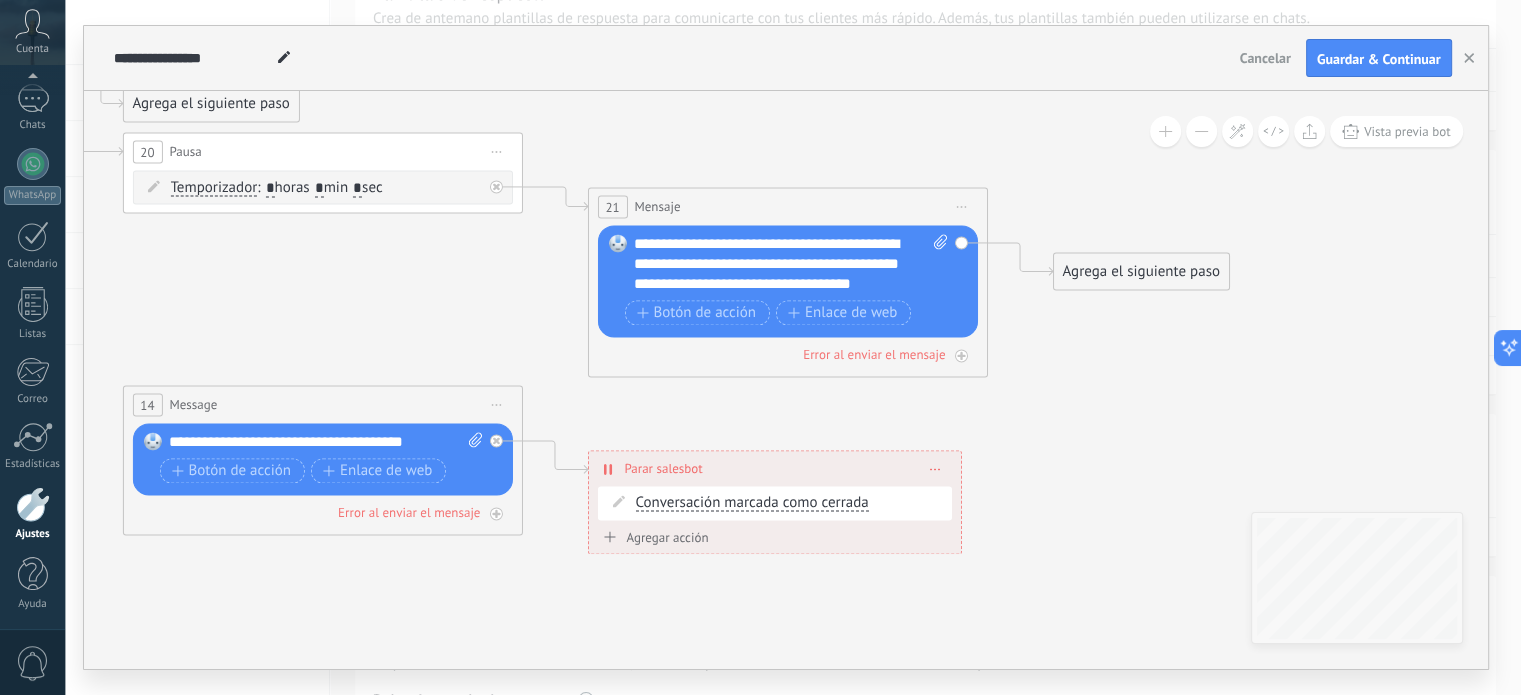 click at bounding box center (934, 469) 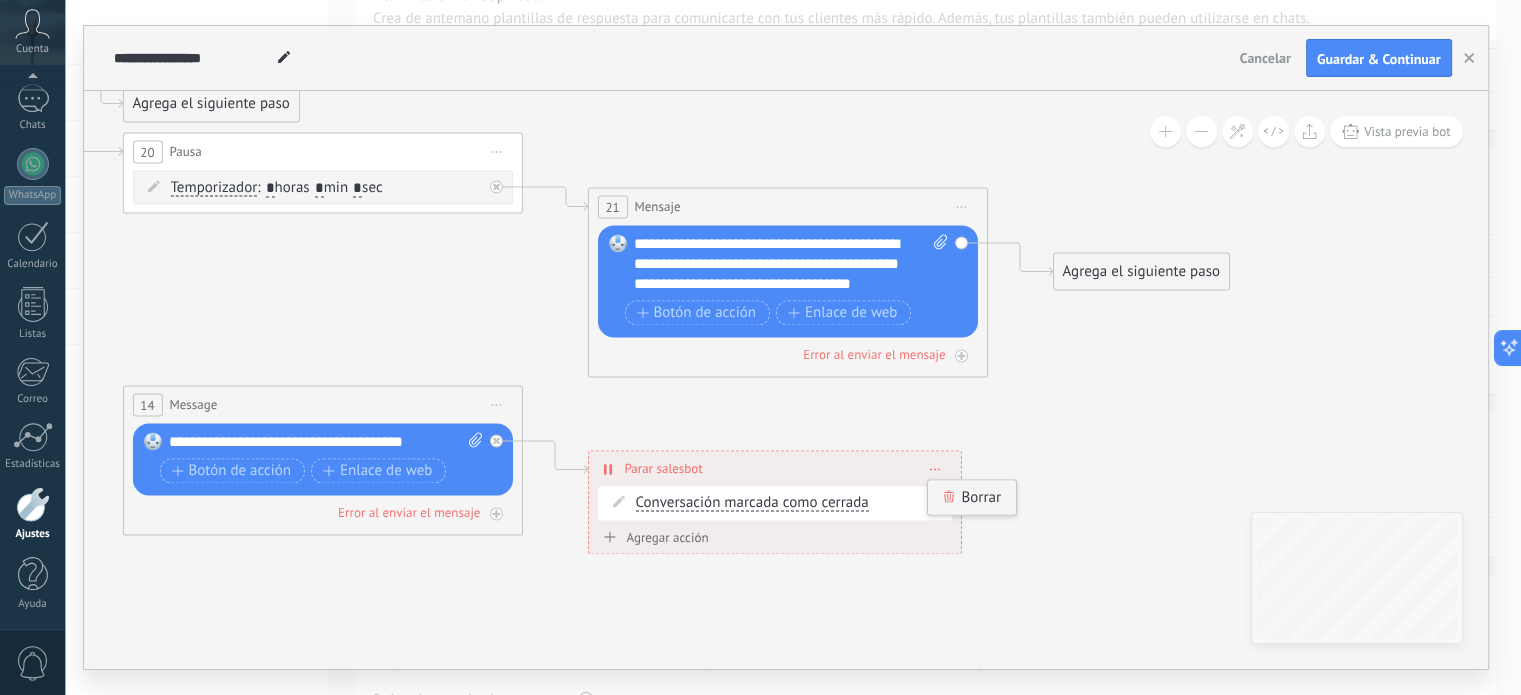 click on "Borrar" at bounding box center [971, 498] 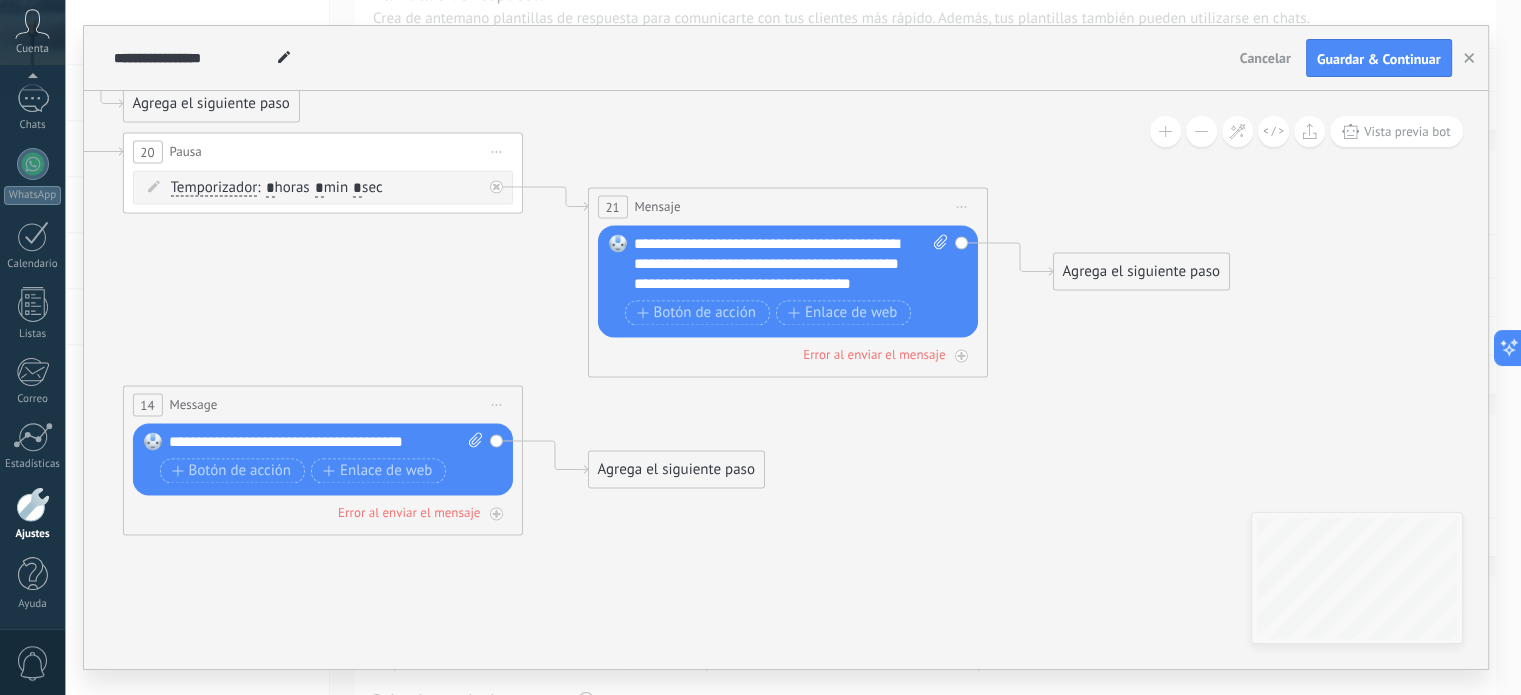 click on "Reemplazar
Quitar
Convertir a mensaje de voz
Arrastre la imagen aquí para adjuntarla.
Añadir imagen
Subir
Arrastrar y soltar
Archivo no encontrado
Escribe tu mensaje..." at bounding box center (322, 460) 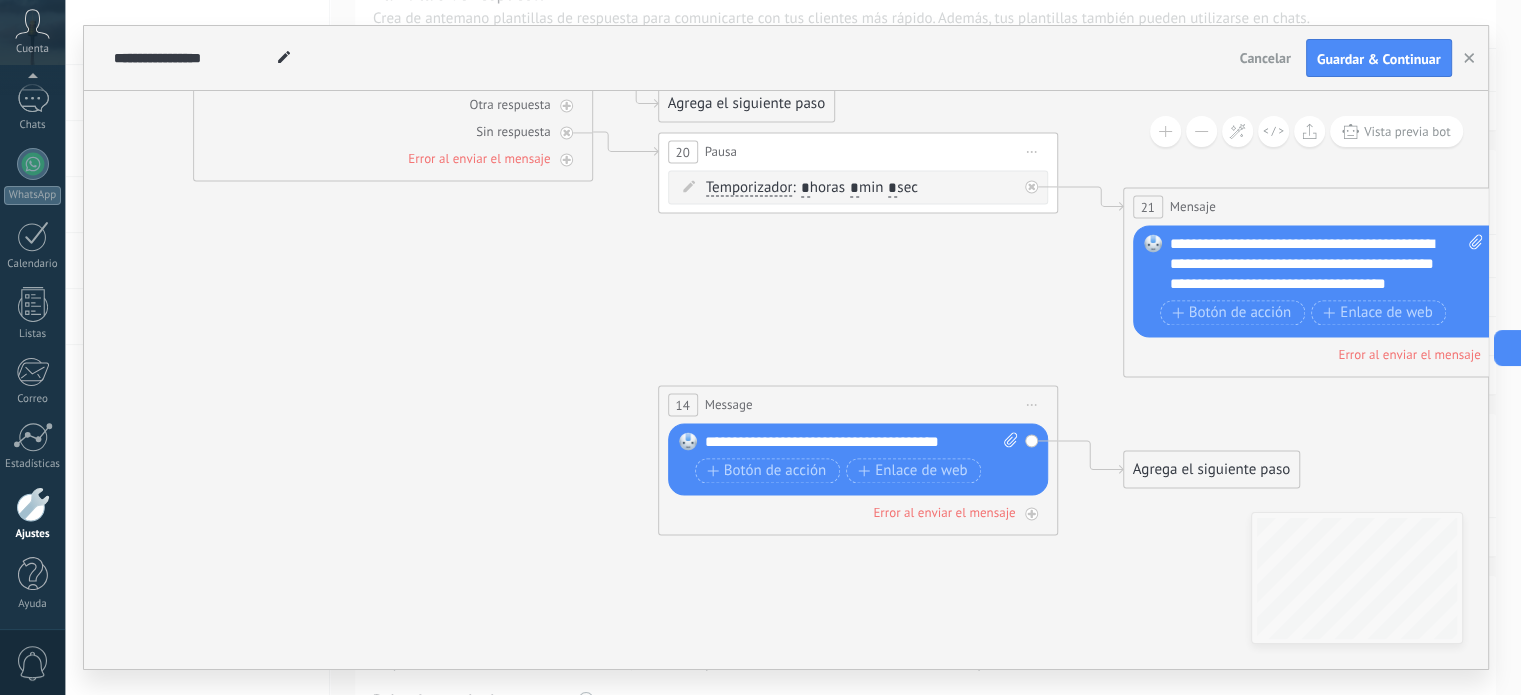 drag, startPoint x: 280, startPoint y: 355, endPoint x: 828, endPoint y: 363, distance: 548.0584 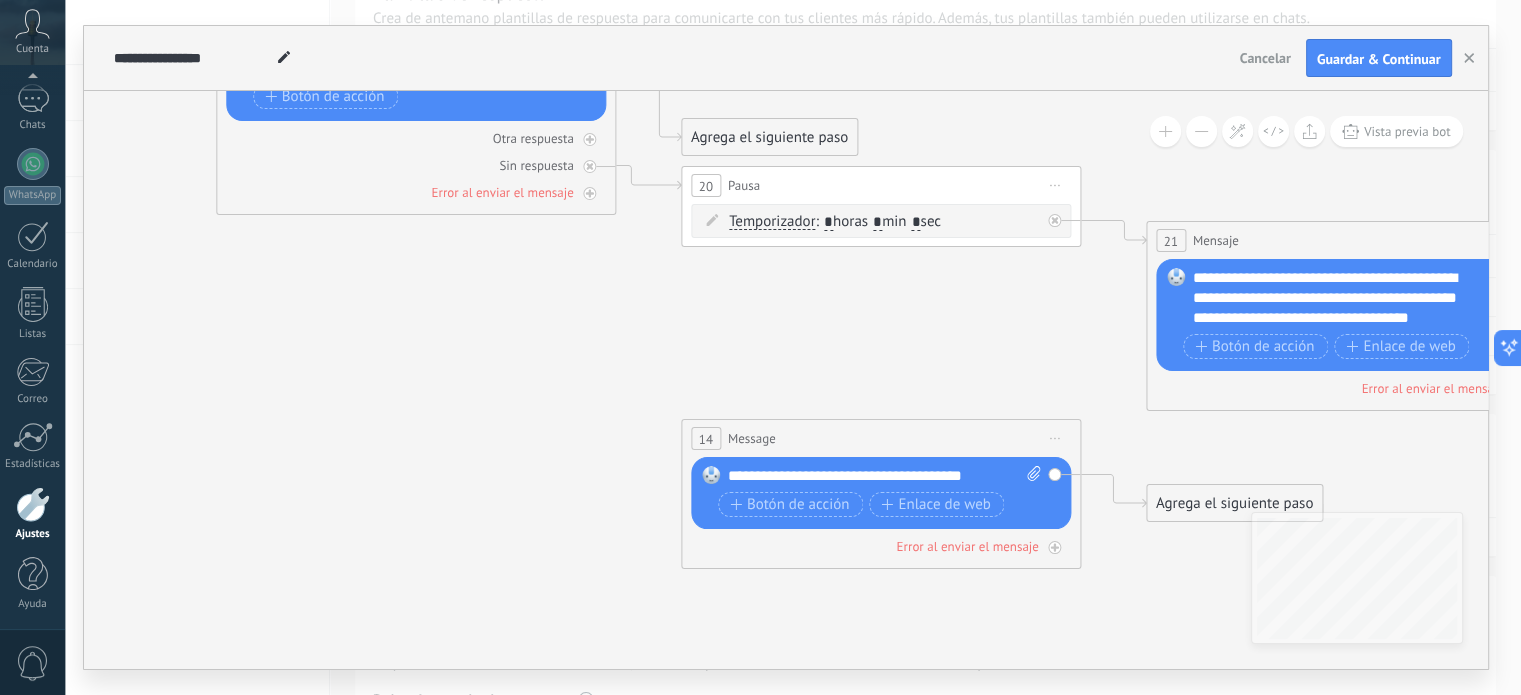 drag, startPoint x: 652, startPoint y: 293, endPoint x: 664, endPoint y: 321, distance: 30.463093 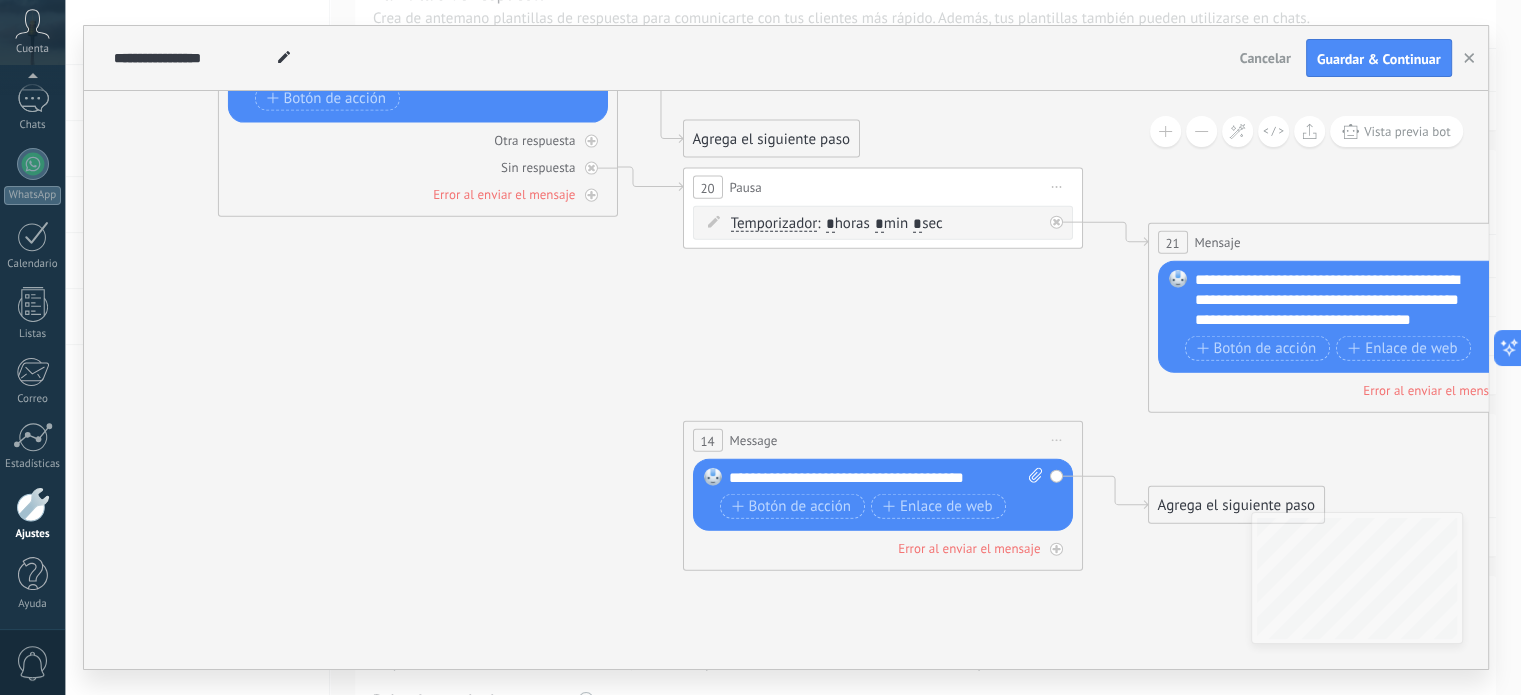click on "Iniciar vista previa aquí
Cambiar nombre
Duplicar
[GEOGRAPHIC_DATA]" at bounding box center [1056, 440] 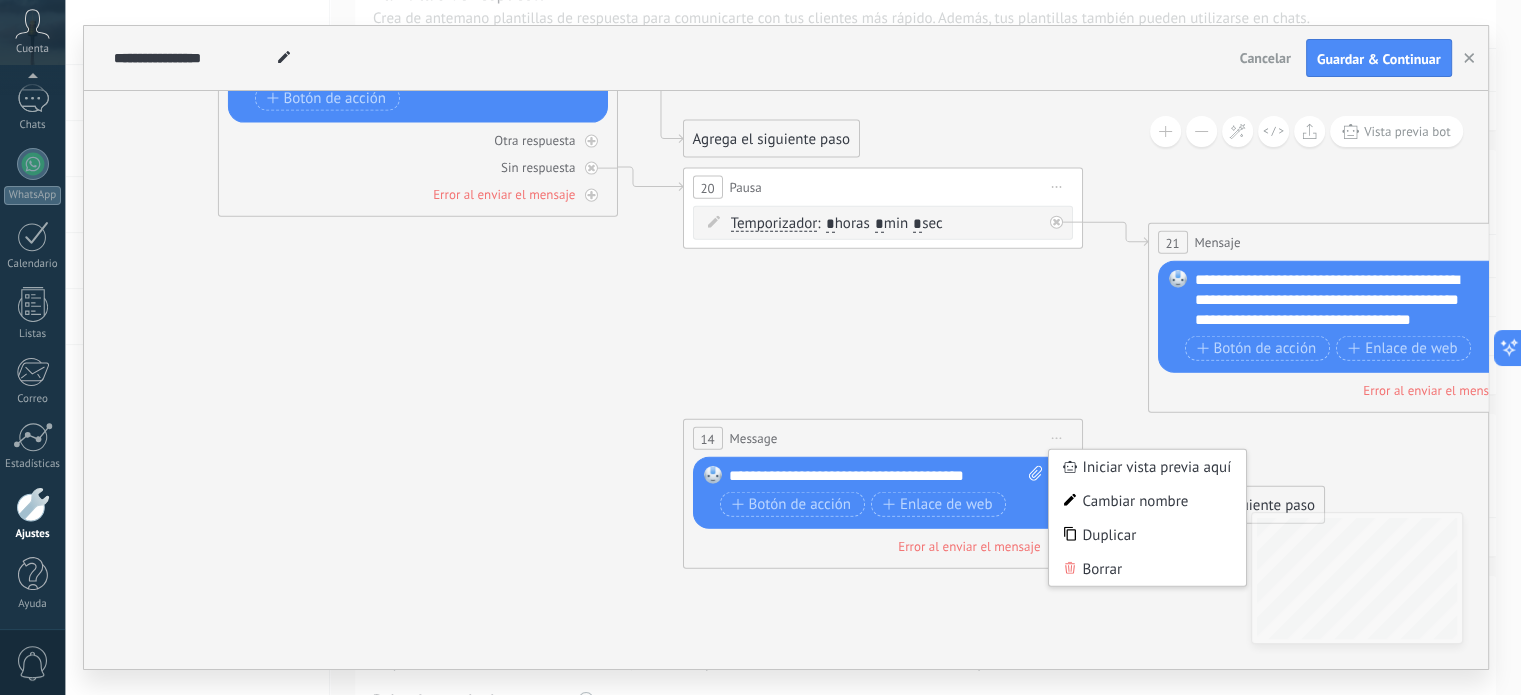 click on "Borrar" at bounding box center (1147, 569) 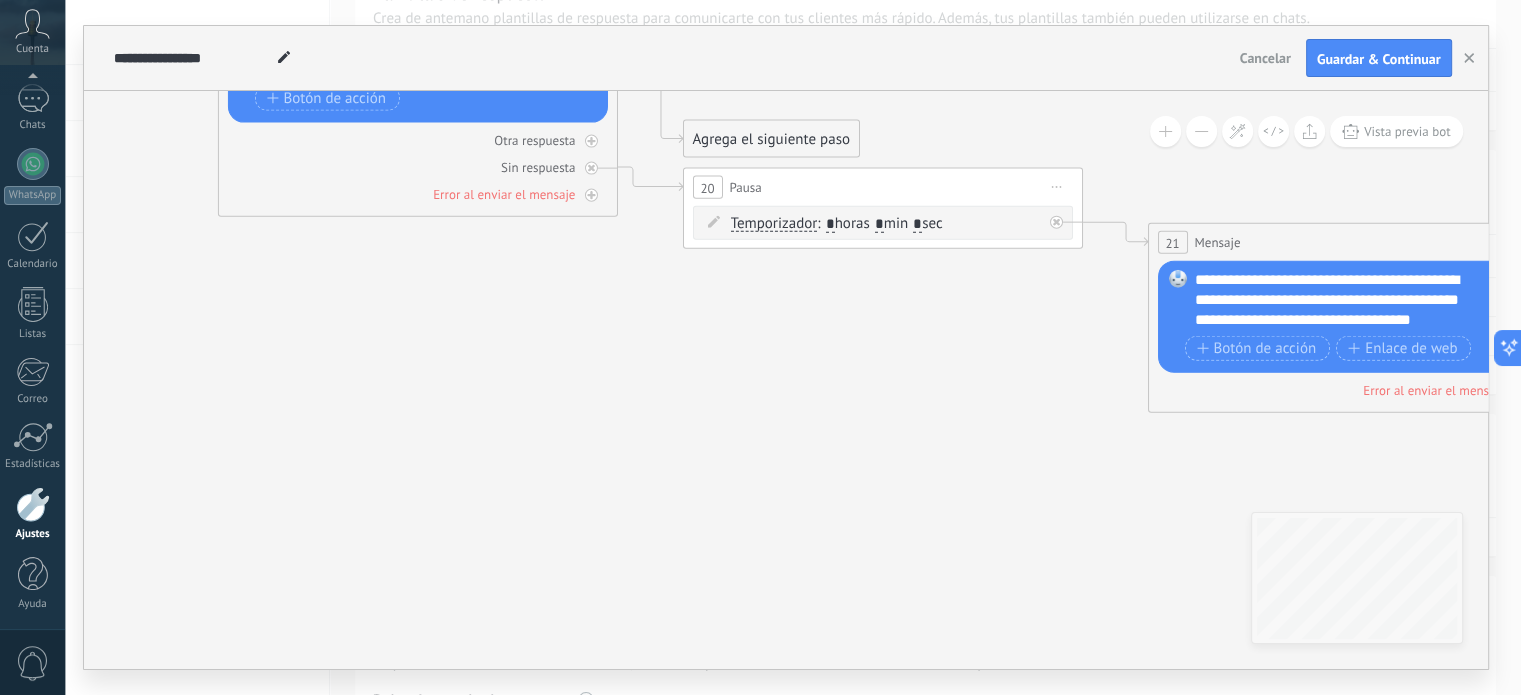 click 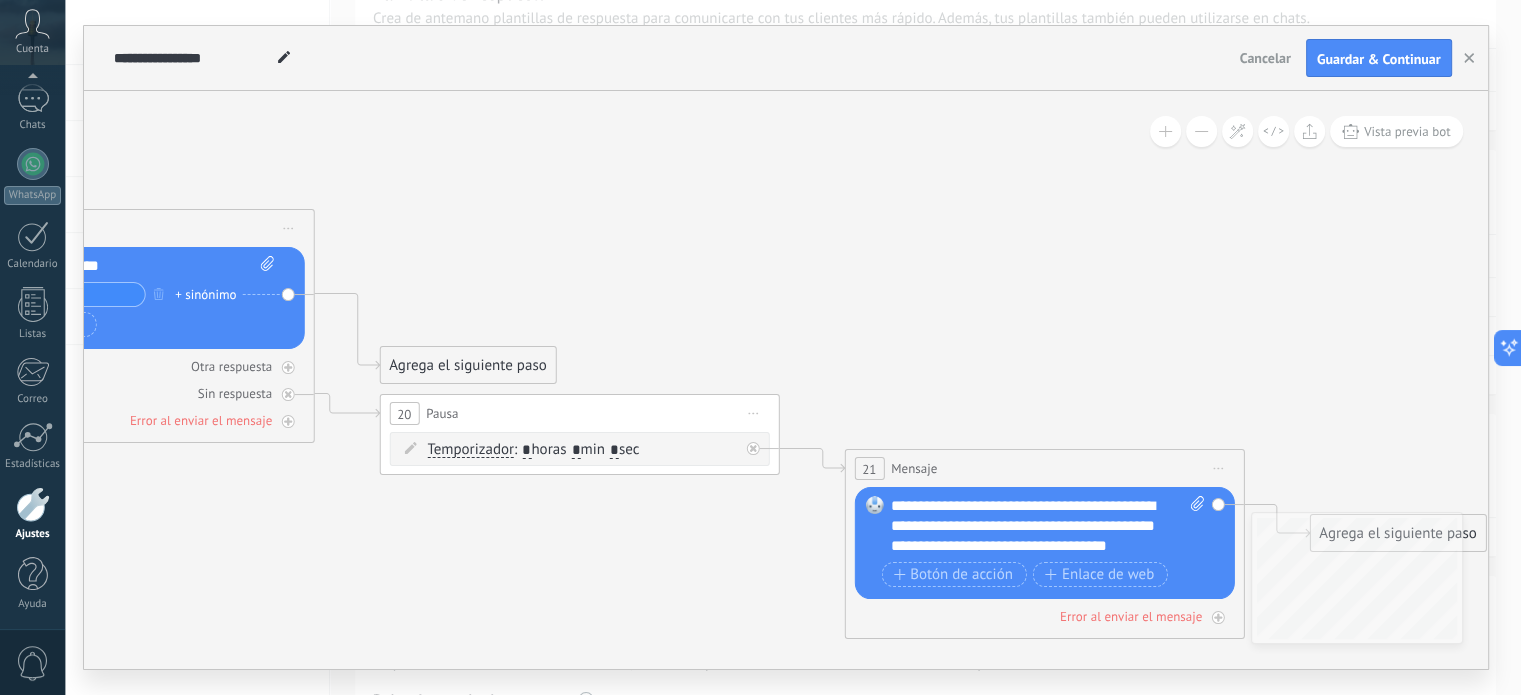 drag, startPoint x: 1035, startPoint y: 382, endPoint x: 768, endPoint y: 599, distance: 344.06104 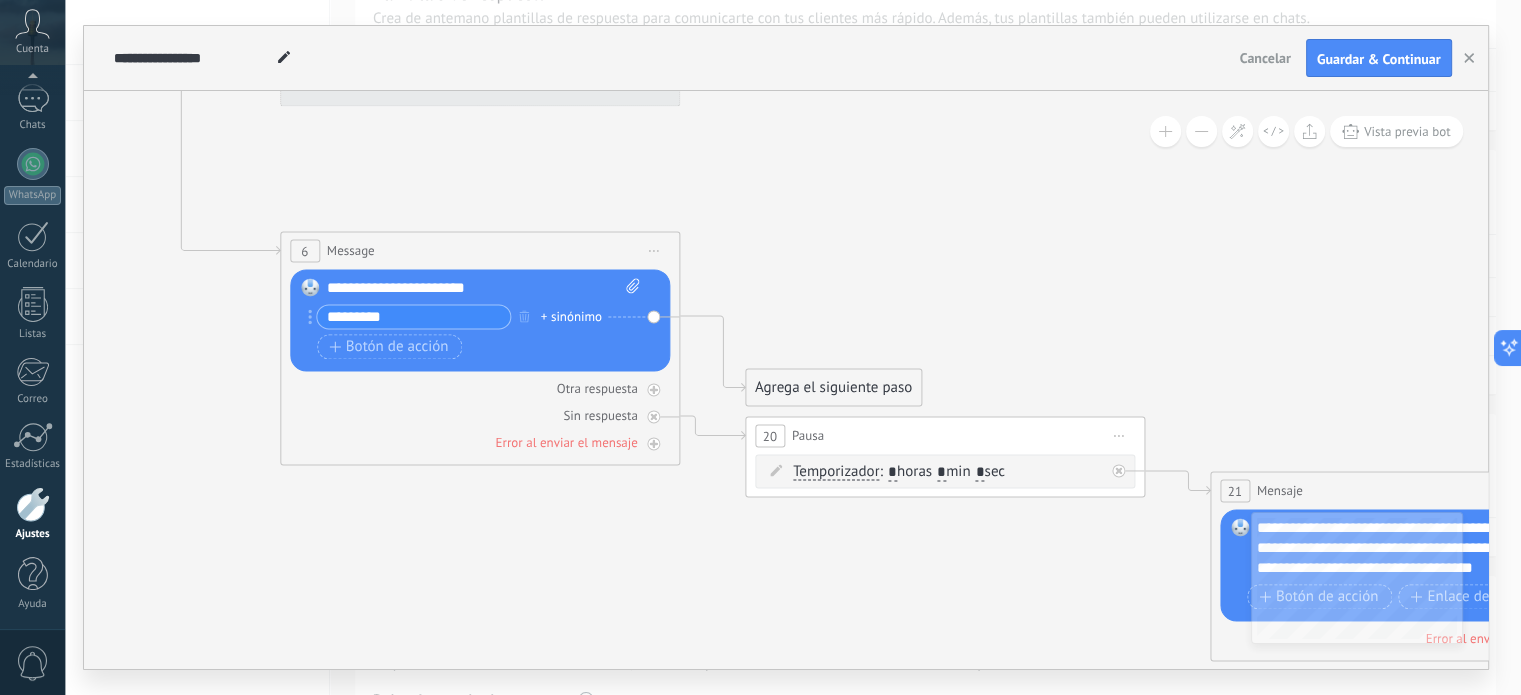 drag, startPoint x: 505, startPoint y: 263, endPoint x: 854, endPoint y: 289, distance: 349.96713 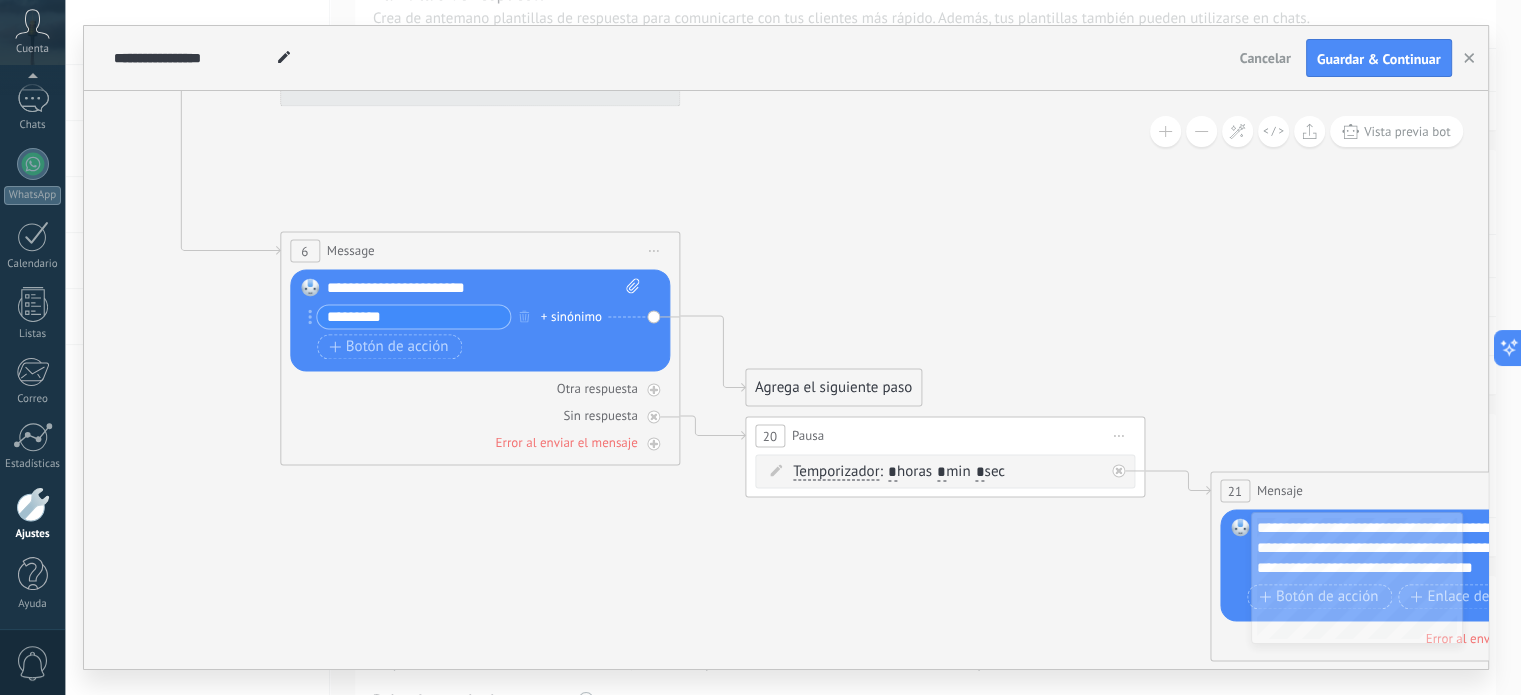 click 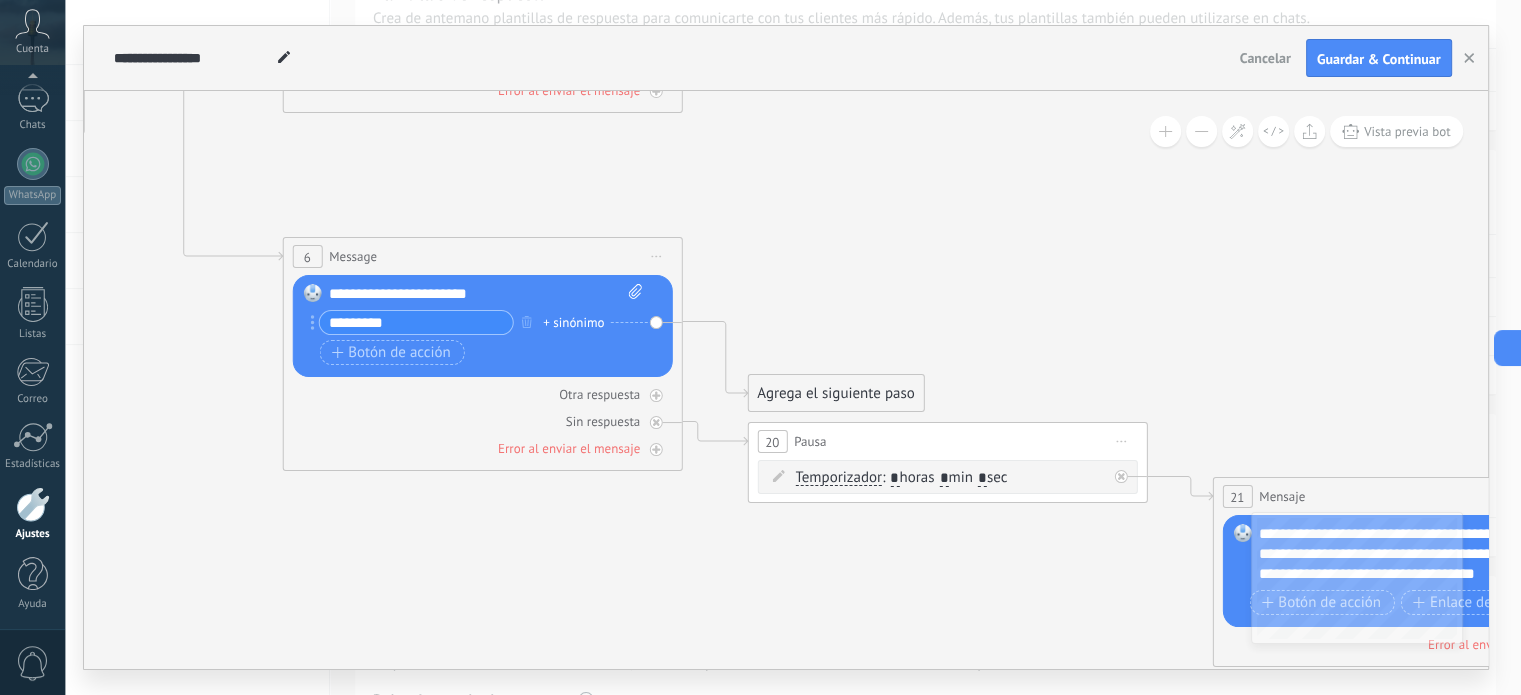 click on "Reemplazar
Quitar
Convertir a mensaje de voz
Arrastre la imagen aquí para adjuntarla.
Añadir imagen
Subir
Arrastrar y soltar
Archivo no encontrado
Escribe tu mensaje..." at bounding box center (482, 326) 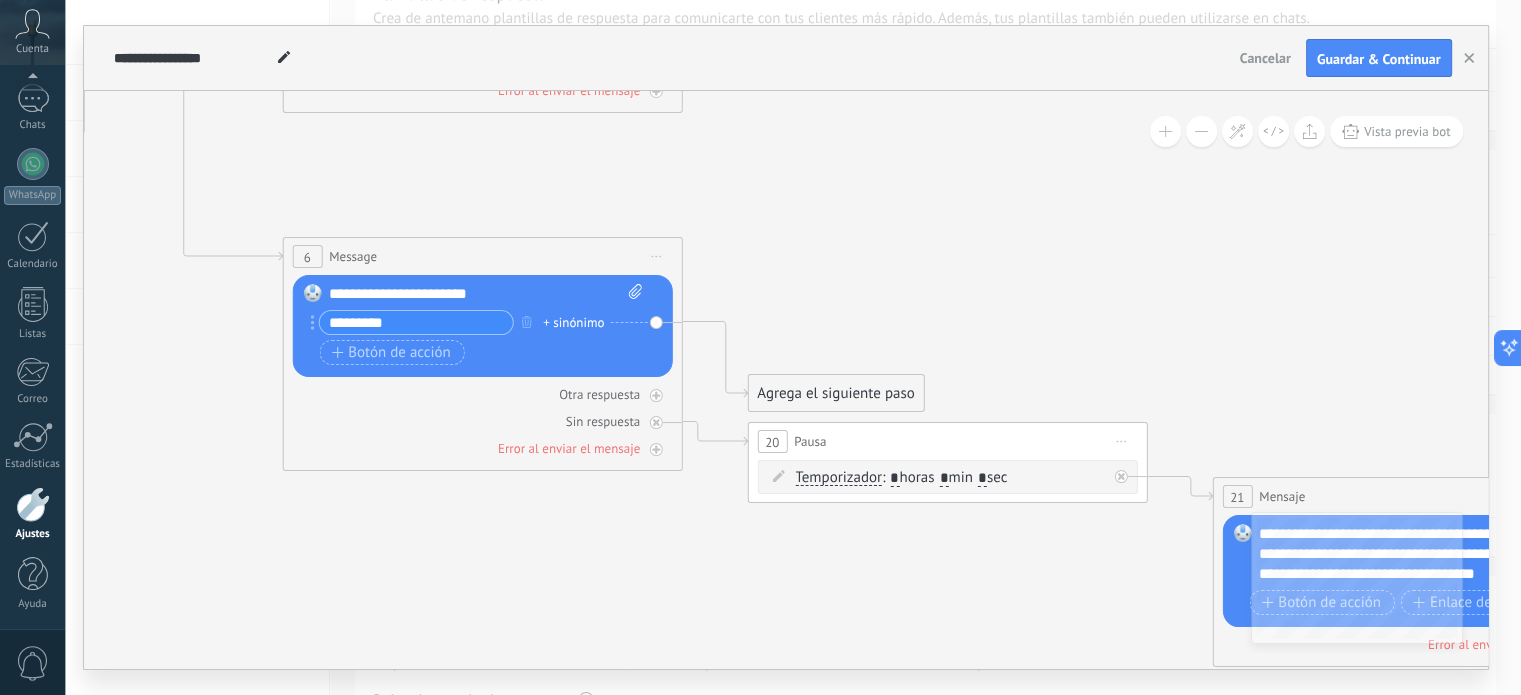 click 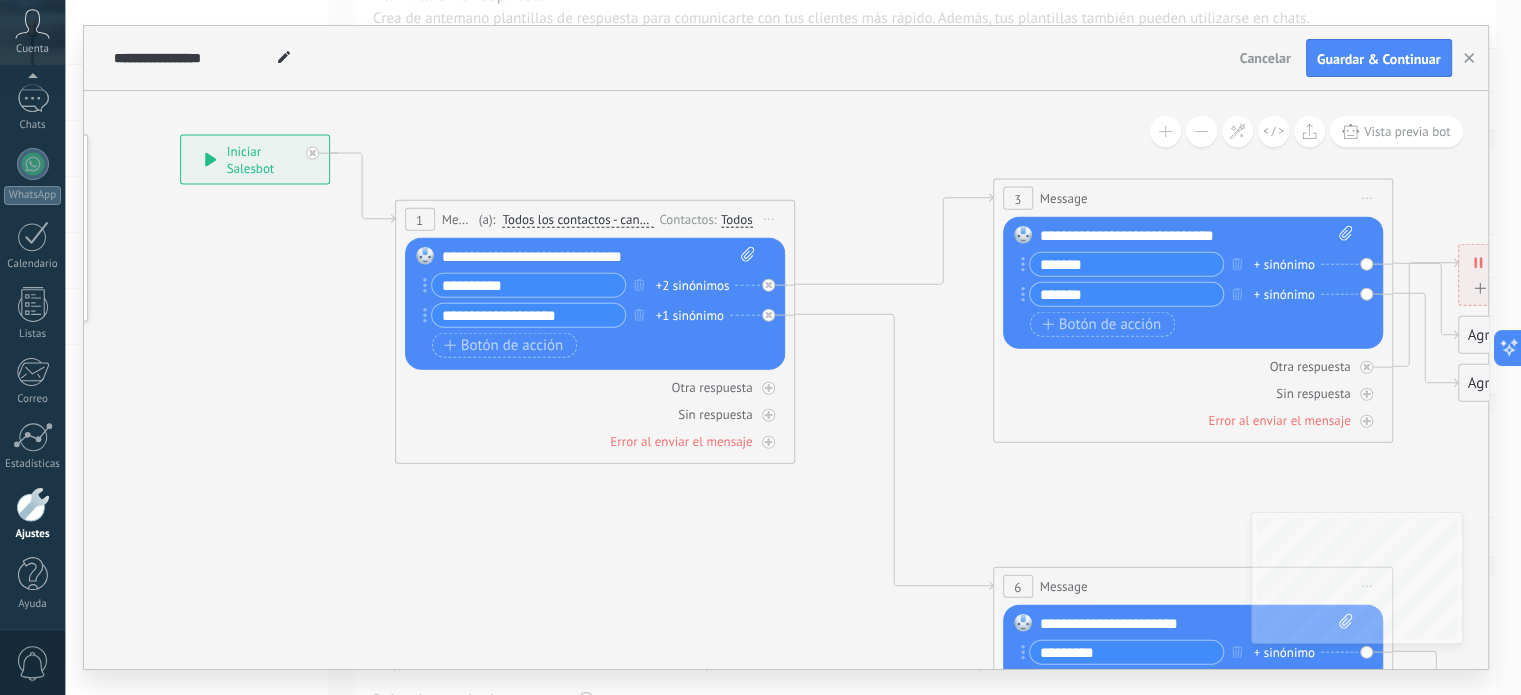 drag, startPoint x: 527, startPoint y: 185, endPoint x: 1237, endPoint y: 83, distance: 717.28937 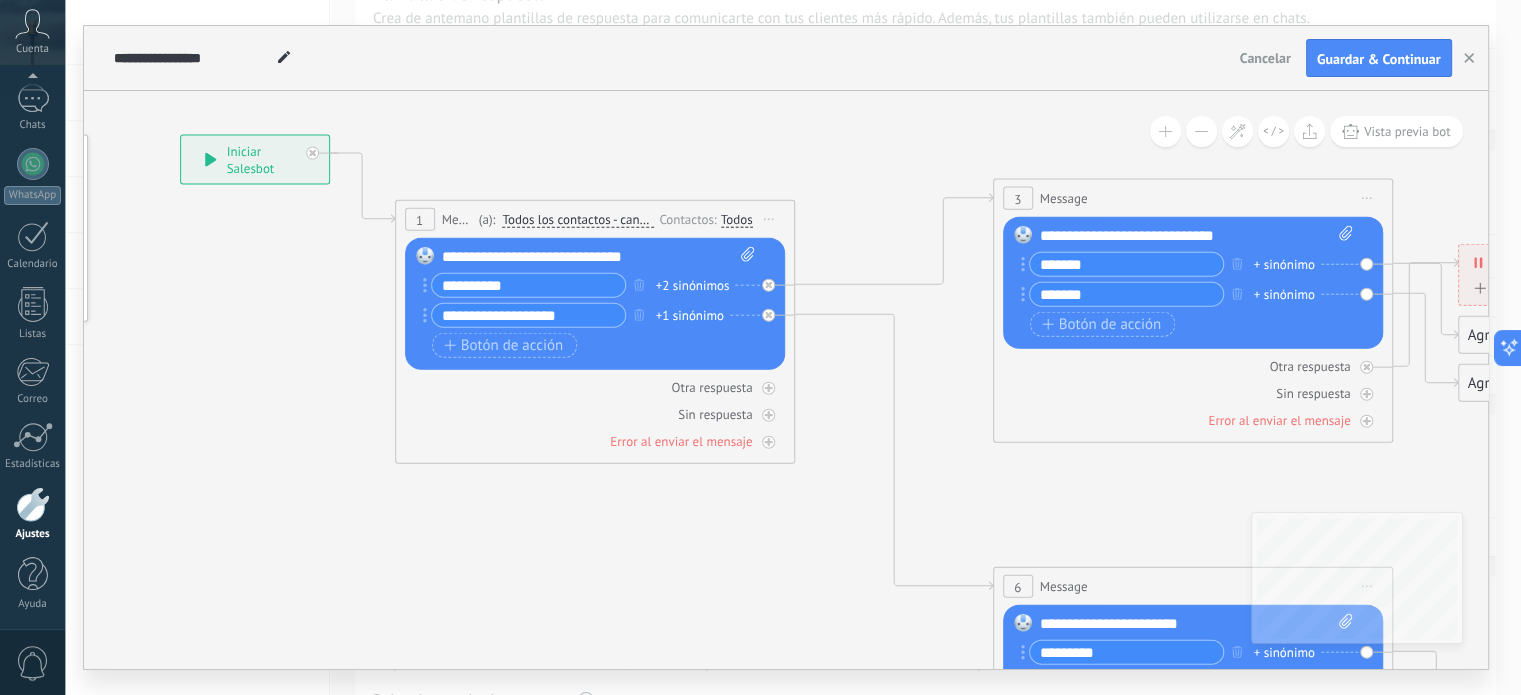 click on "**********" at bounding box center (786, 347) 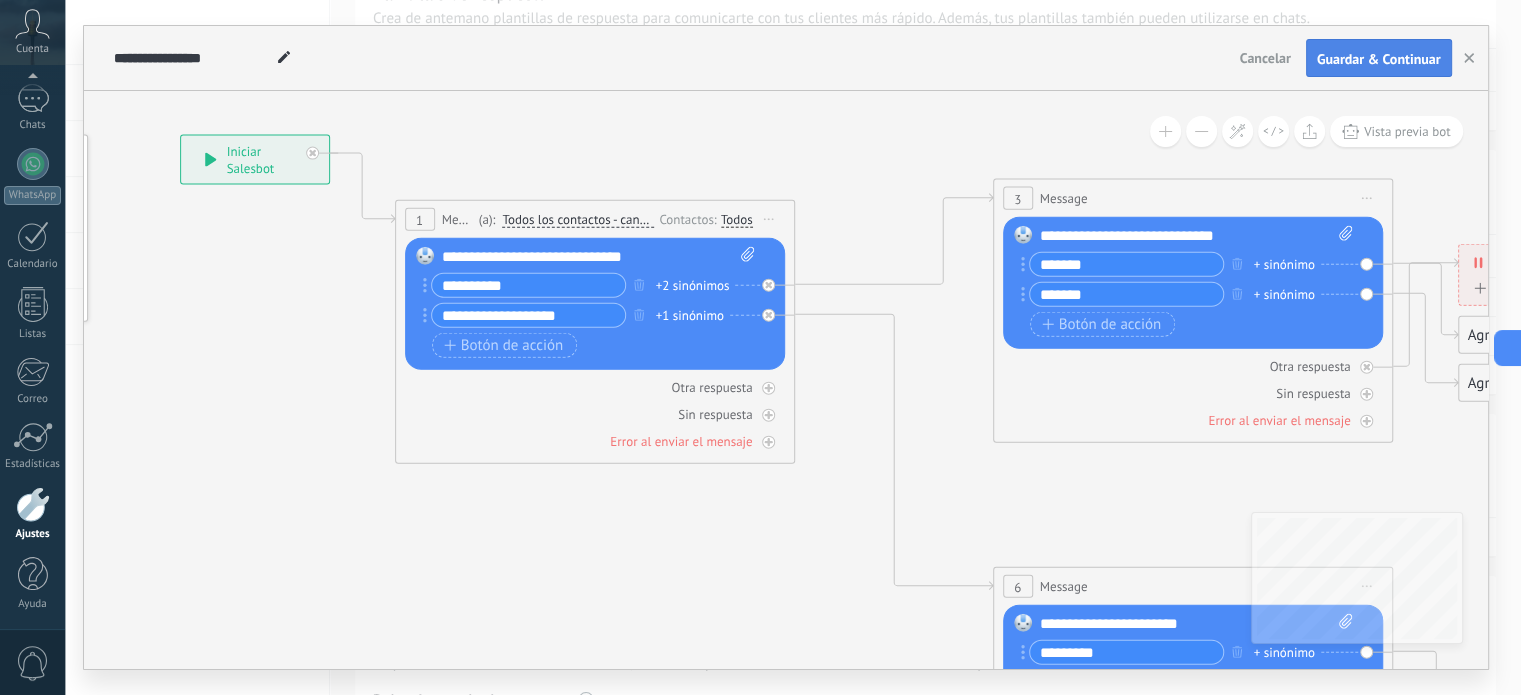 click on "Guardar & Continuar" at bounding box center (1379, 59) 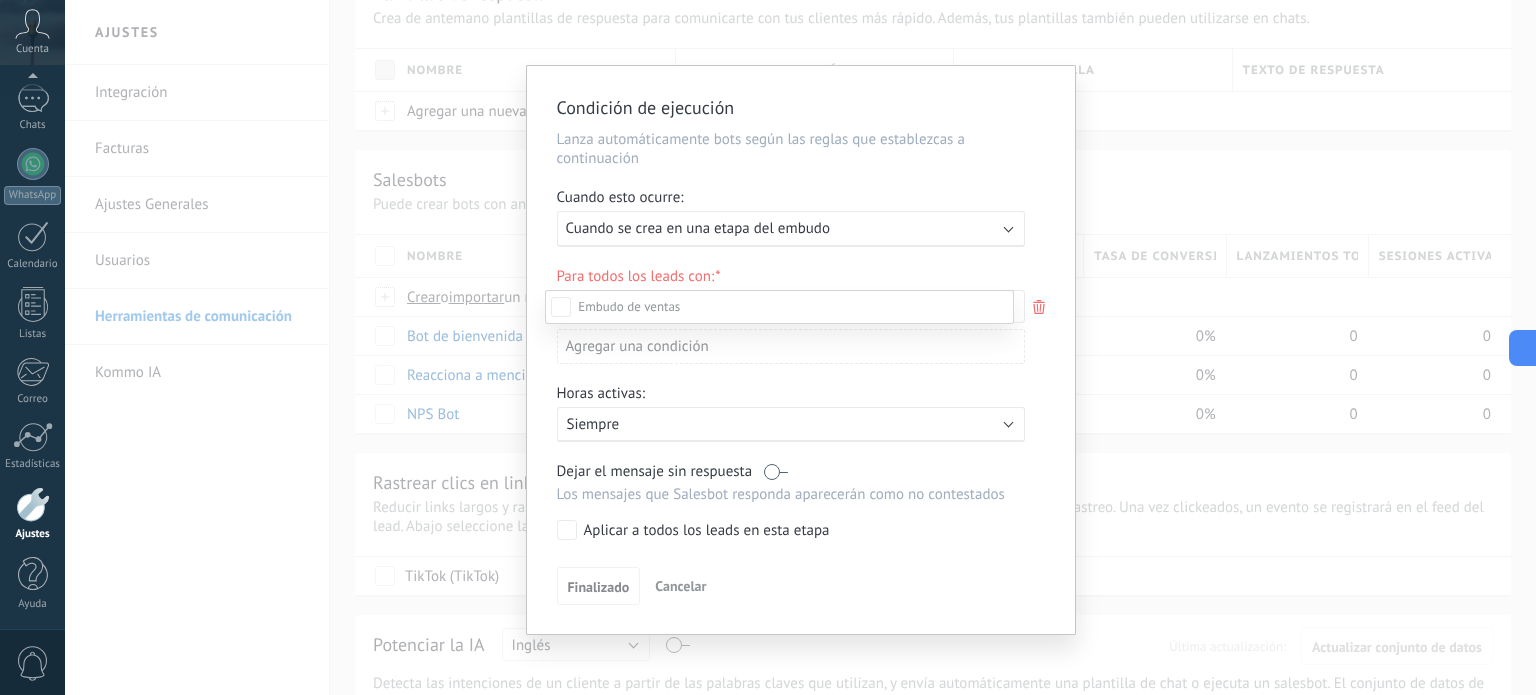 click at bounding box center (800, 347) 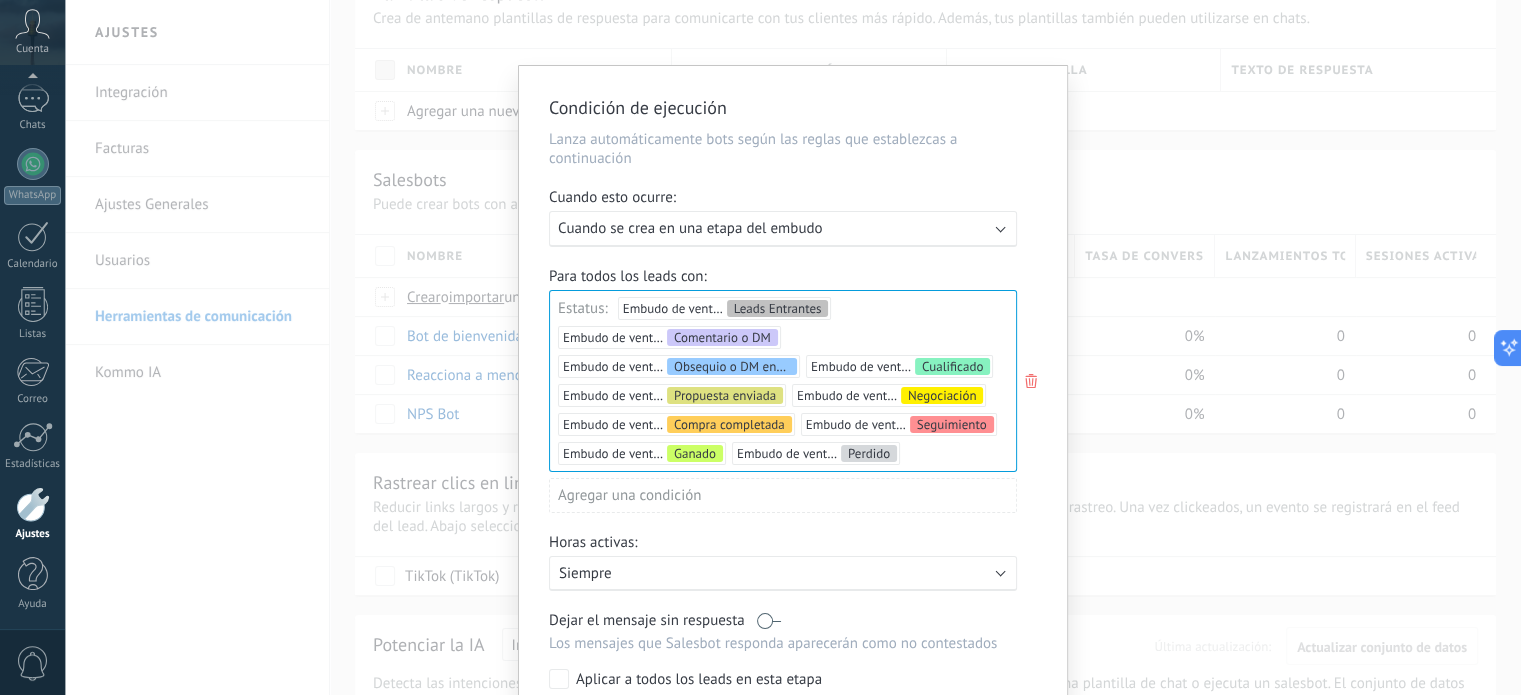 click on "Ejecutar:  Cuando se crea en una etapa del embudo" at bounding box center (775, 228) 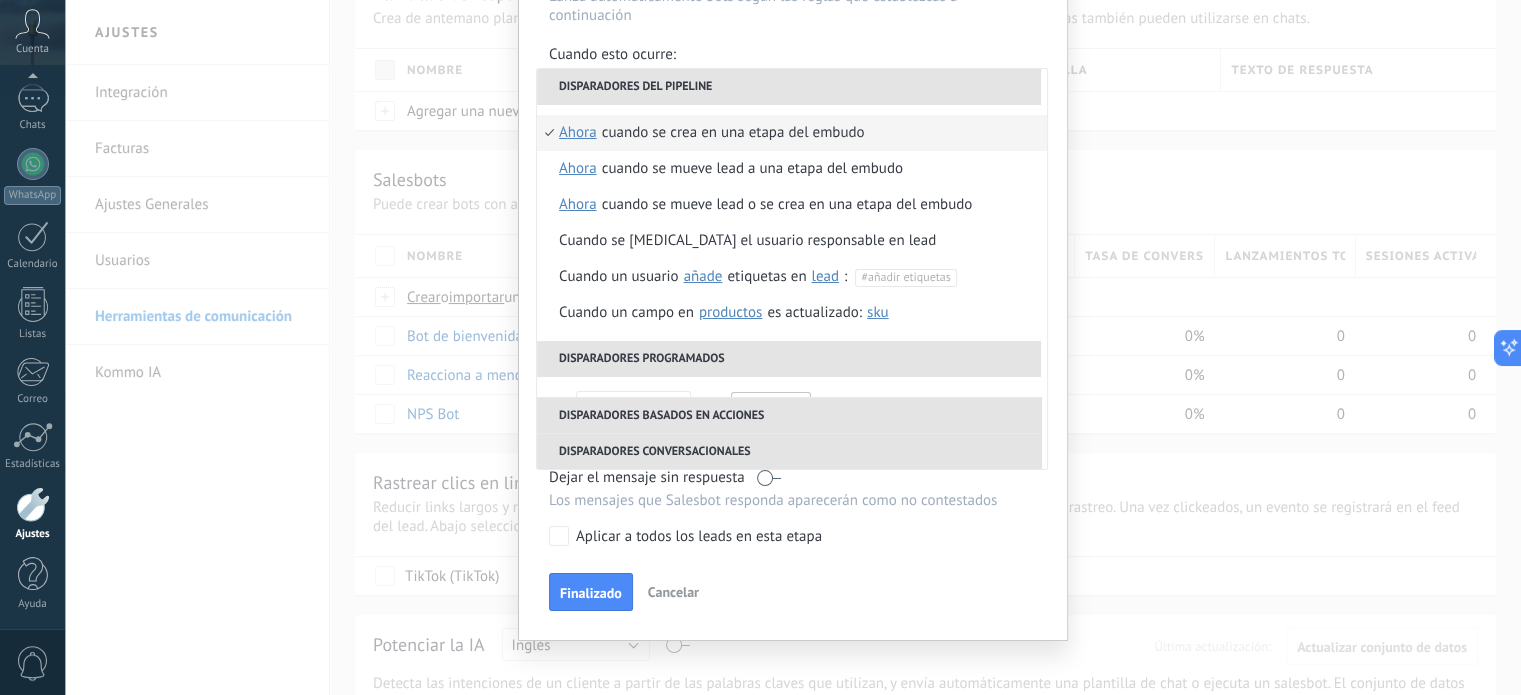 scroll, scrollTop: 153, scrollLeft: 0, axis: vertical 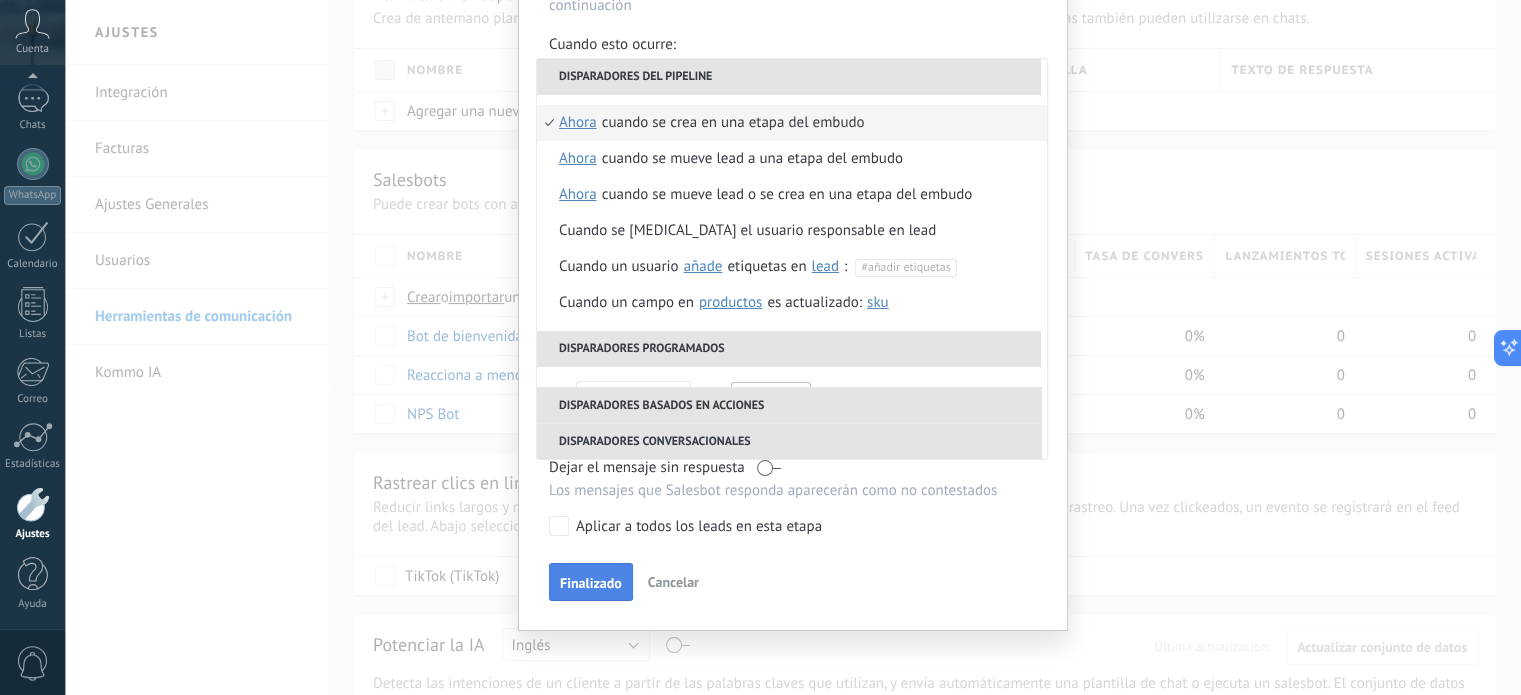 click on "Finalizado" at bounding box center [591, 583] 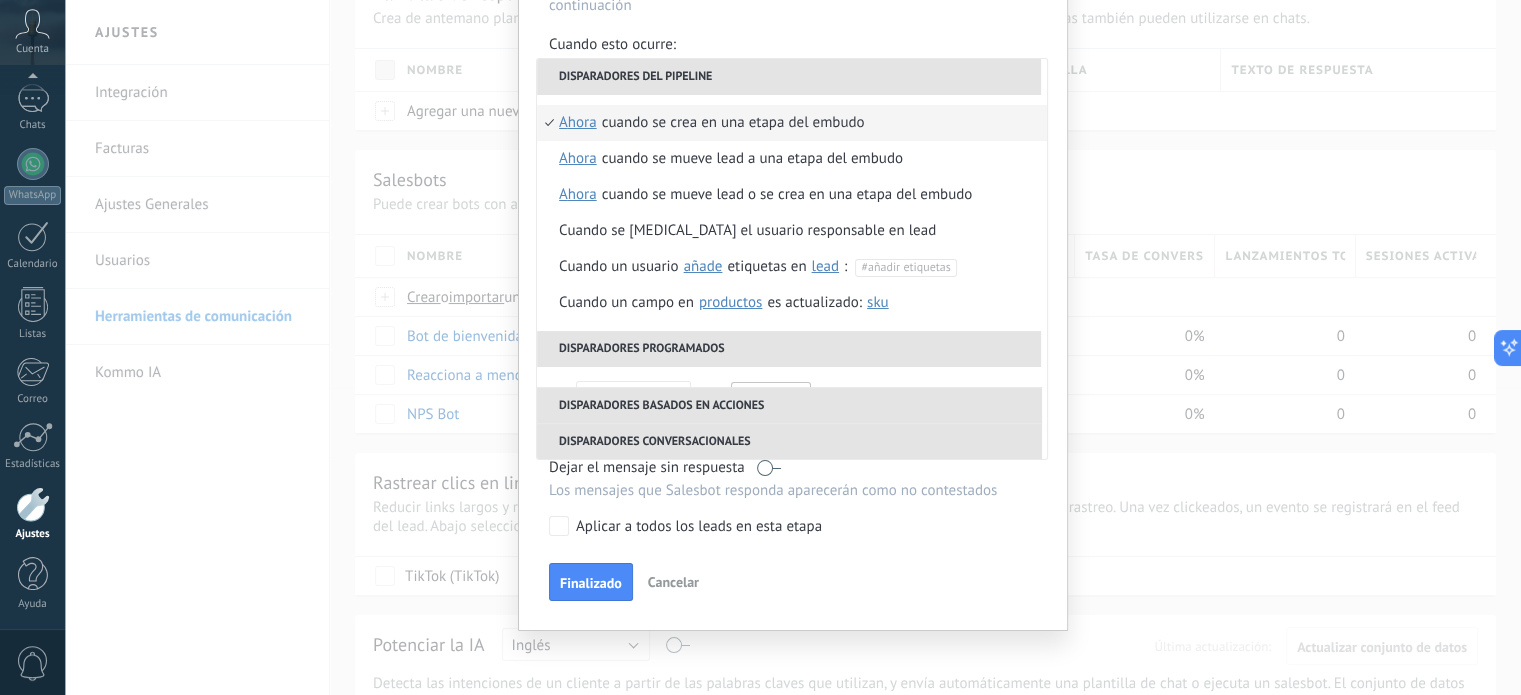 scroll, scrollTop: 0, scrollLeft: 0, axis: both 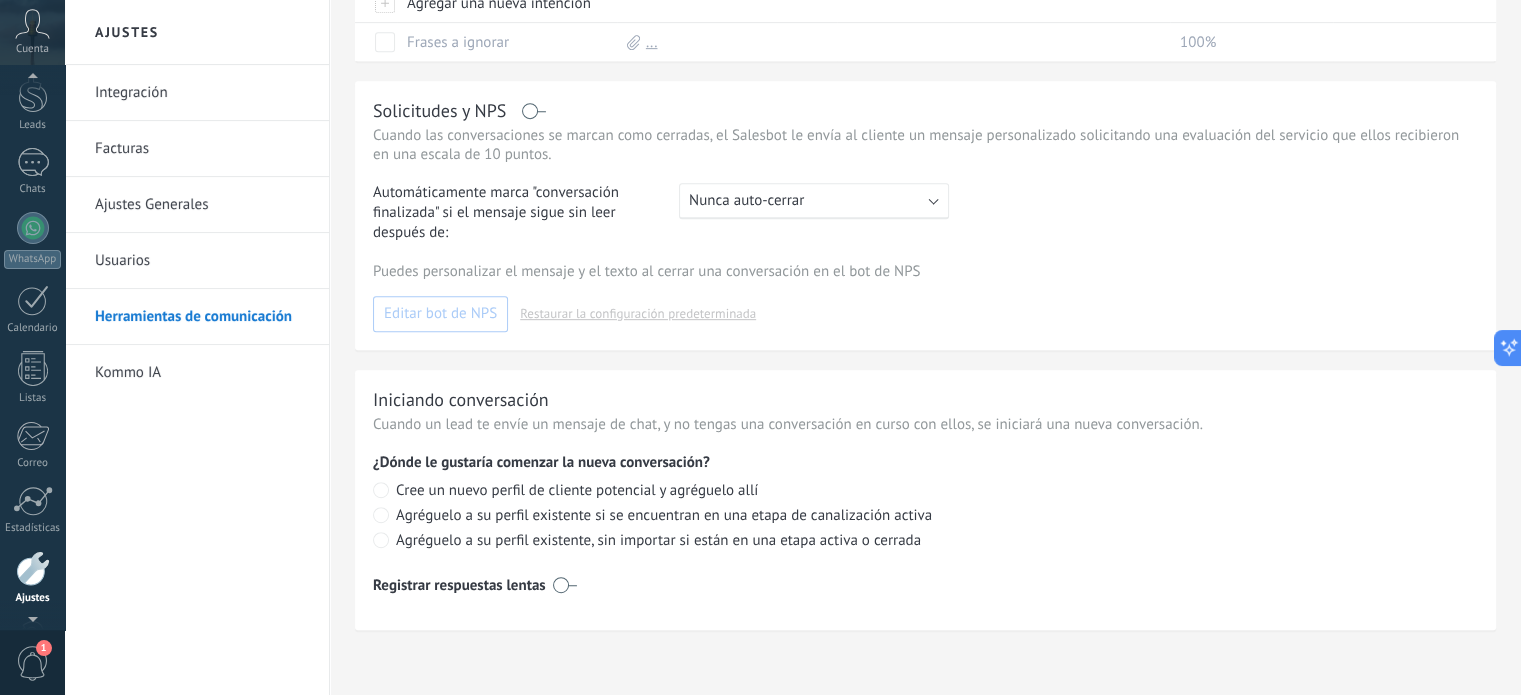 click on "Cuenta" at bounding box center (32, 49) 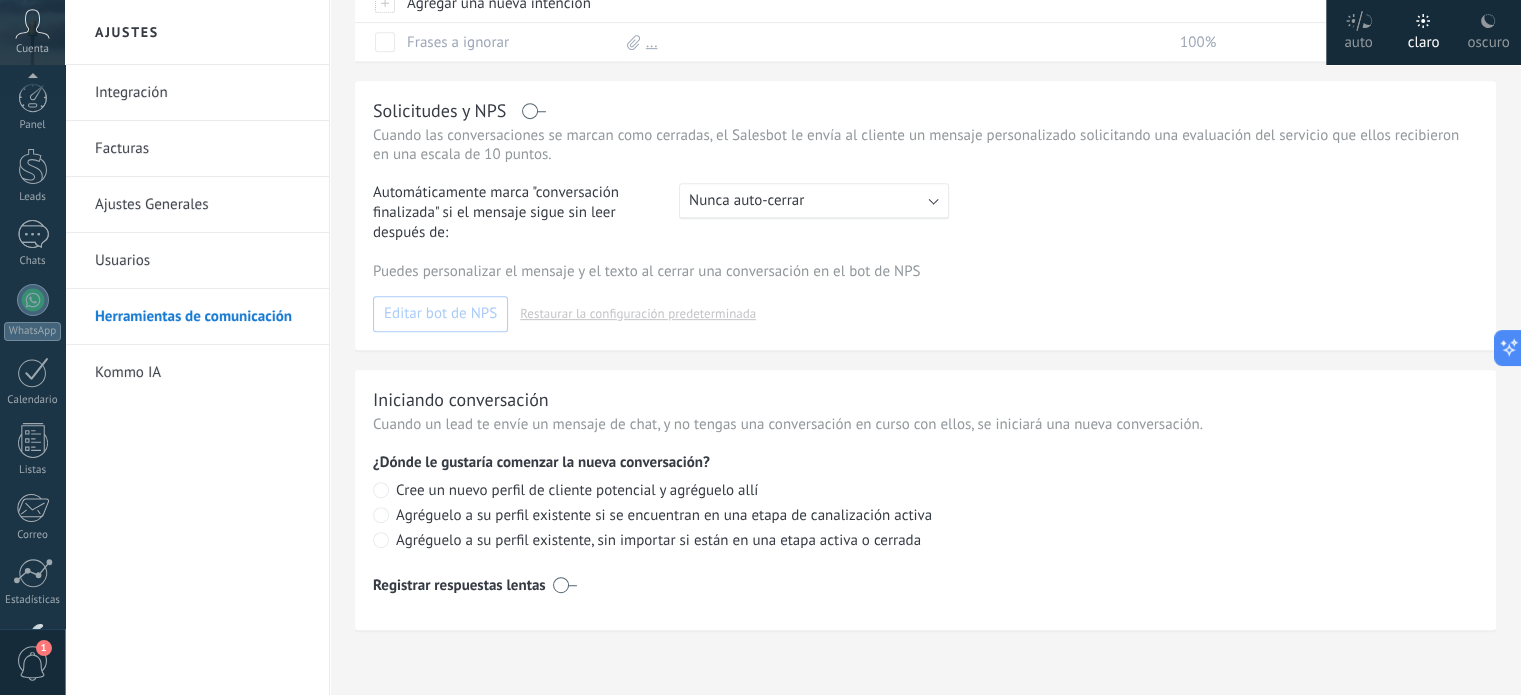 scroll, scrollTop: 136, scrollLeft: 0, axis: vertical 